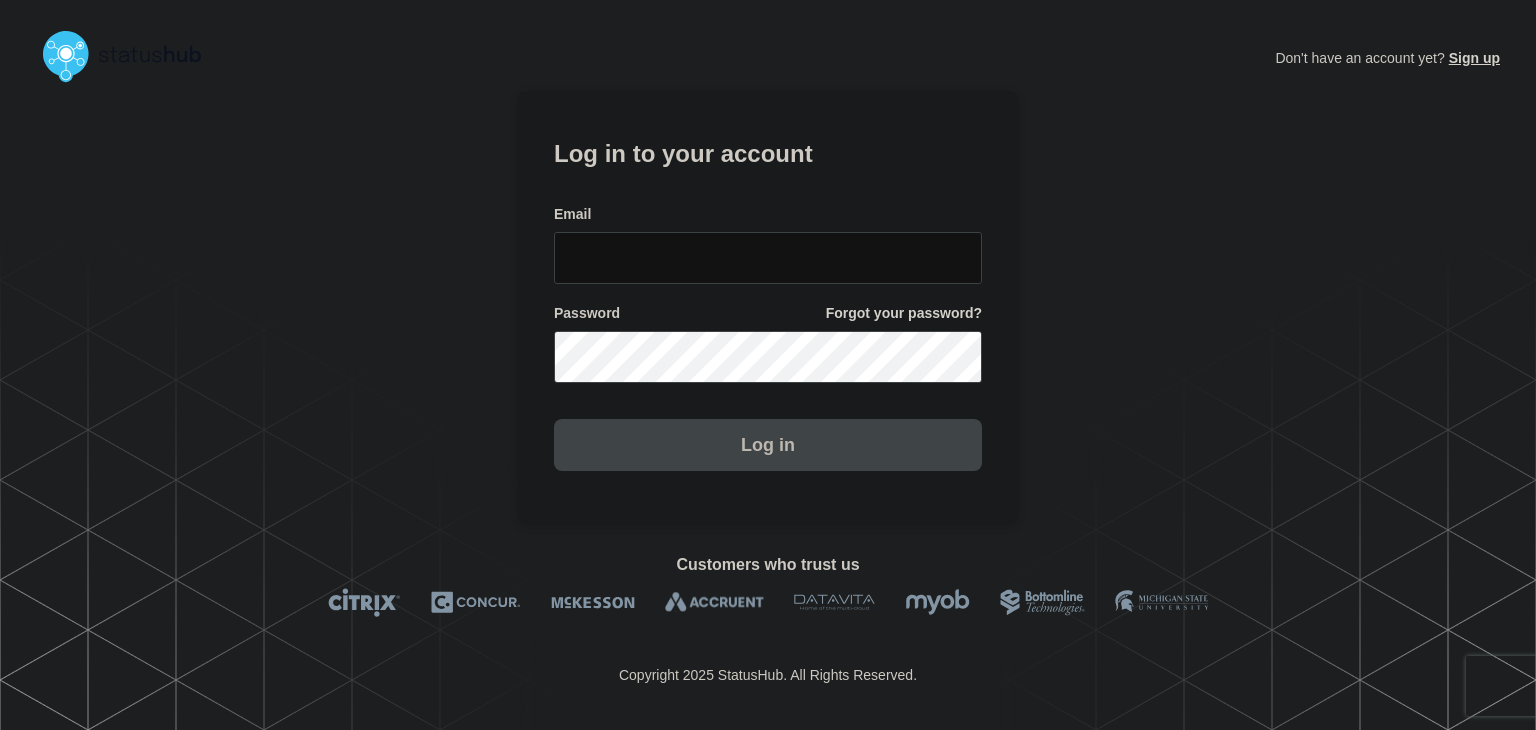 scroll, scrollTop: 0, scrollLeft: 0, axis: both 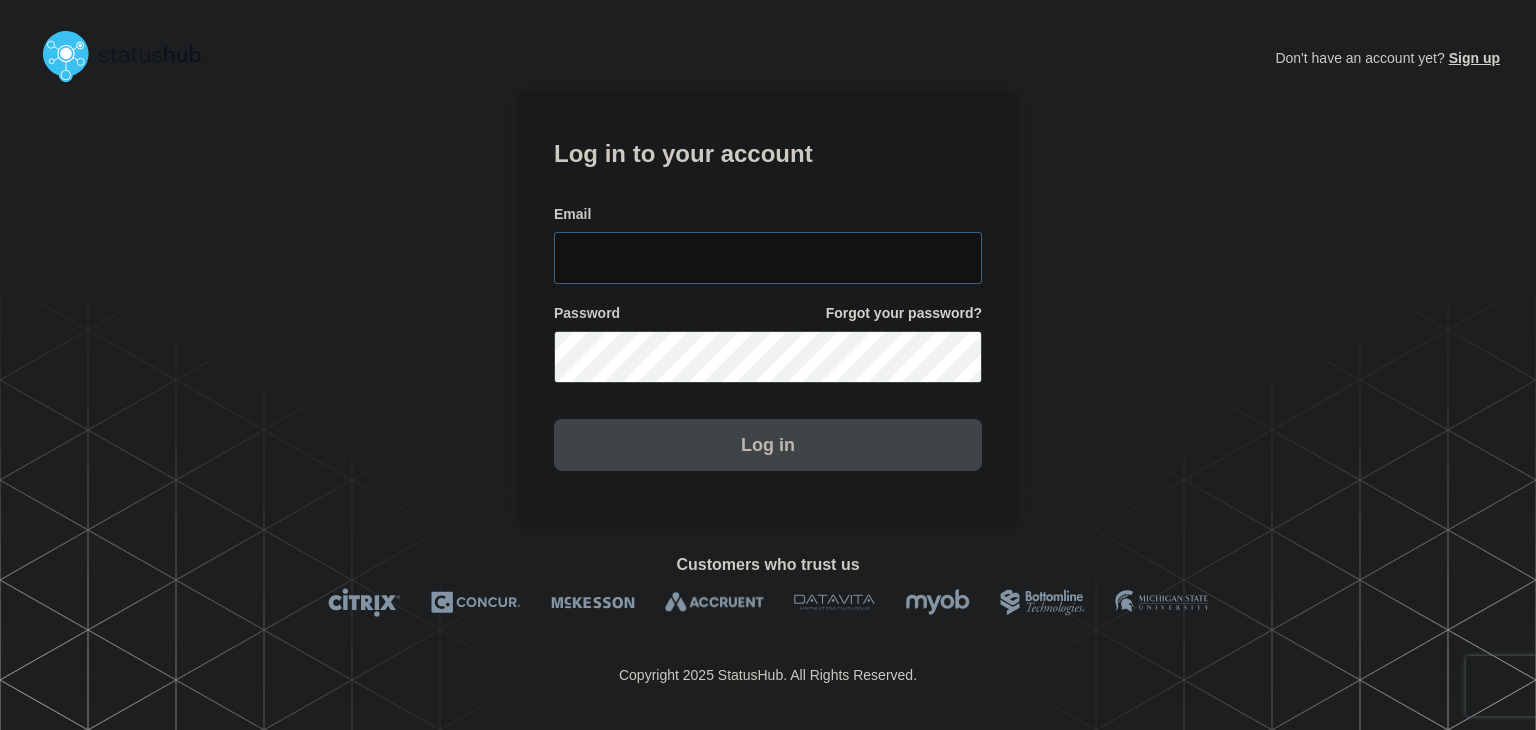 type on "amanda.mckeehan@conexon.us" 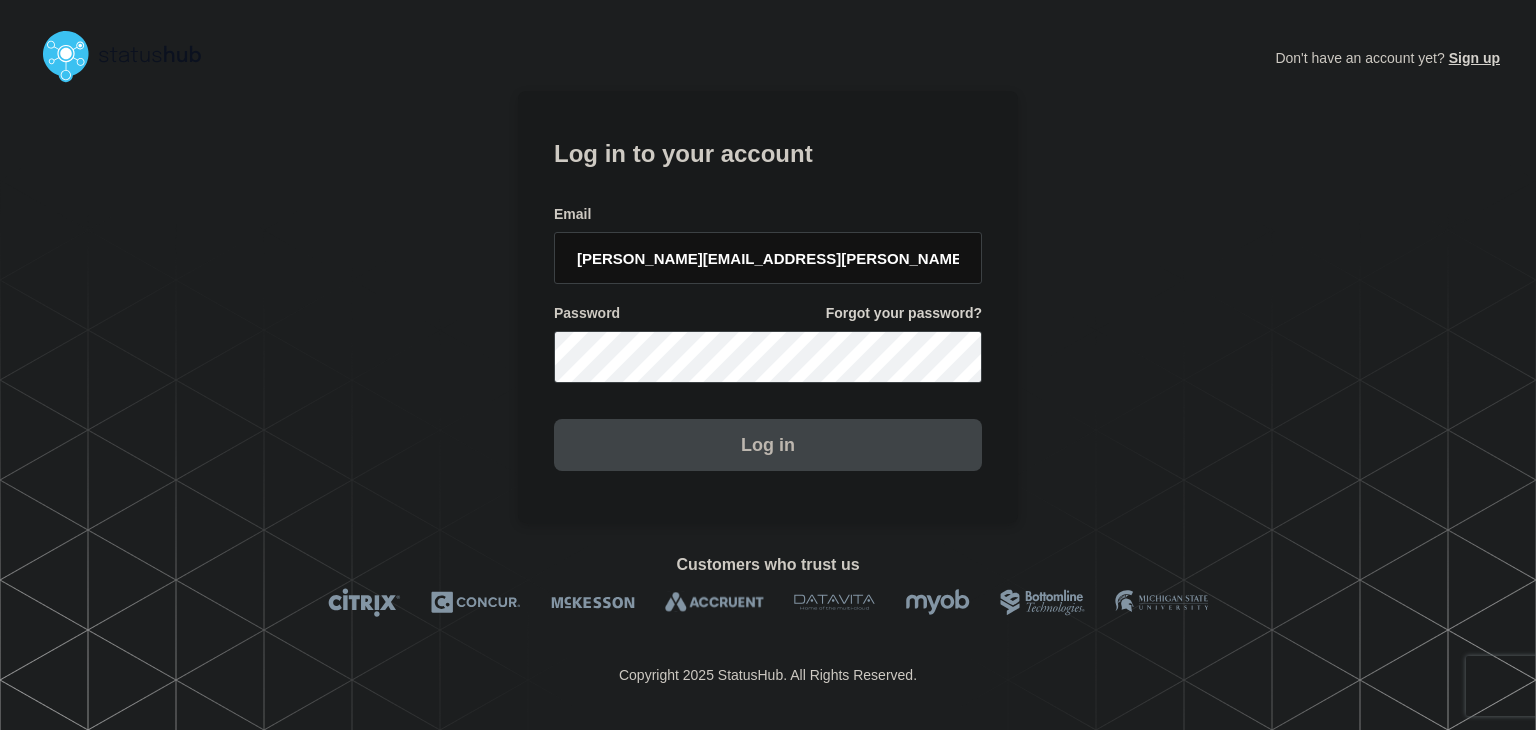 click on "Log in" at bounding box center (768, 445) 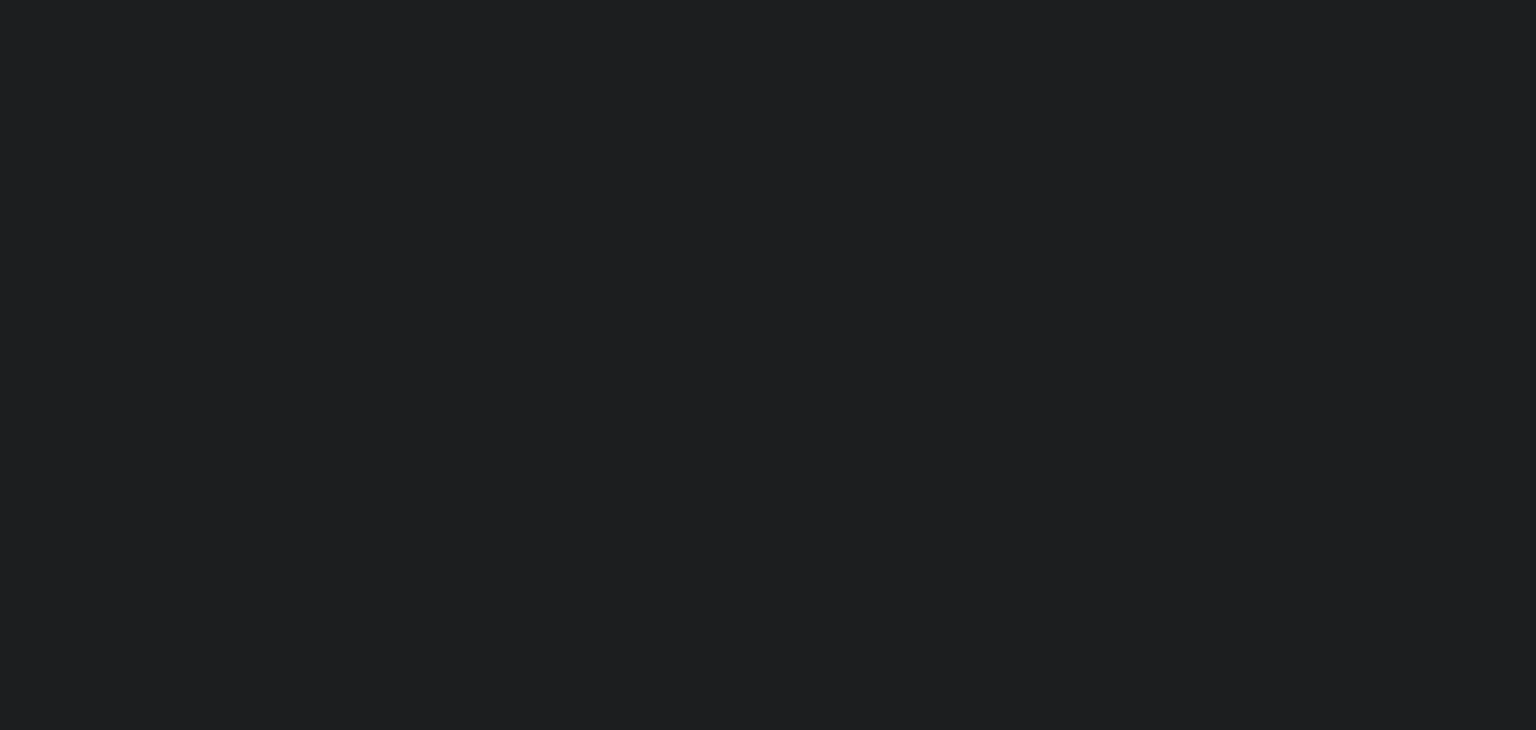 scroll, scrollTop: 0, scrollLeft: 0, axis: both 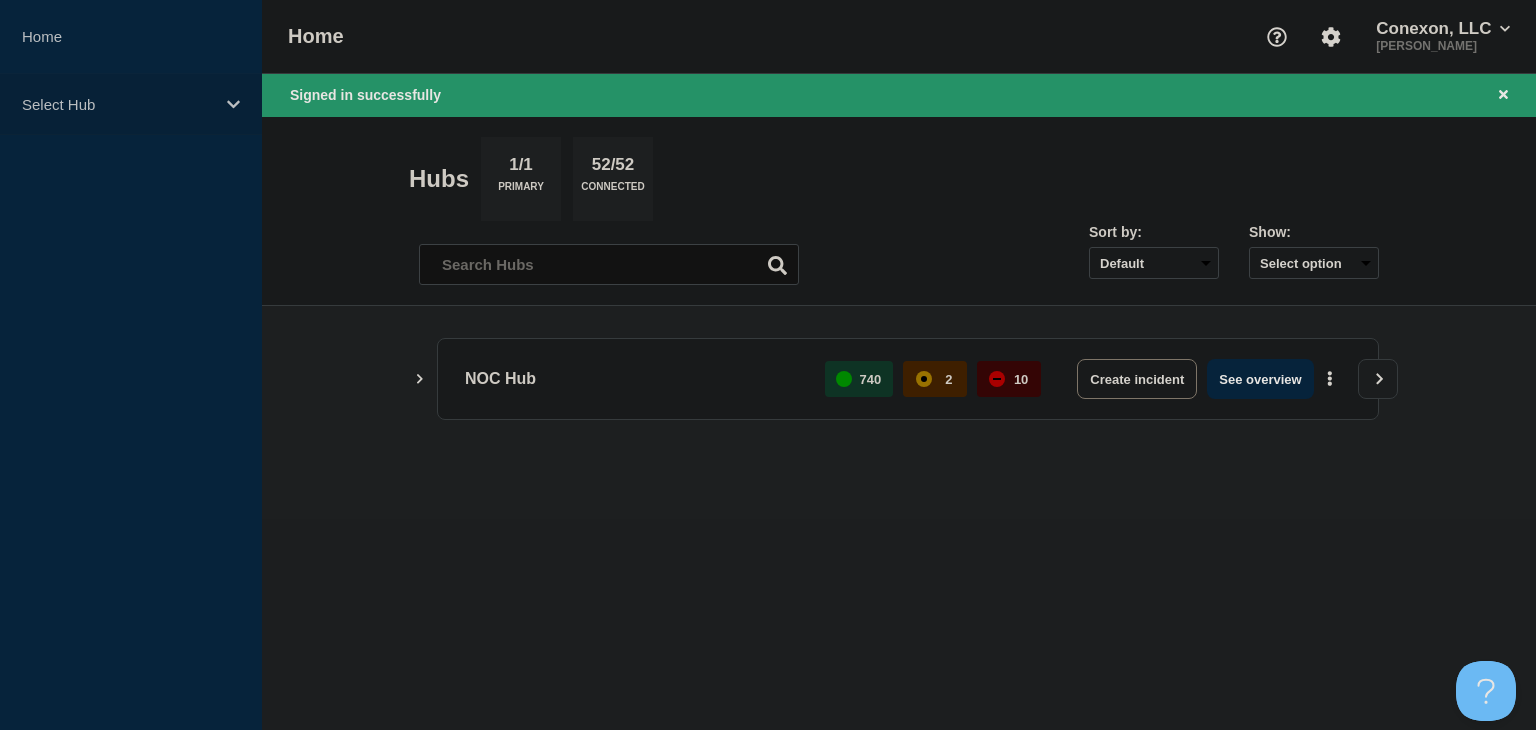 click on "Select Hub" at bounding box center (118, 104) 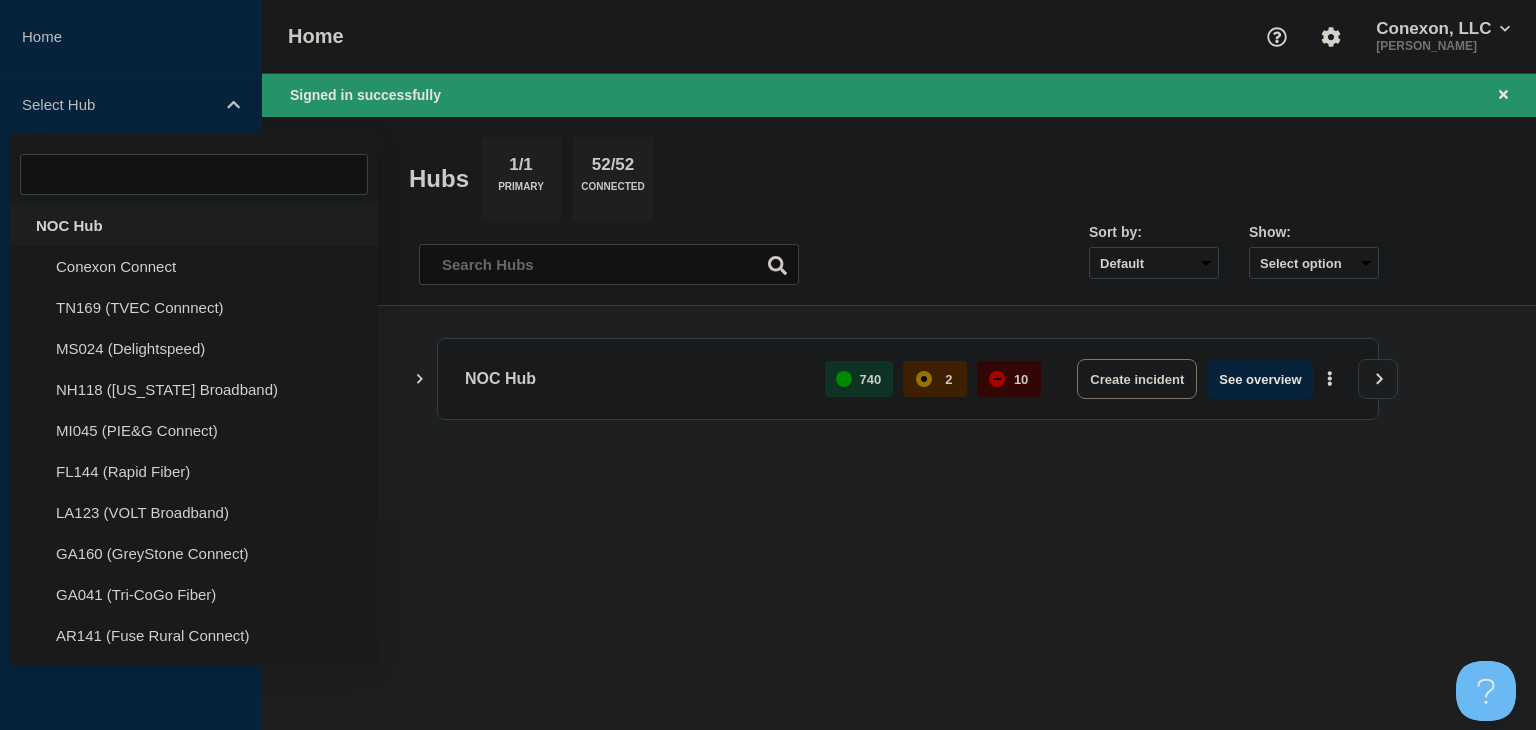 click on "NOC Hub" at bounding box center [194, 225] 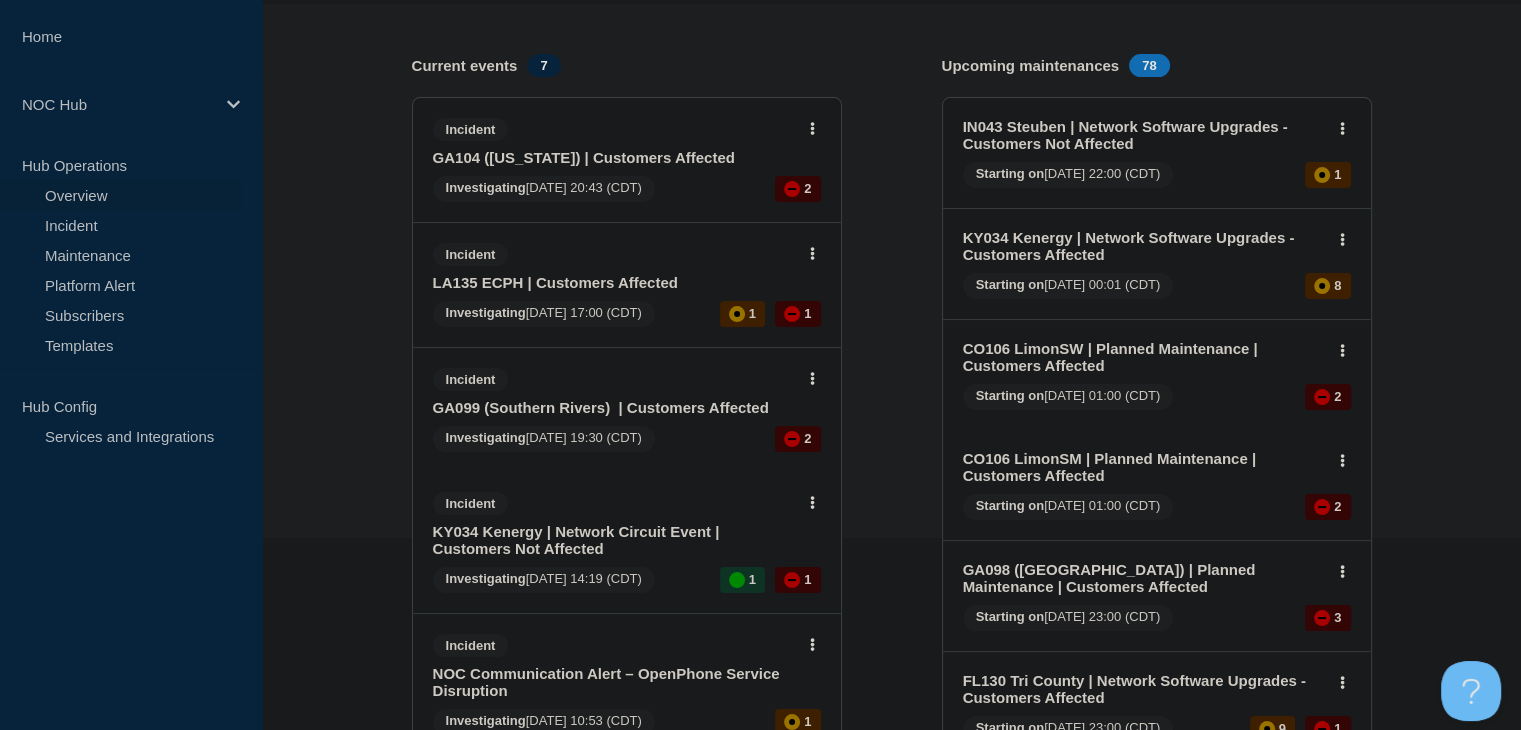 scroll, scrollTop: 0, scrollLeft: 0, axis: both 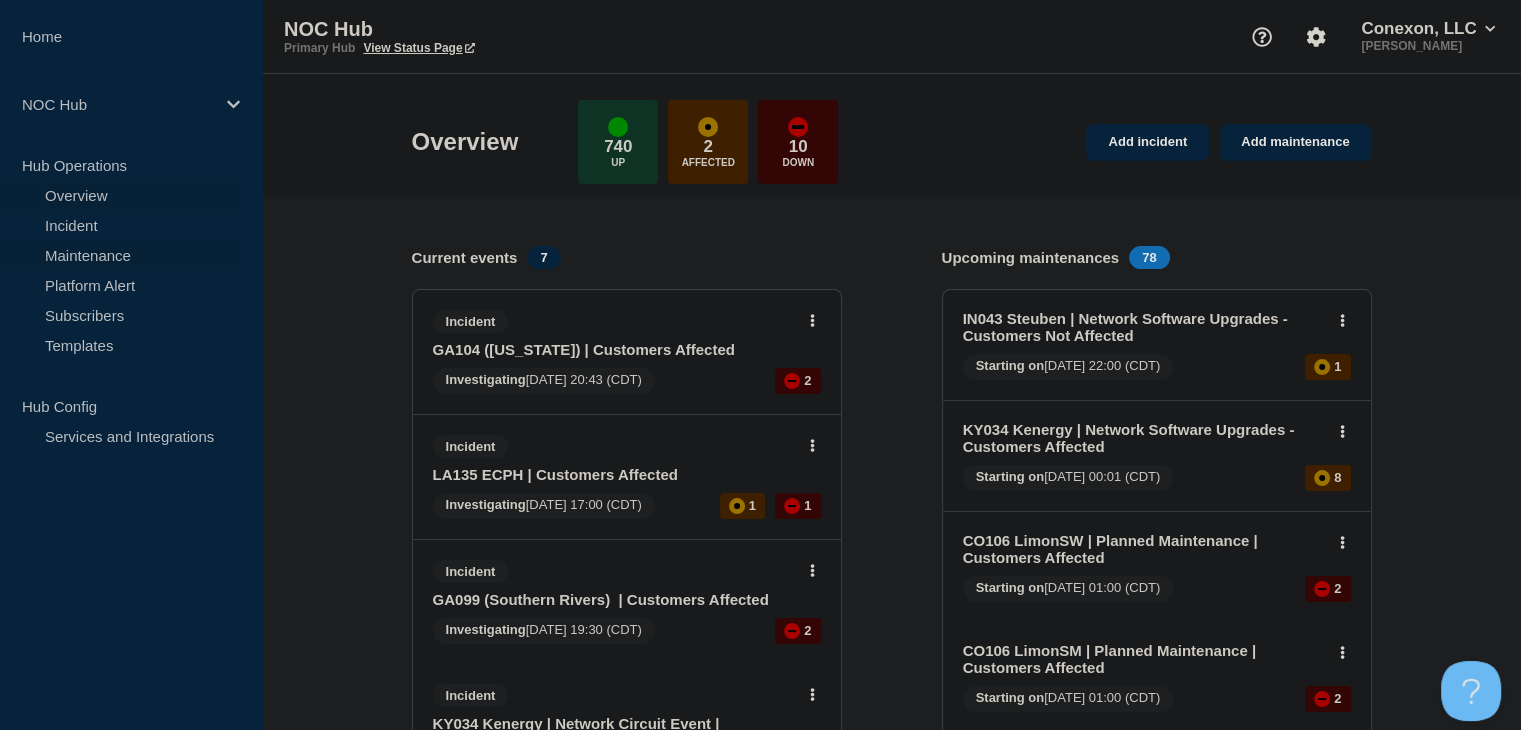 click on "Maintenance" at bounding box center [121, 255] 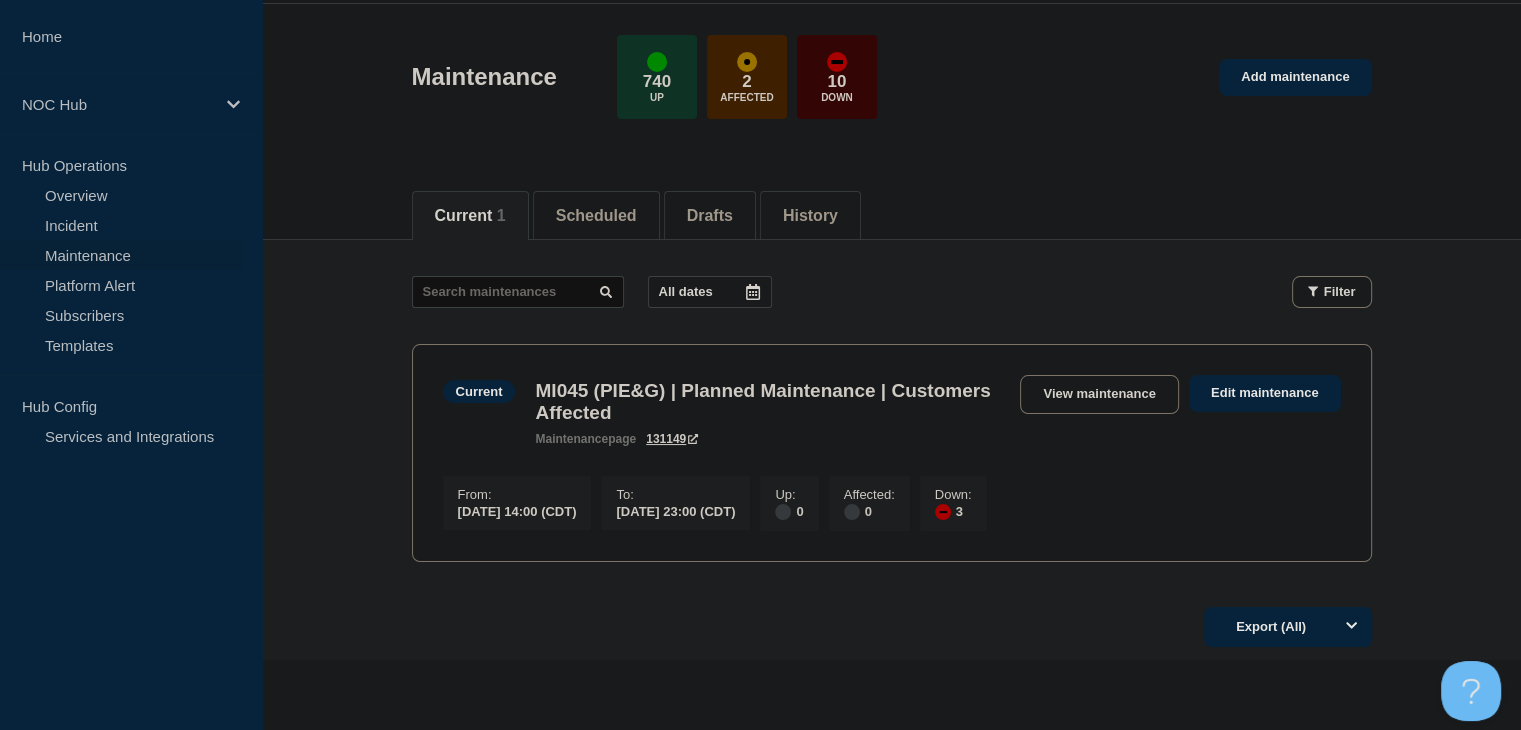 scroll, scrollTop: 179, scrollLeft: 0, axis: vertical 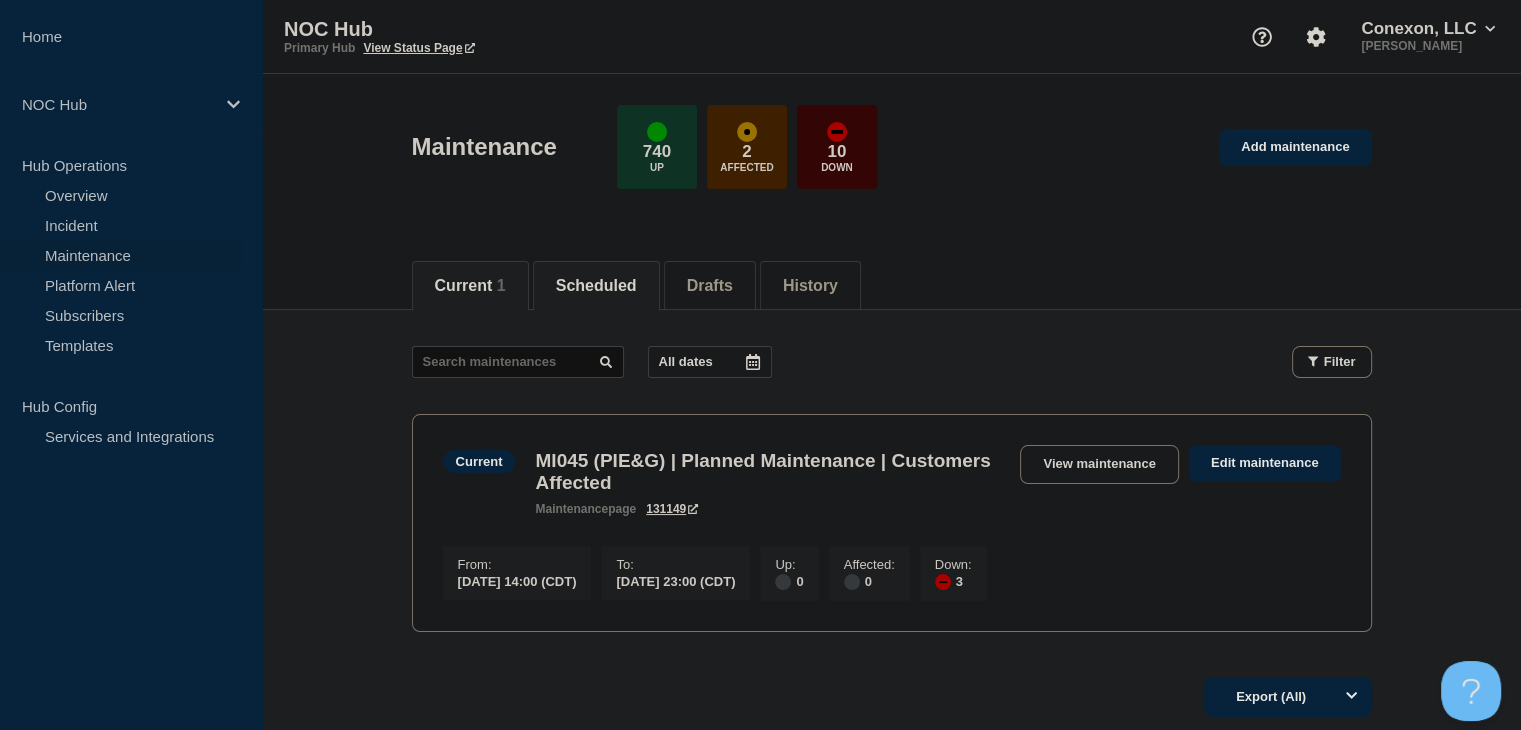 click on "Scheduled" 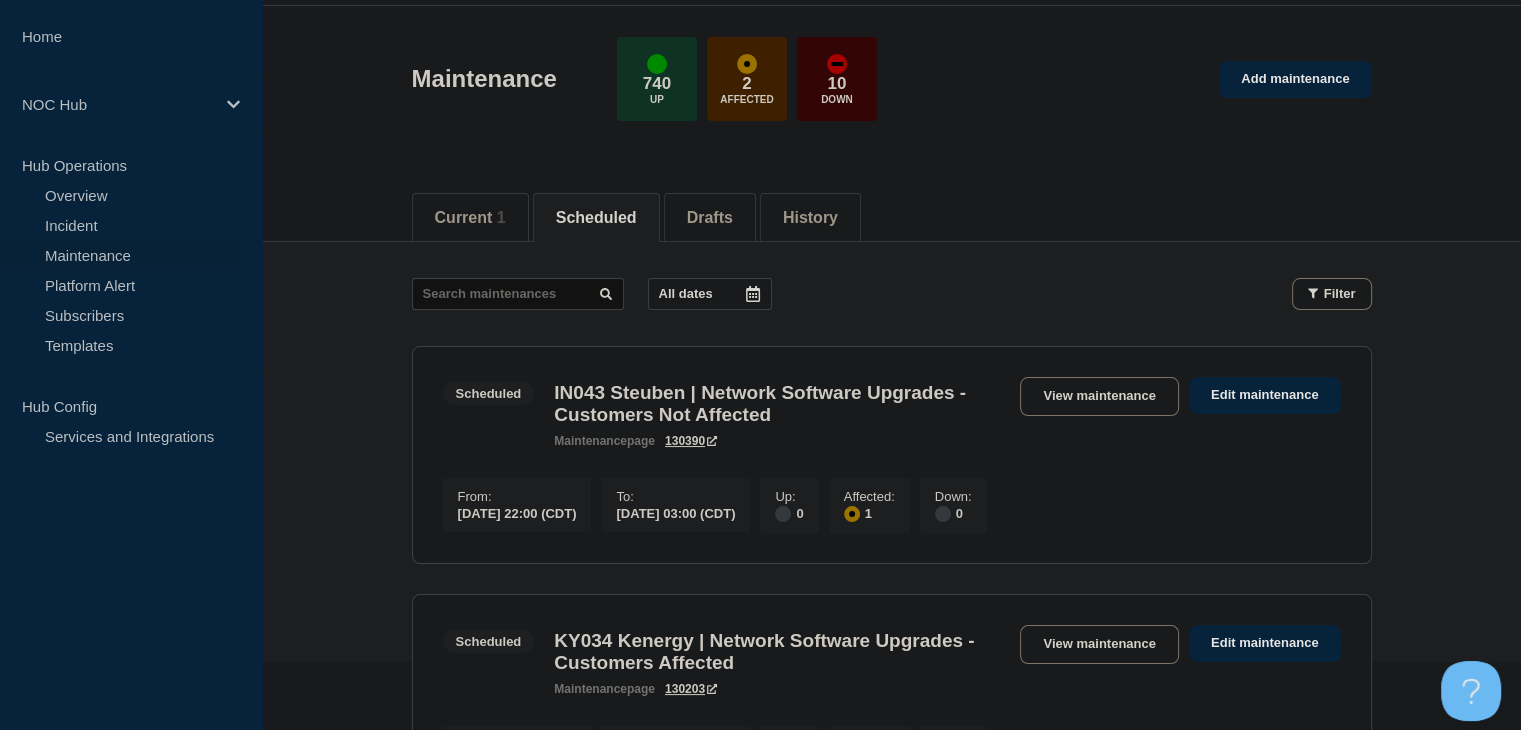 scroll, scrollTop: 100, scrollLeft: 0, axis: vertical 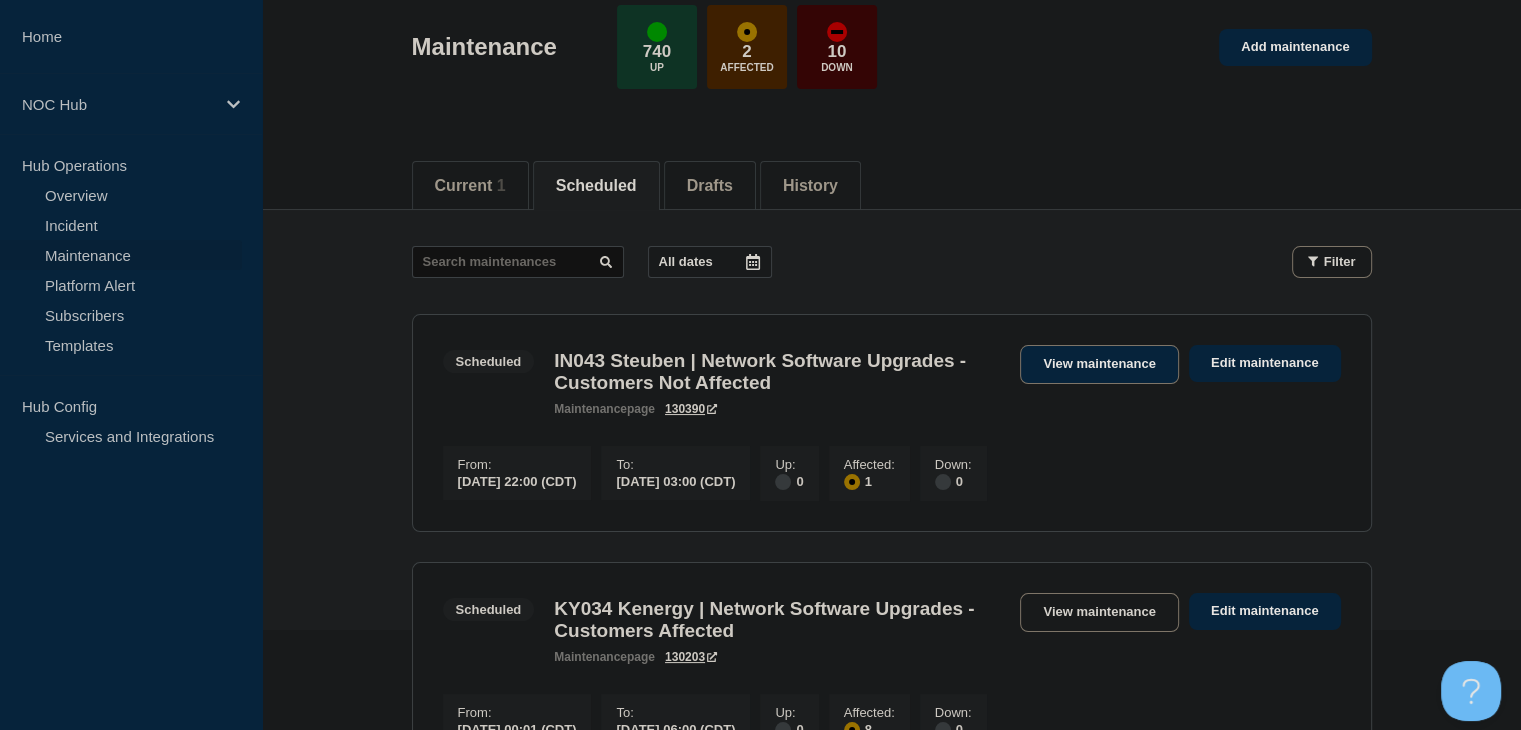 drag, startPoint x: 1088, startPoint y: 365, endPoint x: 1099, endPoint y: 377, distance: 16.27882 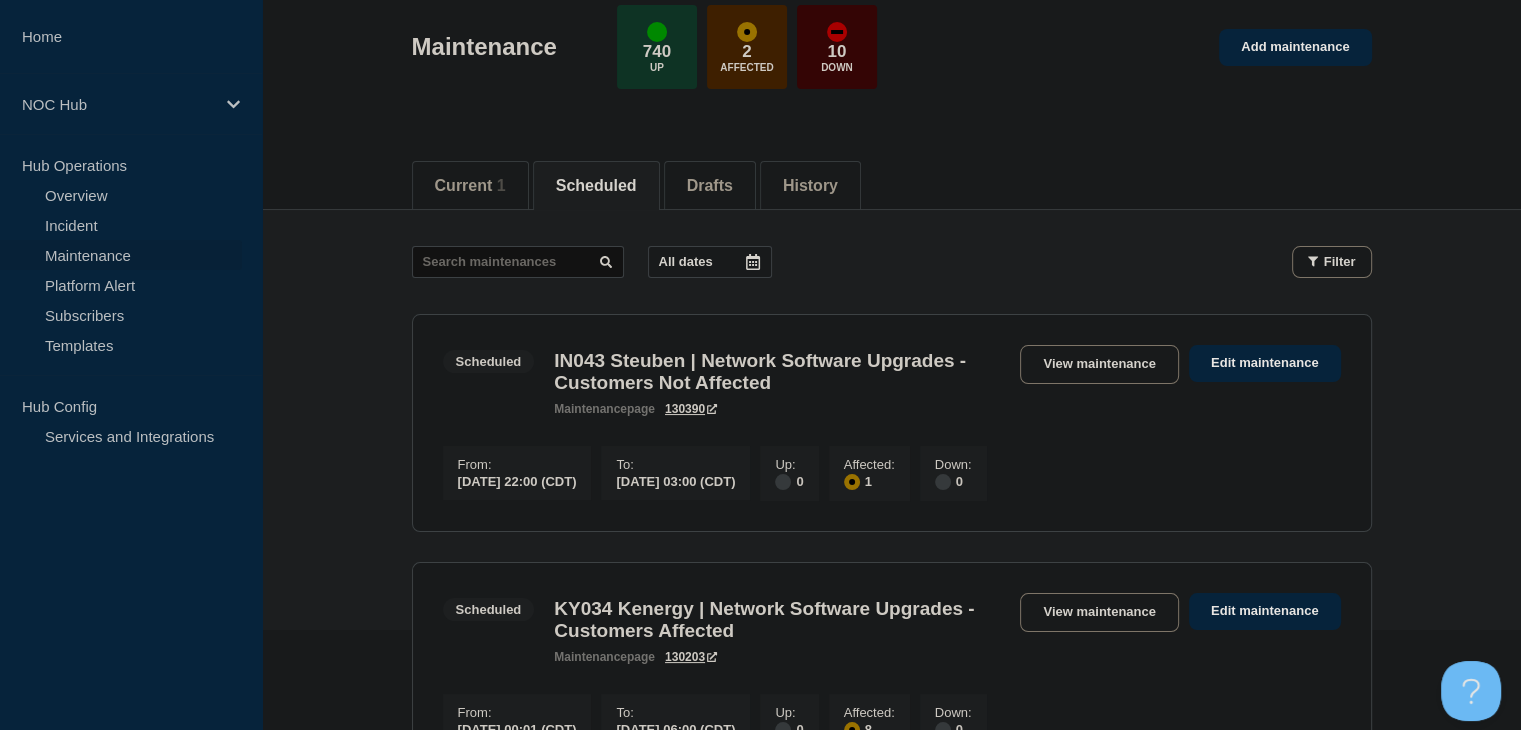scroll, scrollTop: 0, scrollLeft: 0, axis: both 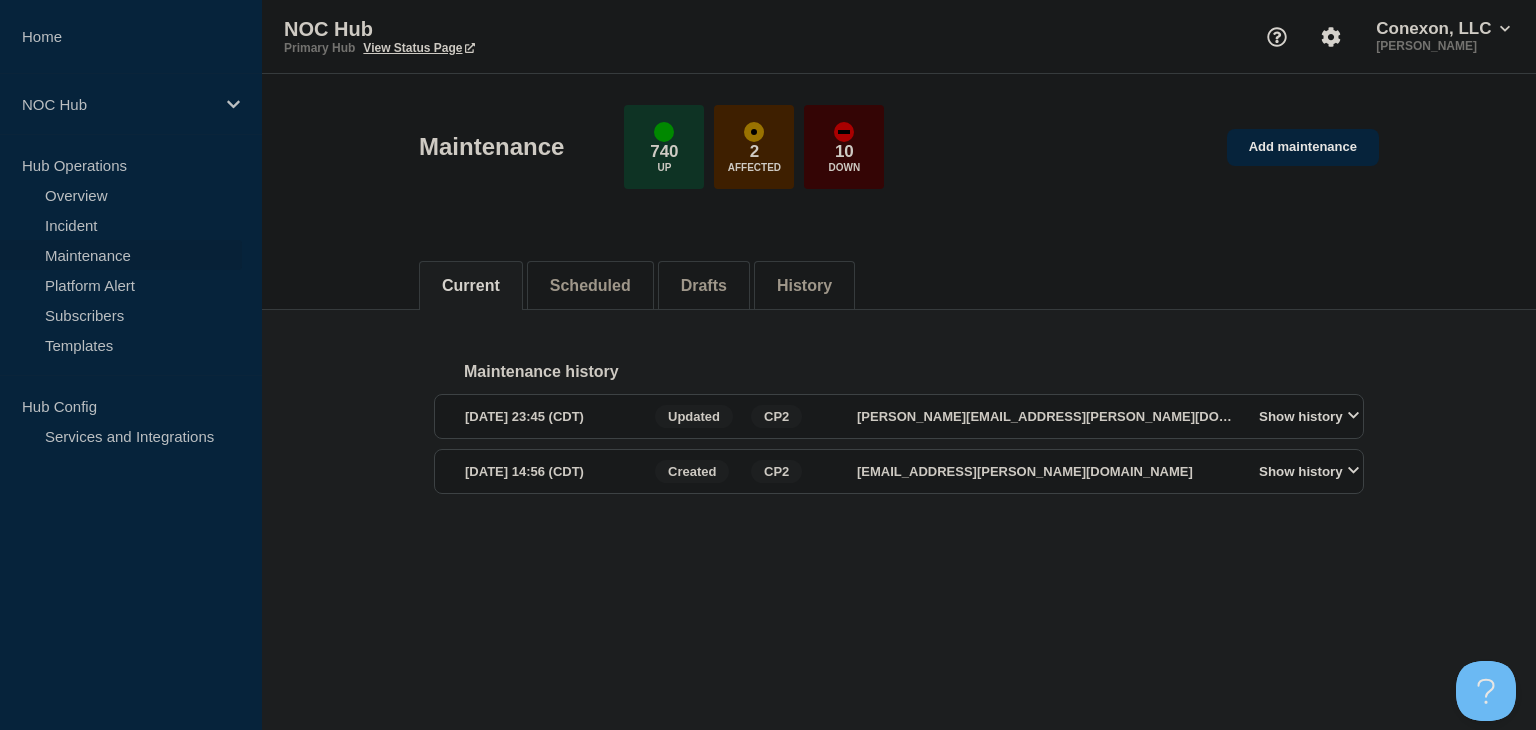 click on "Home NOC Hub Hub Operations Overview  Incident  Maintenance  Platform Alert  Subscribers  Templates  Hub Config Services and Integrations  NOC Hub Primary Hub View Status Page  Conexon, LLC  Amanda McKeehan Maintenance 740 Up 2 Affected 10 Down Add maintenance Current    Scheduled    Drafts    History    Maintenance history 2025-07-14 23:45 (CDT) Updated CP2 amanda.mckeehan@conexon.us Show history  2025-07-01 14:56 (CDT) Created CP2 ben.velasco@conexon.us Show history  NOC Hub Switch Status Page" at bounding box center [768, 365] 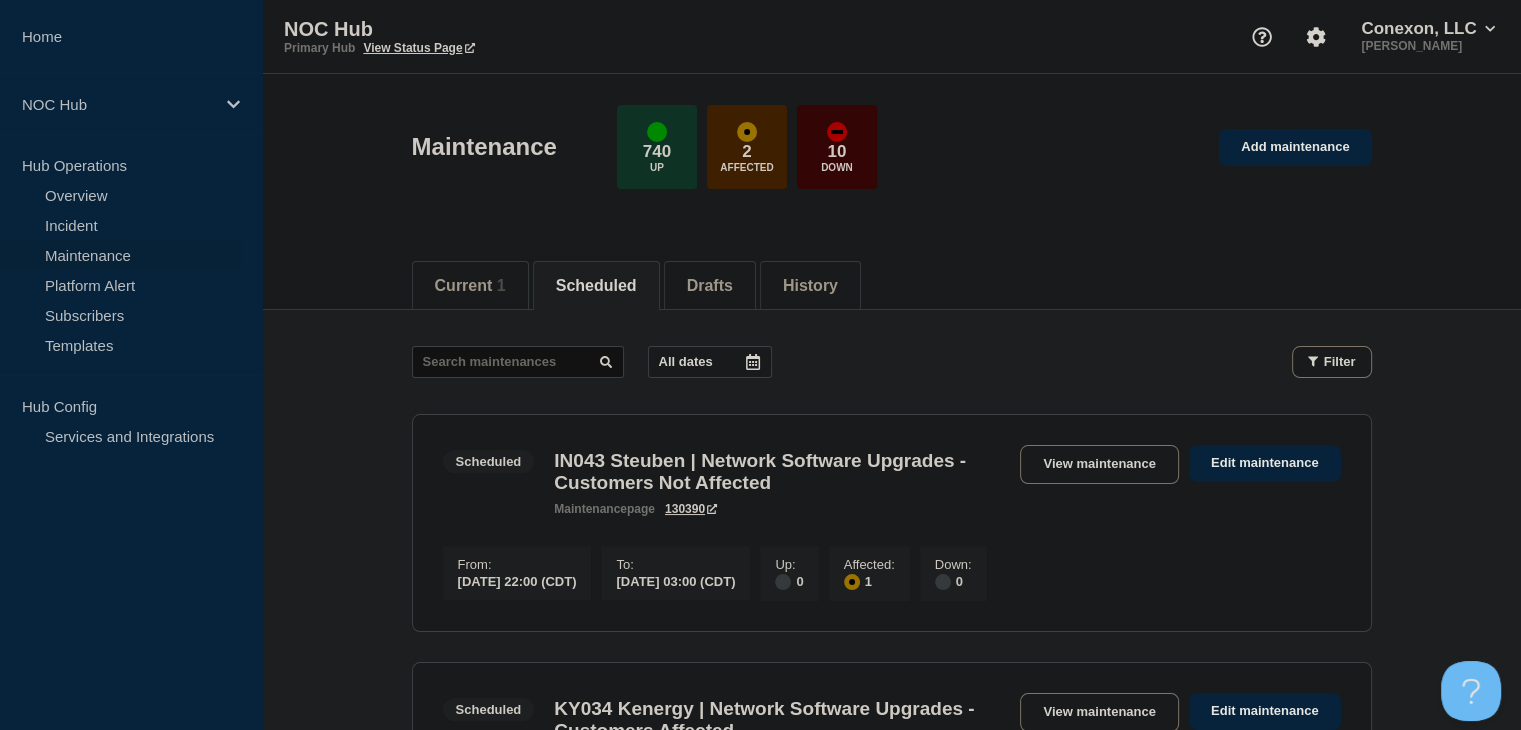 click on "All dates Filter Scheduled 1 Affected IN043 Steuben | Network Software Upgrades - Customers Not Affected From  2025-07-15 22:00 (CDT) To  2025-07-16 03:00 (CDT) Scheduled IN043 Steuben | Network Software Upgrades - Customers Not Affected maintenance  page 130390  View maintenance Edit maintenance From :  2025-07-15 22:00 (CDT) To :  2025-07-16 03:00 (CDT) Up :  0 Affected :  1 Down :  0 Scheduled 8 Affected KY034 Kenergy | Network Software Upgrades - Customers Affected From  2025-07-16 00:01 (CDT) To  2025-07-16 06:00 (CDT) Scheduled KY034 Kenergy | Network Software Upgrades - Customers Affected maintenance  page 130203  View maintenance Edit maintenance From :  2025-07-16 00:01 (CDT) To :  2025-07-16 06:00 (CDT) Up :  0 Affected :  8 Down :  0 Scheduled 2 Down CO106 LimonSW | Planned Maintenance | Customers Affected From  2025-07-16 01:00 (CDT) To  2025-07-16 07:00 (CDT) Scheduled CO106 LimonSW | Planned Maintenance | Customers Affected maintenance  page 131142  View maintenance Edit maintenance From : To :" 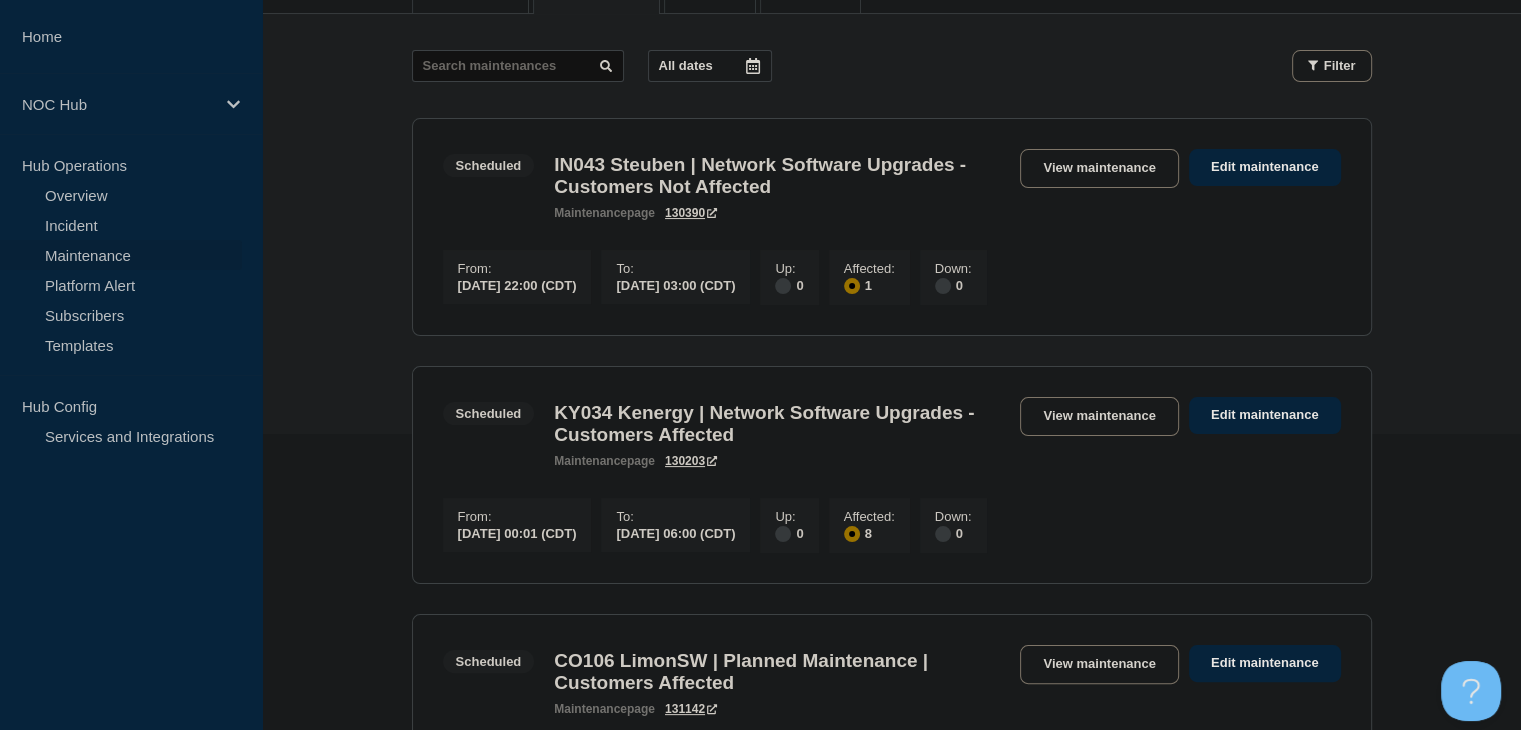scroll, scrollTop: 300, scrollLeft: 0, axis: vertical 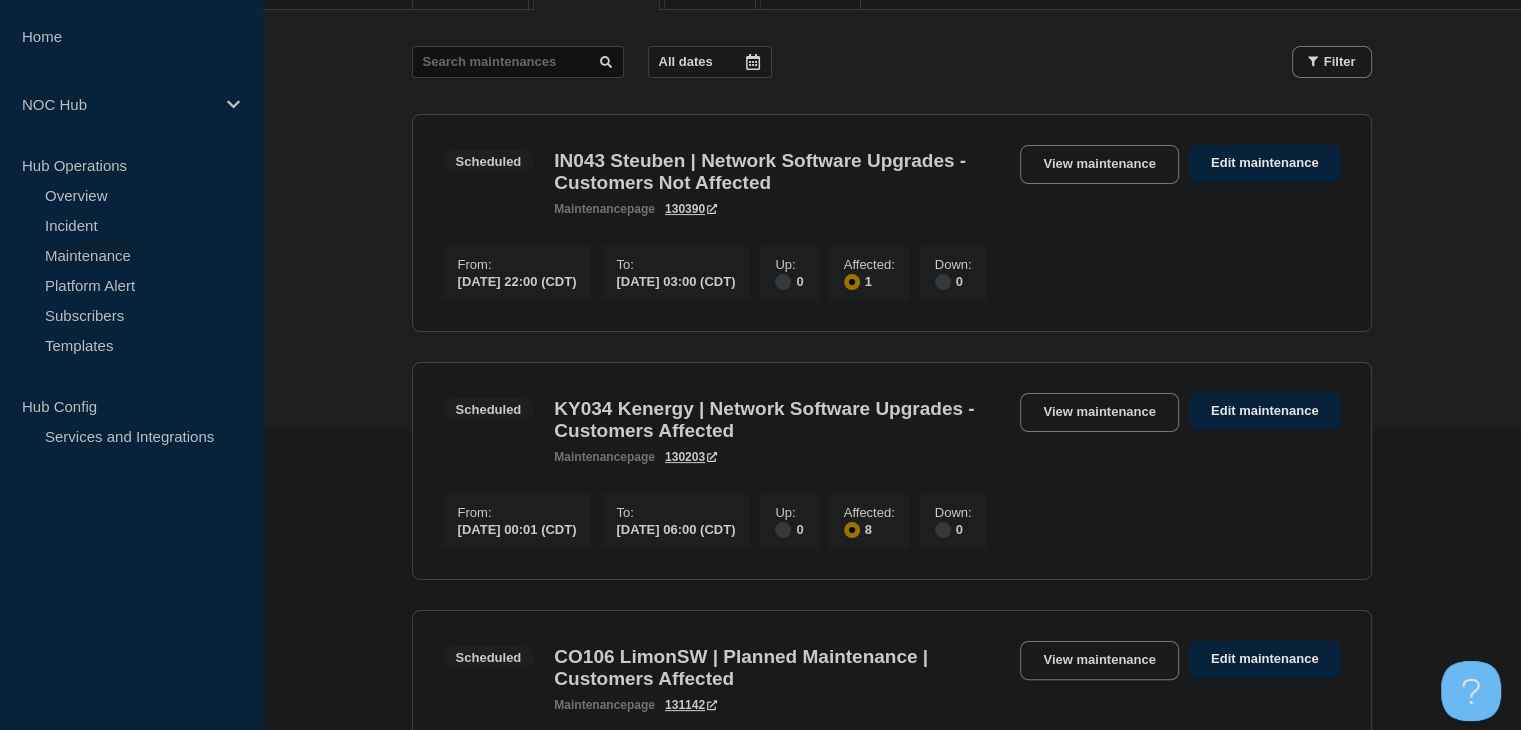 click on "Scheduled KY034 Kenergy | Network Software Upgrades - Customers Affected maintenance  page 130203  View maintenance Edit maintenance" 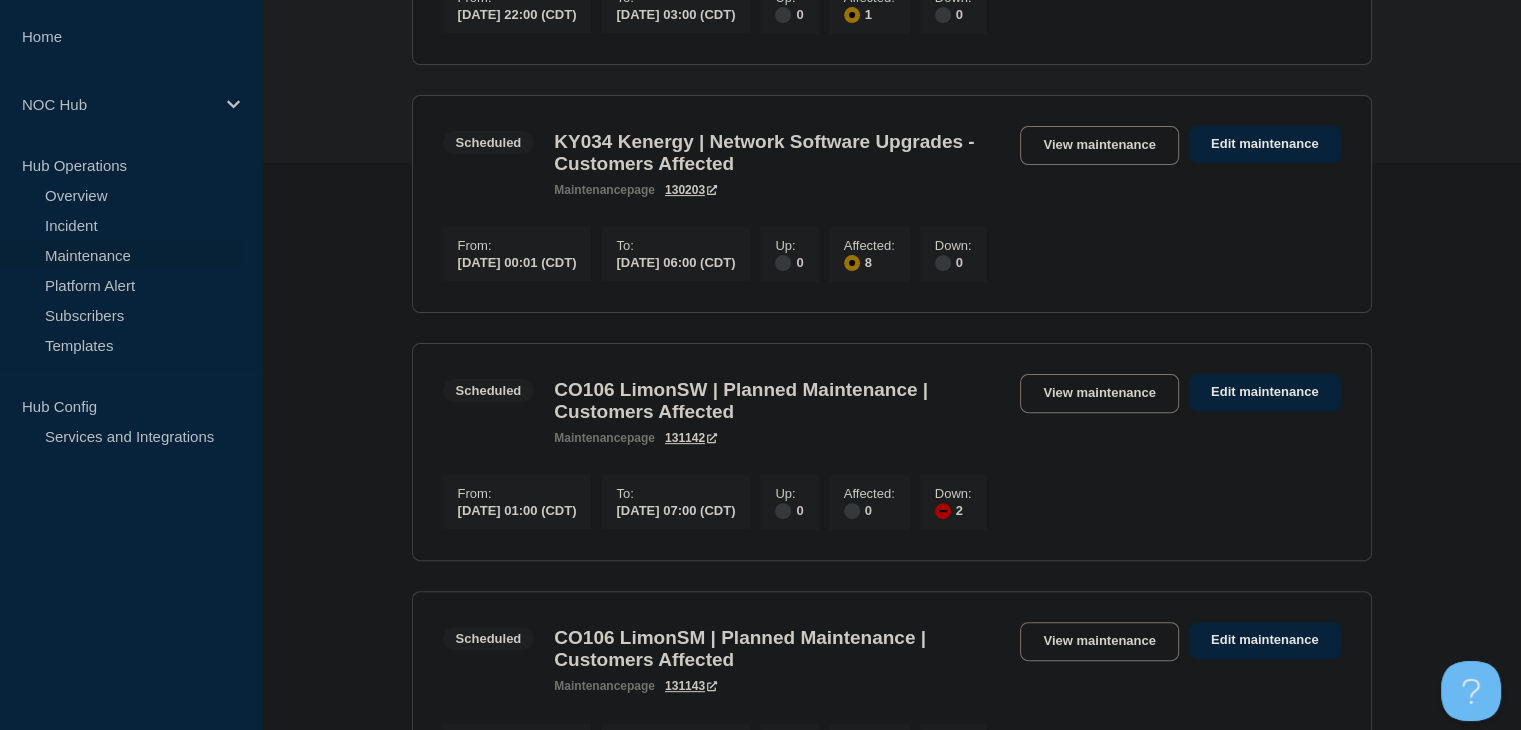 scroll, scrollTop: 600, scrollLeft: 0, axis: vertical 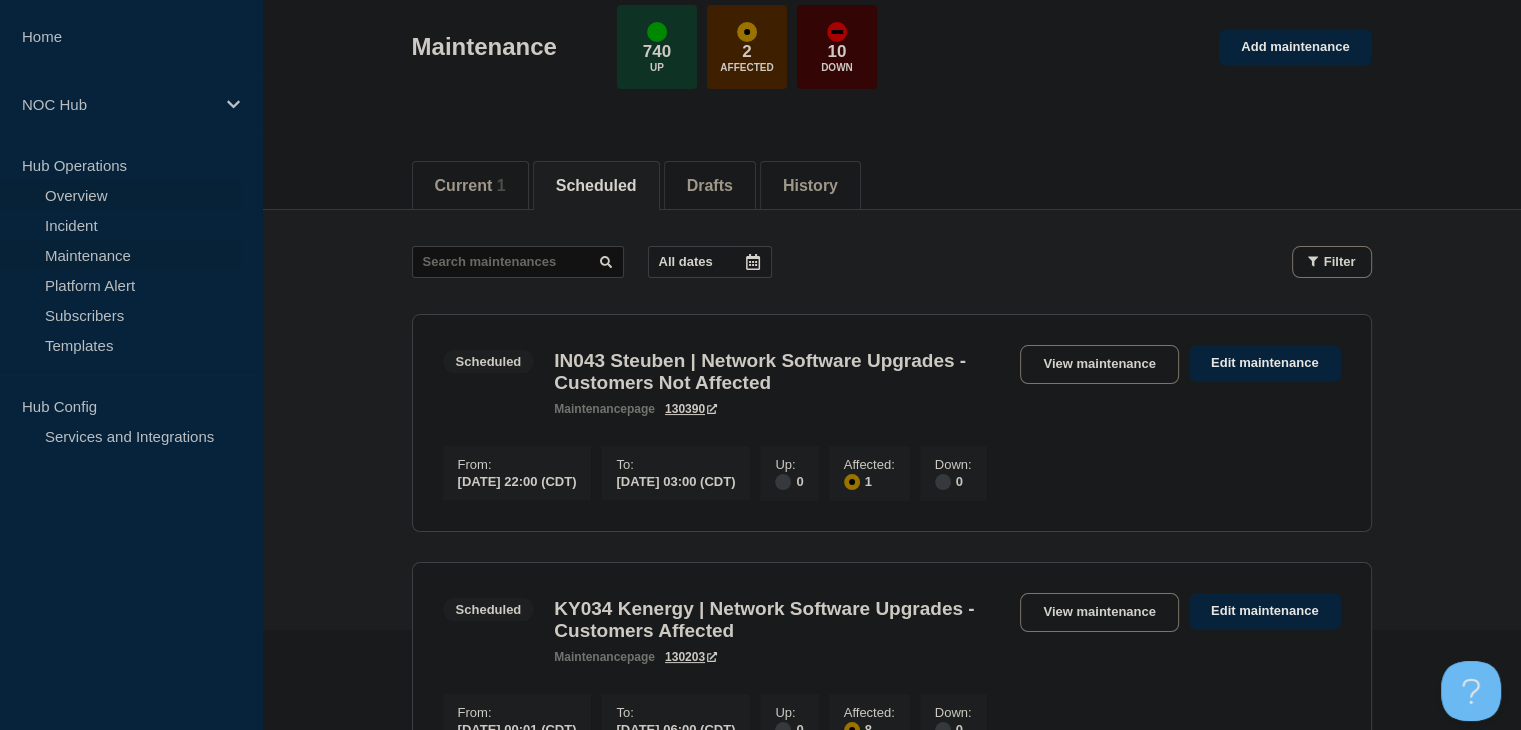 click on "Overview" at bounding box center (121, 195) 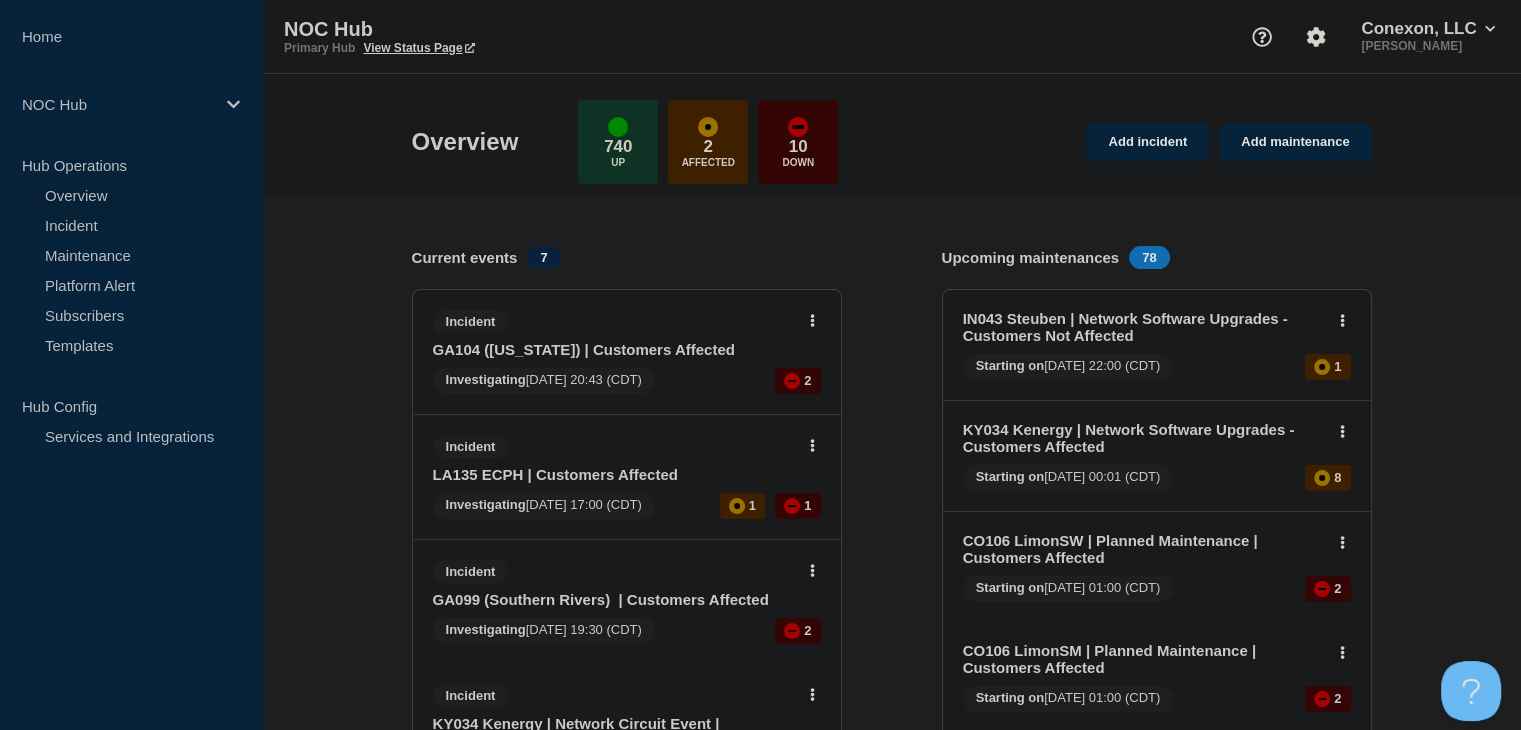 click on "Incident" at bounding box center (121, 225) 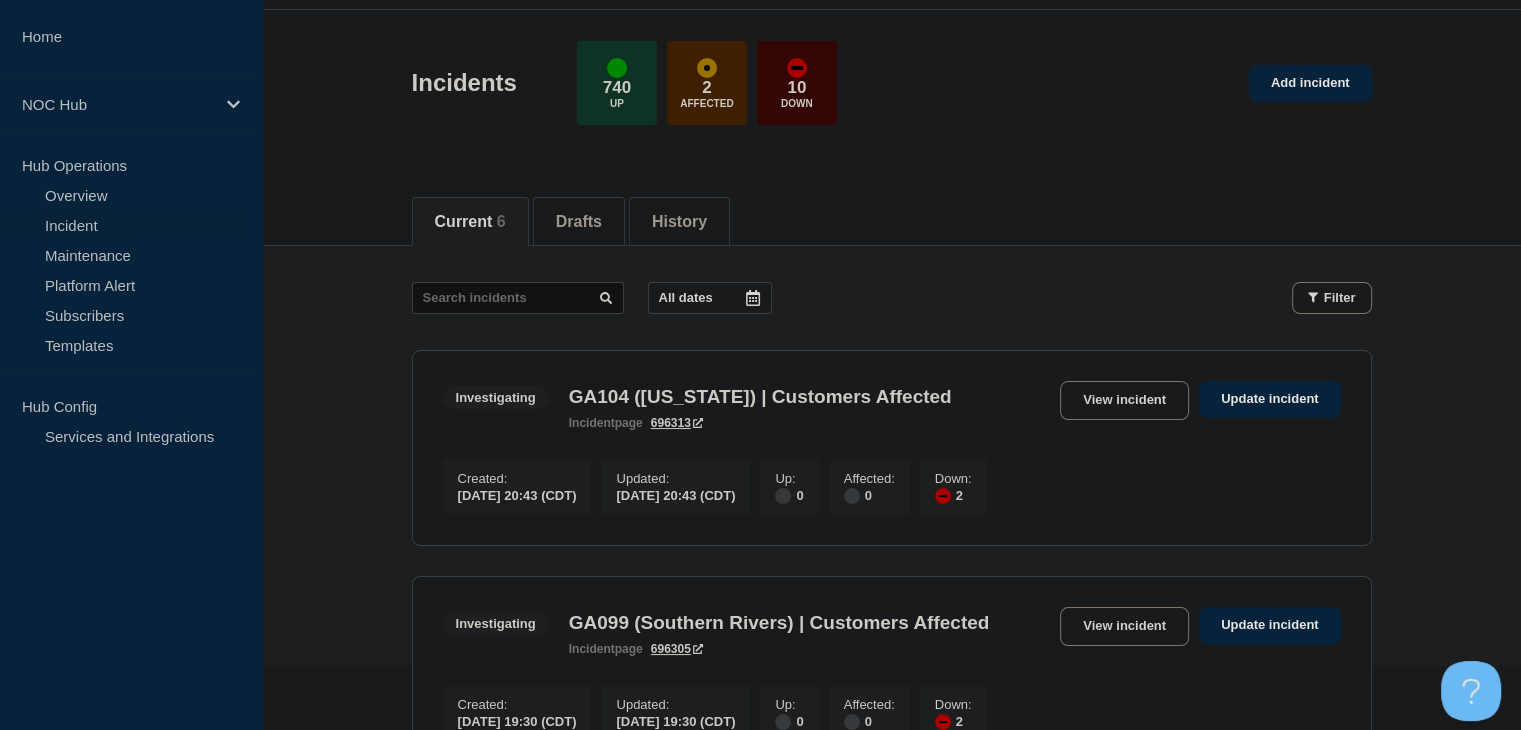 scroll, scrollTop: 200, scrollLeft: 0, axis: vertical 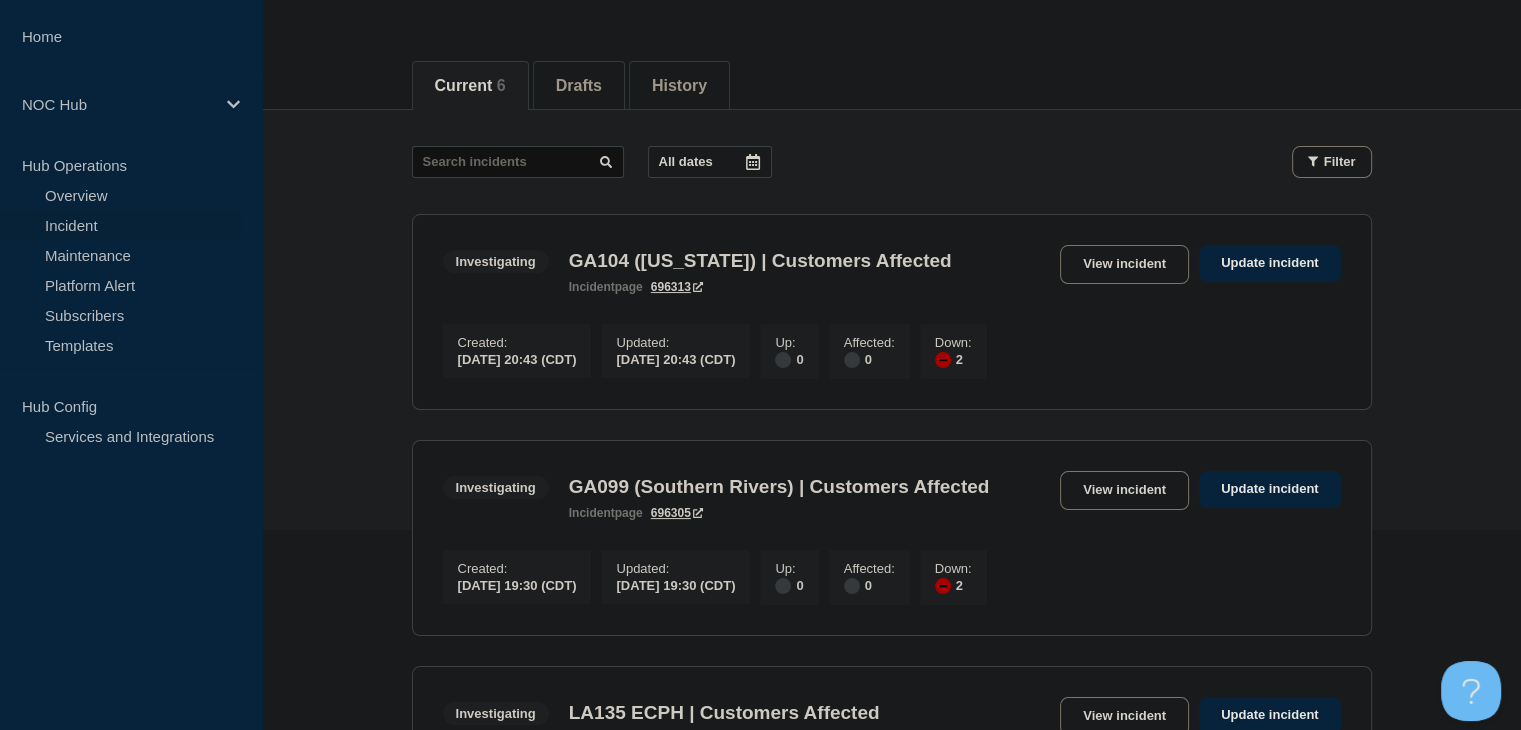click on "Investigating GA104 (Washington) | Customers Affected incident  page 696313  View incident Update incident" 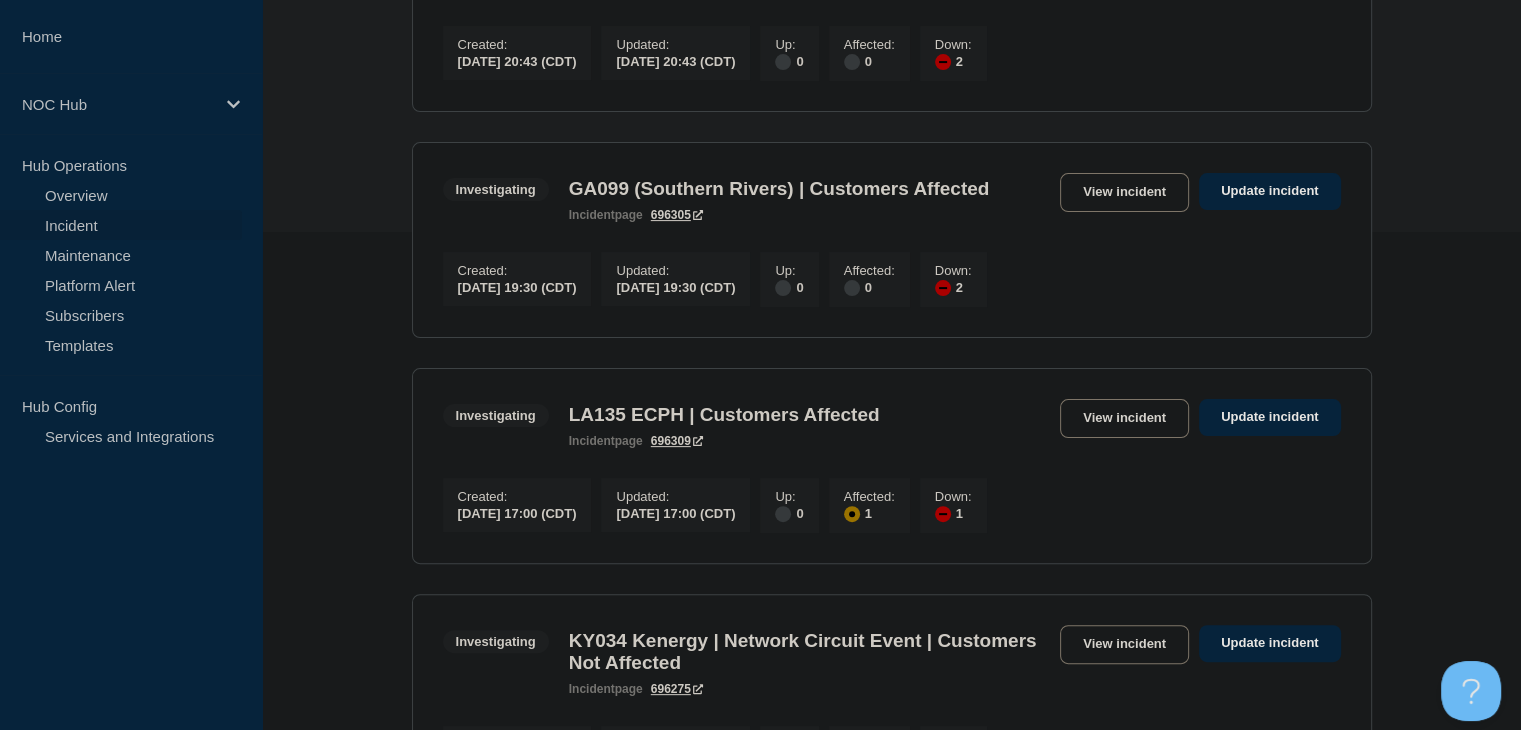 scroll, scrollTop: 500, scrollLeft: 0, axis: vertical 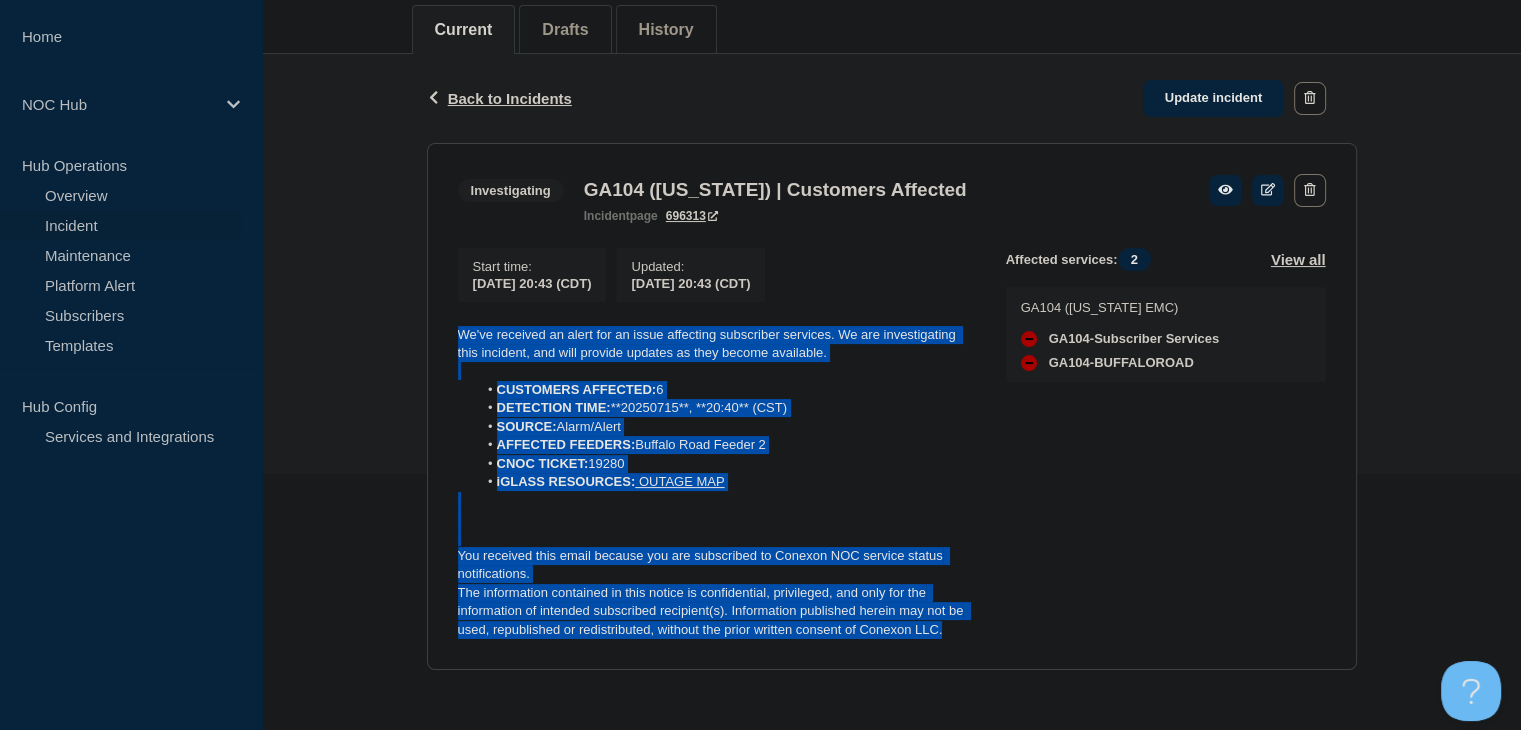 drag, startPoint x: 956, startPoint y: 629, endPoint x: 439, endPoint y: 329, distance: 597.7366 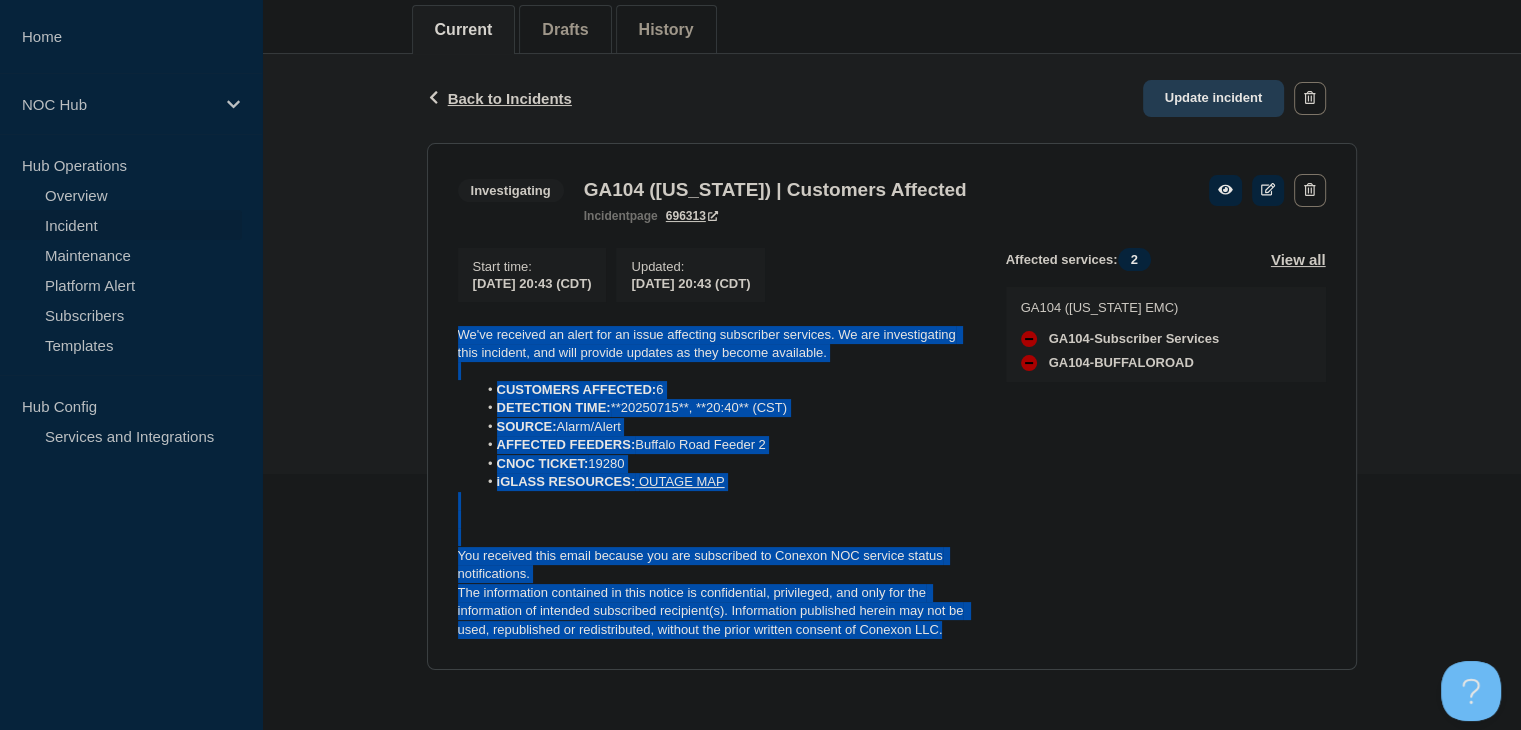 click on "Update incident" 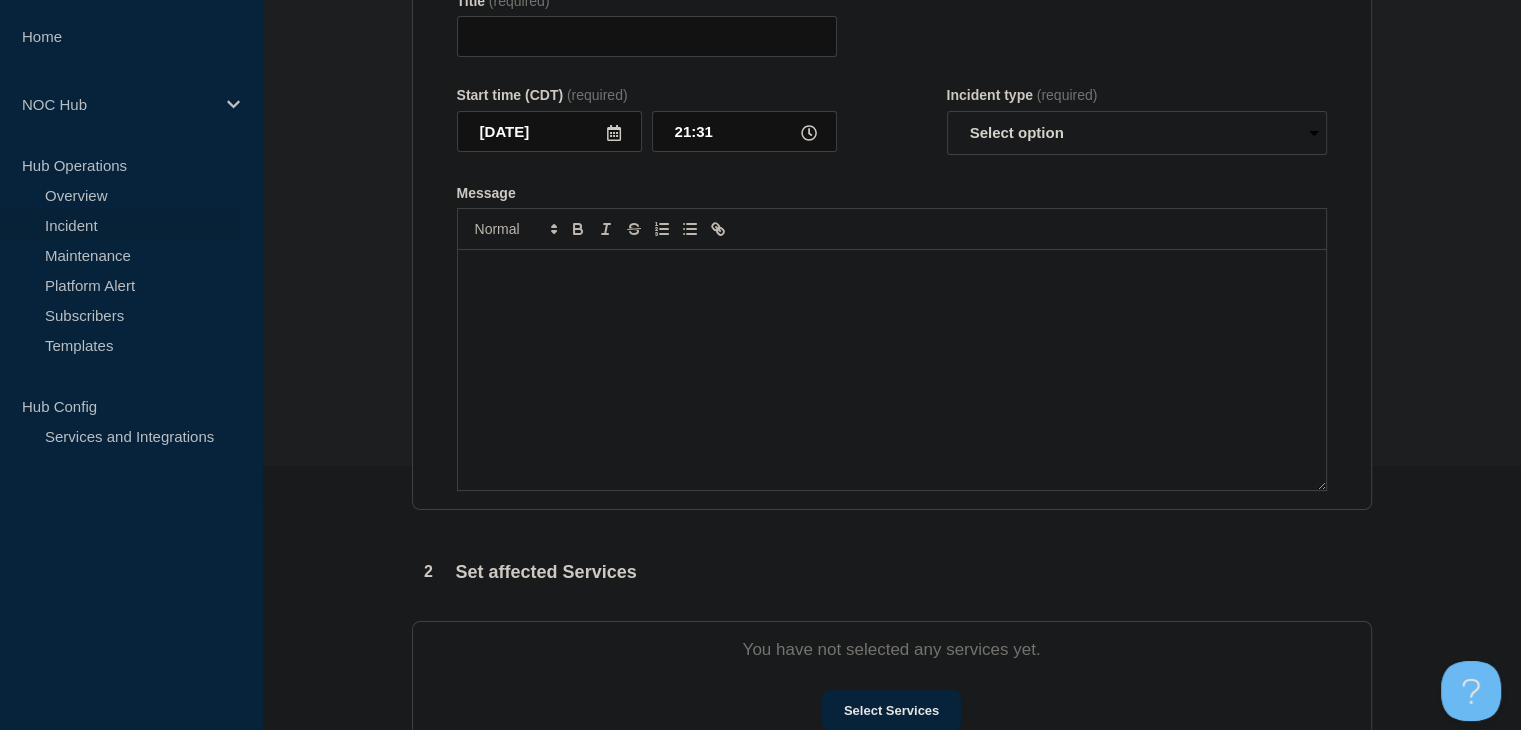 type on "GA104 (Washington) | Customers Affected" 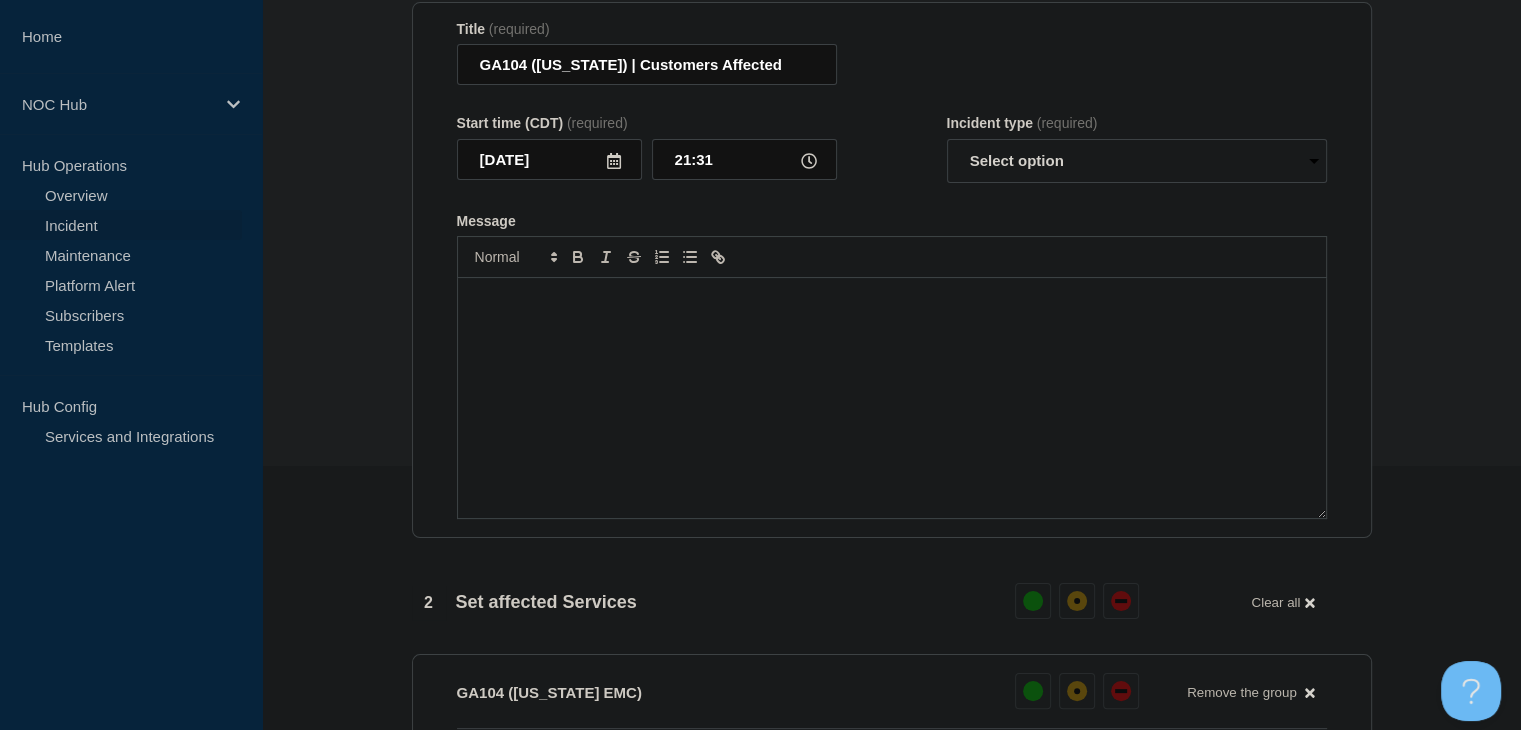 click at bounding box center [892, 398] 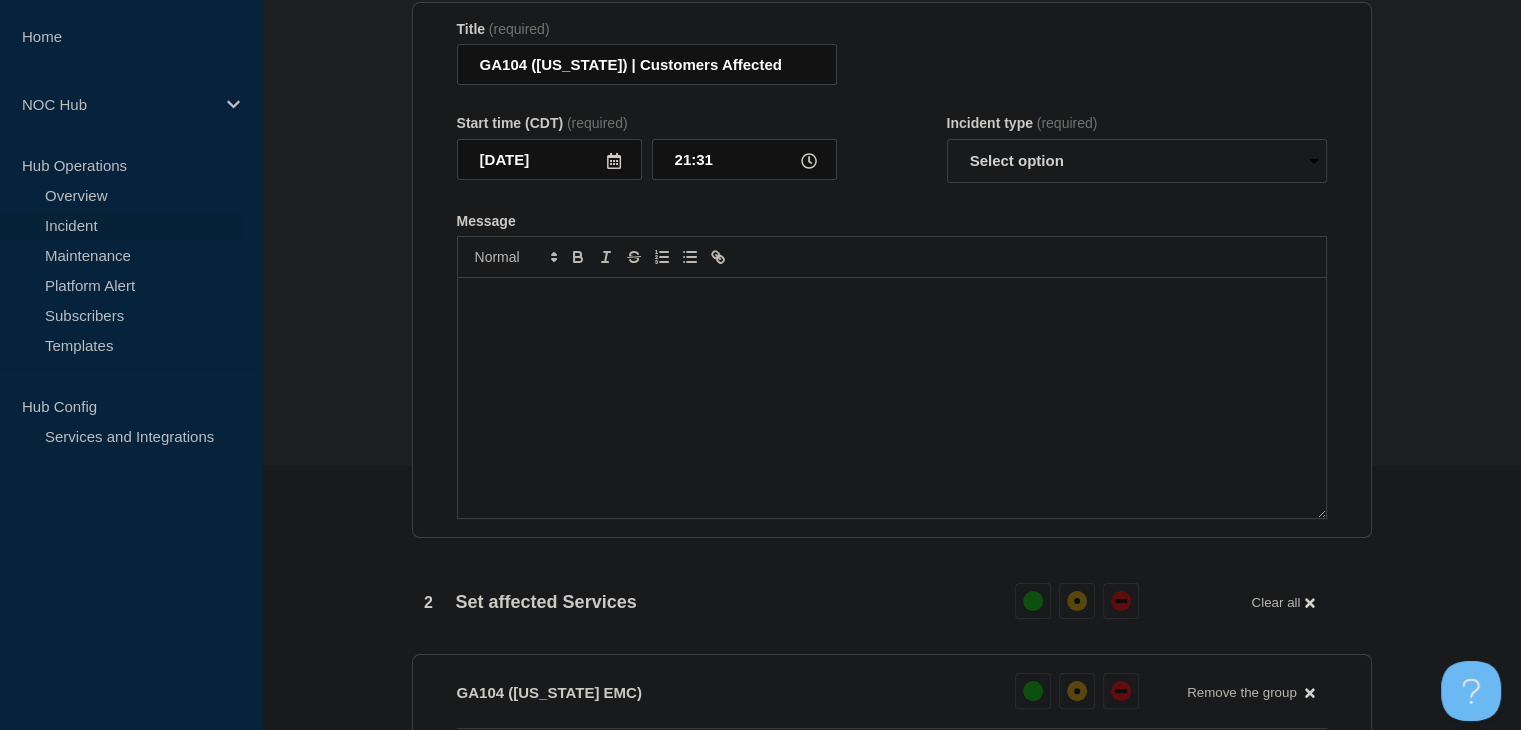 scroll, scrollTop: 46, scrollLeft: 0, axis: vertical 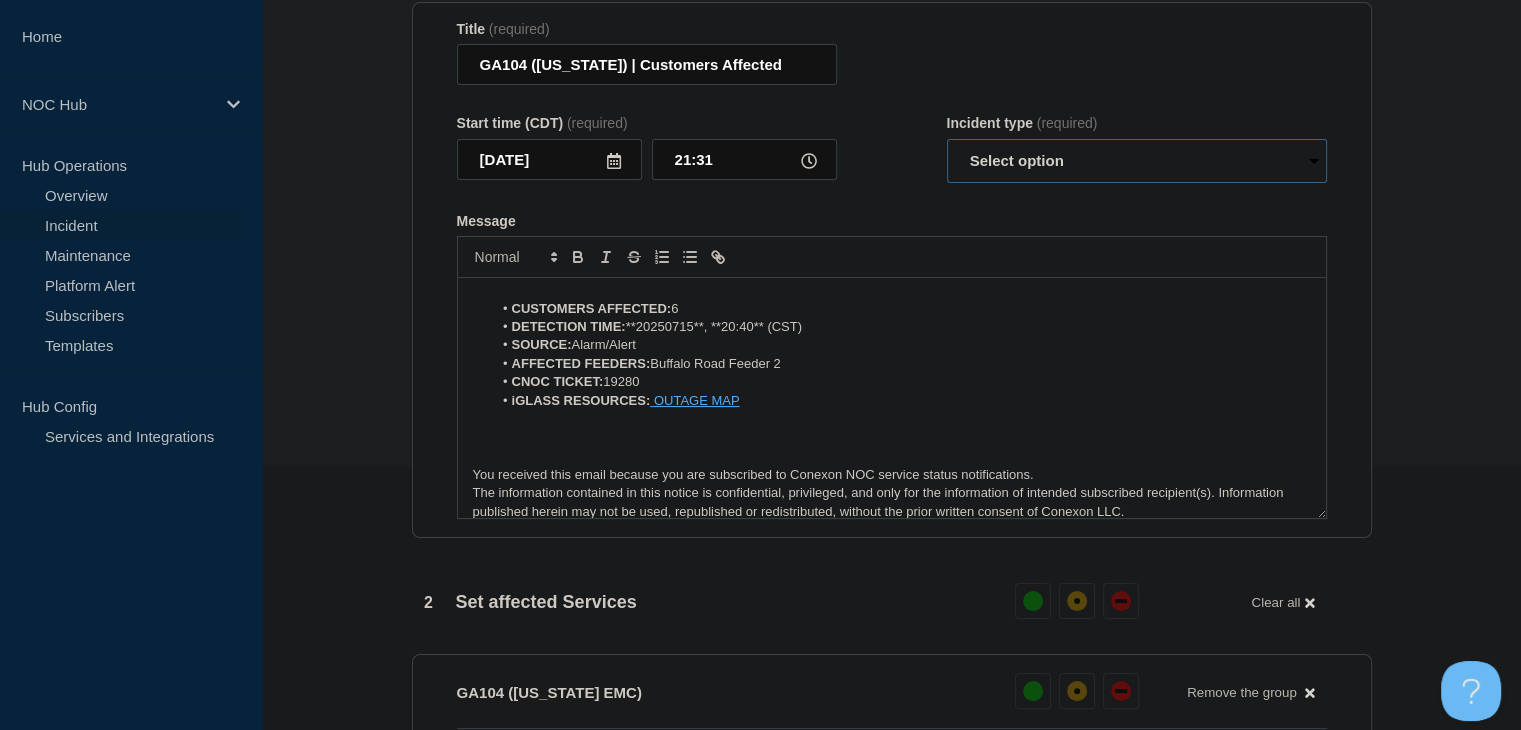 click on "Select option Investigating Identified Monitoring Resolved" at bounding box center (1137, 161) 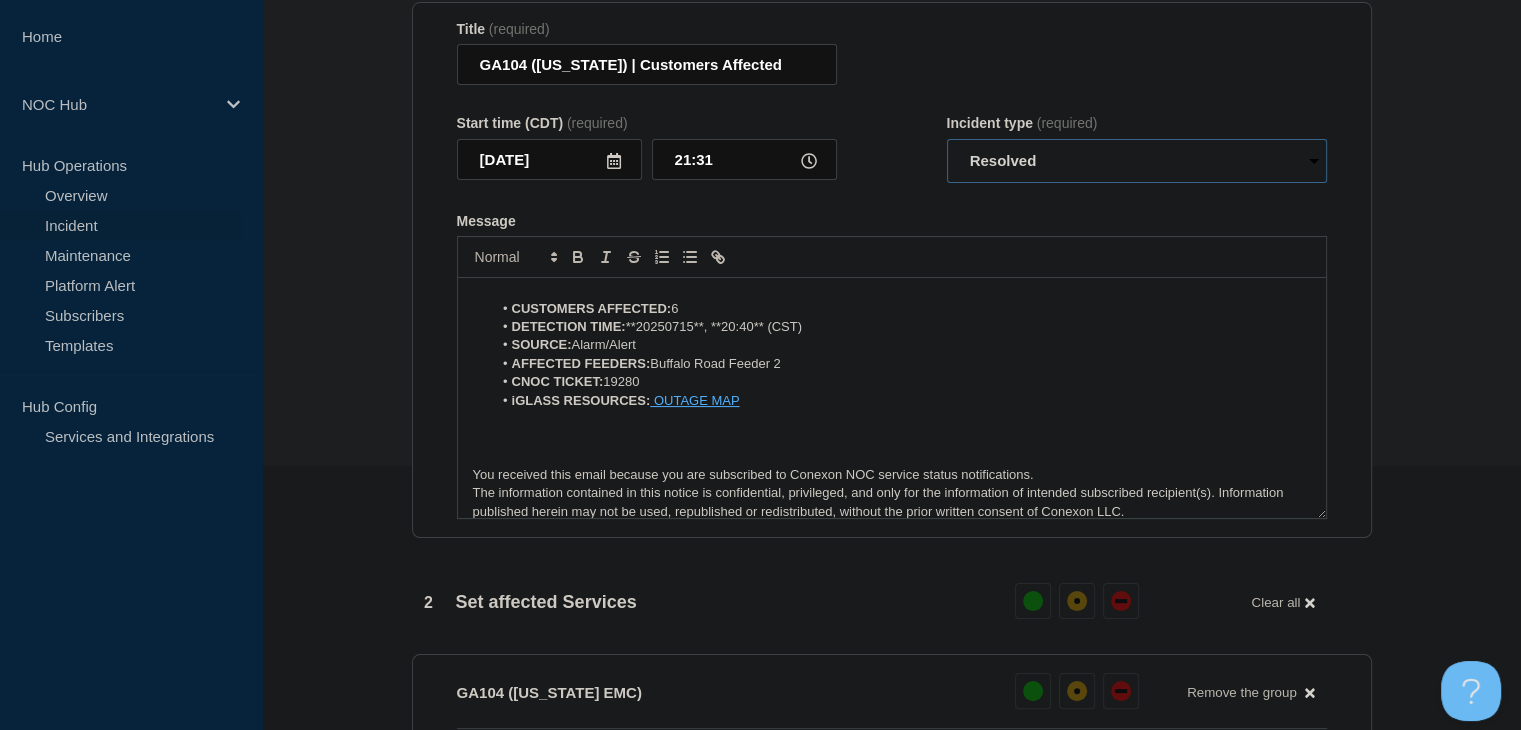 click on "Select option Investigating Identified Monitoring Resolved" at bounding box center (1137, 161) 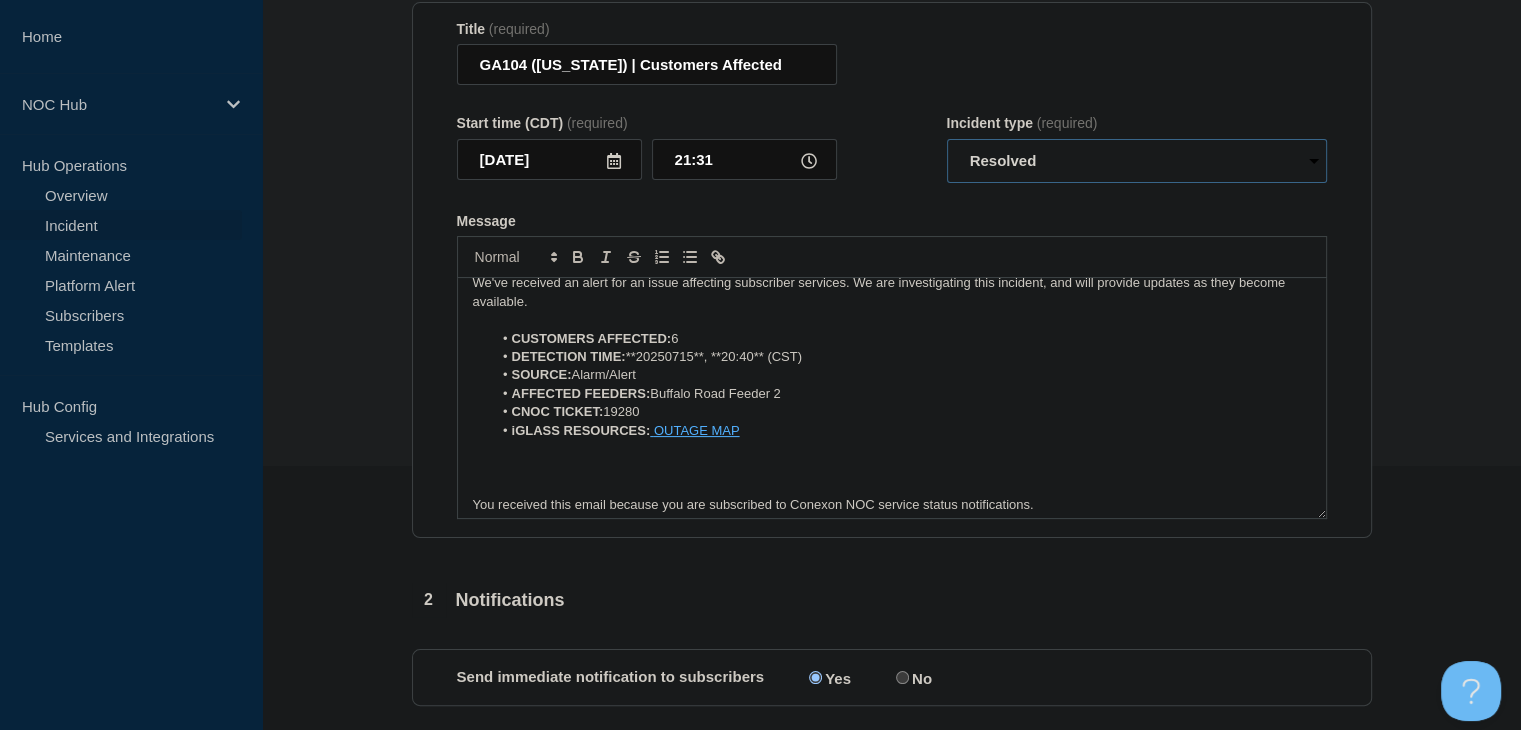 scroll, scrollTop: 0, scrollLeft: 0, axis: both 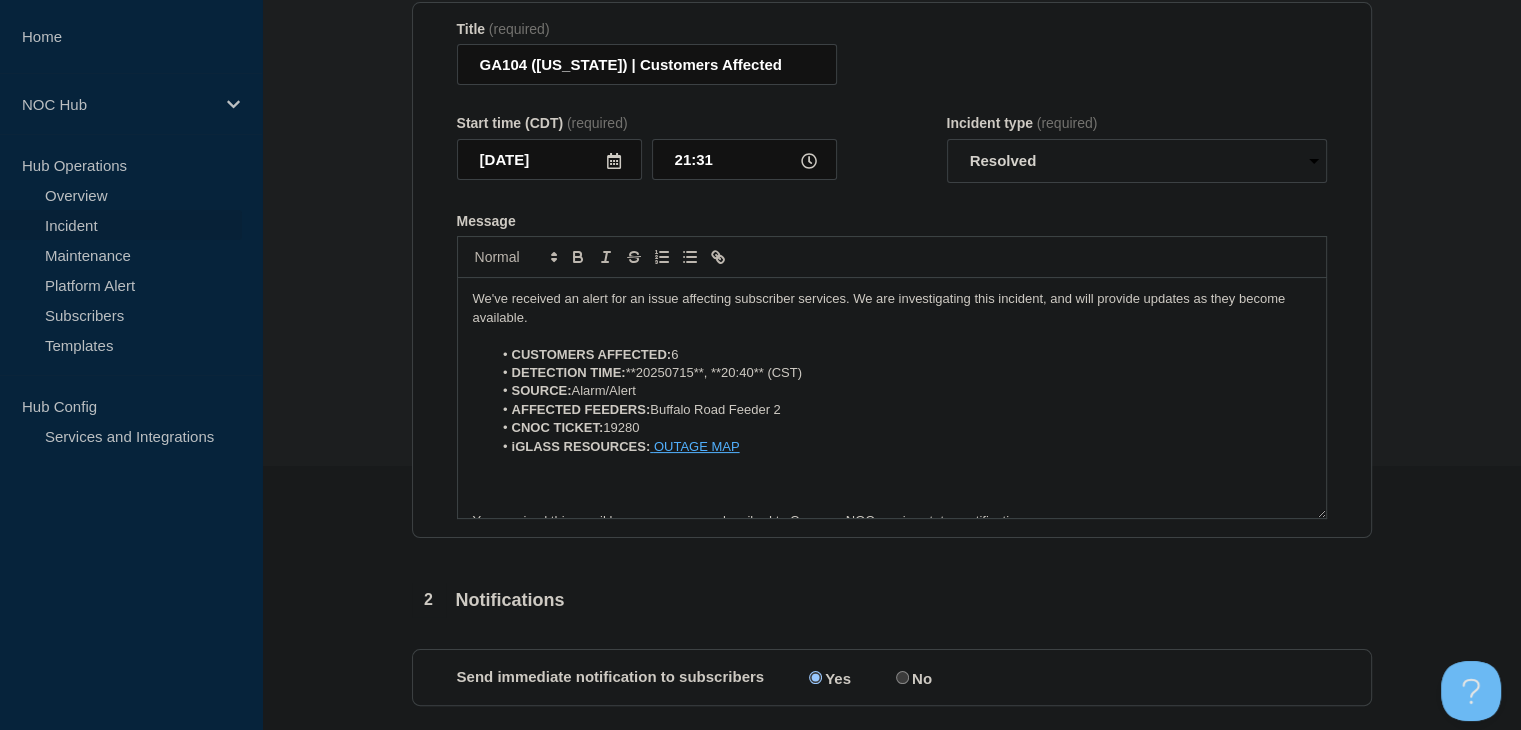 drag, startPoint x: 526, startPoint y: 329, endPoint x: 409, endPoint y: 298, distance: 121.037186 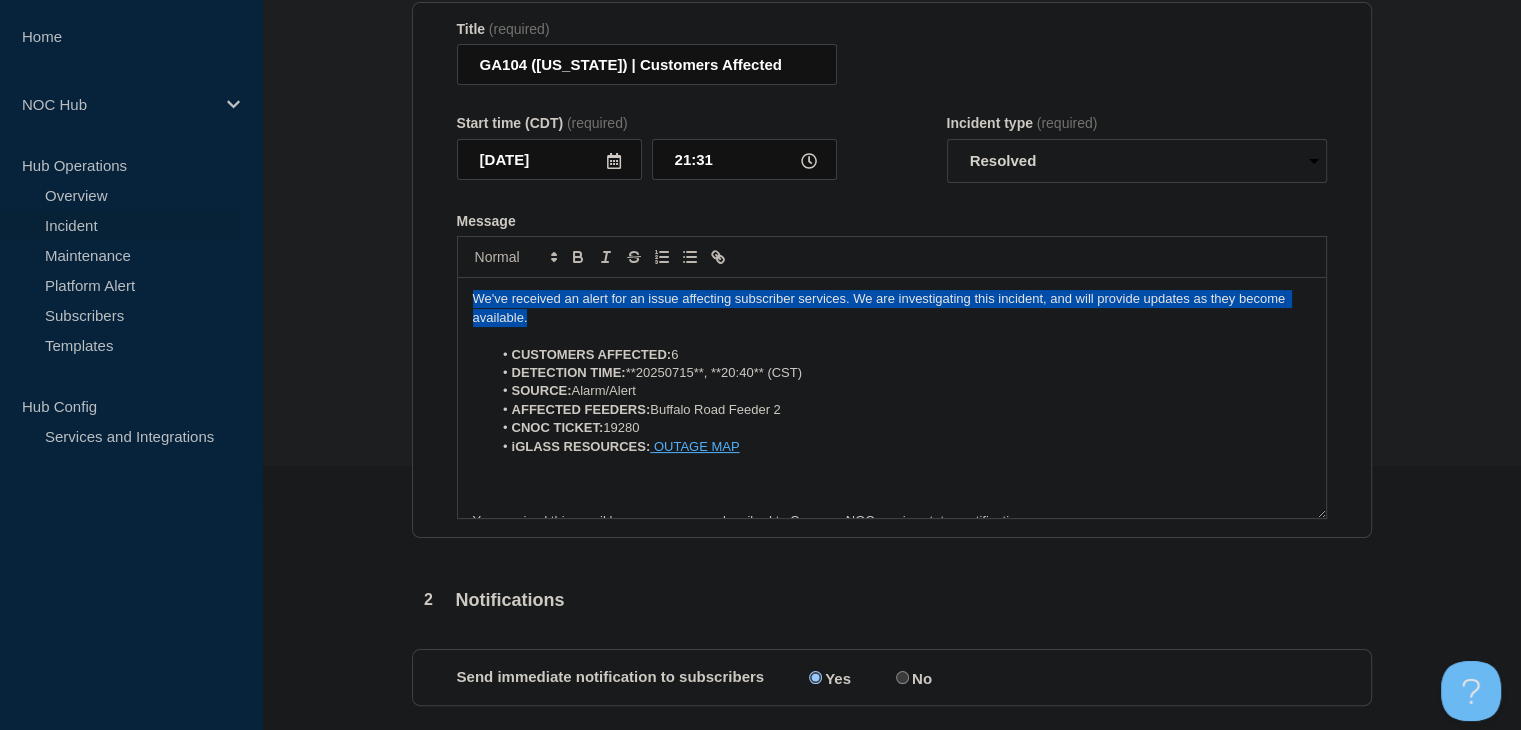 drag, startPoint x: 531, startPoint y: 333, endPoint x: 409, endPoint y: 302, distance: 125.87692 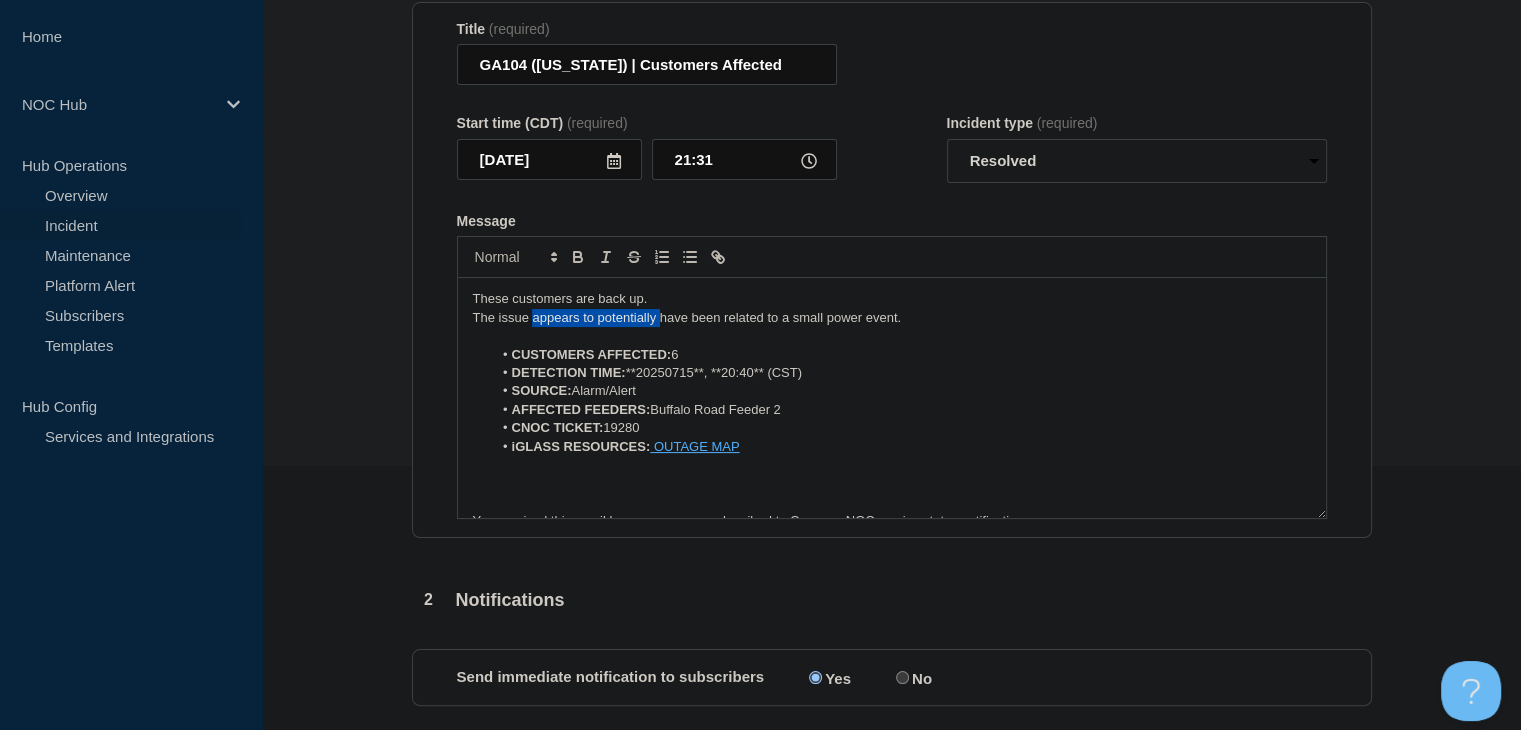 drag, startPoint x: 657, startPoint y: 333, endPoint x: 531, endPoint y: 339, distance: 126.14278 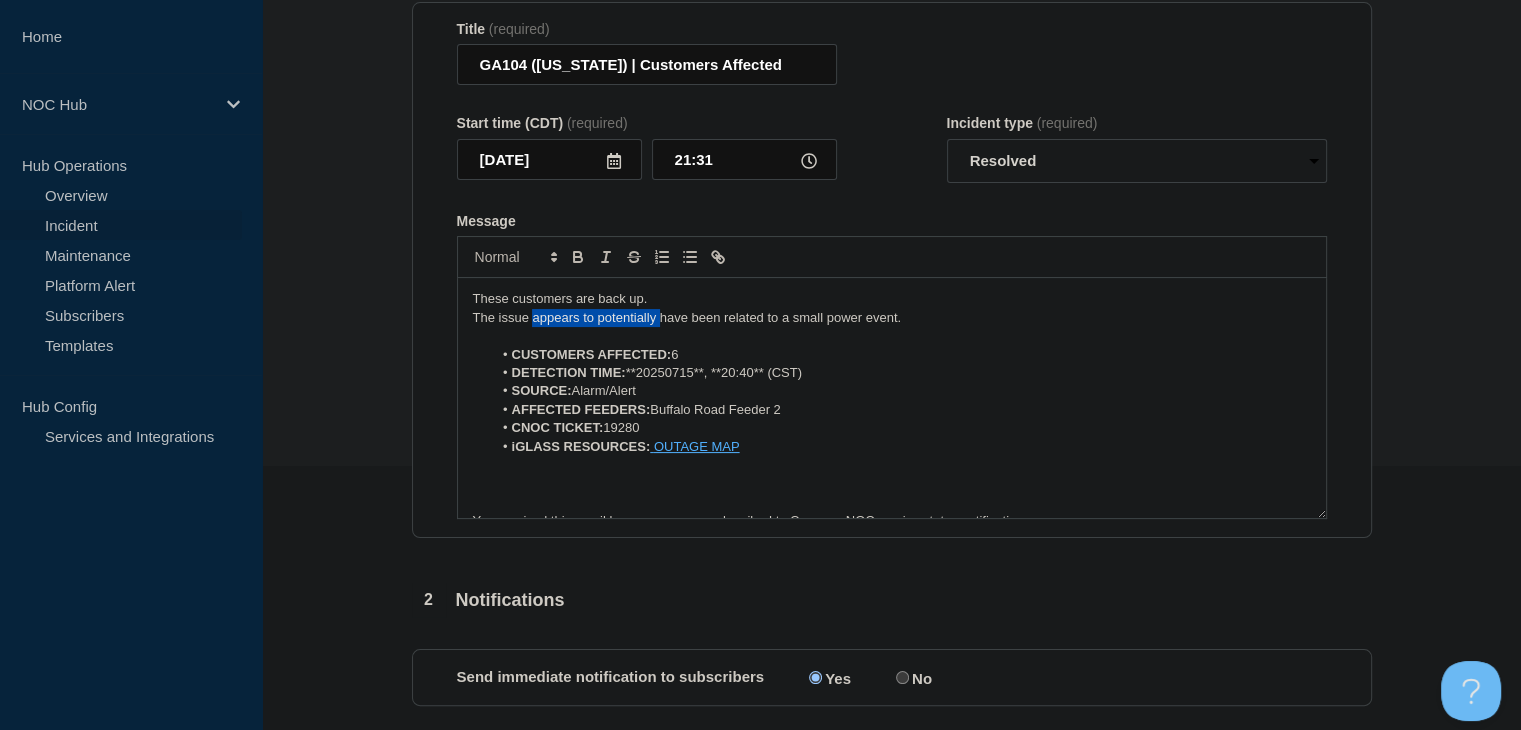 click on "The issue appears to potentially have been related to a small power event." at bounding box center [892, 318] 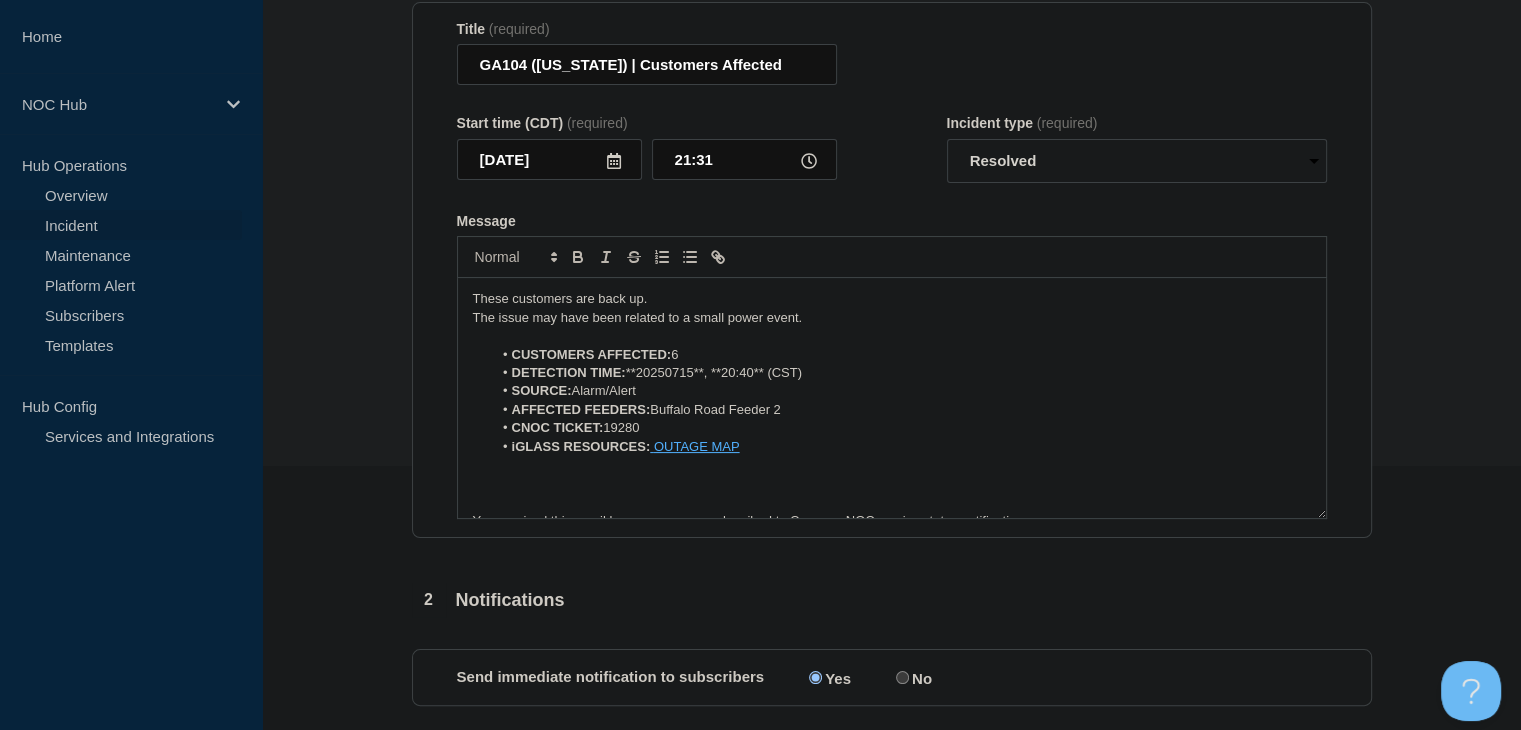 click on "1  Provide details  Title  (required) GA104 (Washington) | Customers Affected Start time (CDT)  (required) 2025-07-15 21:31 Incident type  (required) Select option Investigating Identified Monitoring Resolved Message  These customers are back up. The issue may have been related to a small power event.  CUSTOMERS AFFECTED:  6 DETECTION TIME:  **20250715**, **20:40** (CST)   SOURCE:  Alarm/Alert AFFECTED FEEDERS:  Buffalo Road Feeder 2 CNOC TICKET:  19280 iGLASS RESOURCES:   OUTAGE MAP You received this email because you are subscribed to Conexon NOC service status notifications. The information contained in this notice is confidential, privileged, and only for the information of intended subscribed recipient(s). Information published herein may not be used, republished or redistributed, without the prior written consent of Conexon LLC. 2  Notifications  Send immediate notification to subscribers Send immediate notification to subscribers  Yes  No Save & Publish Cancel Save as draft Incident updates" at bounding box center (891, 470) 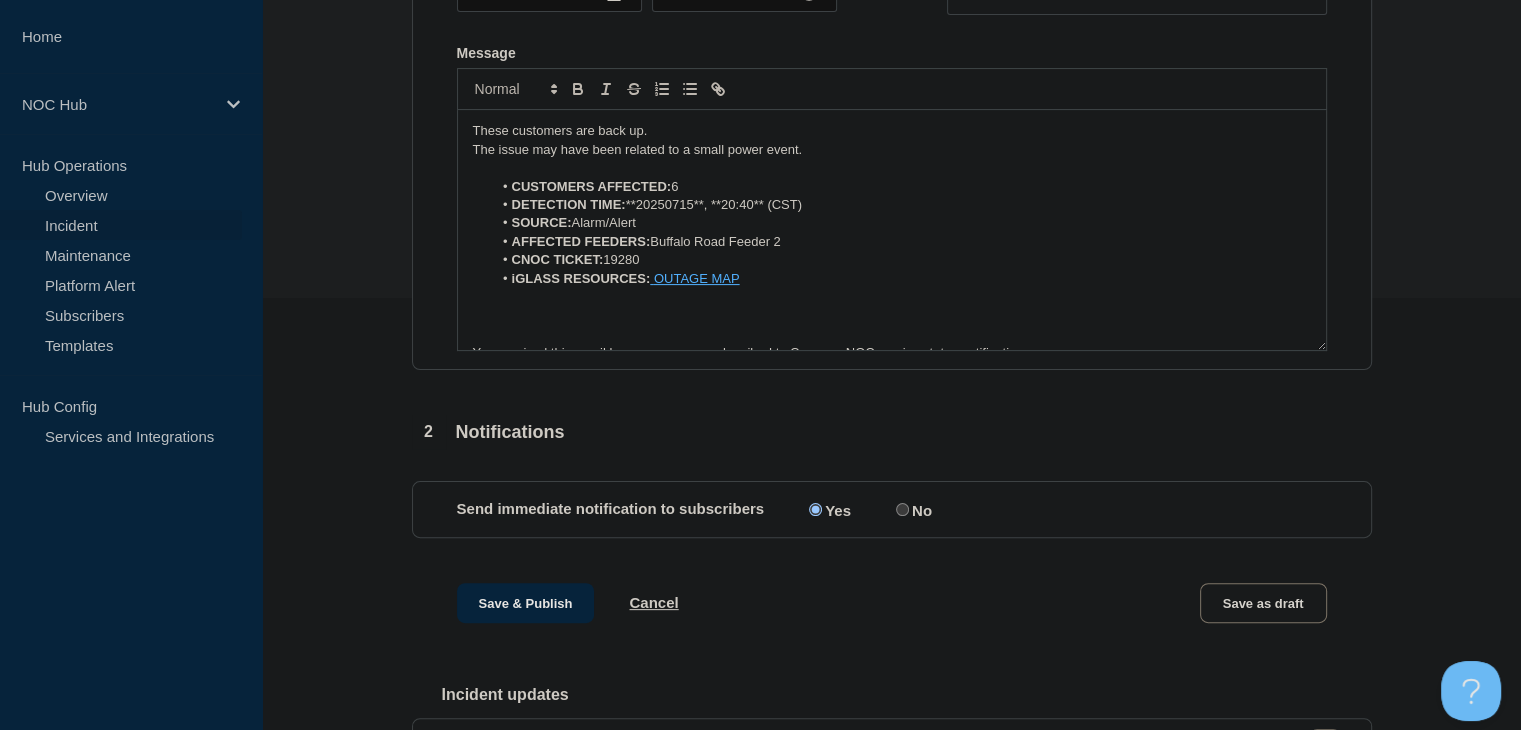 scroll, scrollTop: 564, scrollLeft: 0, axis: vertical 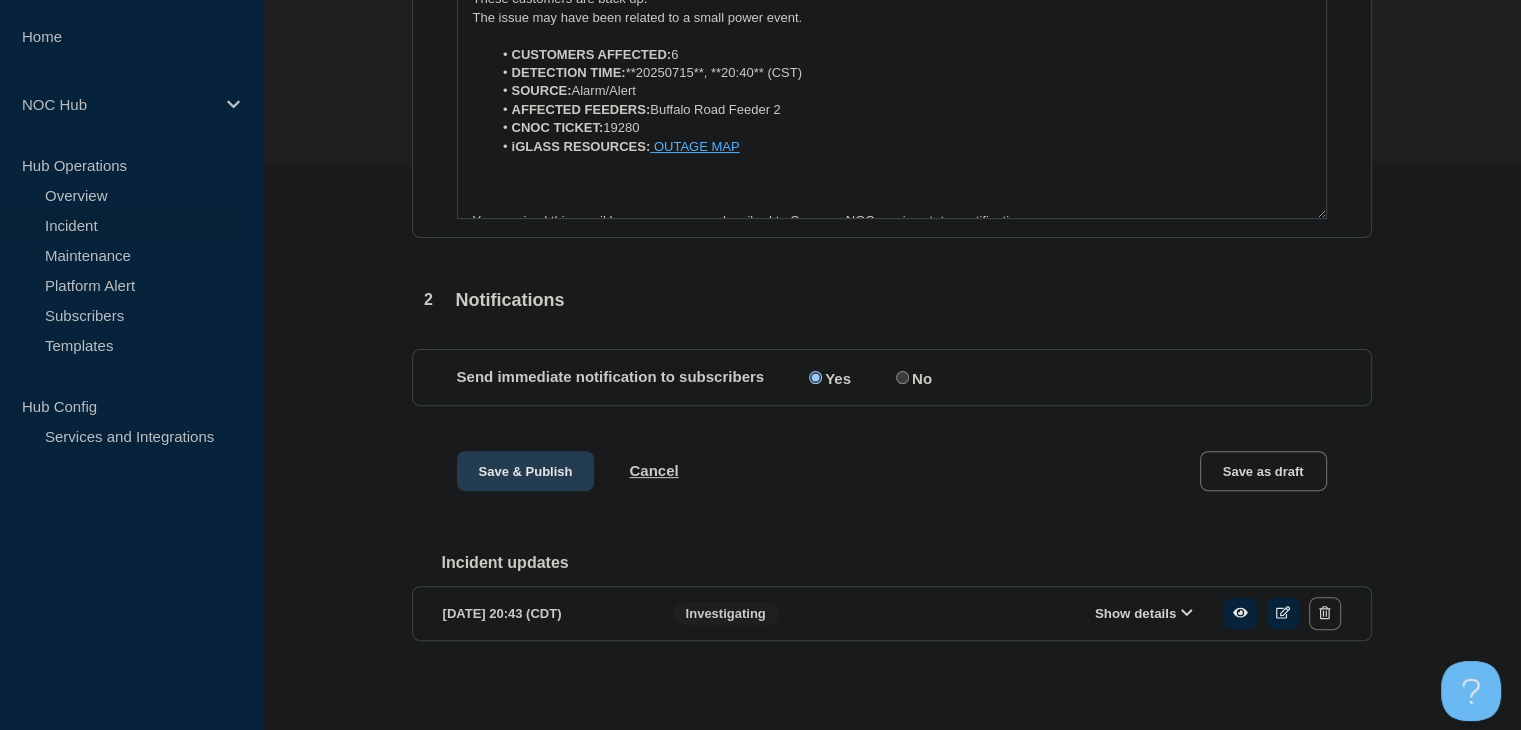 click on "Save & Publish" at bounding box center [526, 471] 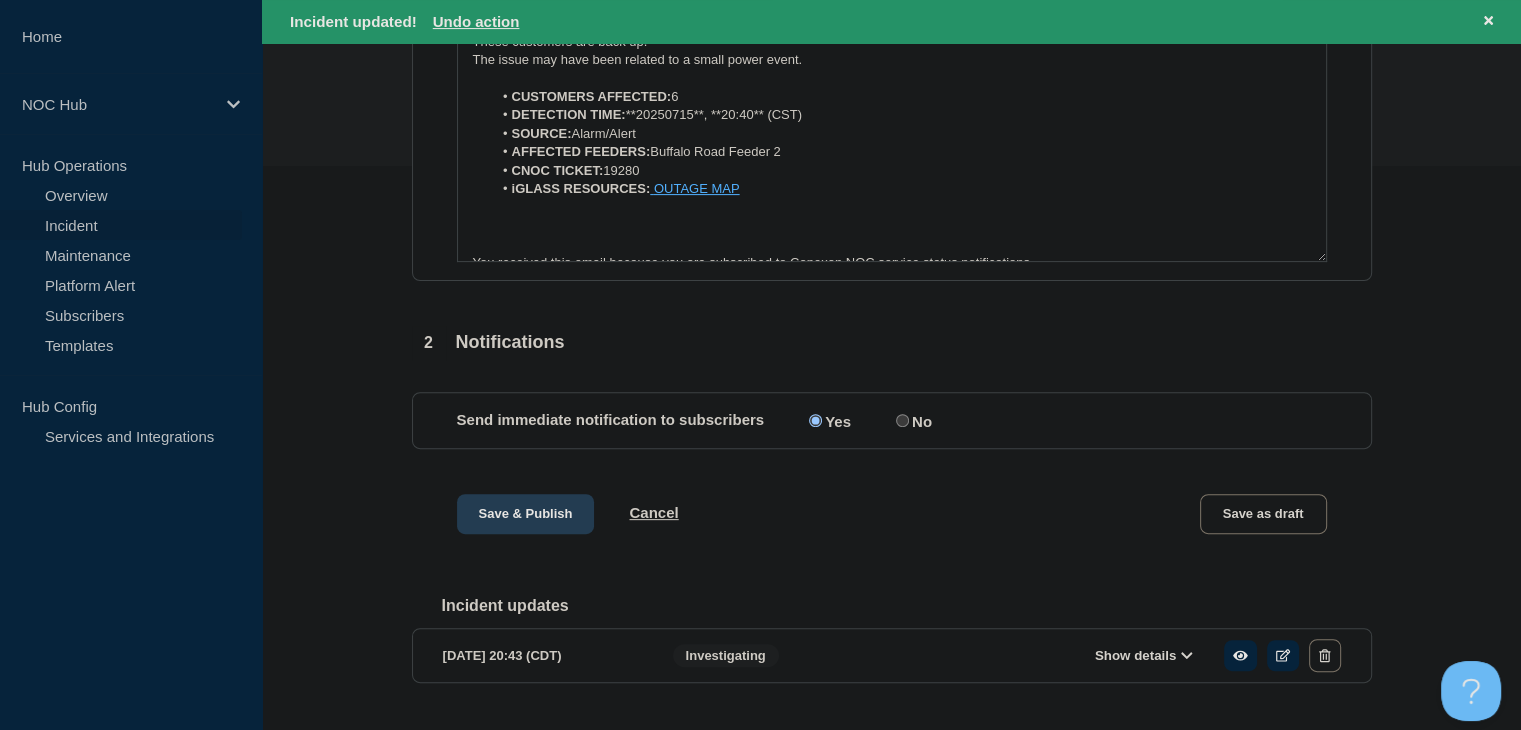 scroll, scrollTop: 0, scrollLeft: 0, axis: both 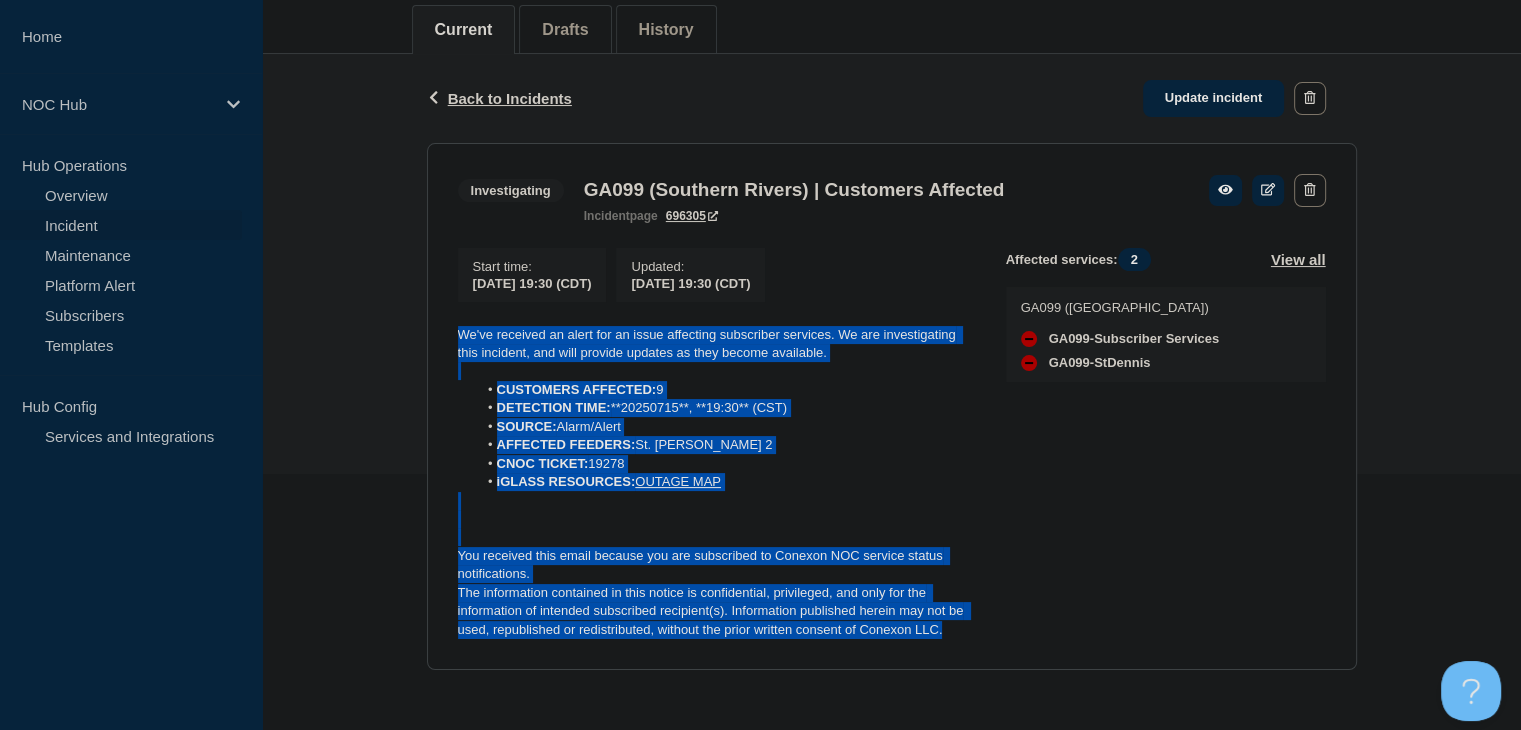 drag, startPoint x: 964, startPoint y: 636, endPoint x: 439, endPoint y: 331, distance: 607.1655 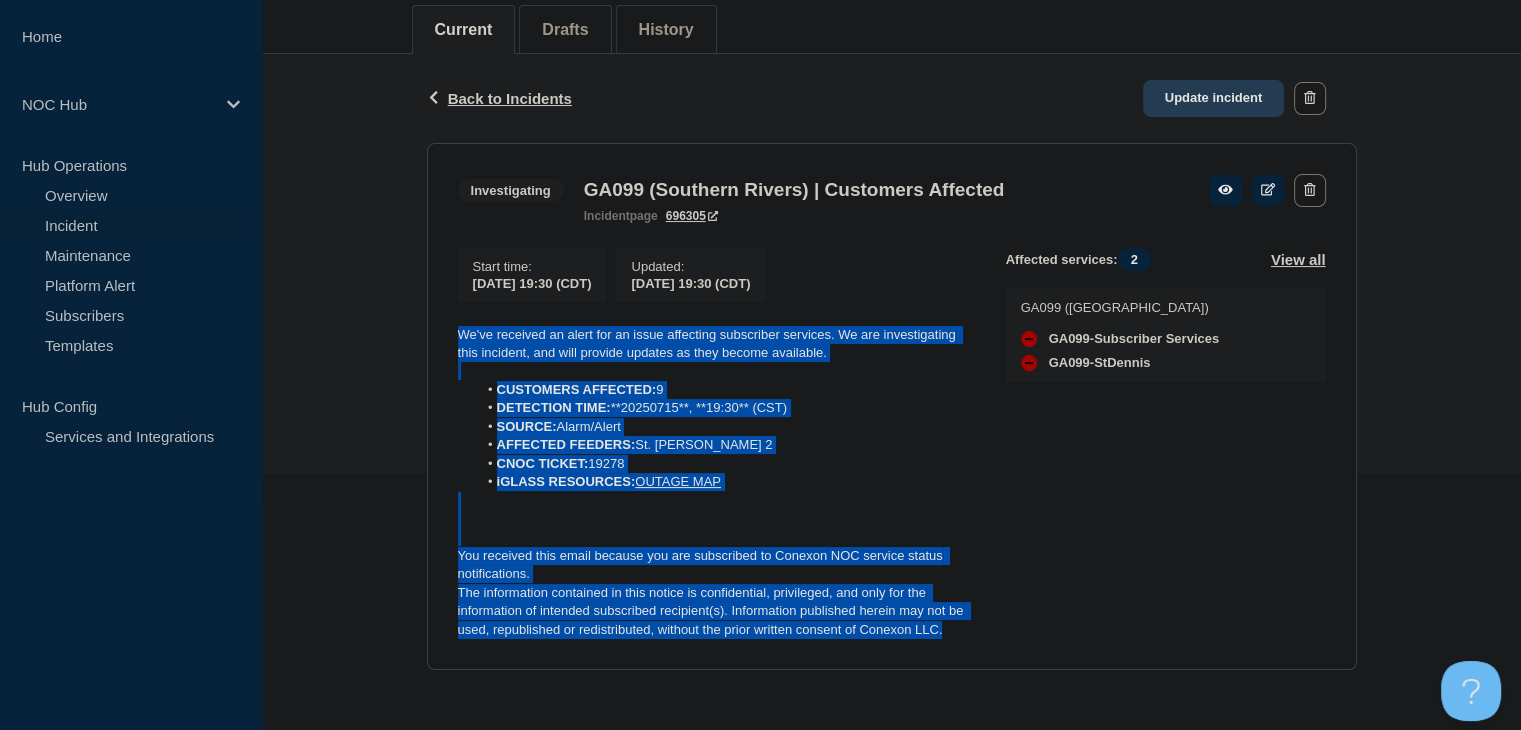click on "Update incident" 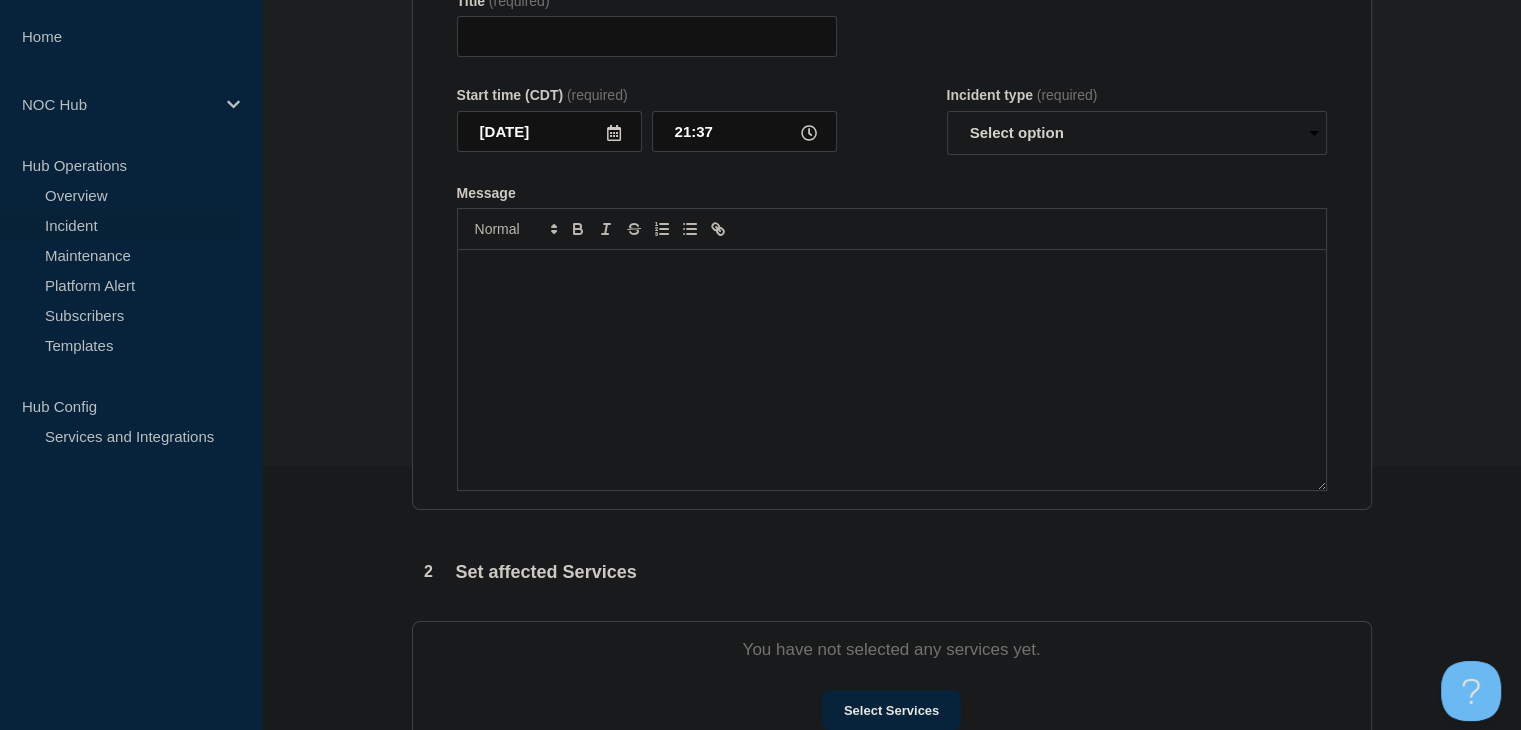 type on "GA099 (Southern Rivers)  | Customers Affected" 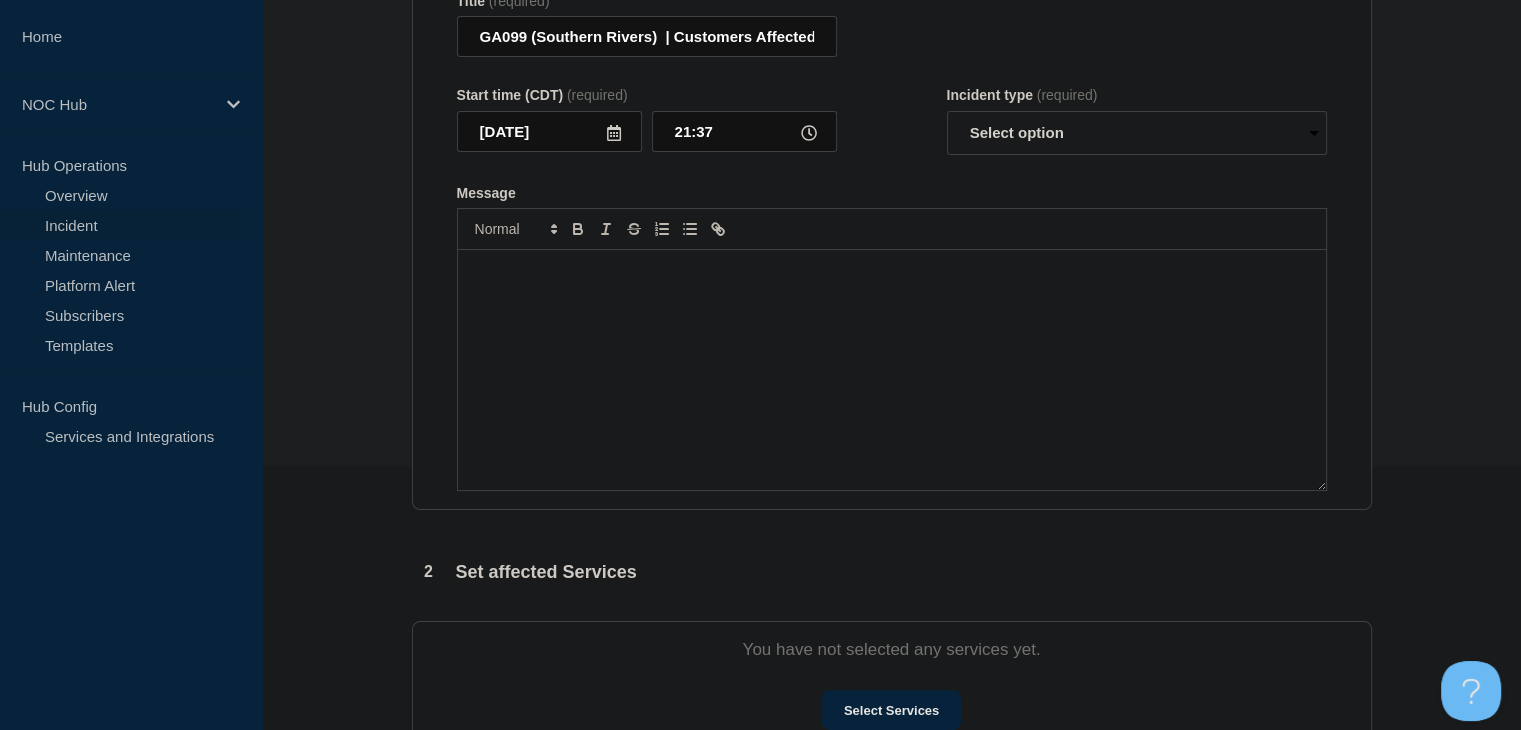 click at bounding box center (892, 370) 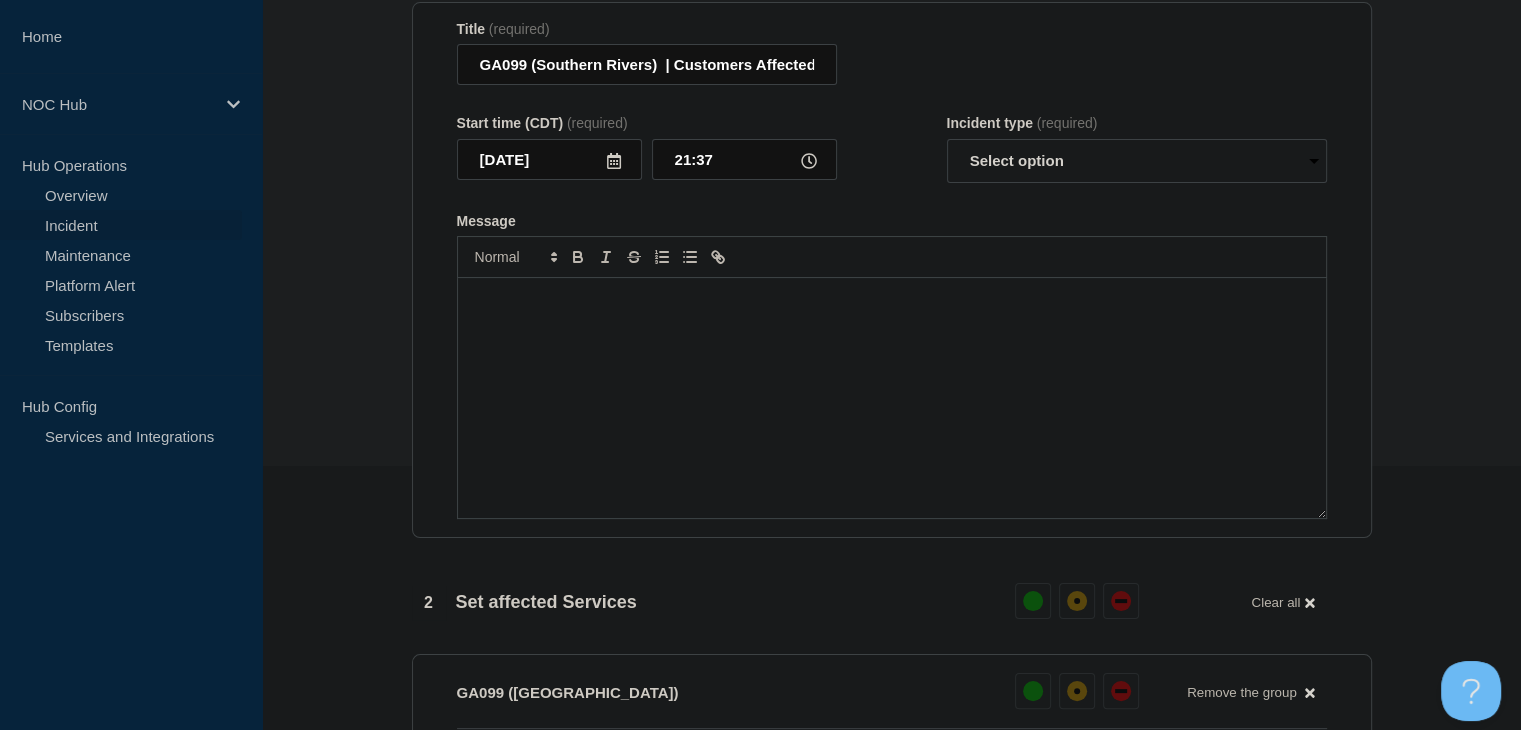 scroll, scrollTop: 46, scrollLeft: 0, axis: vertical 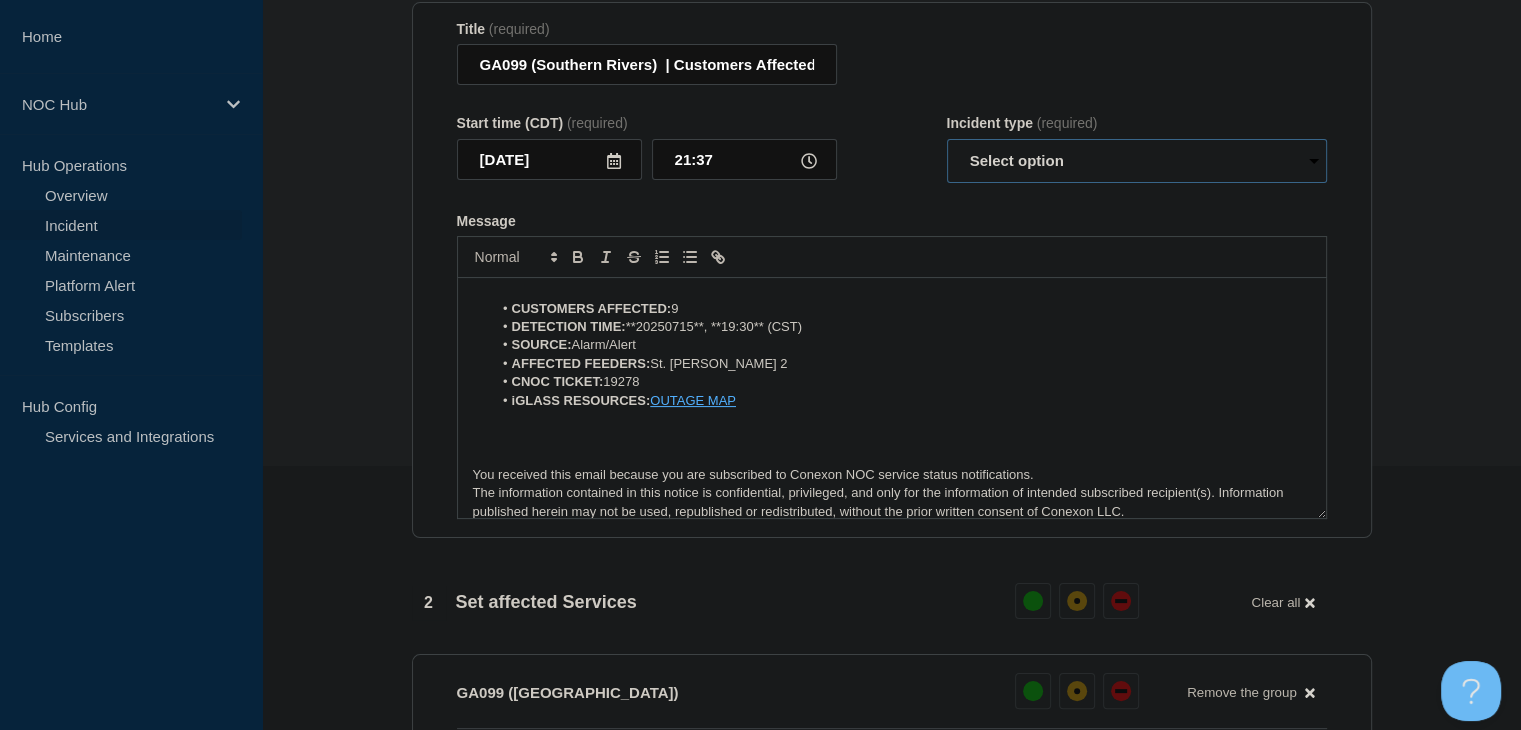click on "Select option Investigating Identified Monitoring Resolved" at bounding box center (1137, 161) 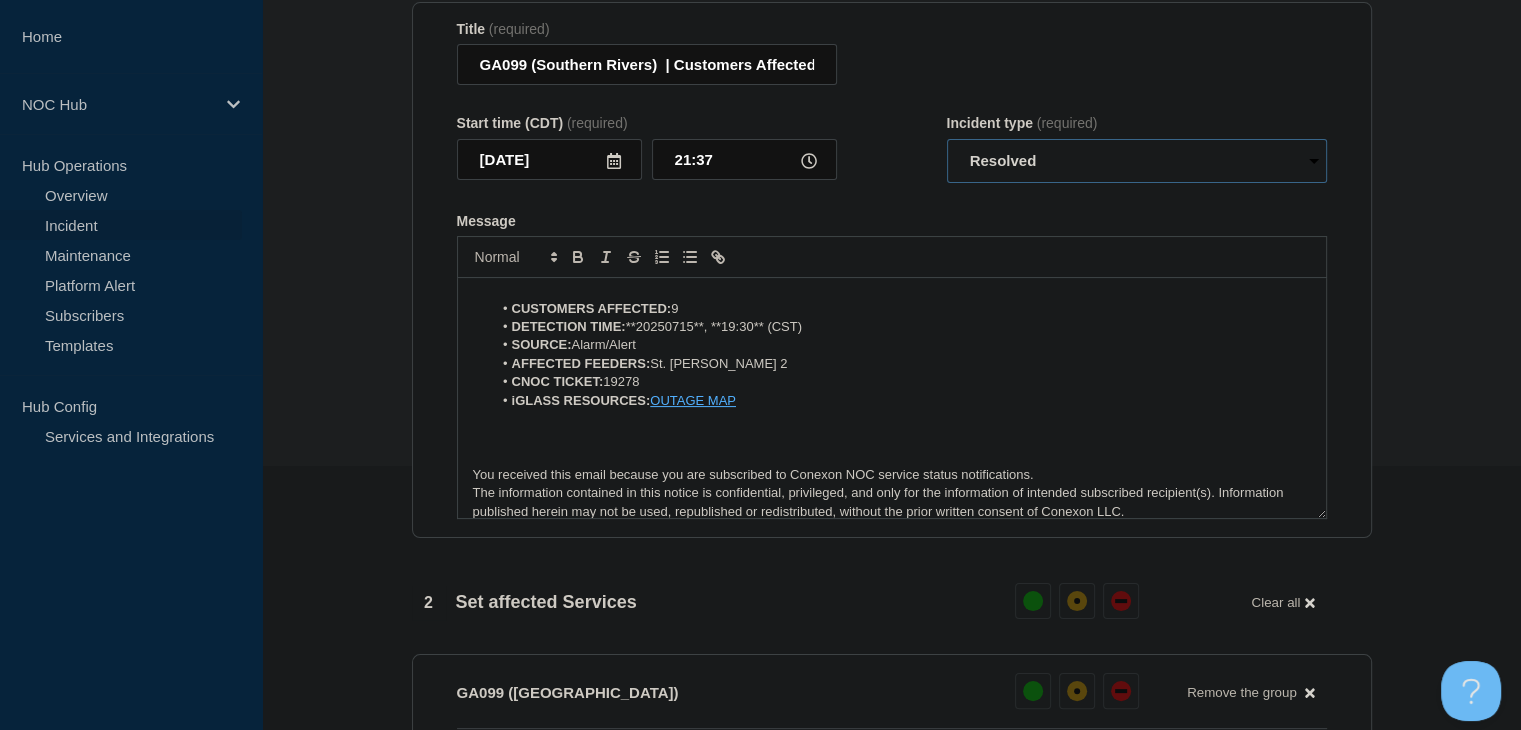 click on "Select option Investigating Identified Monitoring Resolved" at bounding box center (1137, 161) 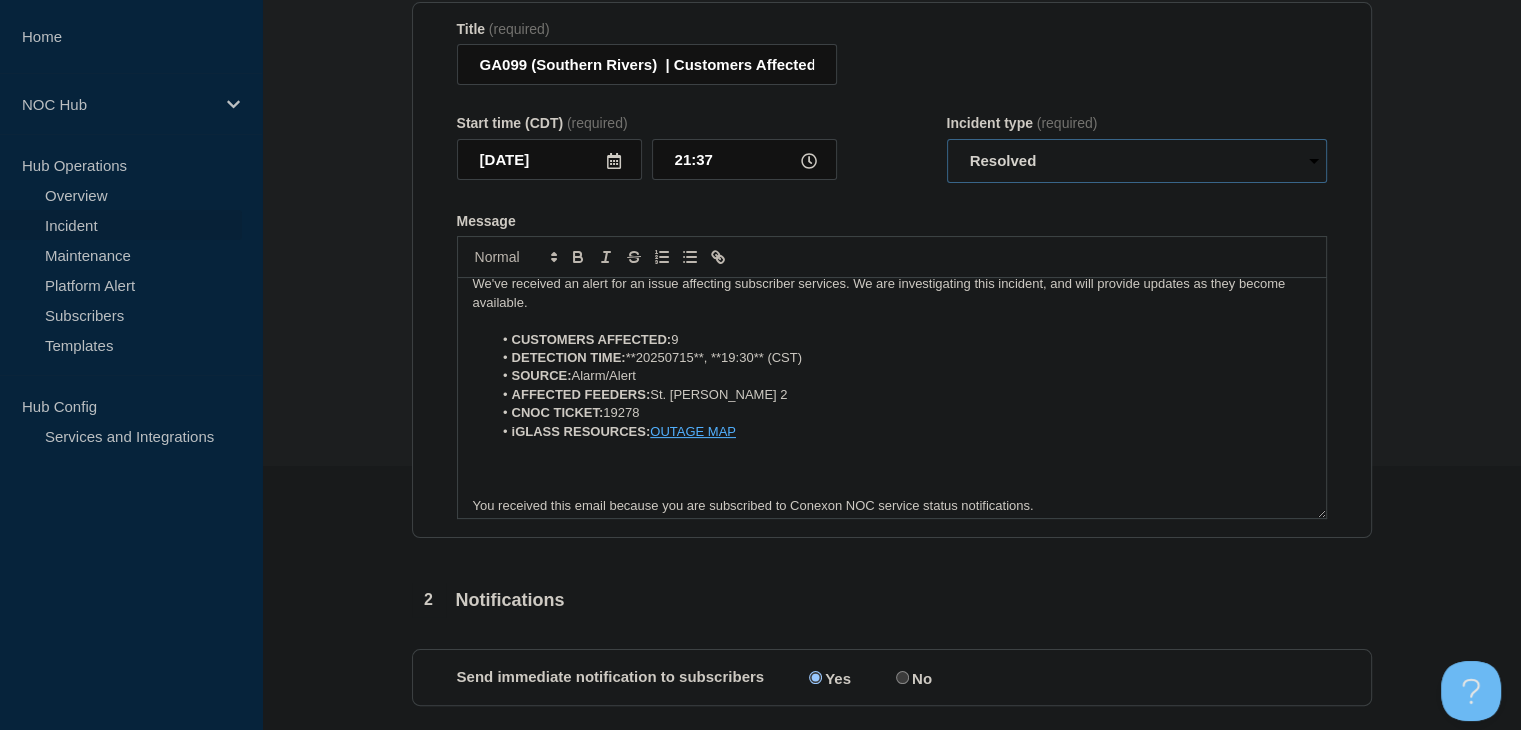 scroll, scrollTop: 0, scrollLeft: 0, axis: both 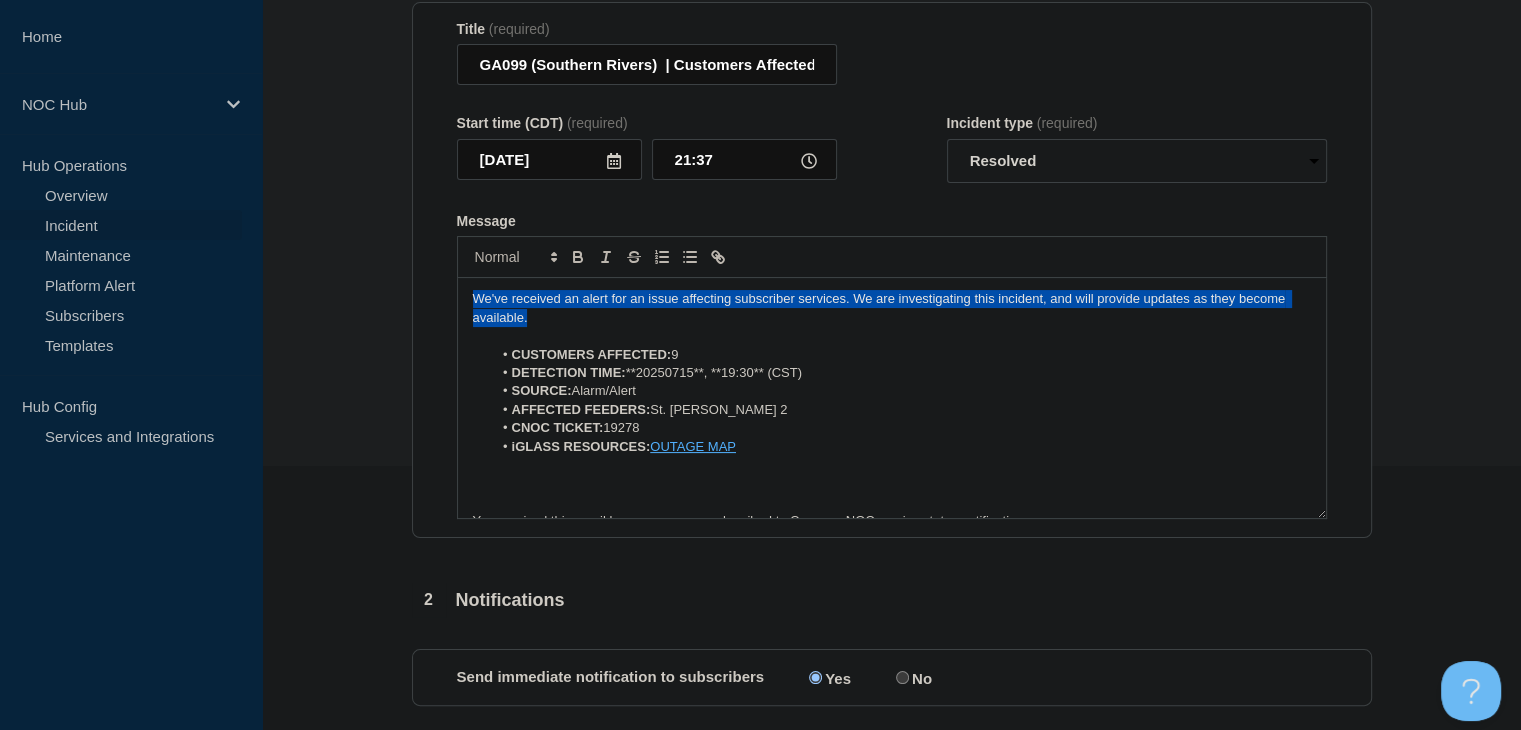 drag, startPoint x: 558, startPoint y: 336, endPoint x: 336, endPoint y: 288, distance: 227.12991 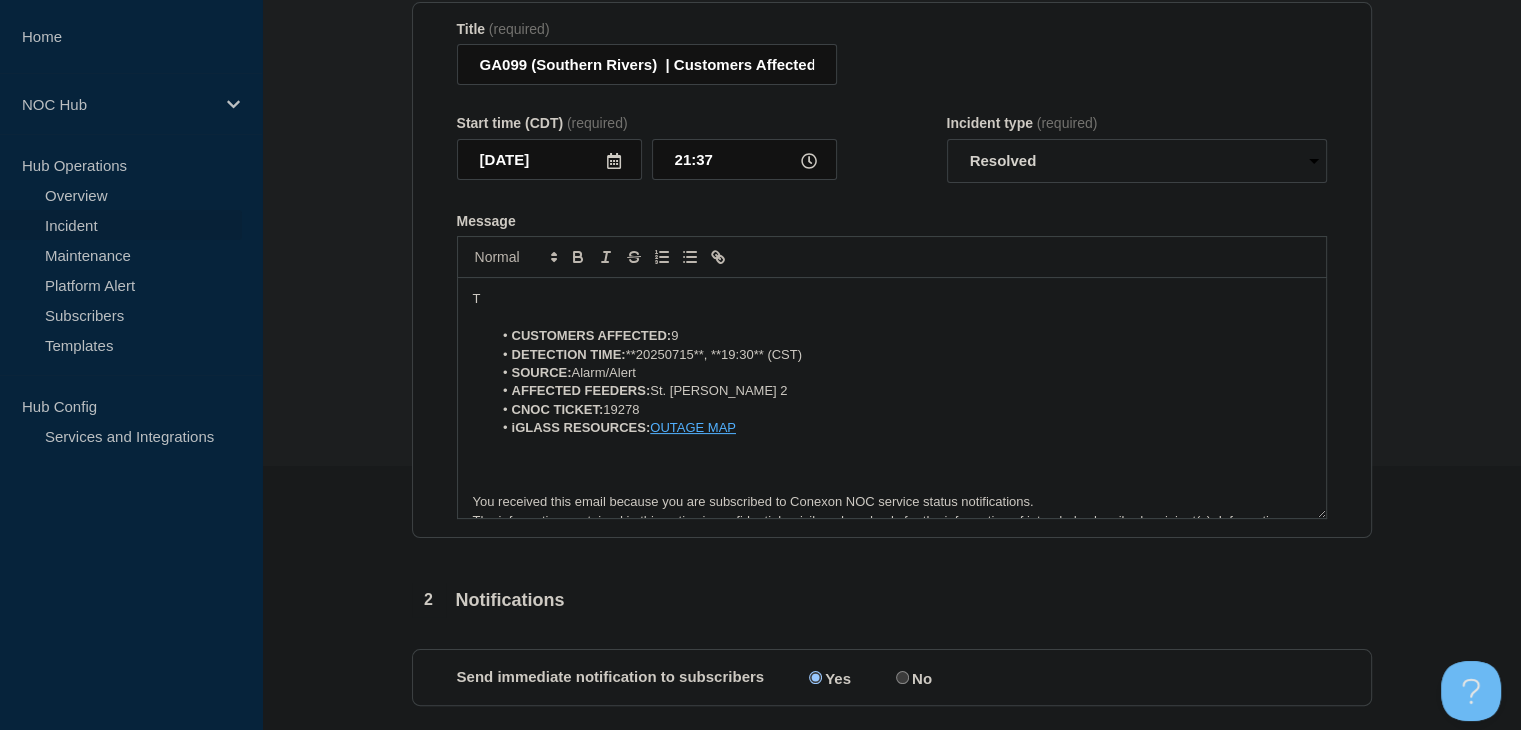 type 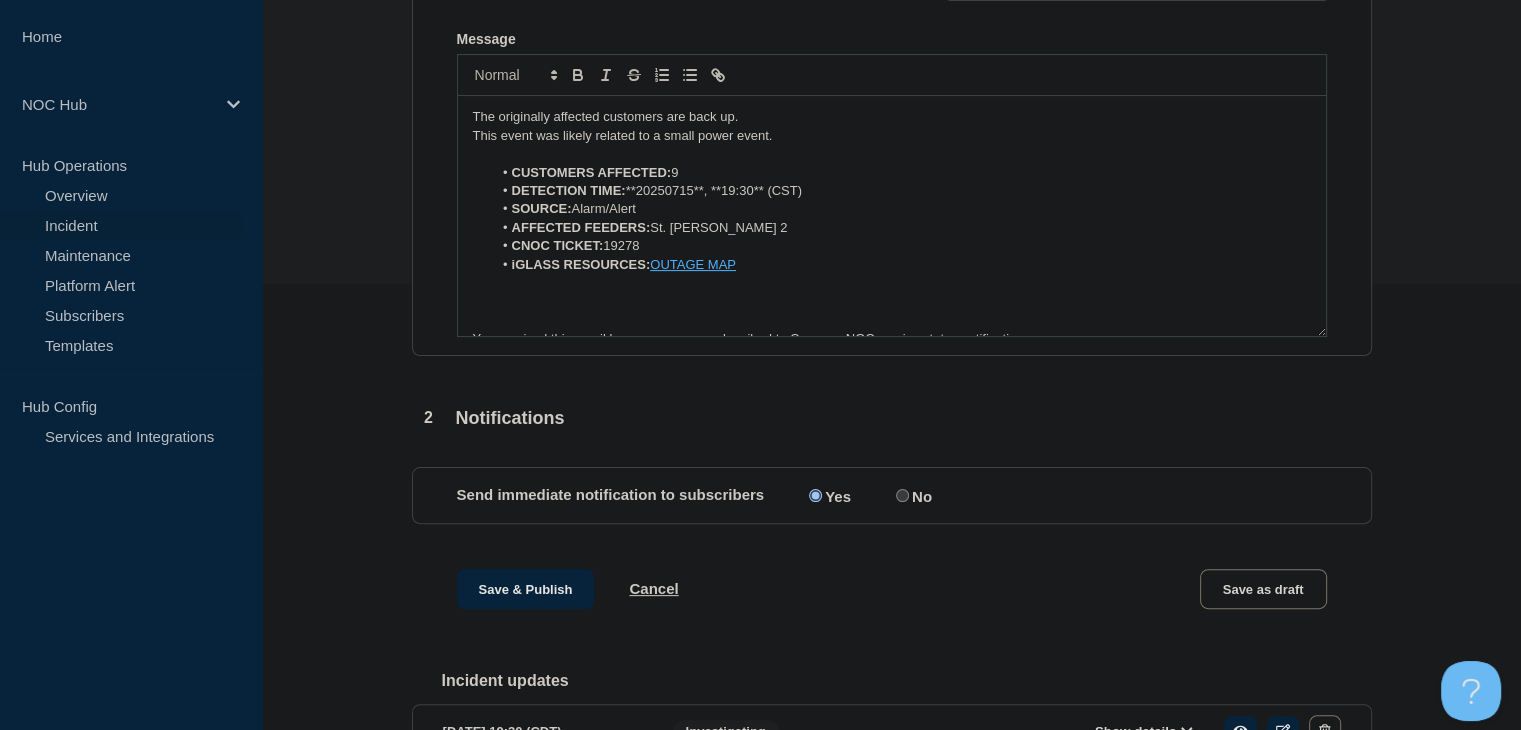 scroll, scrollTop: 584, scrollLeft: 0, axis: vertical 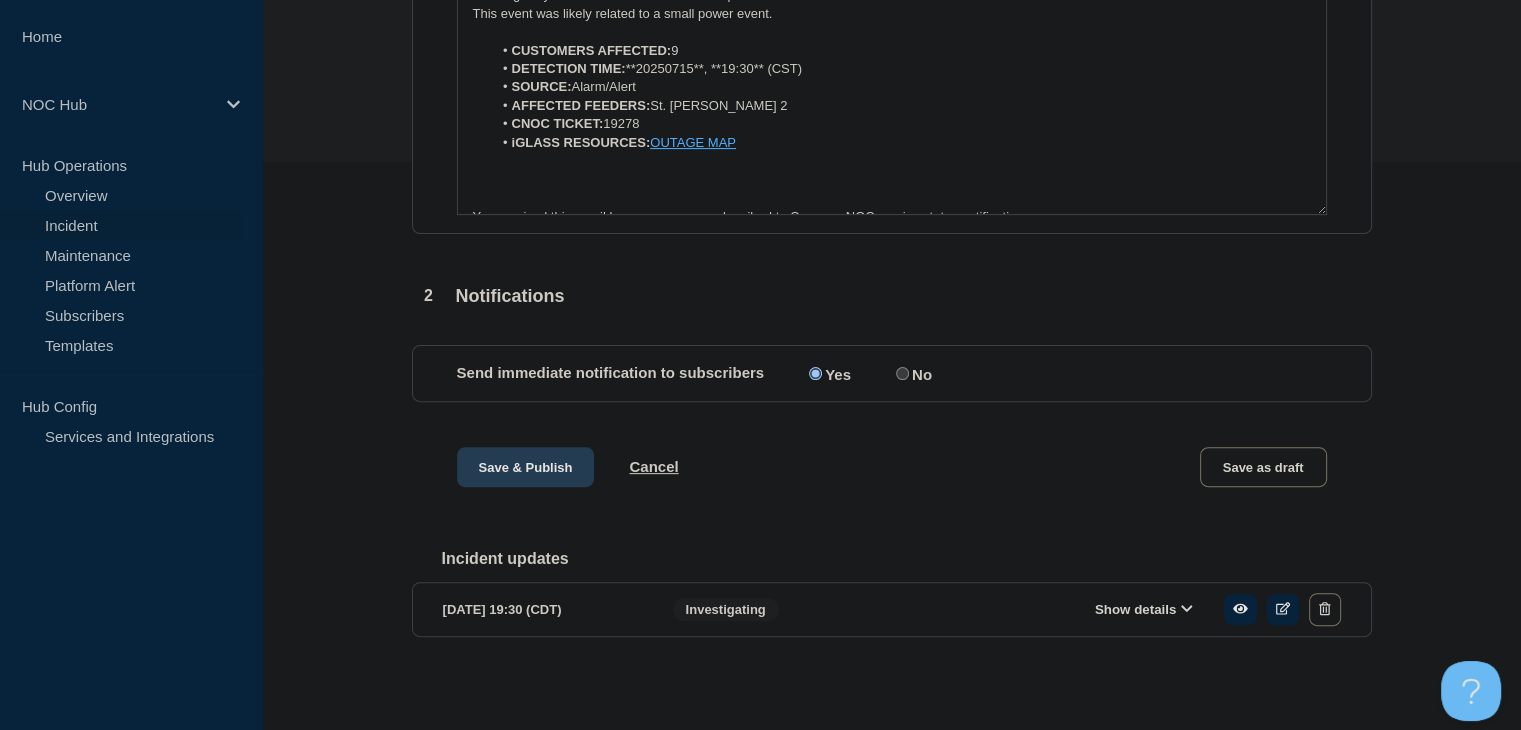 click on "Save & Publish" at bounding box center [526, 467] 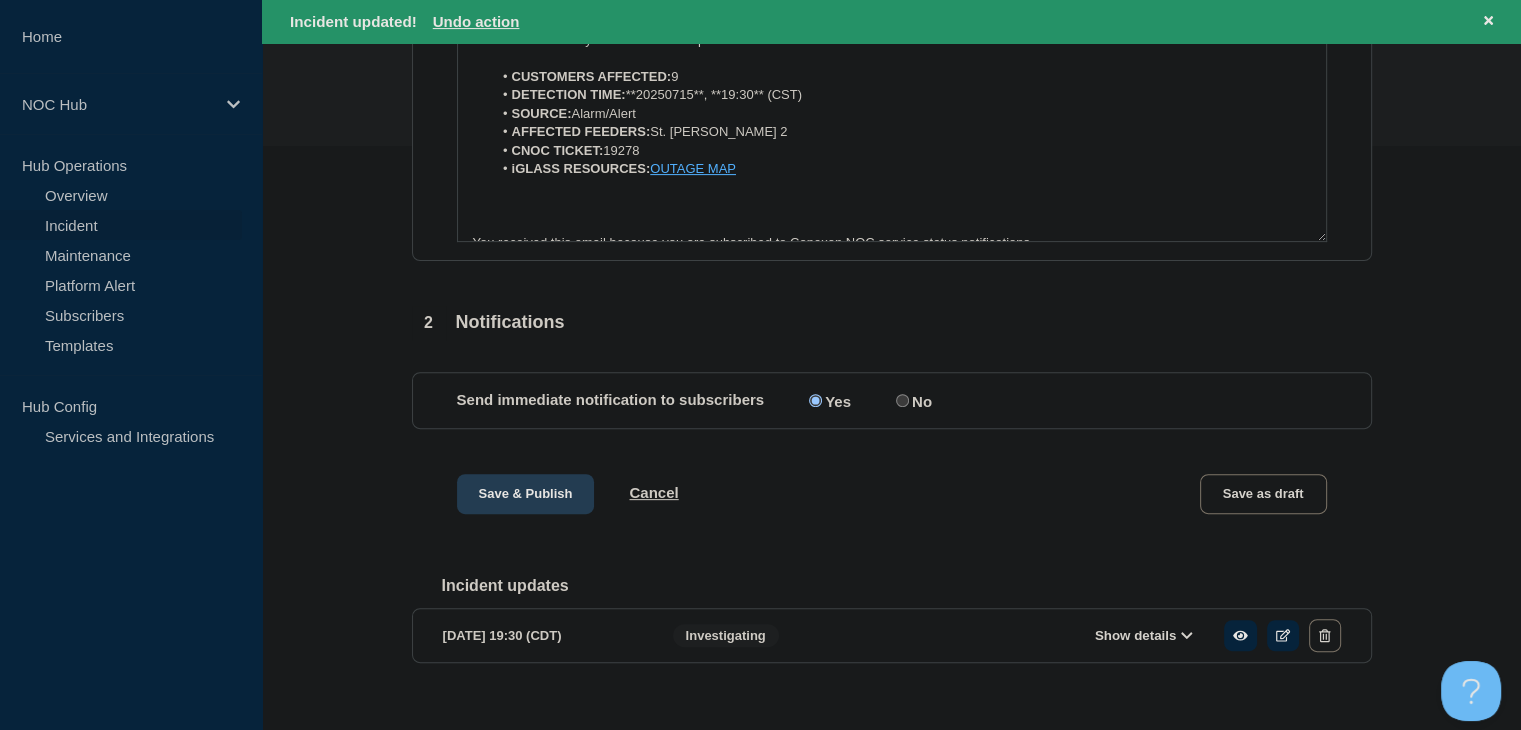 scroll, scrollTop: 0, scrollLeft: 0, axis: both 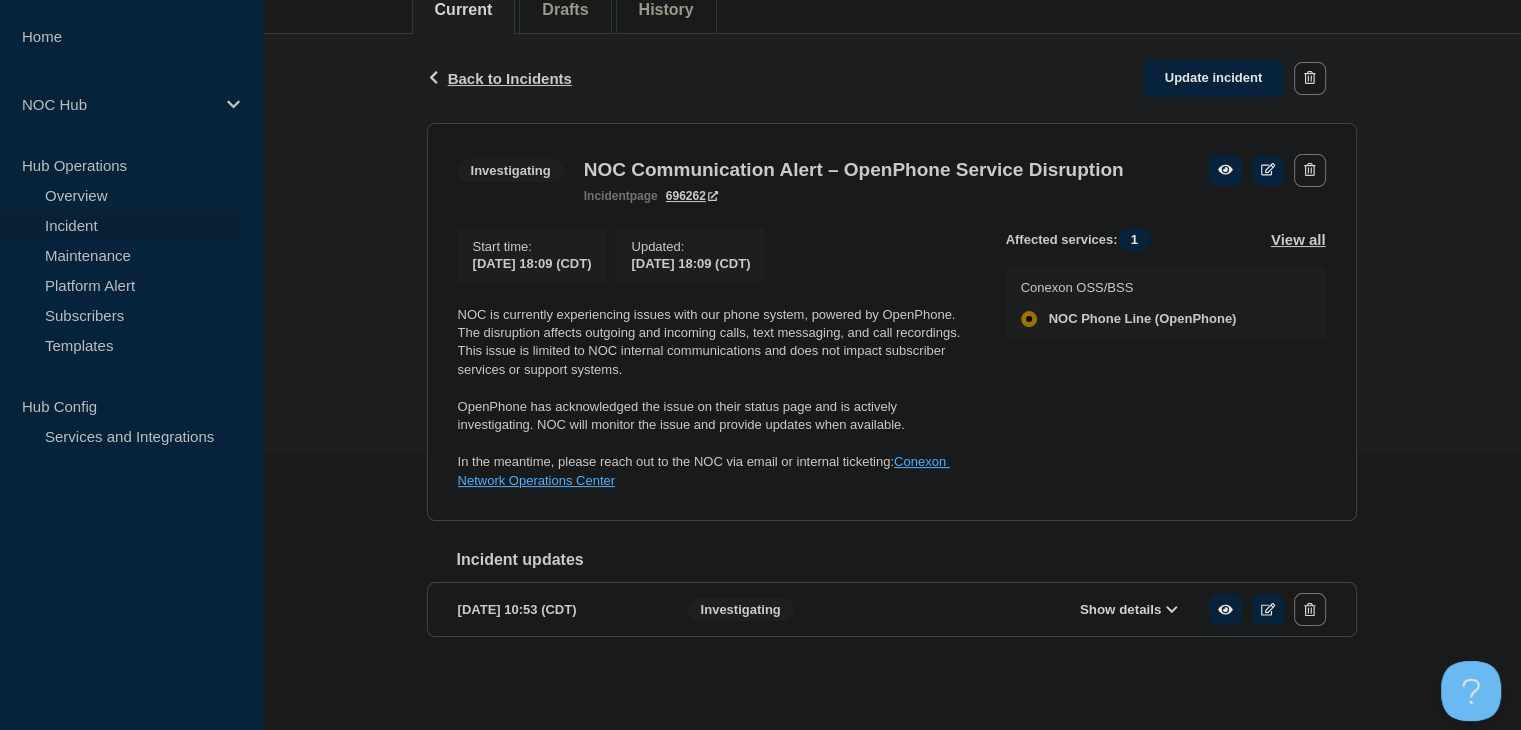 click on "Show details" at bounding box center (1129, 609) 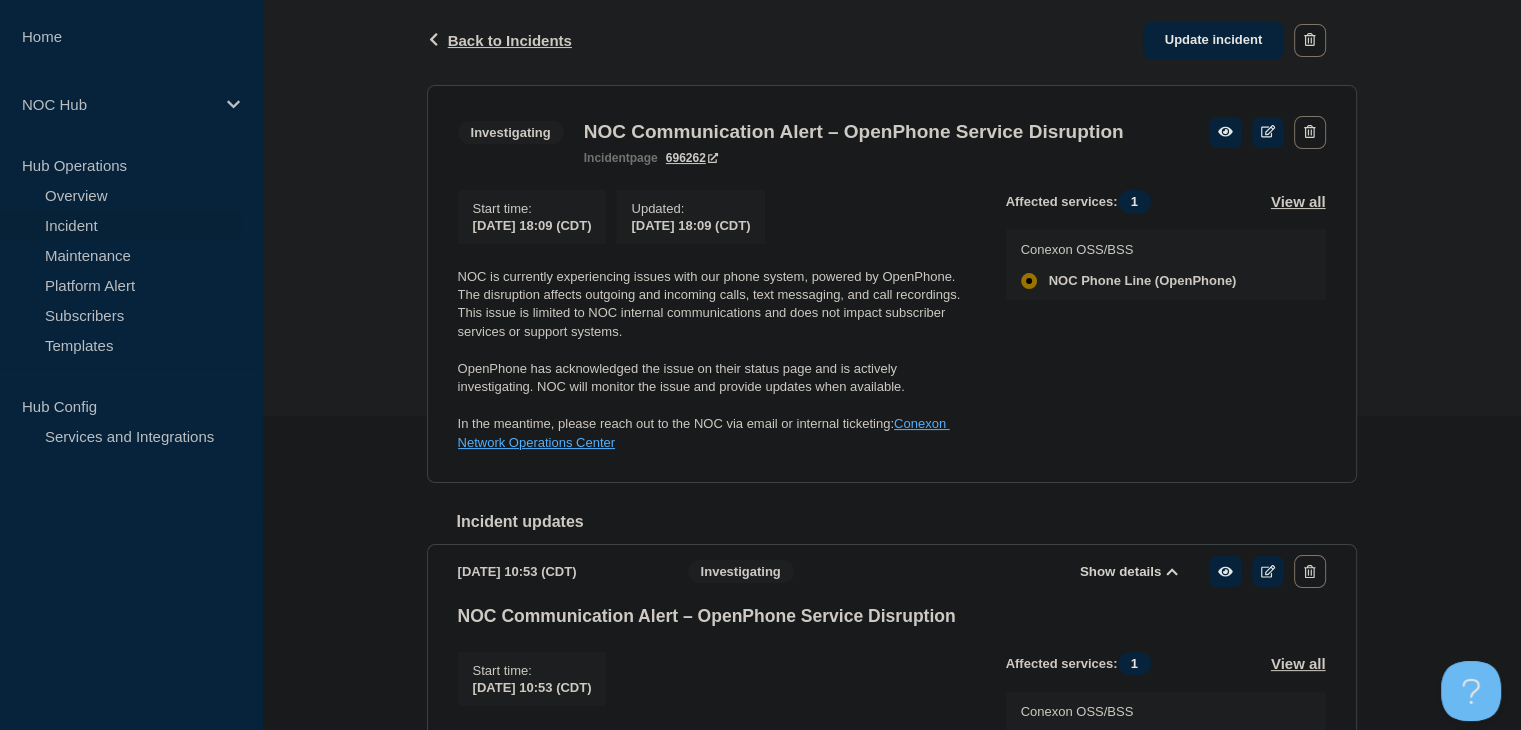 click on "Show details" at bounding box center (1129, 571) 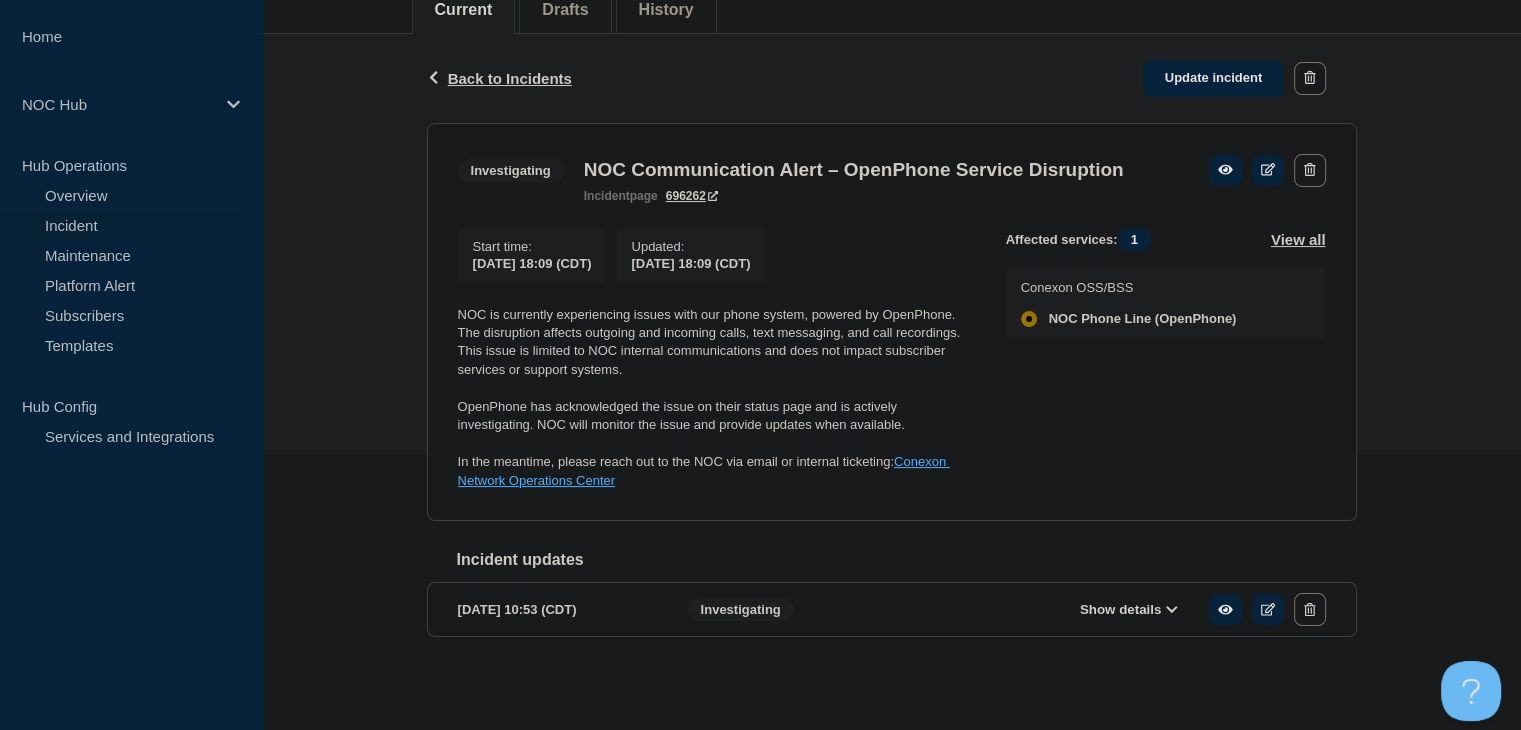 click on "Show details" at bounding box center (1129, 609) 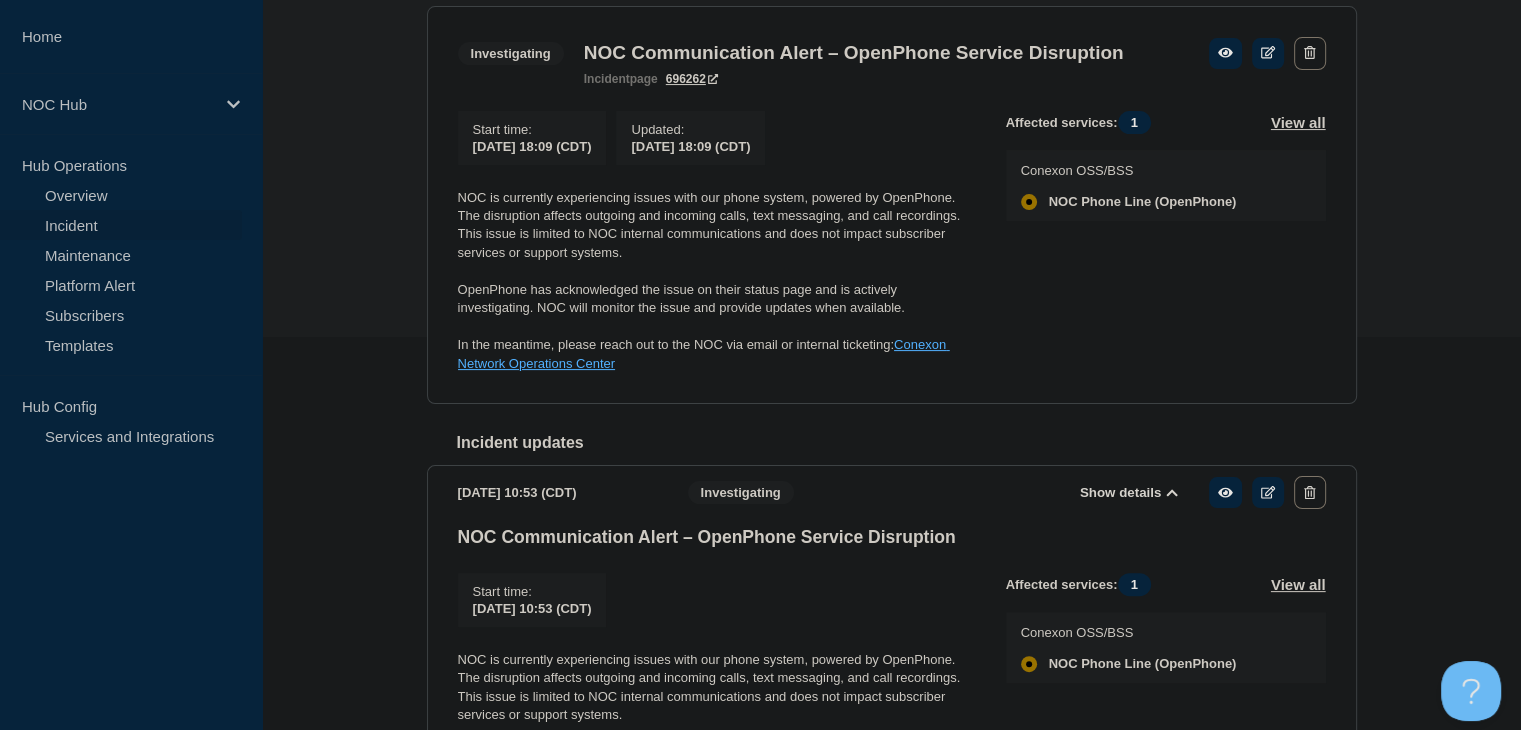 scroll, scrollTop: 0, scrollLeft: 0, axis: both 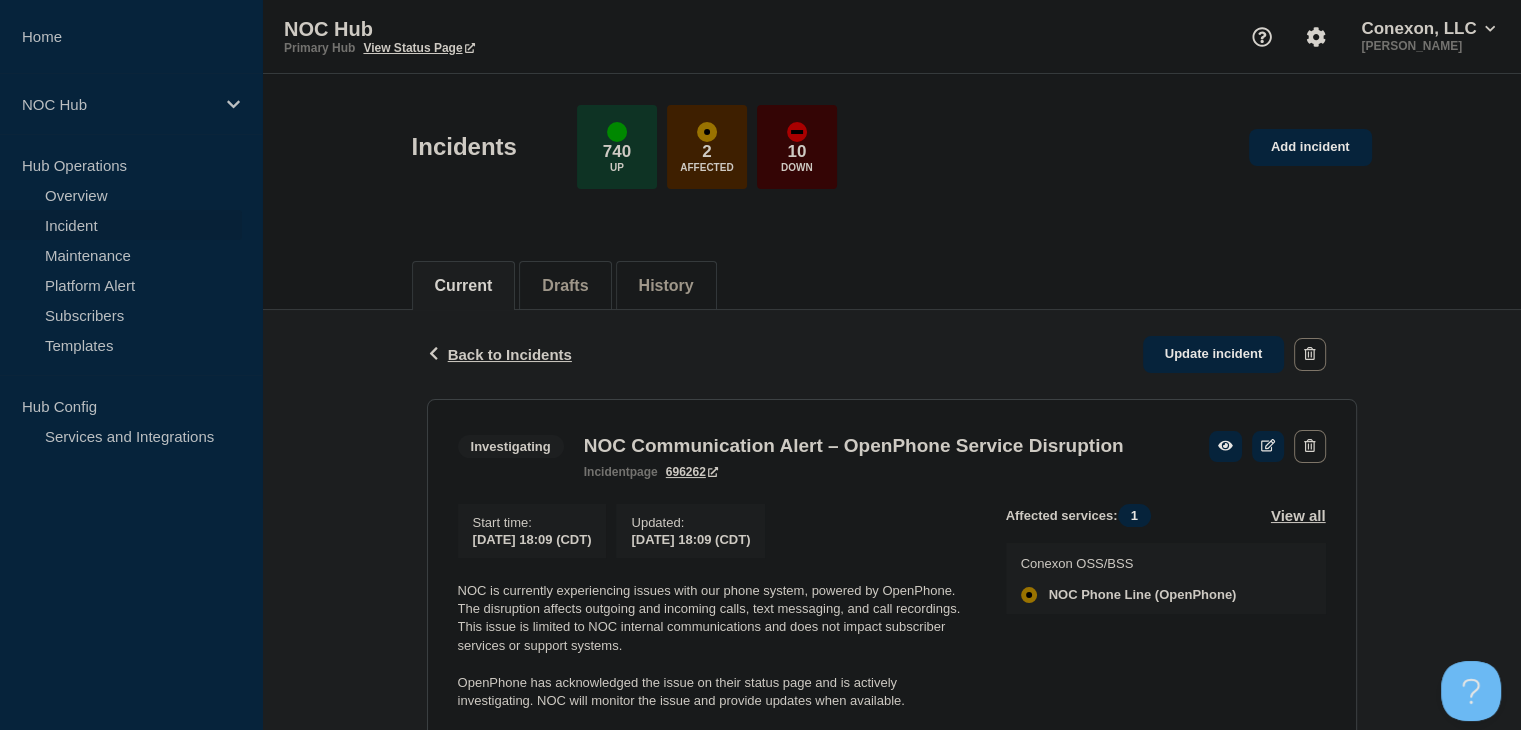 click on "Incident" at bounding box center [121, 225] 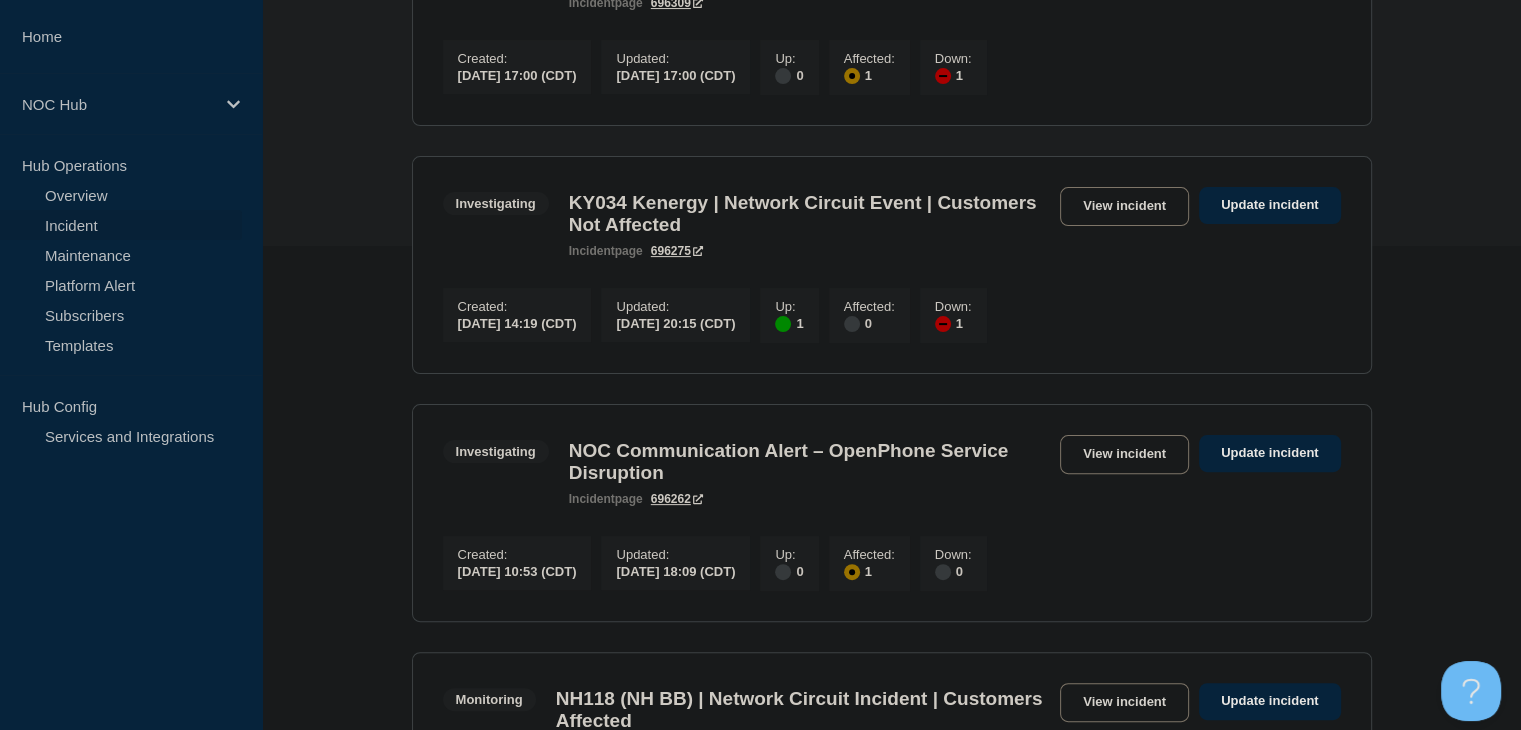 scroll, scrollTop: 600, scrollLeft: 0, axis: vertical 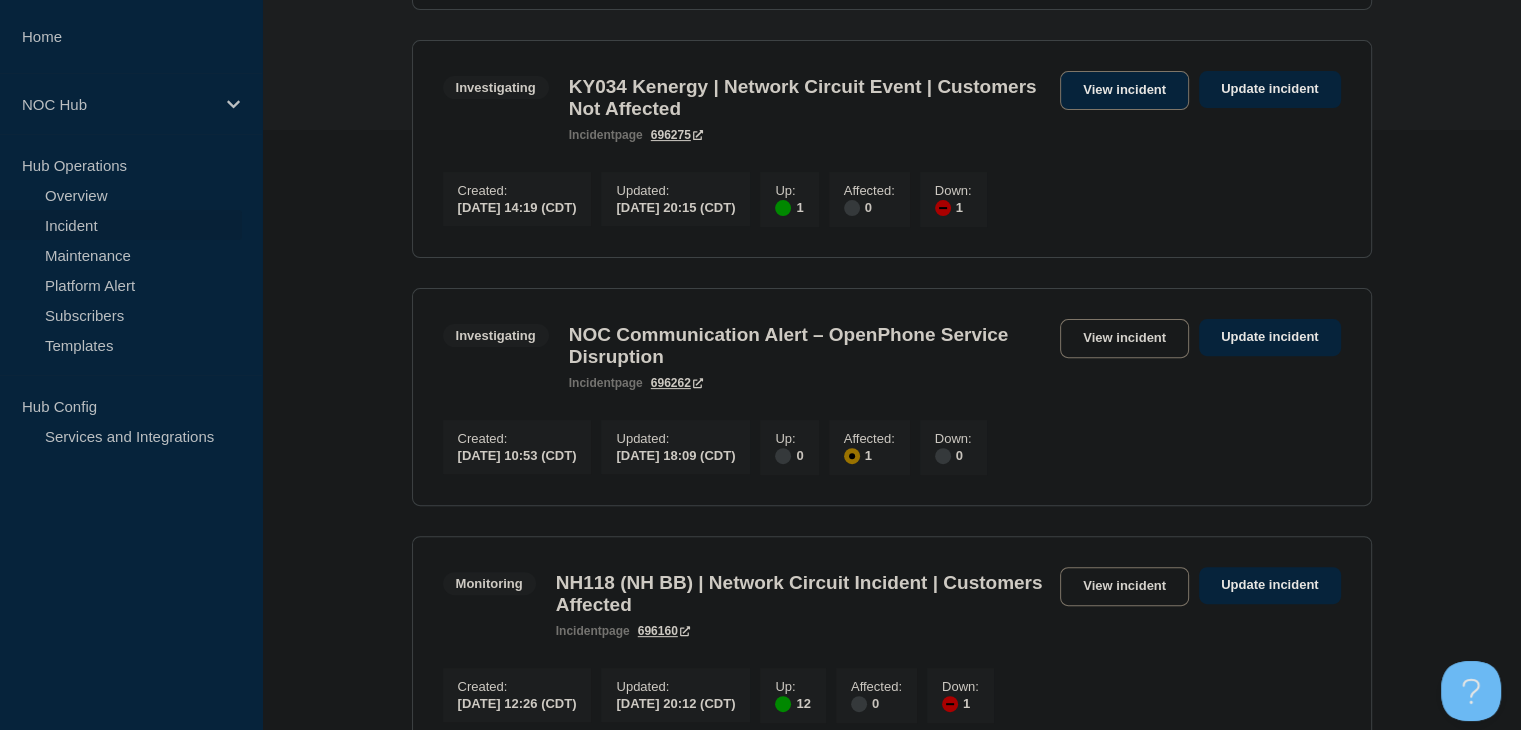 click on "View incident" at bounding box center (1124, 90) 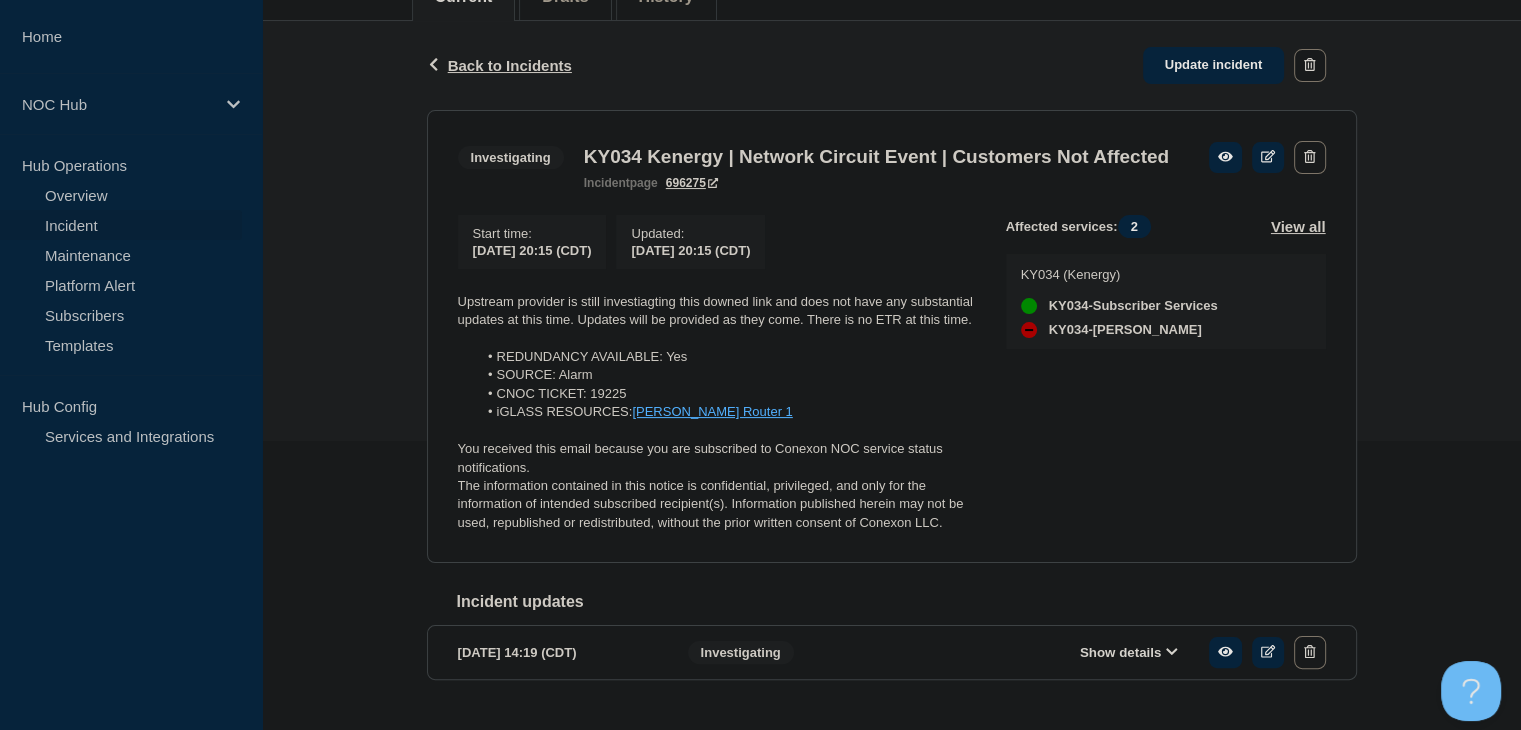 scroll, scrollTop: 300, scrollLeft: 0, axis: vertical 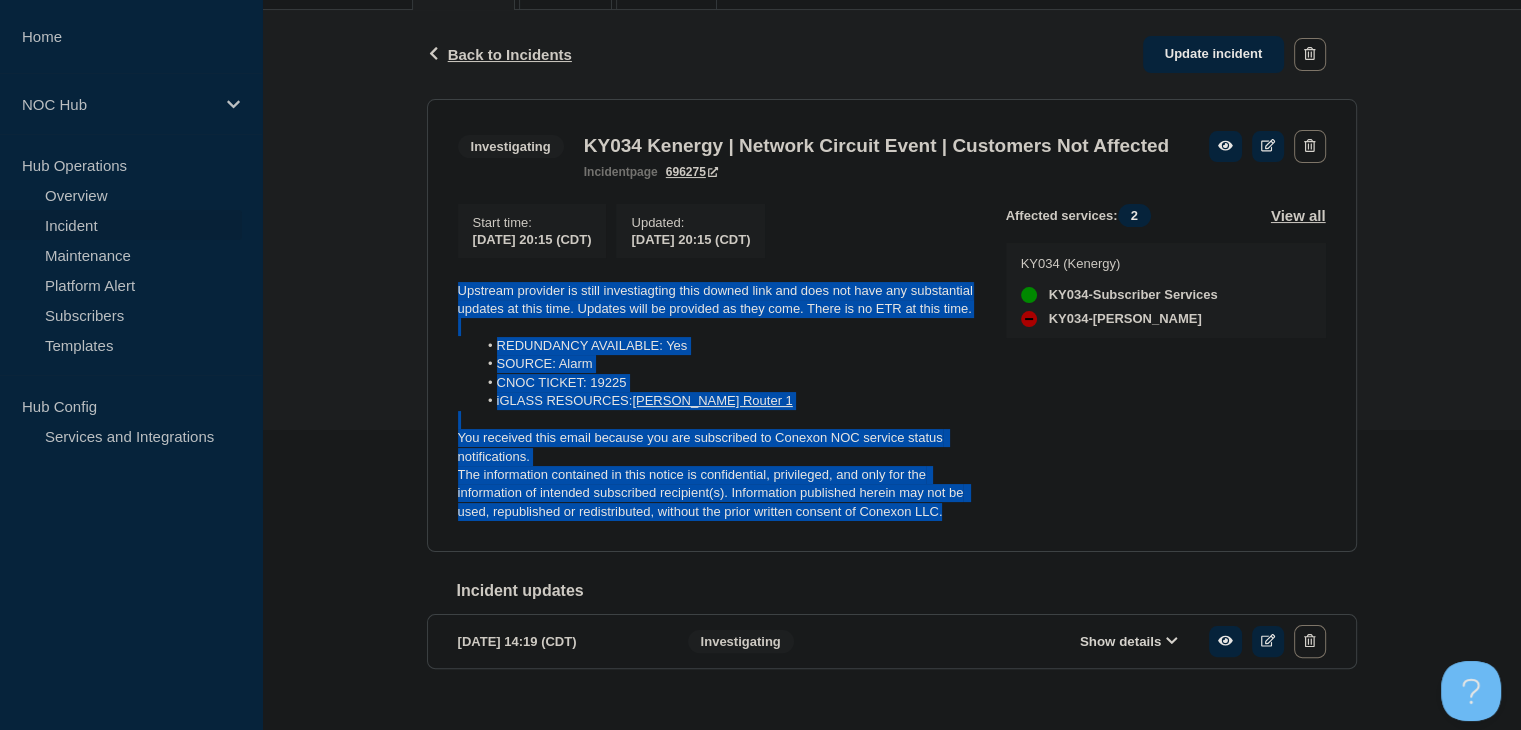 drag, startPoint x: 970, startPoint y: 546, endPoint x: 435, endPoint y: 317, distance: 581.9502 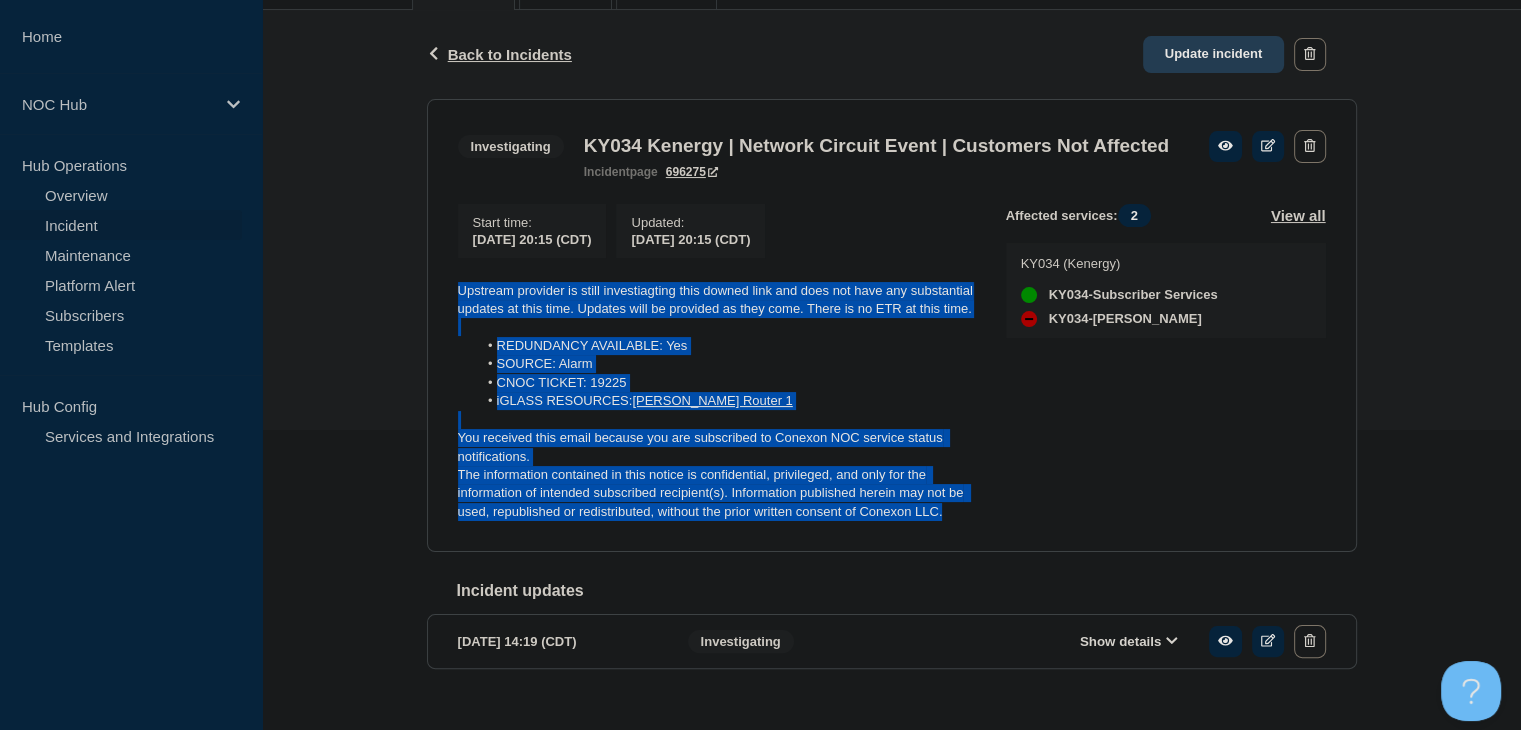 click on "Update incident" 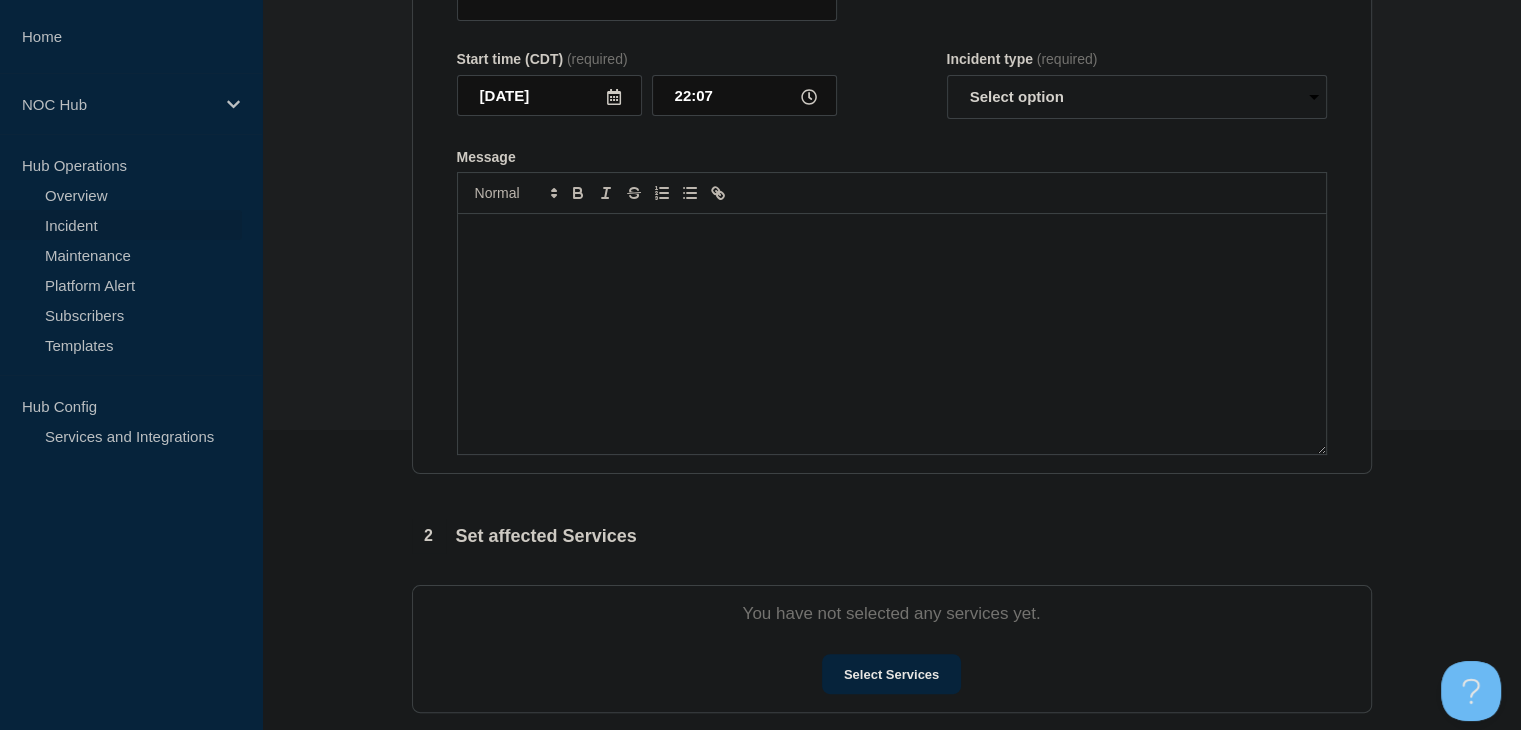 type on "KY034 Kenergy | Network Circuit Event | Customers Not Affected" 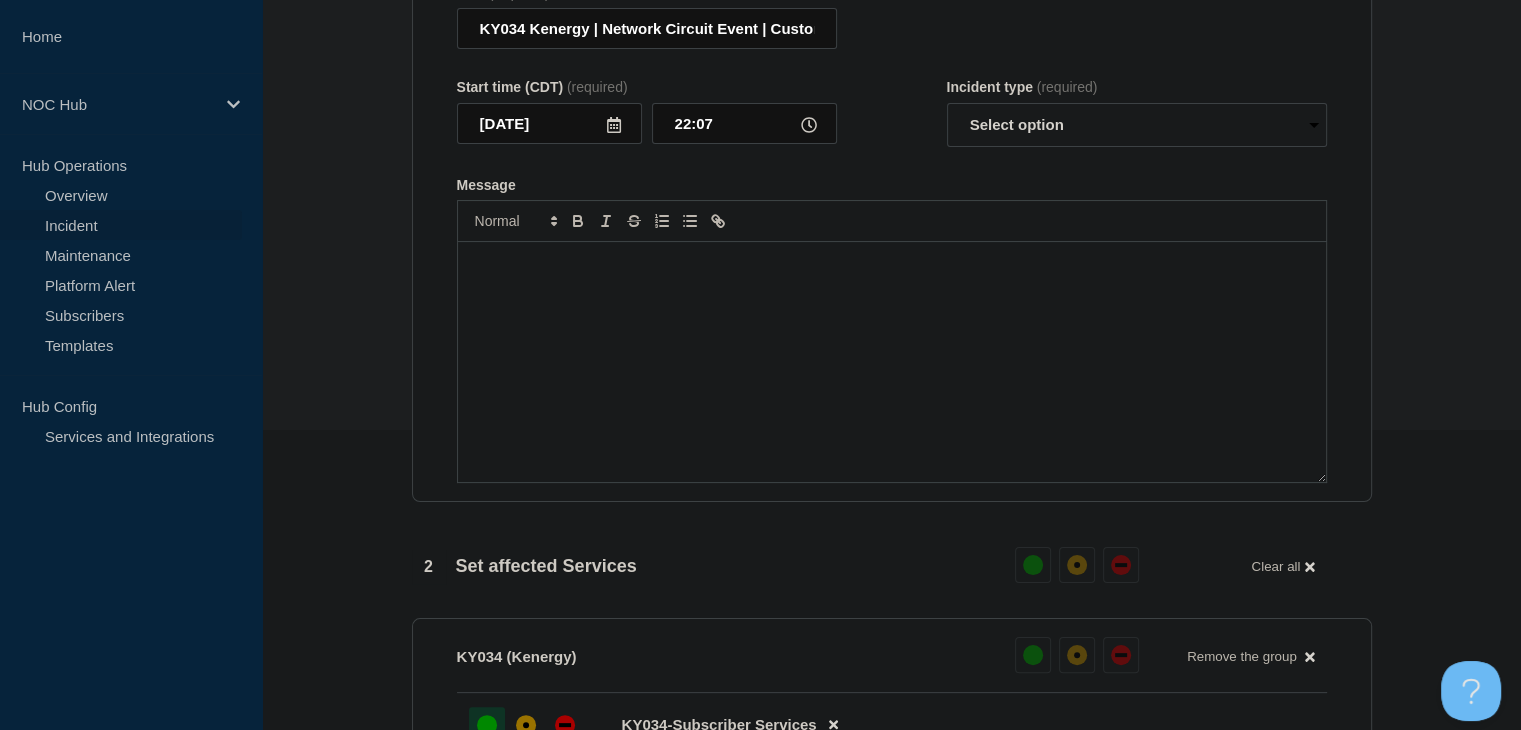 click at bounding box center [892, 362] 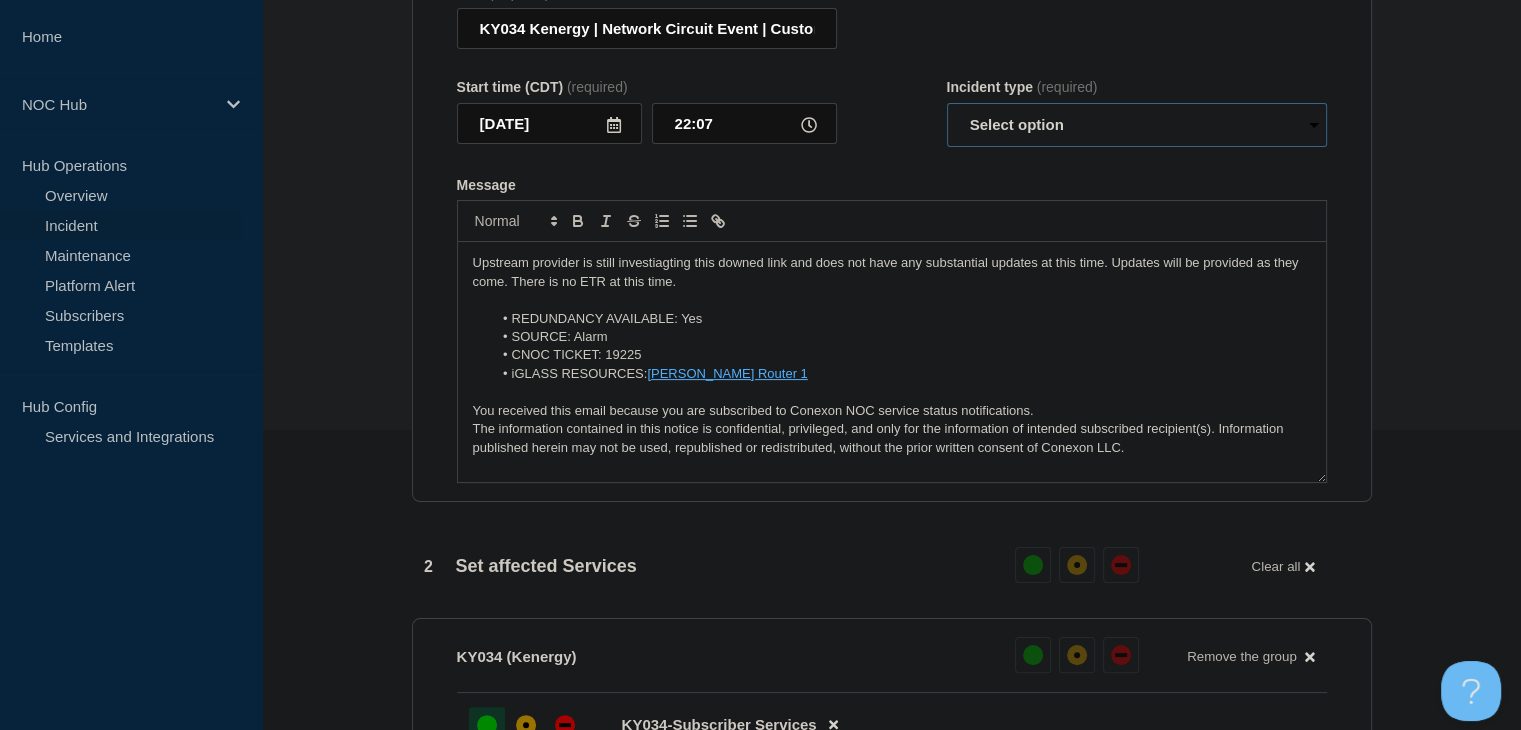 click on "Select option Investigating Identified Monitoring Resolved" at bounding box center [1137, 125] 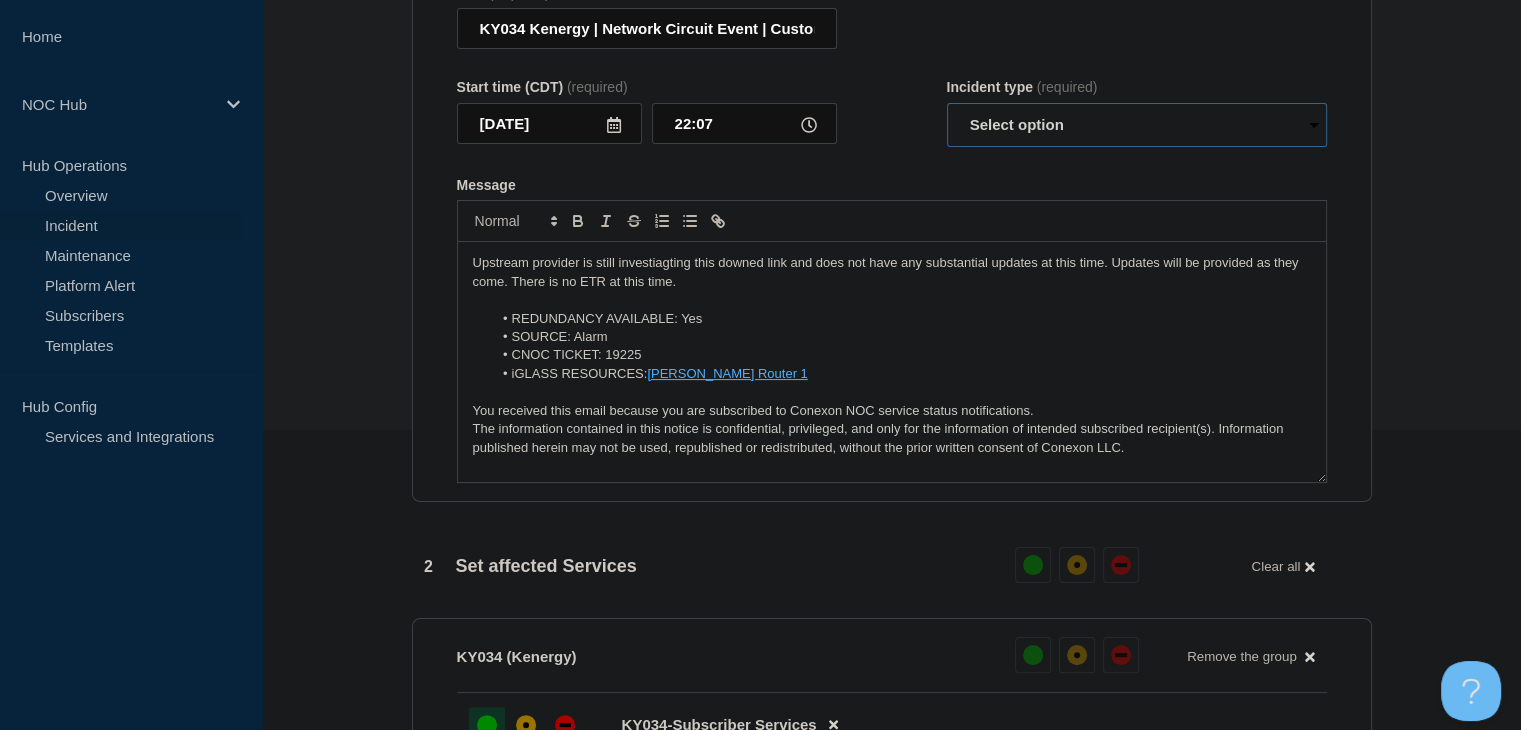 select on "identified" 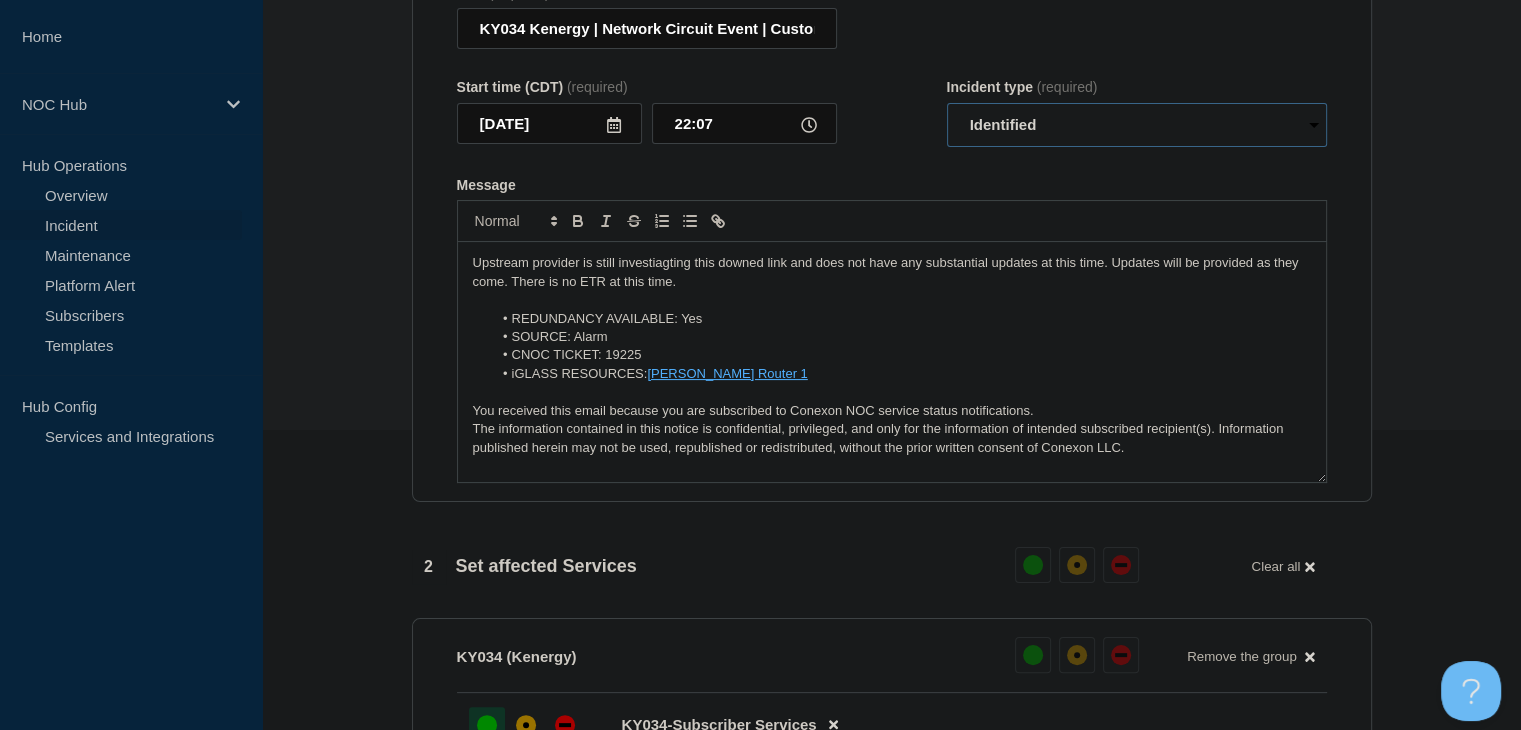 click on "Select option Investigating Identified Monitoring Resolved" at bounding box center [1137, 125] 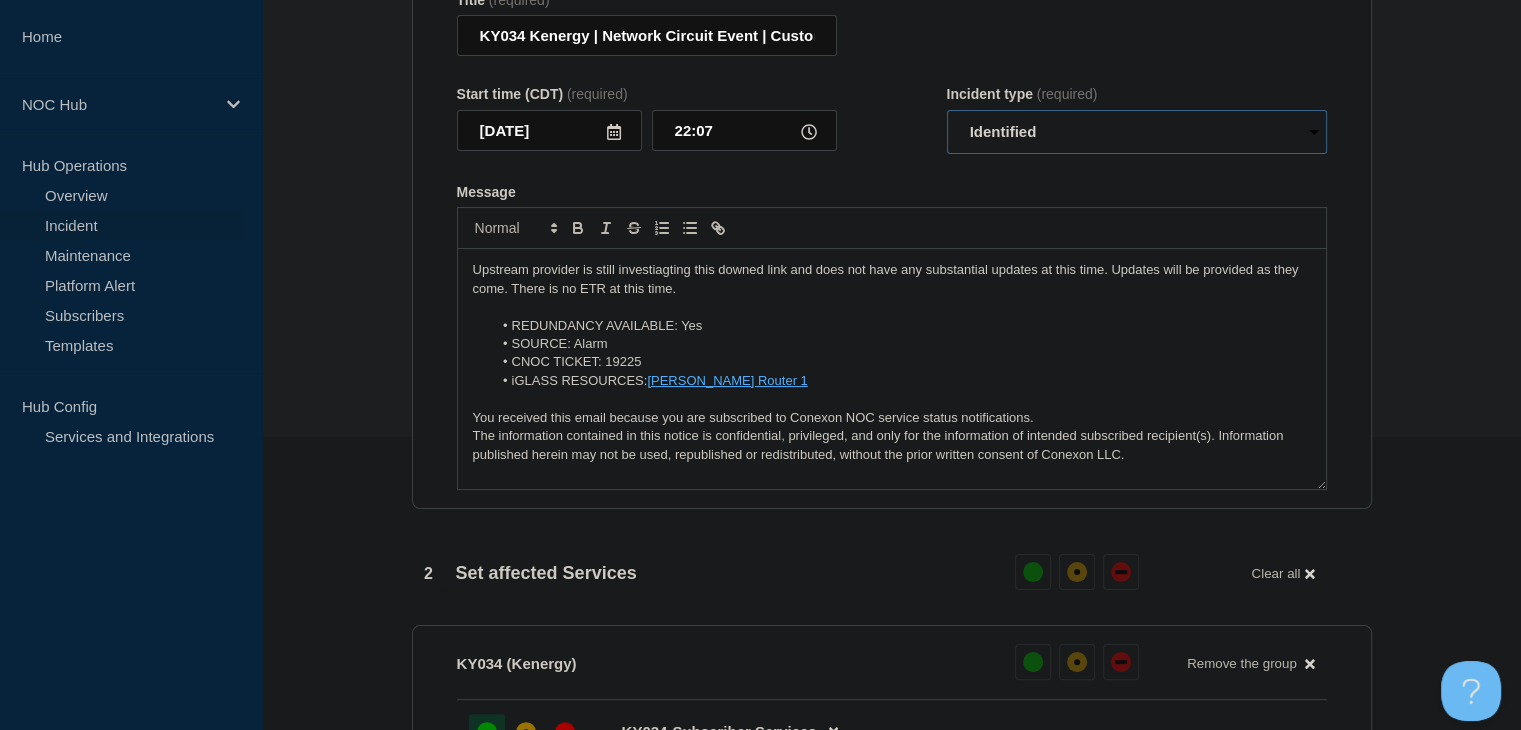 scroll, scrollTop: 260, scrollLeft: 0, axis: vertical 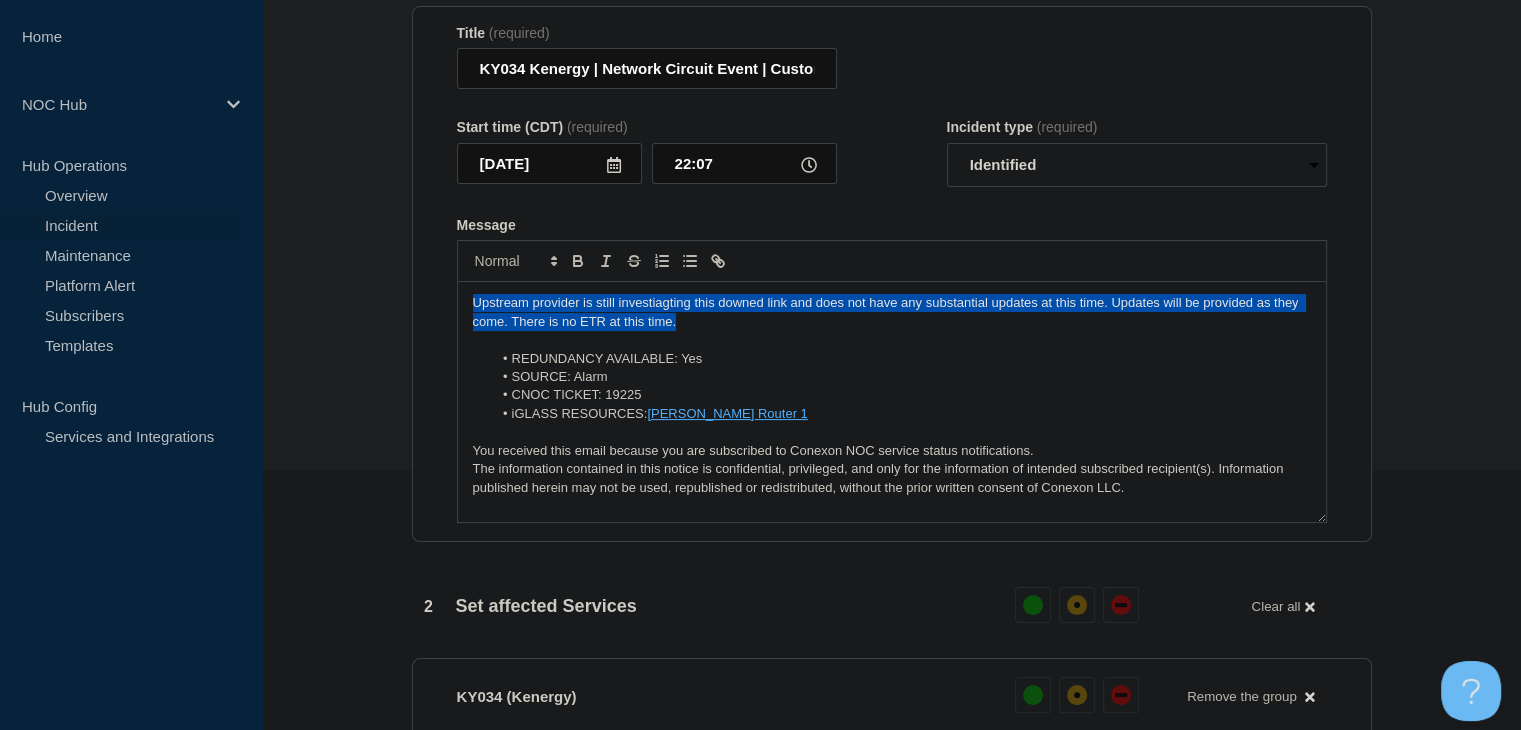 drag, startPoint x: 722, startPoint y: 333, endPoint x: 309, endPoint y: 286, distance: 415.66574 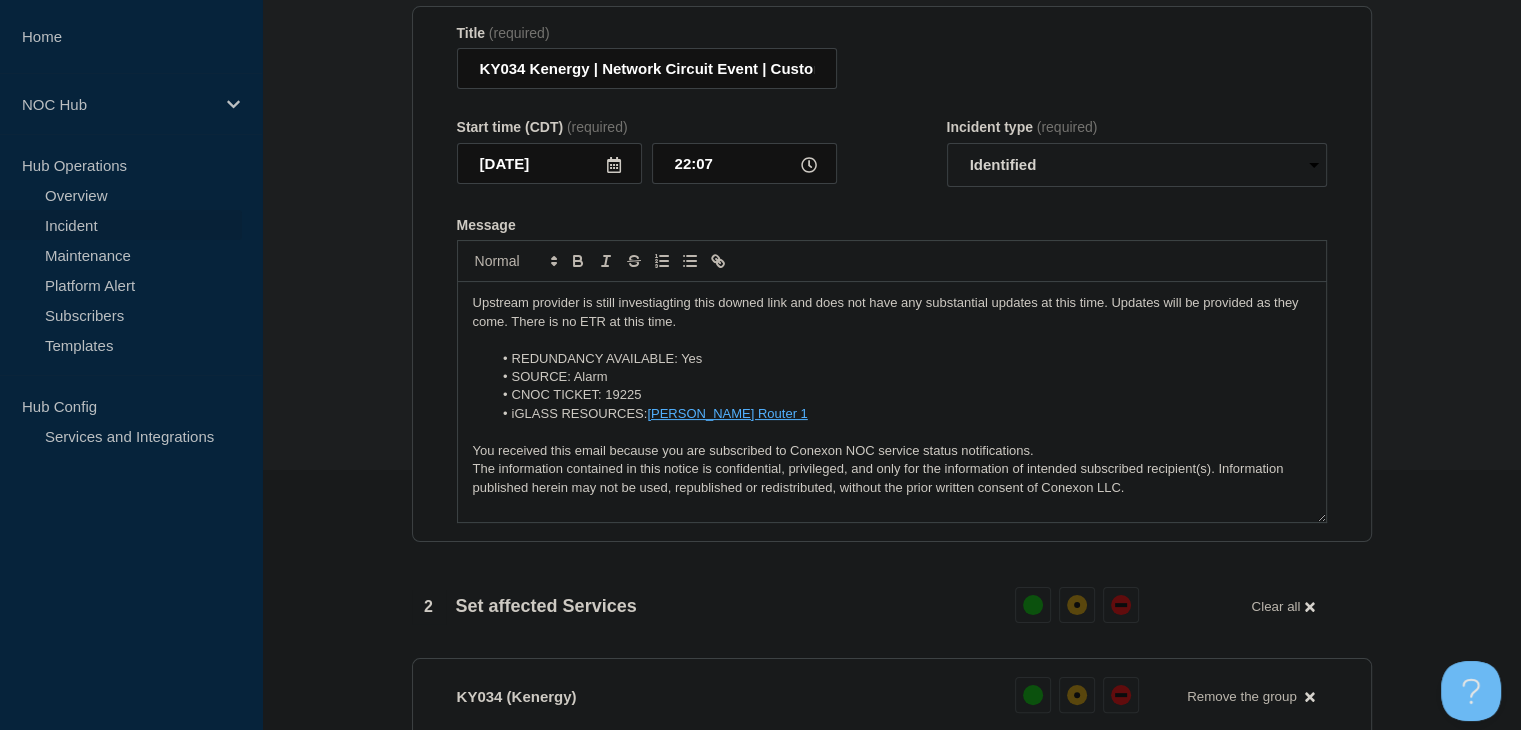 type 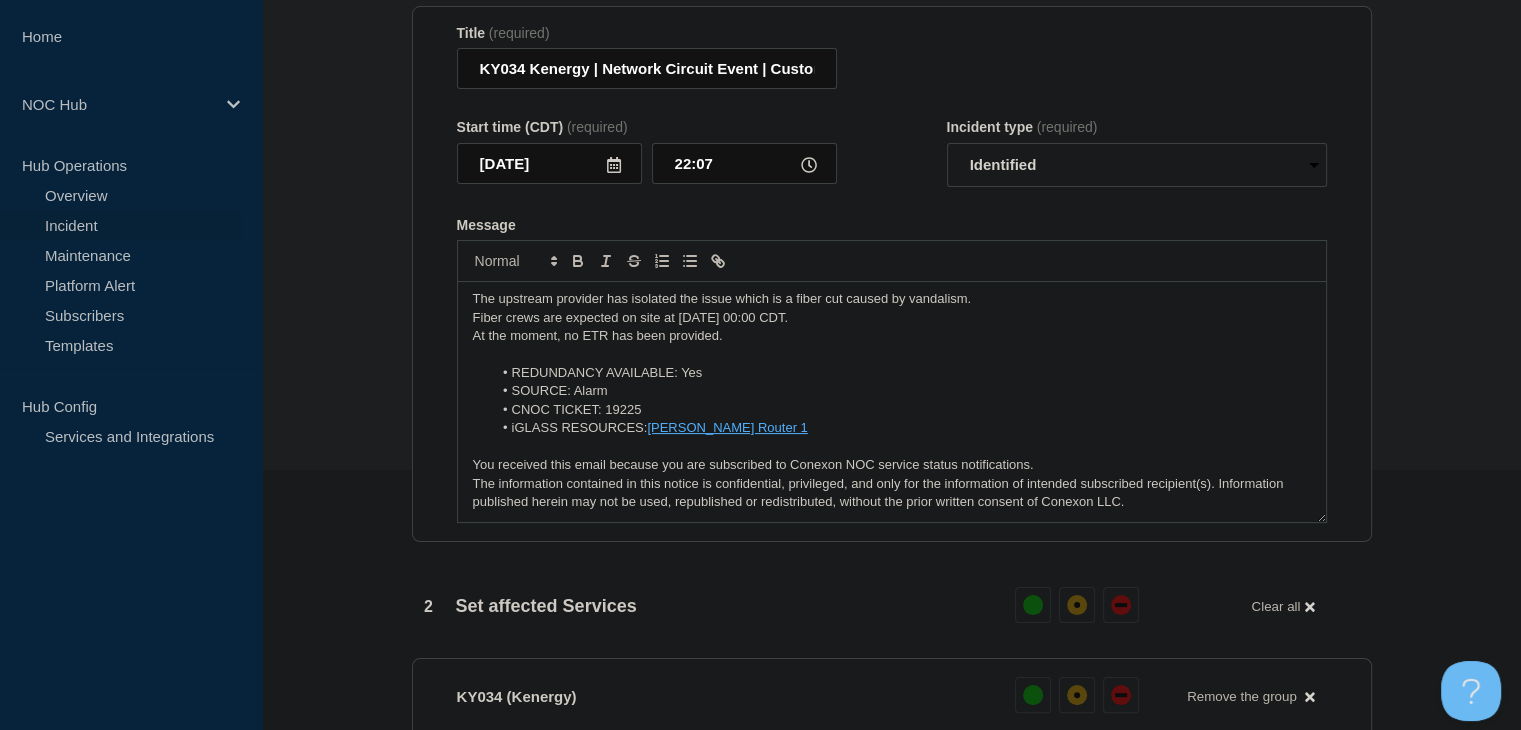 scroll, scrollTop: 5, scrollLeft: 0, axis: vertical 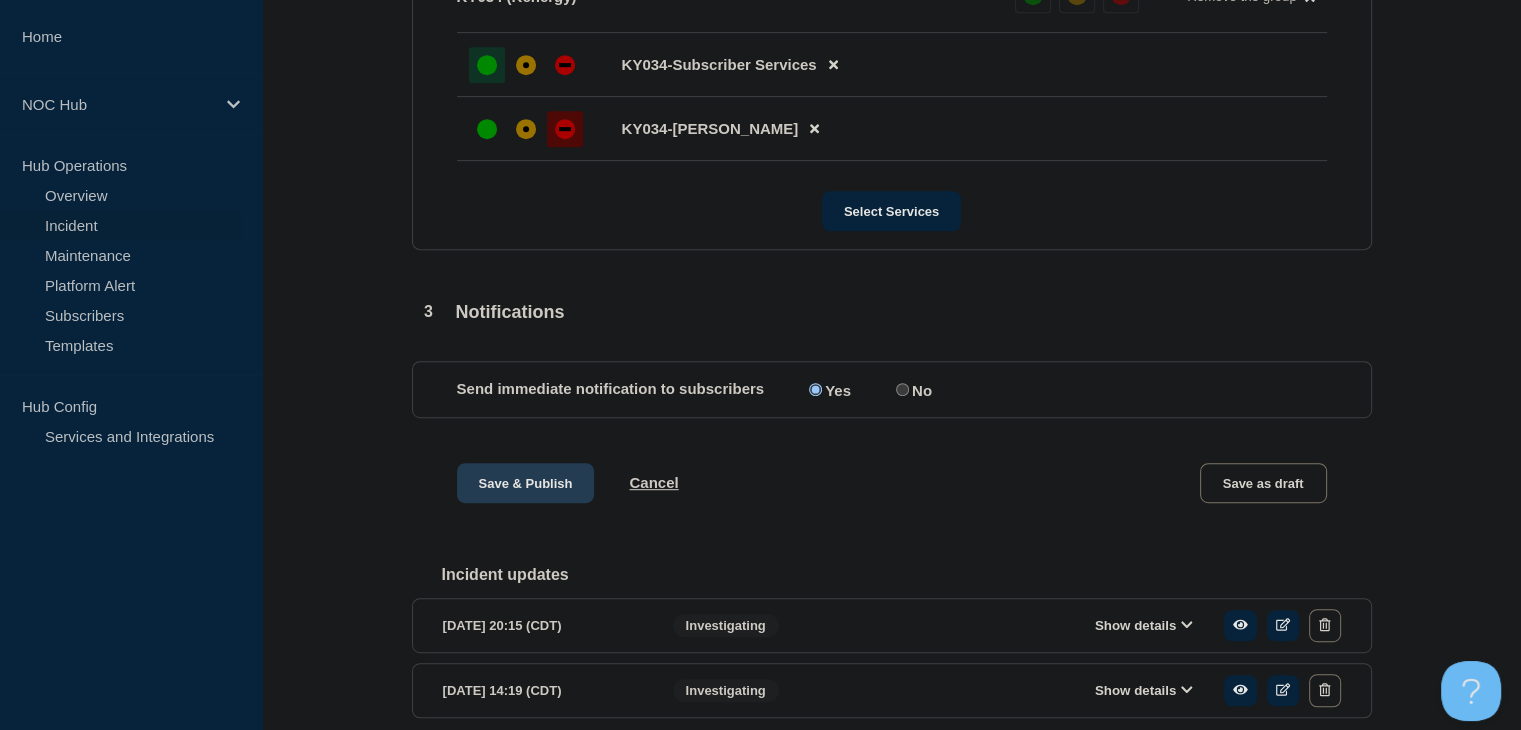 click on "Save & Publish" at bounding box center [526, 483] 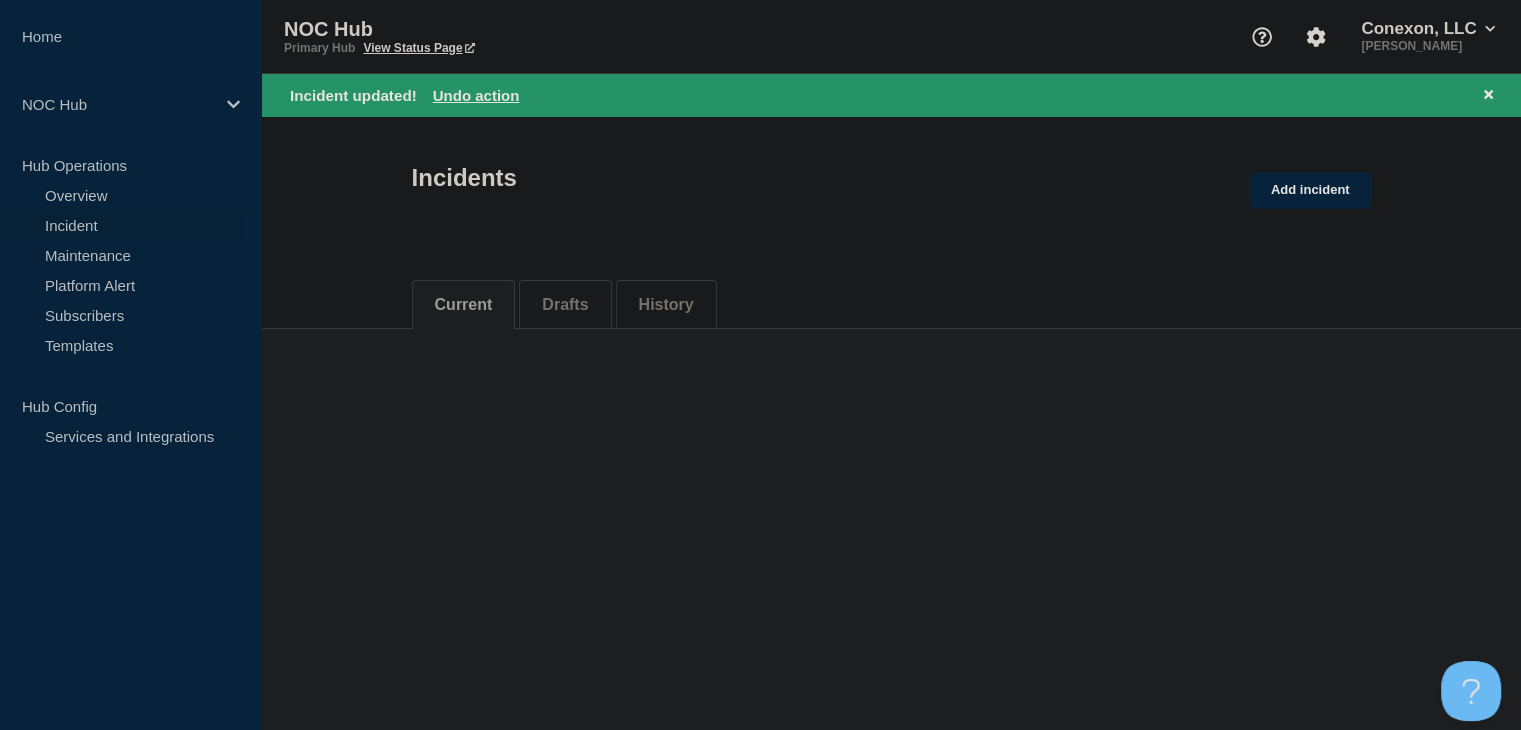 scroll, scrollTop: 0, scrollLeft: 0, axis: both 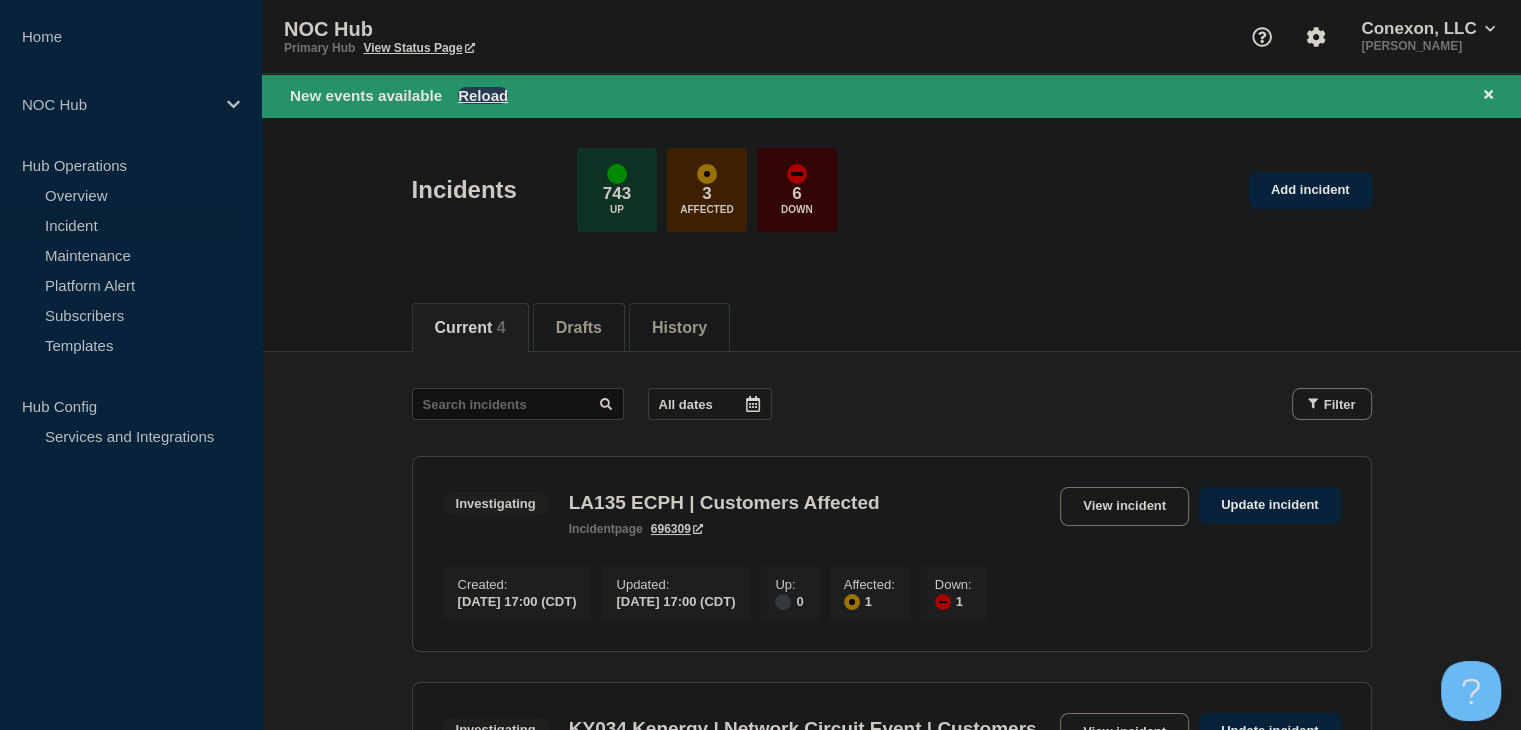 click on "Reload" at bounding box center [483, 95] 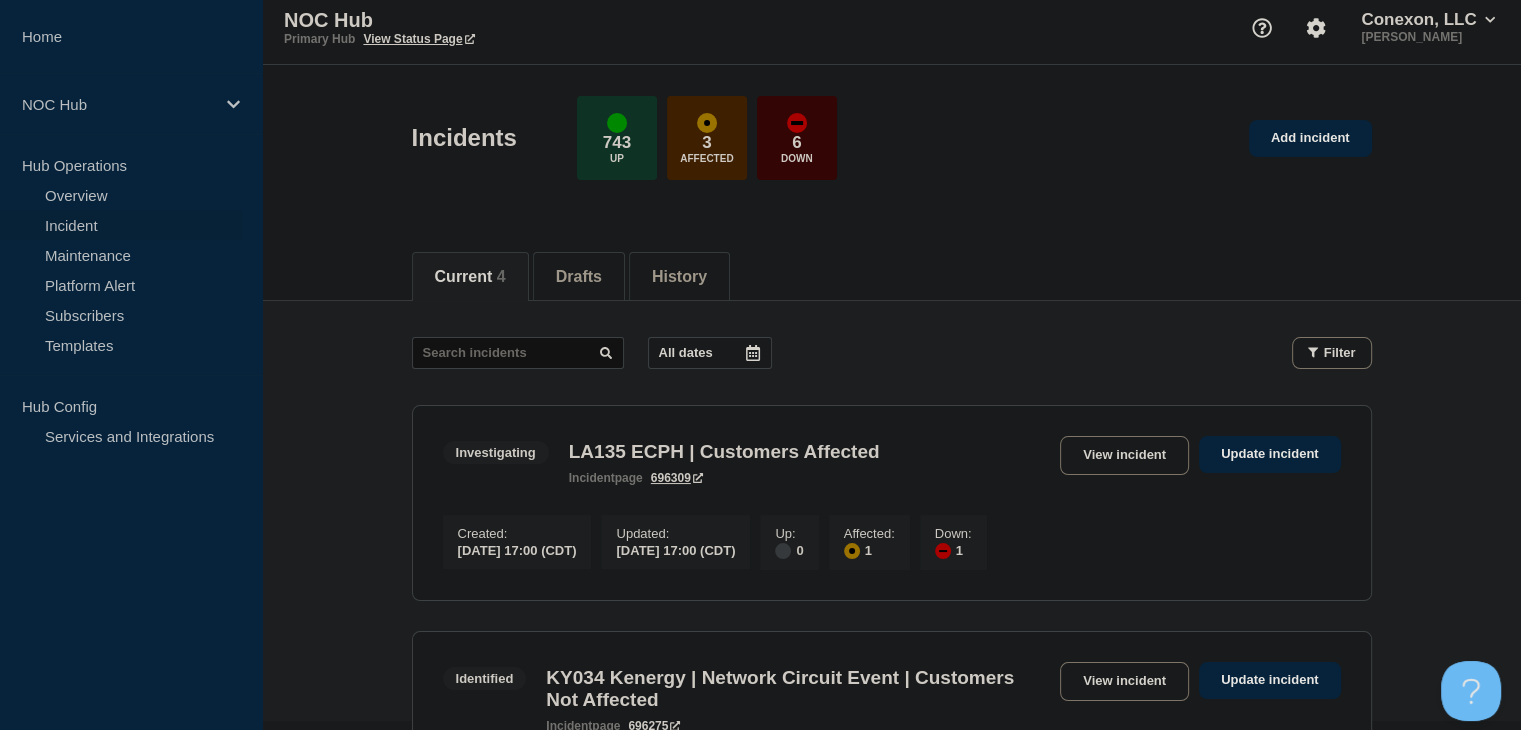 scroll, scrollTop: 0, scrollLeft: 0, axis: both 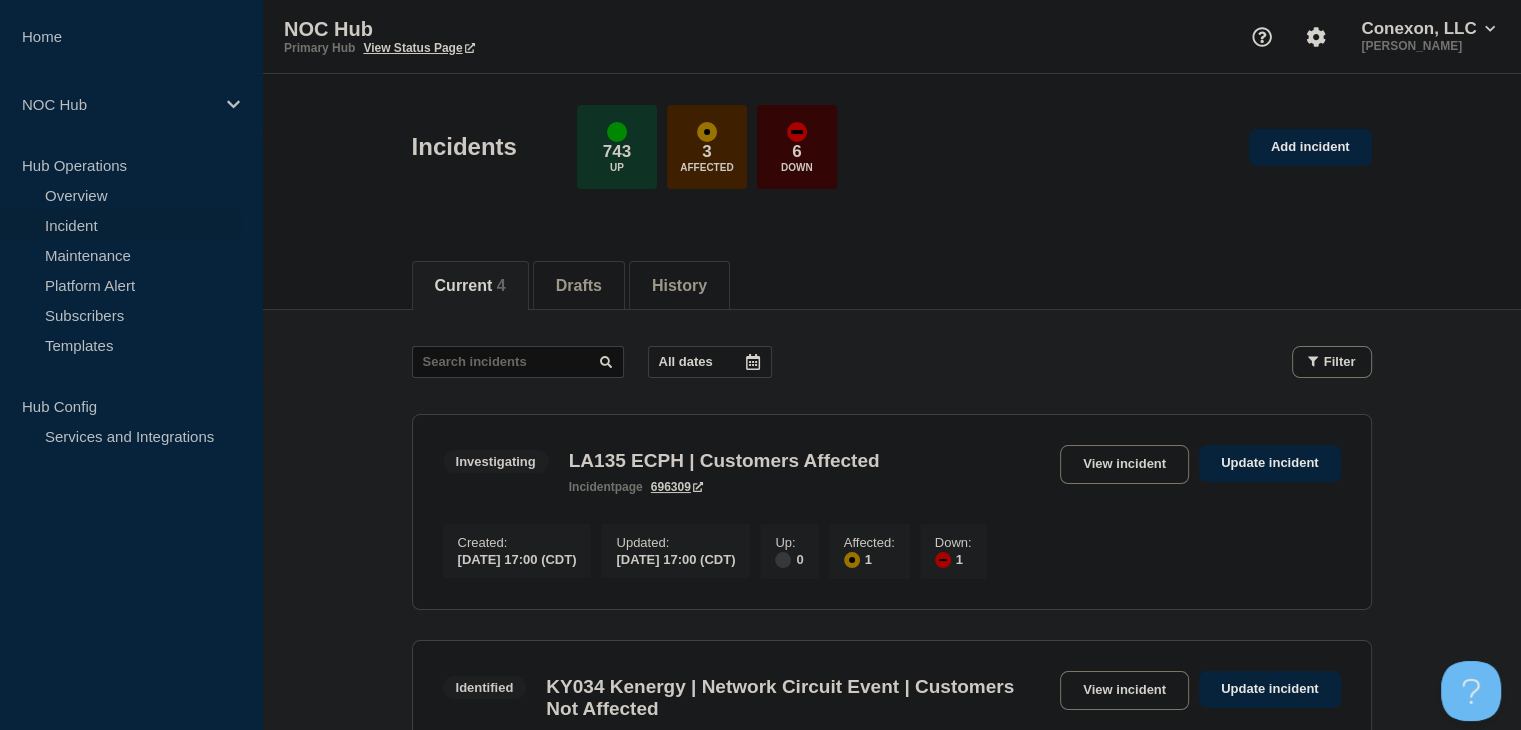 click on "All dates Filter Investigating 1 Affected 1 Down LA135 ECPH | Customers Affected Created  2025-07-15 17:00 (CDT) Updated  2025-07-15 17:00 (CDT) Investigating LA135 ECPH | Customers Affected incident  page 696309  View incident Update incident Created :  2025-07-15 17:00 (CDT) Updated :  2025-07-15 17:00 (CDT) Up :  0 Affected :  1 Down :  1 Identified 1 Up 1 Down KY034 Kenergy | Network Circuit Event | Customers Not Affected Created  2025-07-15 14:19 (CDT) Updated  2025-07-15 22:07 (CDT) Identified KY034 Kenergy | Network Circuit Event | Customers Not Affected incident  page 696275  View incident Update incident Created :  2025-07-15 14:19 (CDT) Updated :  2025-07-15 22:07 (CDT) Up :  1 Affected :  0 Down :  1 Investigating 1 Affected NOC Communication Alert – OpenPhone Service Disruption Created  2025-07-15 10:53 (CDT) Updated  2025-07-15 18:09 (CDT) Investigating NOC Communication Alert – OpenPhone Service Disruption incident  page 696262  View incident Update incident Created :  2025-07-15 10:53 (CDT)" at bounding box center [892, 865] 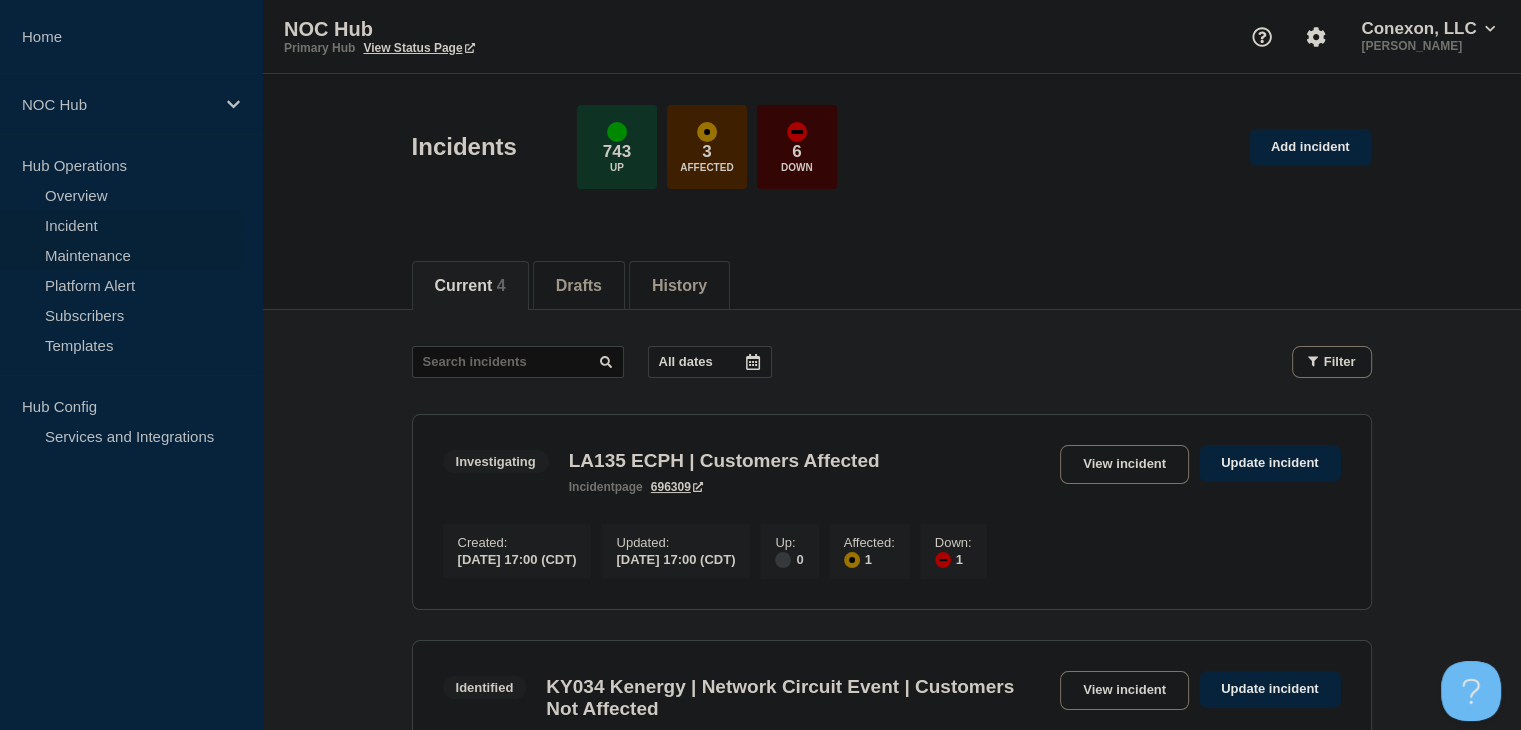 click on "Maintenance" at bounding box center (121, 255) 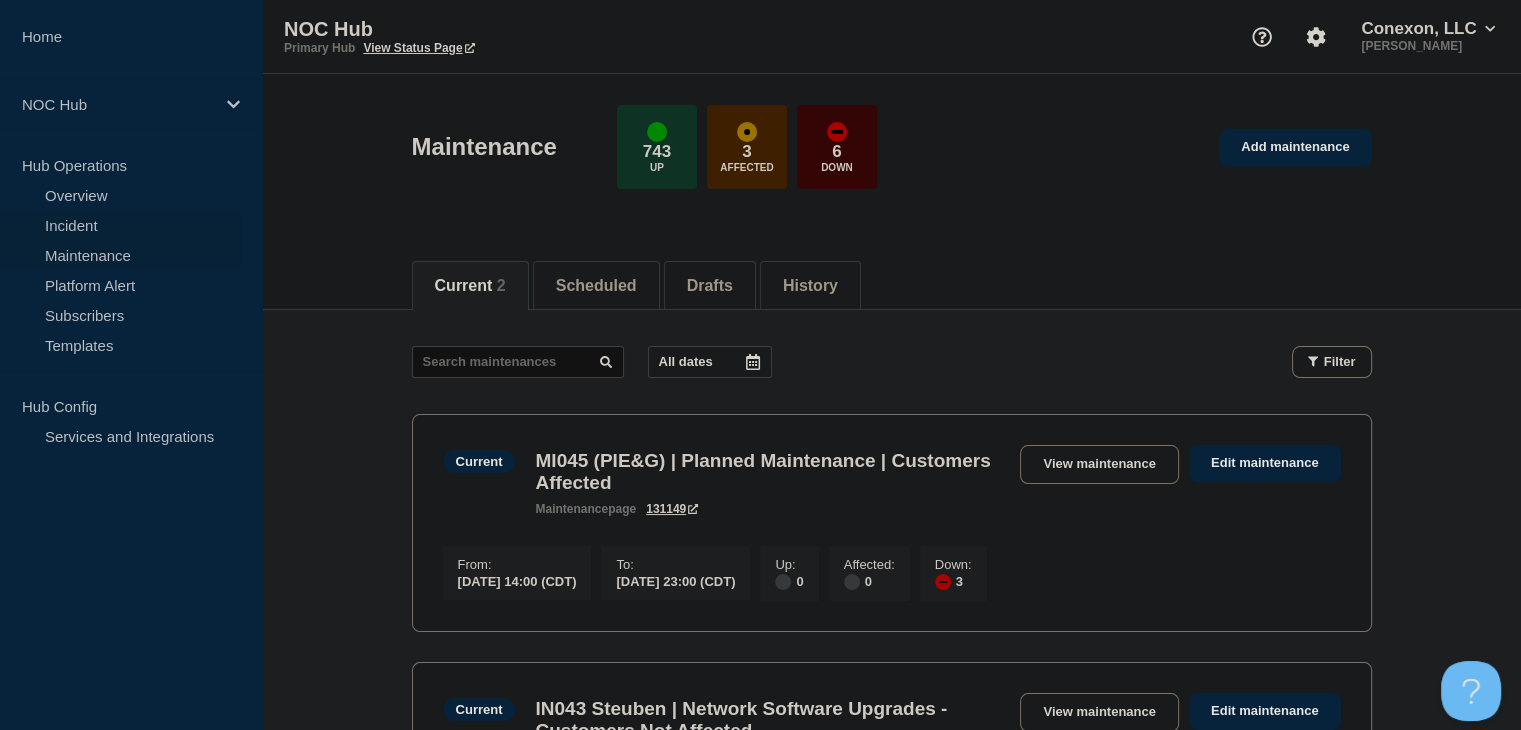 click on "Incident" at bounding box center (121, 225) 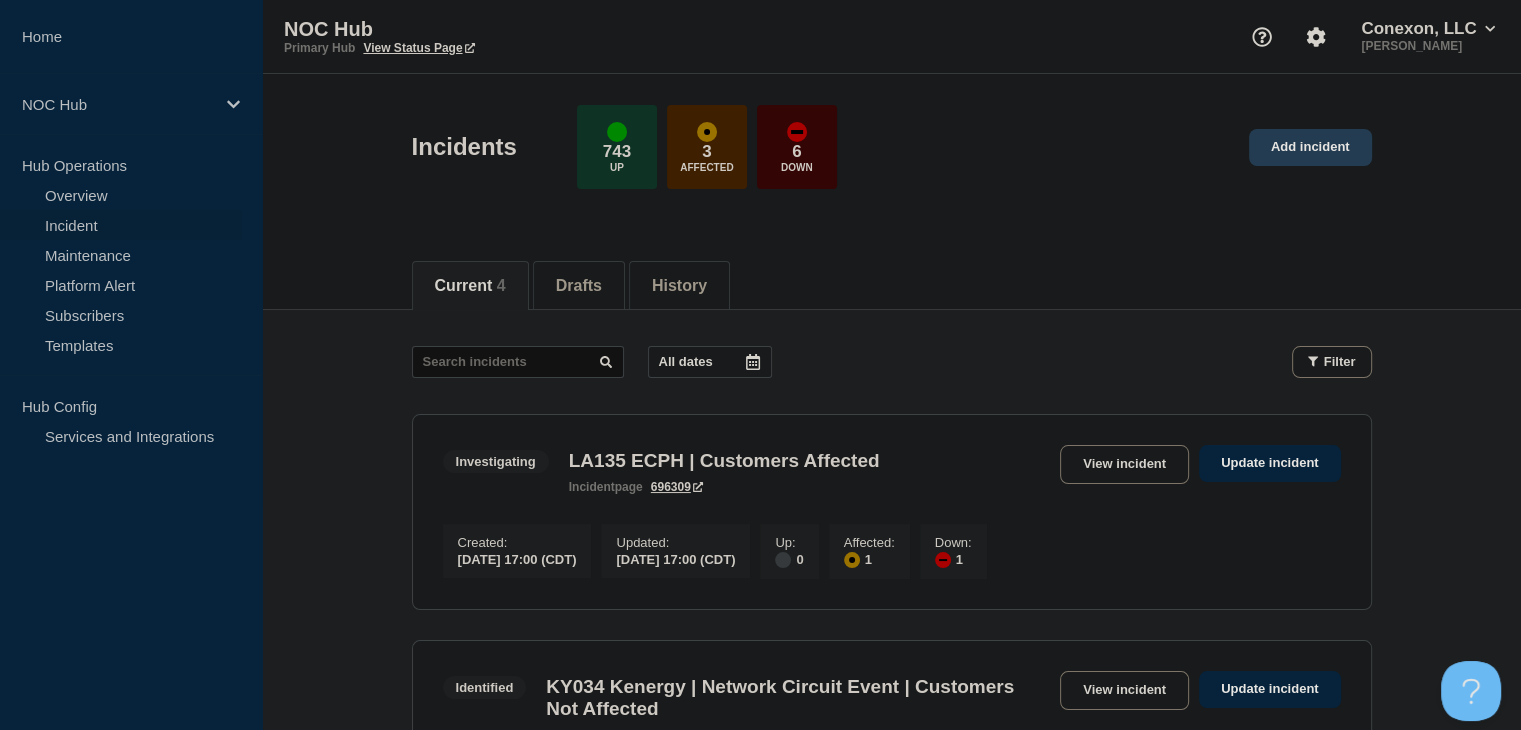click on "Add incident" 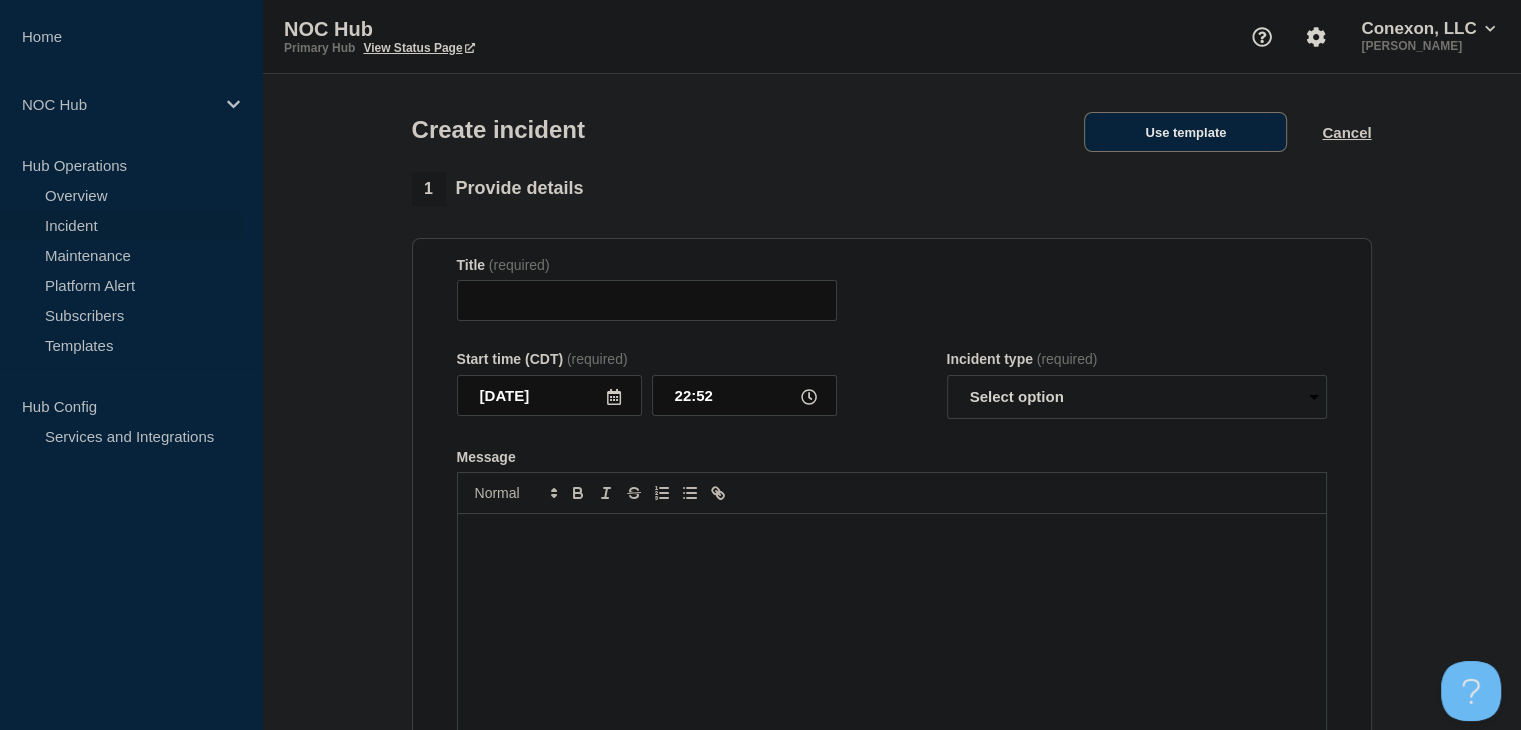 click on "Use template" at bounding box center [1185, 132] 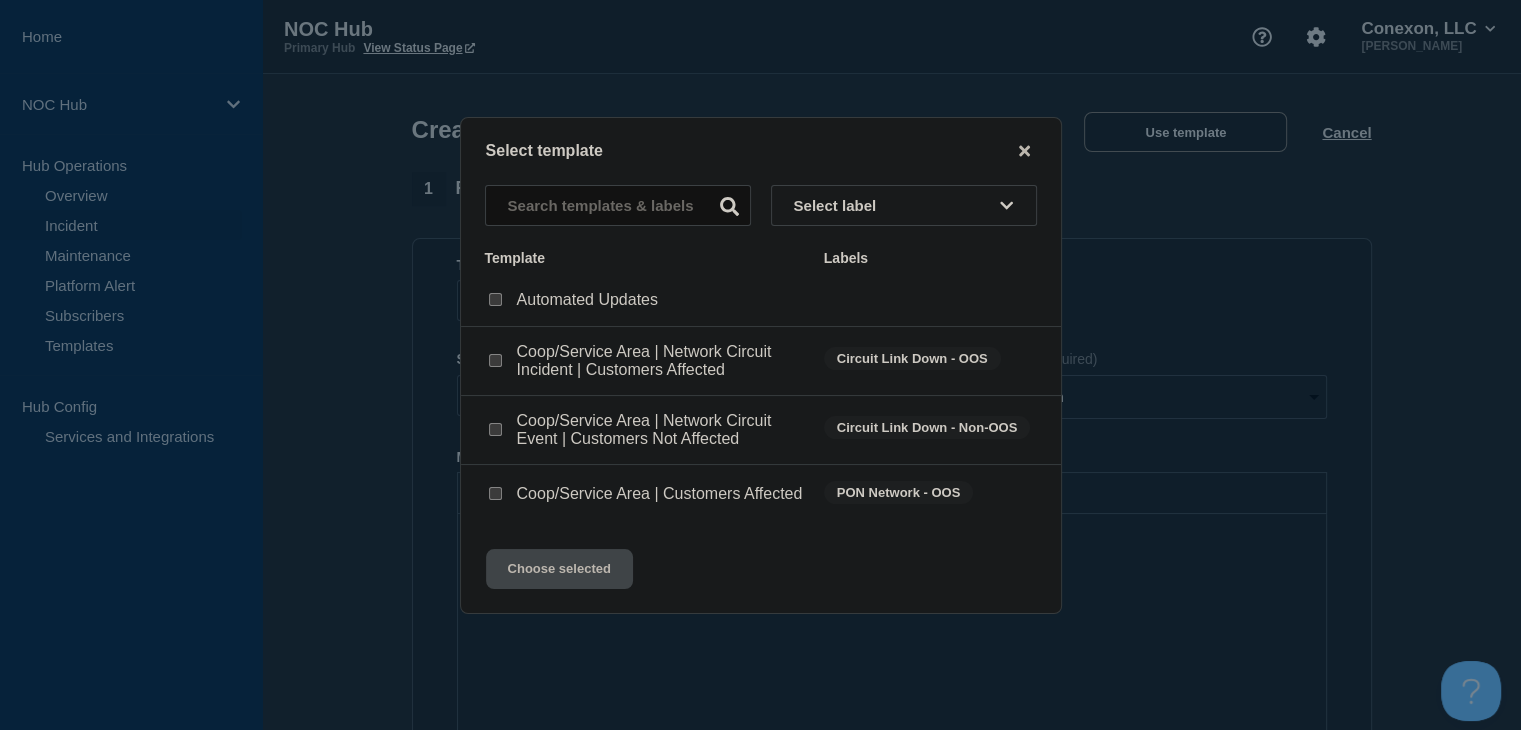 click at bounding box center [495, 493] 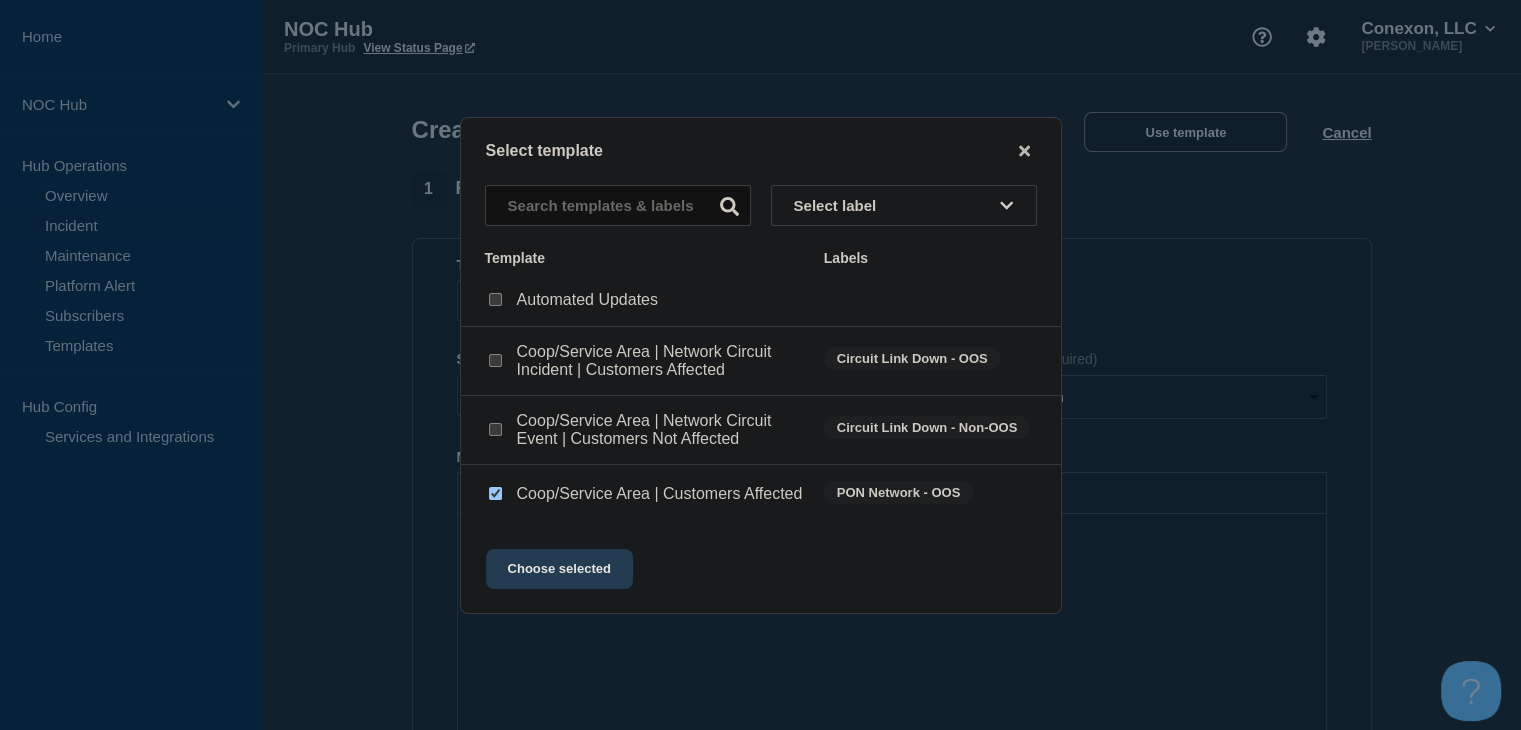 click on "Choose selected" 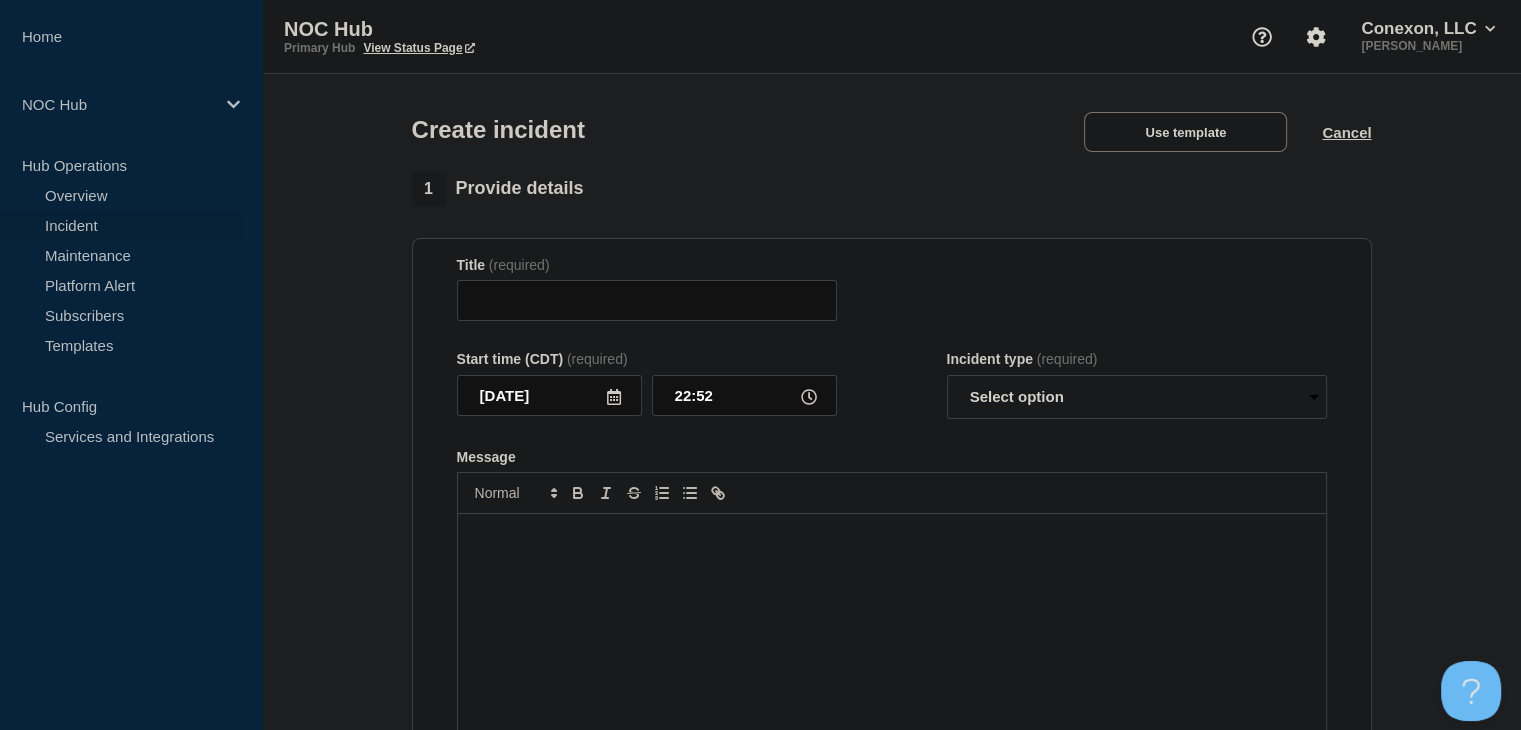 type on "Coop/Service Area | Customers Affected" 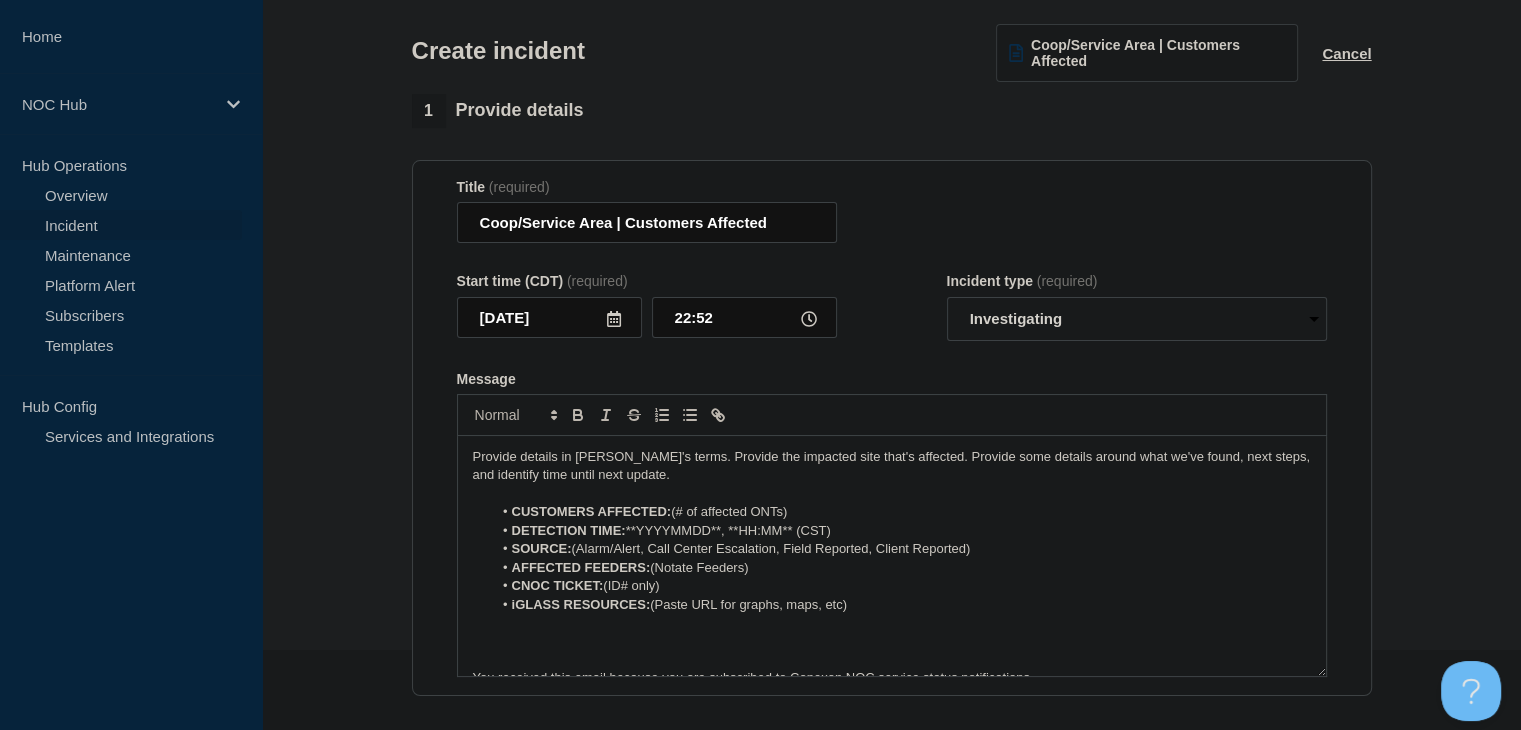 scroll, scrollTop: 200, scrollLeft: 0, axis: vertical 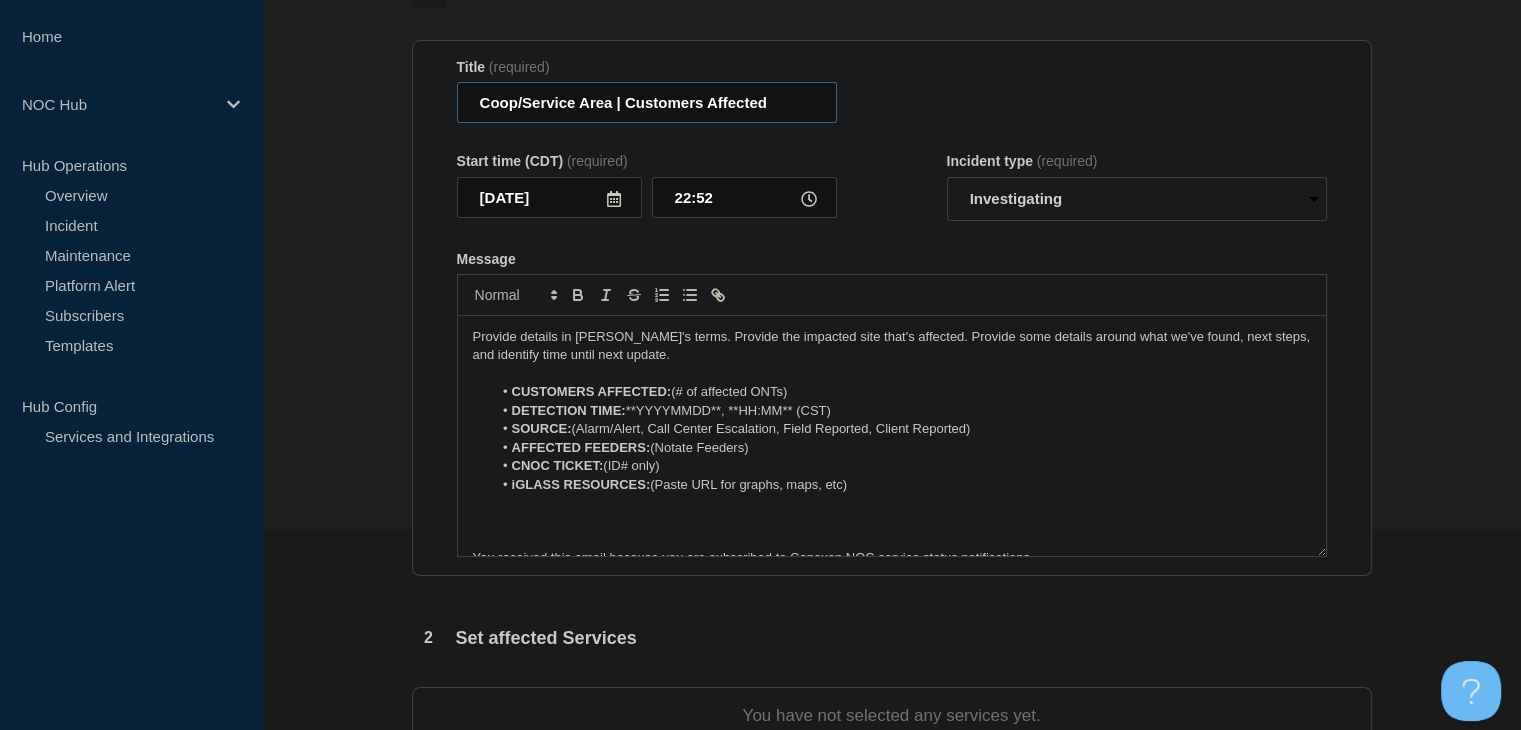 drag, startPoint x: 611, startPoint y: 108, endPoint x: 465, endPoint y: 104, distance: 146.05478 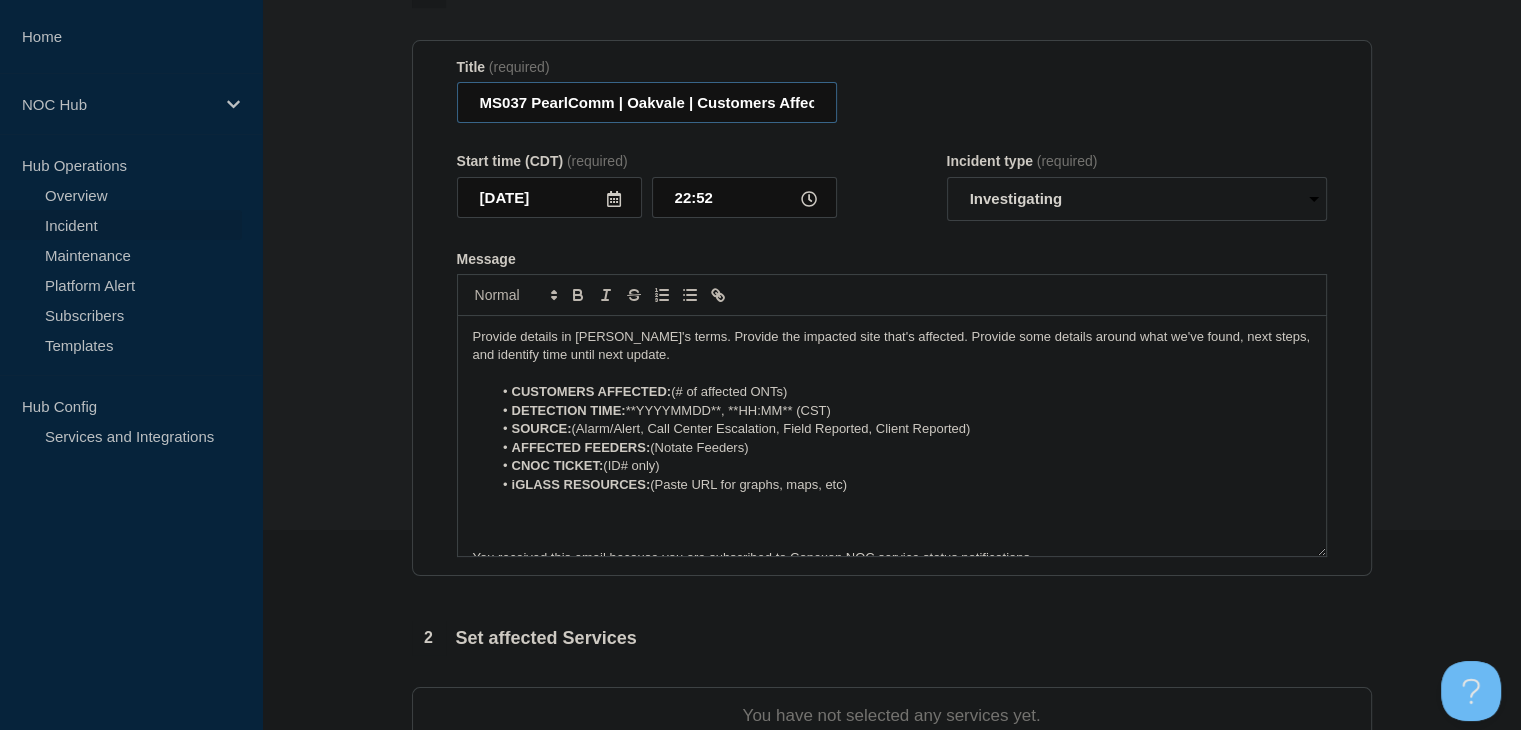 type on "MS037 PearlComm | Oakvale | Customers Affected" 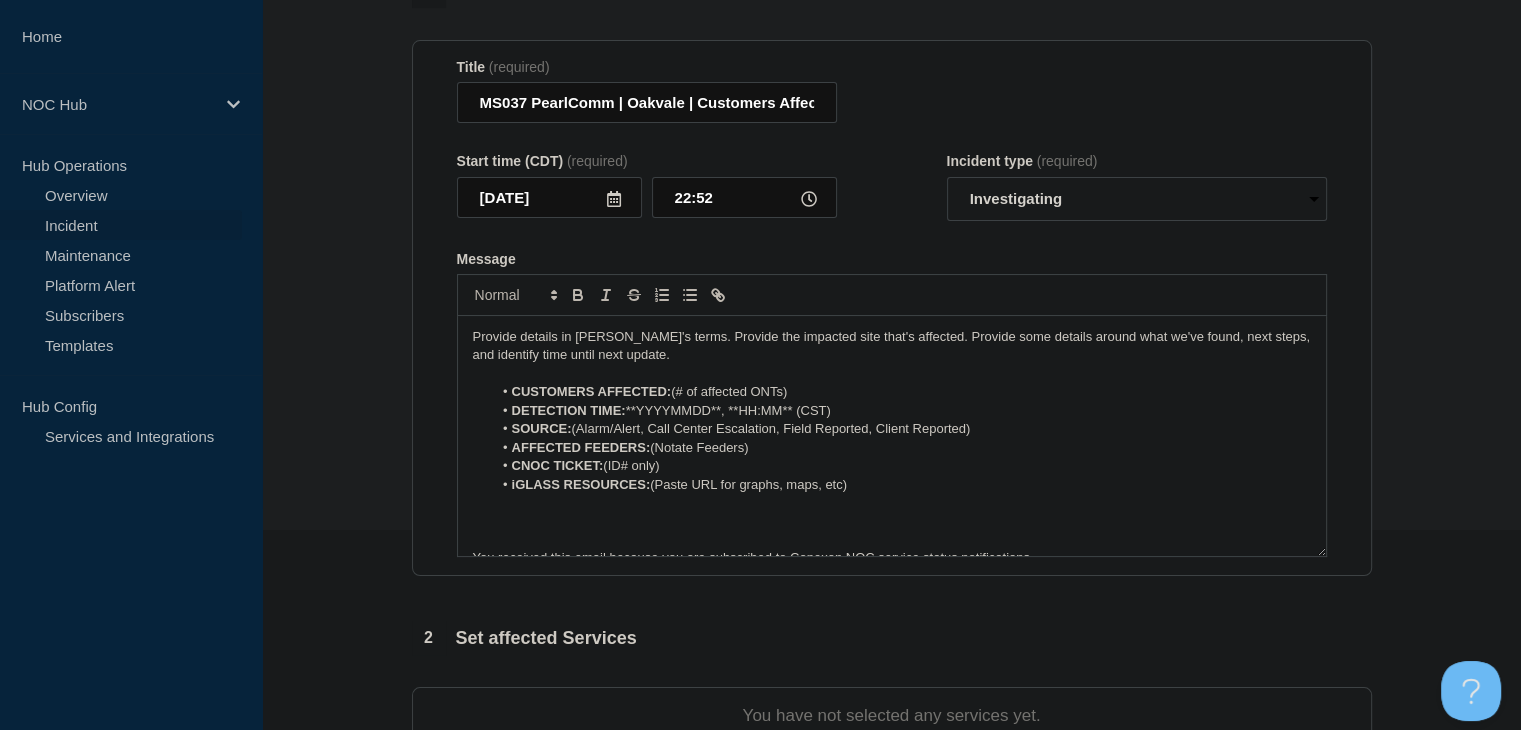 click on "CUSTOMERS AFFECTED:  (# of affected ONTs)" at bounding box center [901, 392] 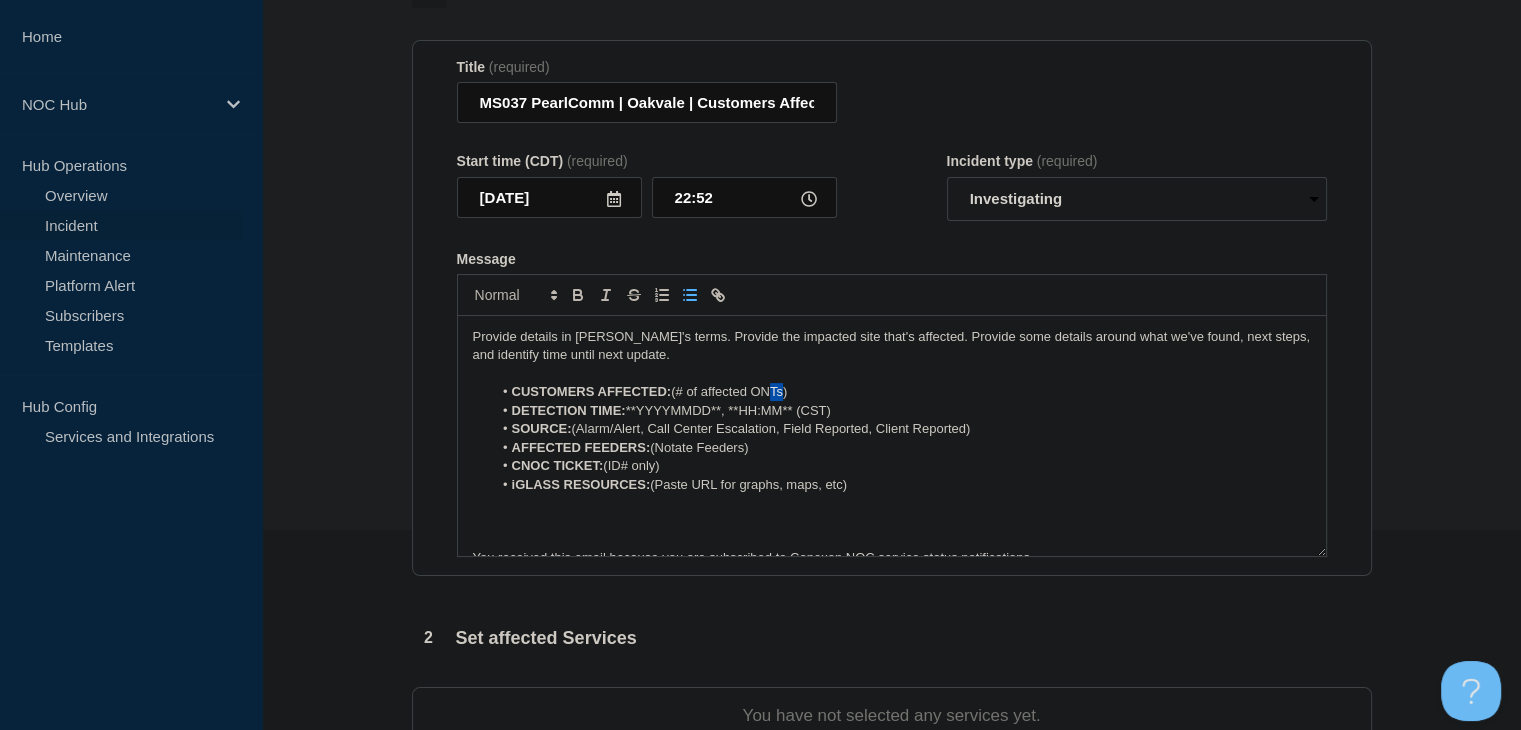 drag, startPoint x: 768, startPoint y: 397, endPoint x: 700, endPoint y: 388, distance: 68.593 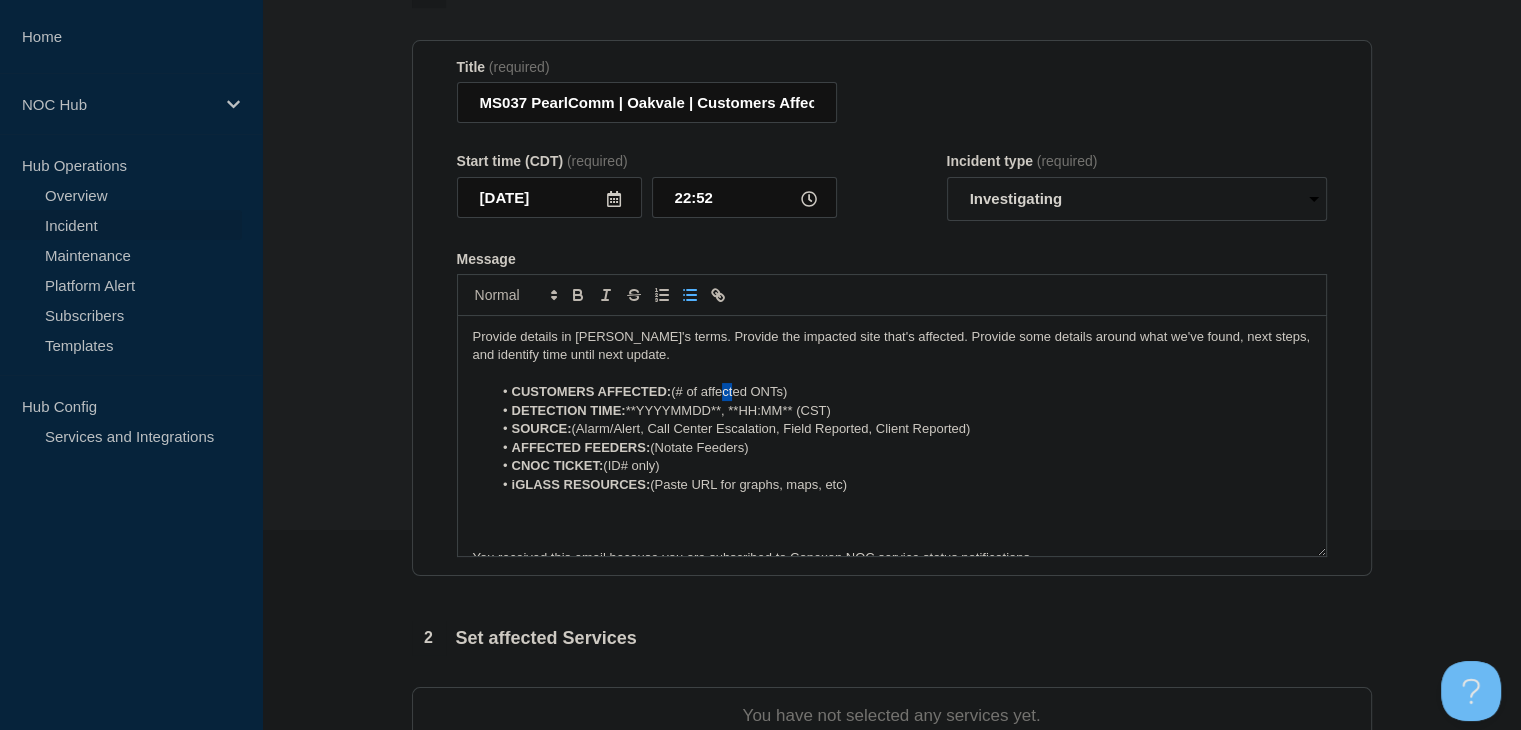 click on "CUSTOMERS AFFECTED:  (# of affected ONTs)" at bounding box center (901, 392) 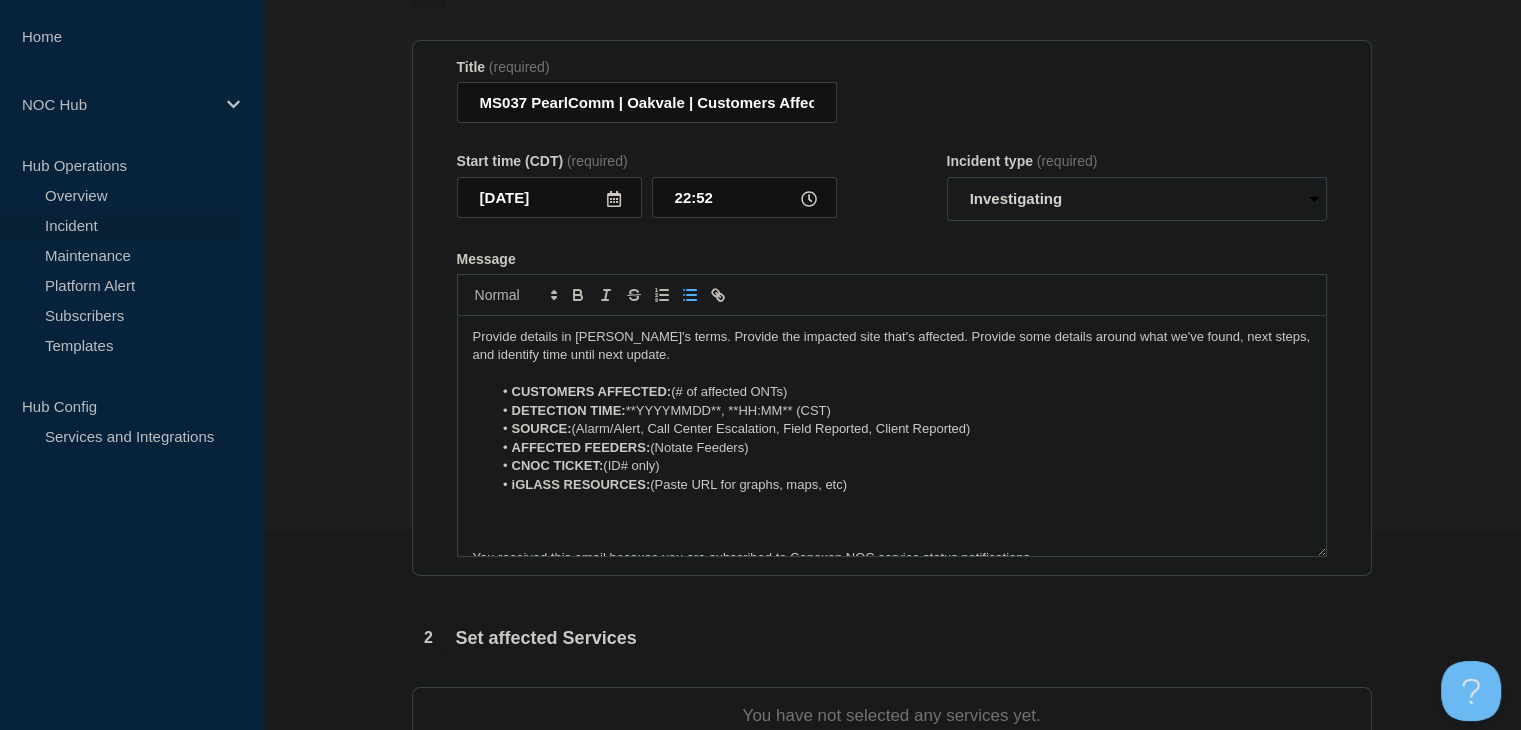 click at bounding box center [892, 374] 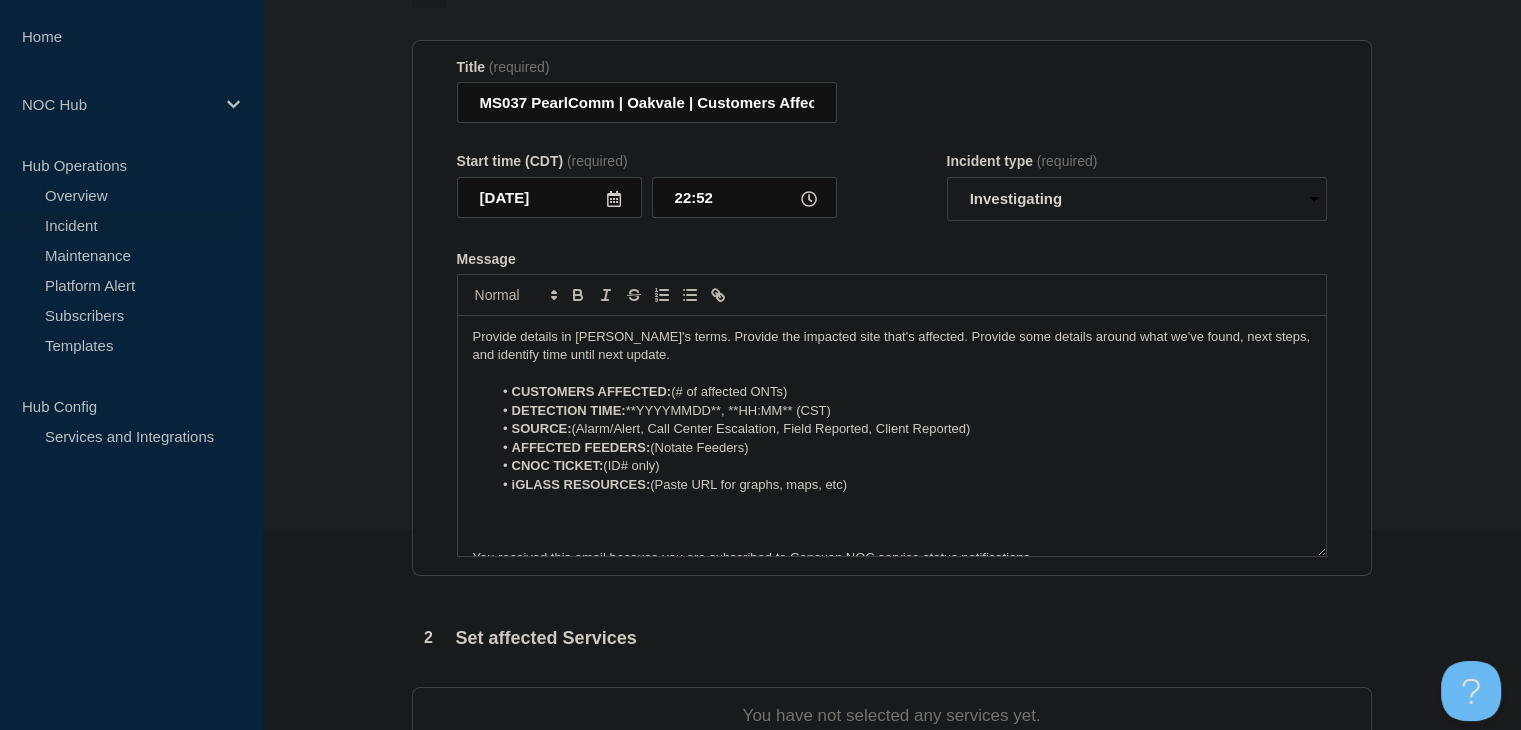 click on "CUSTOMERS AFFECTED:  (# of affected ONTs)" at bounding box center (901, 392) 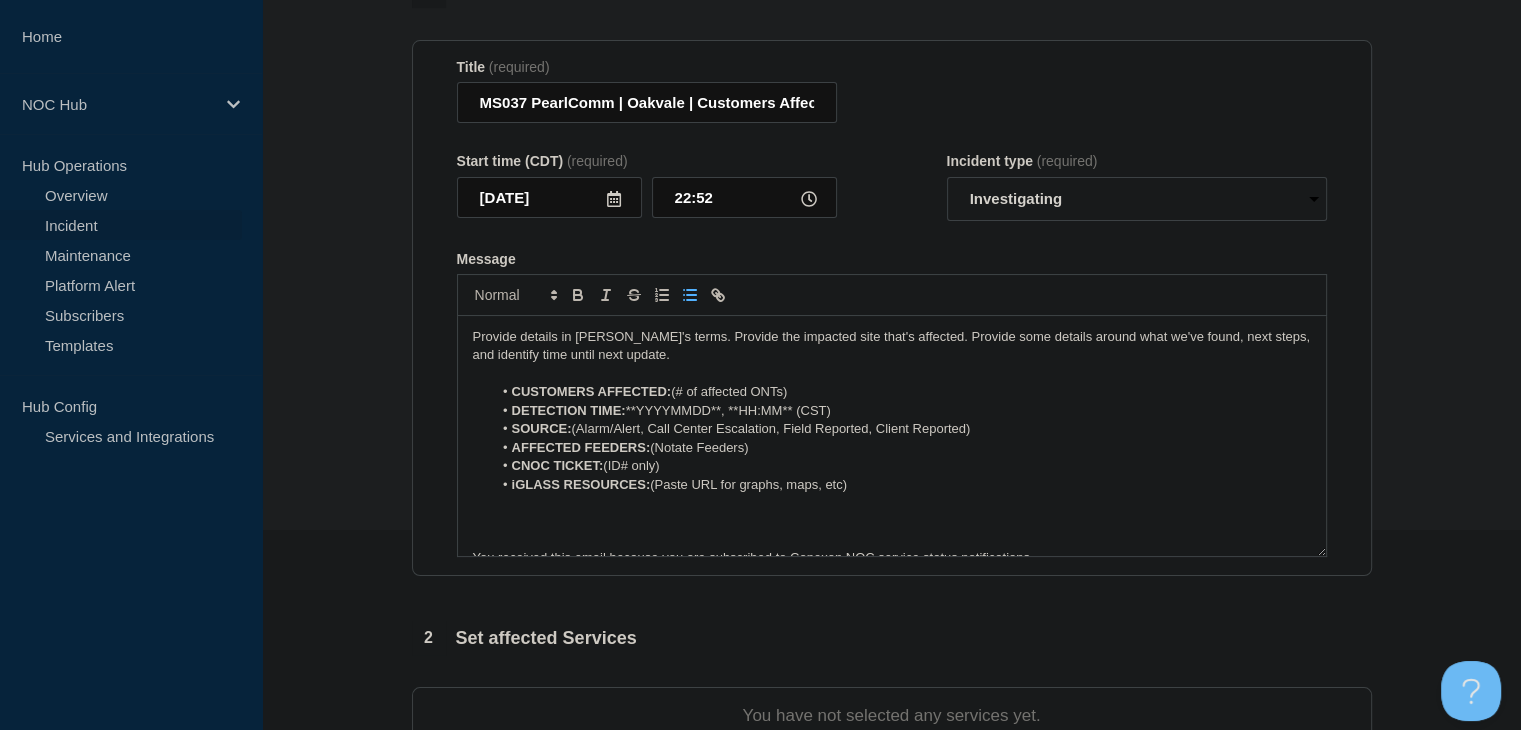 drag, startPoint x: 798, startPoint y: 393, endPoint x: 676, endPoint y: 394, distance: 122.0041 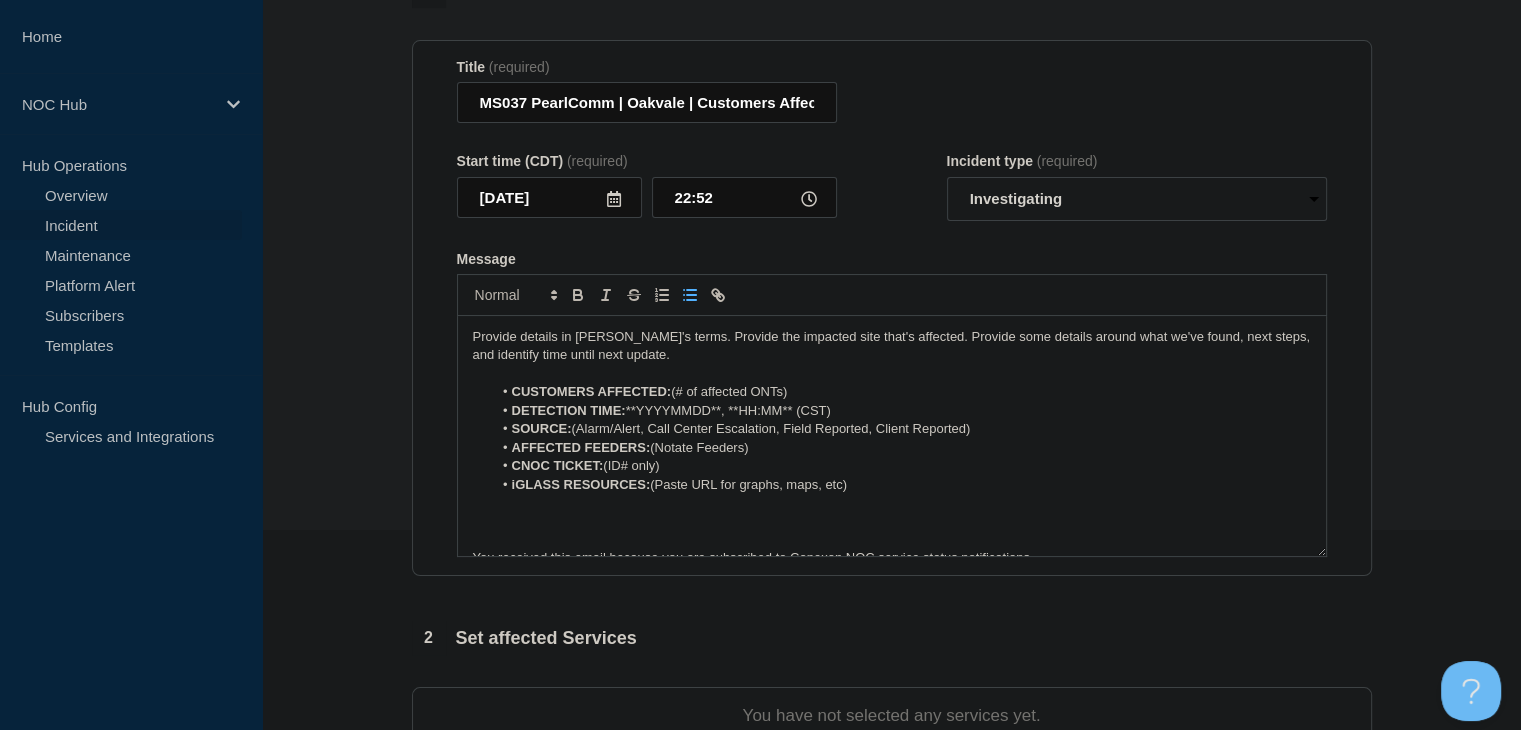 click on "CUSTOMERS AFFECTED:  (# of affected ONTs)" at bounding box center [901, 392] 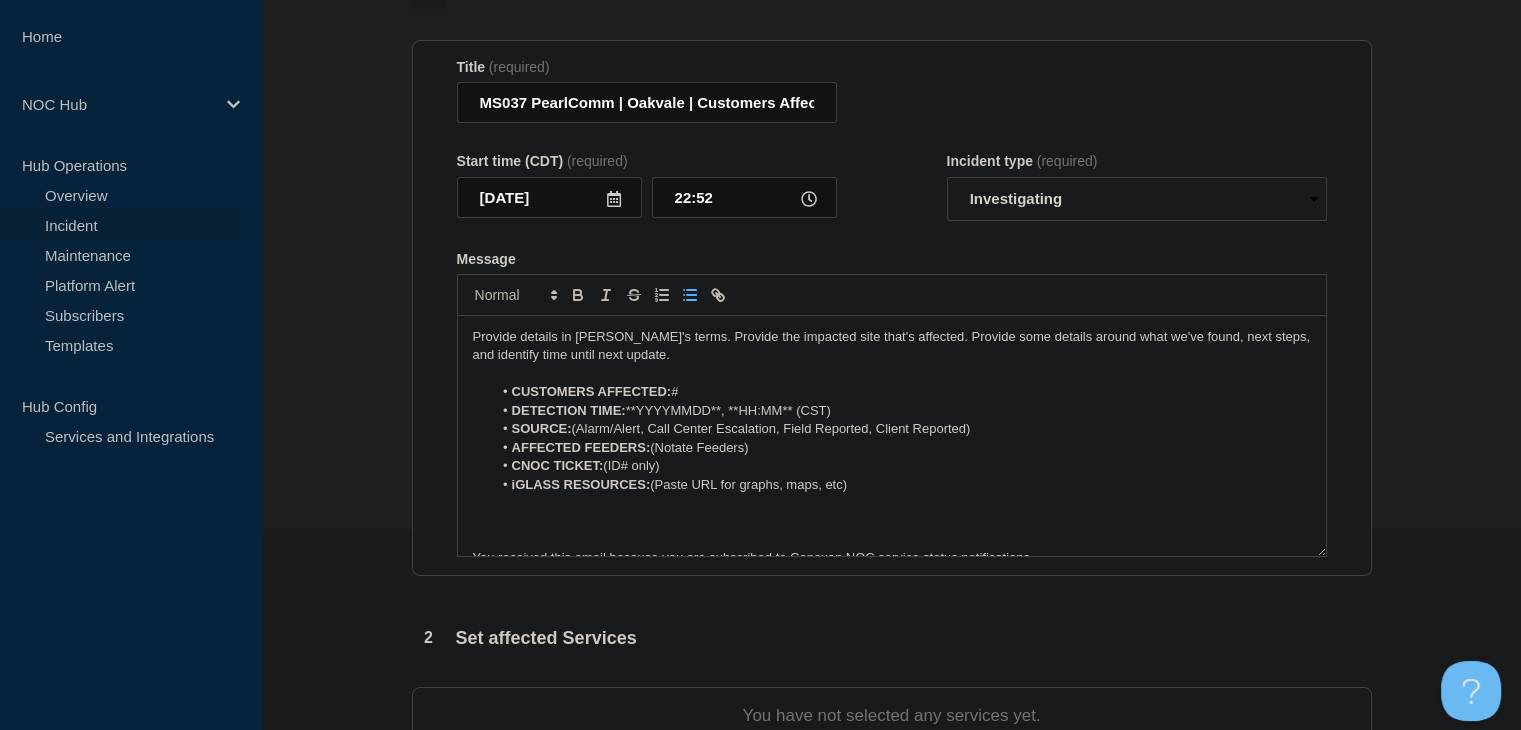 type 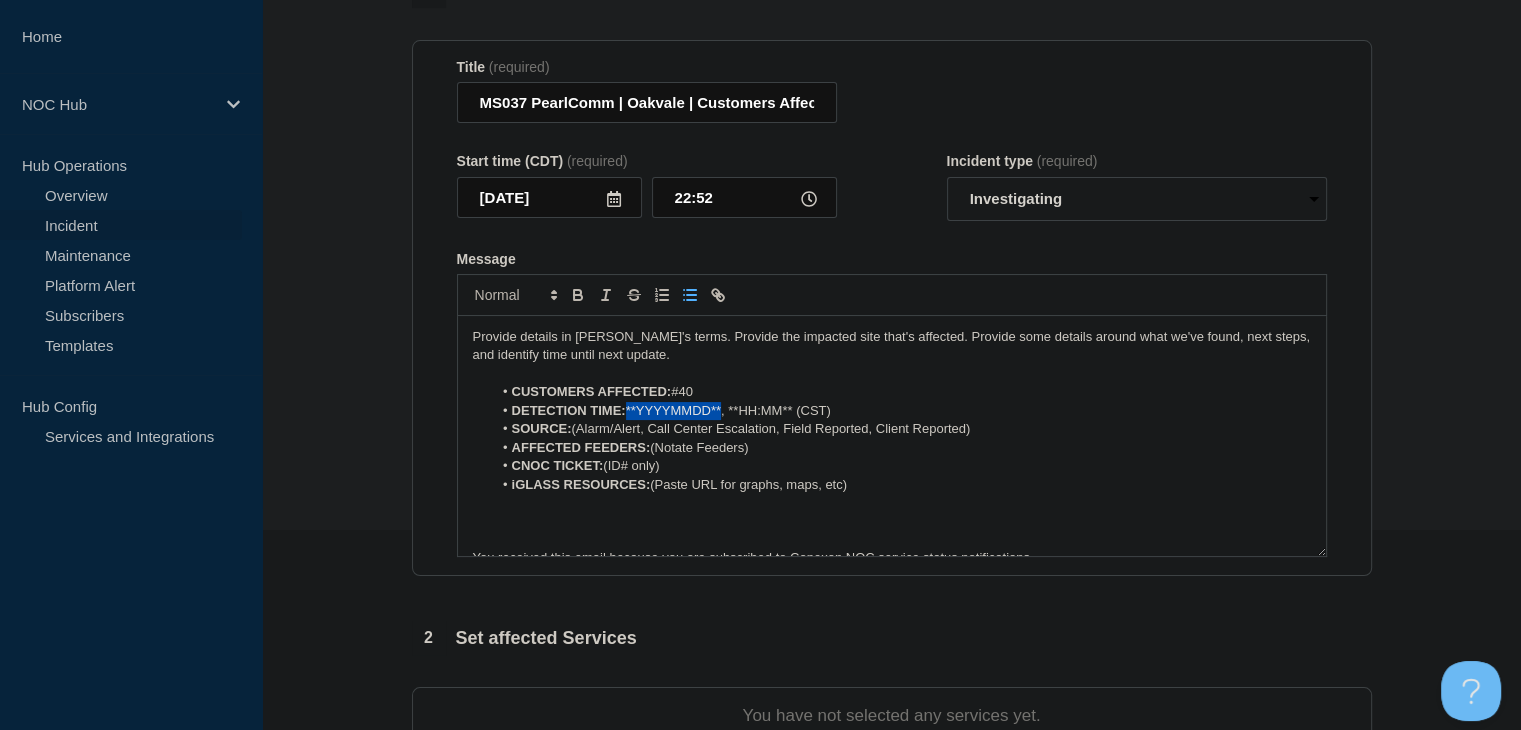 drag, startPoint x: 721, startPoint y: 415, endPoint x: 716, endPoint y: 396, distance: 19.646883 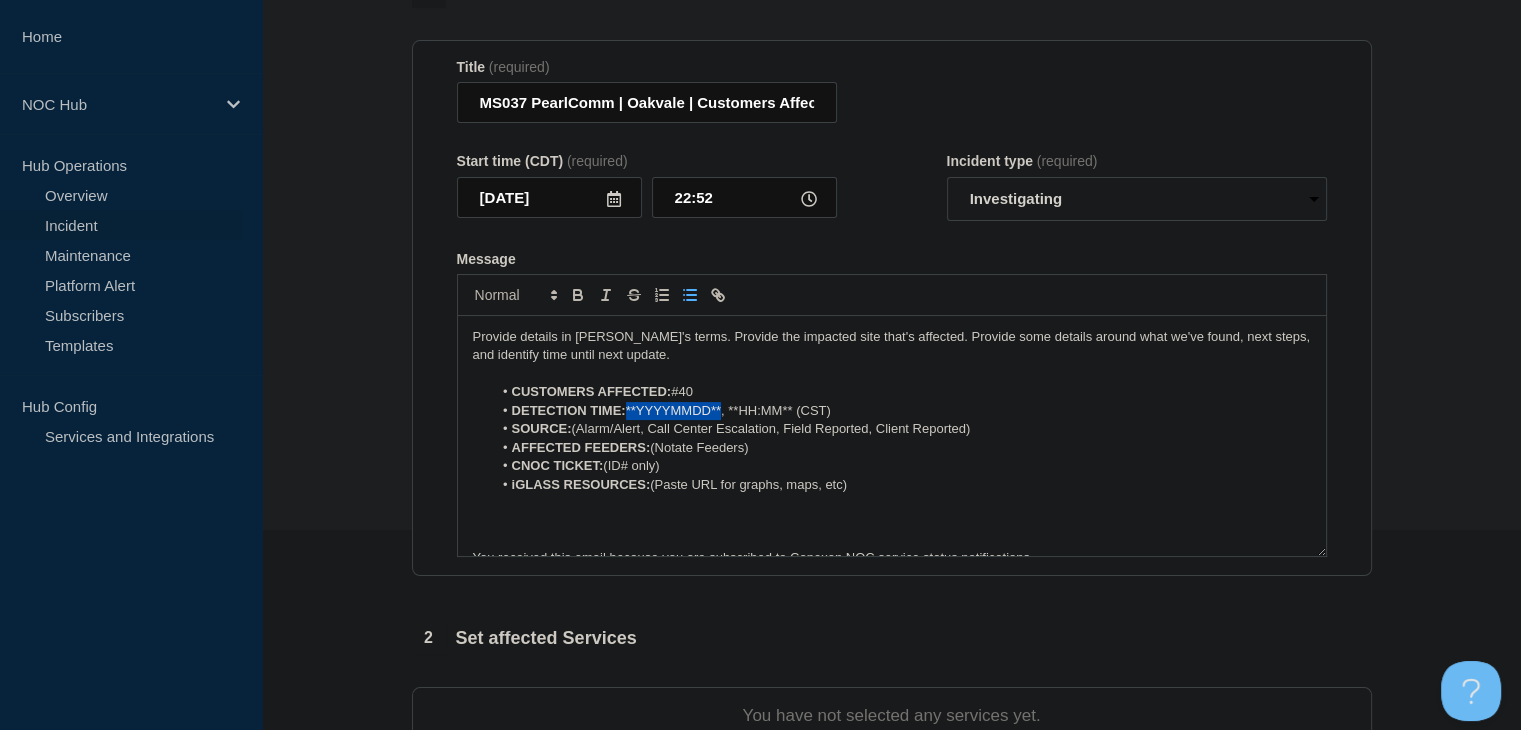 click on "DETECTION TIME:  **YYYYMMDD**, **HH:MM** (CST)" at bounding box center (901, 411) 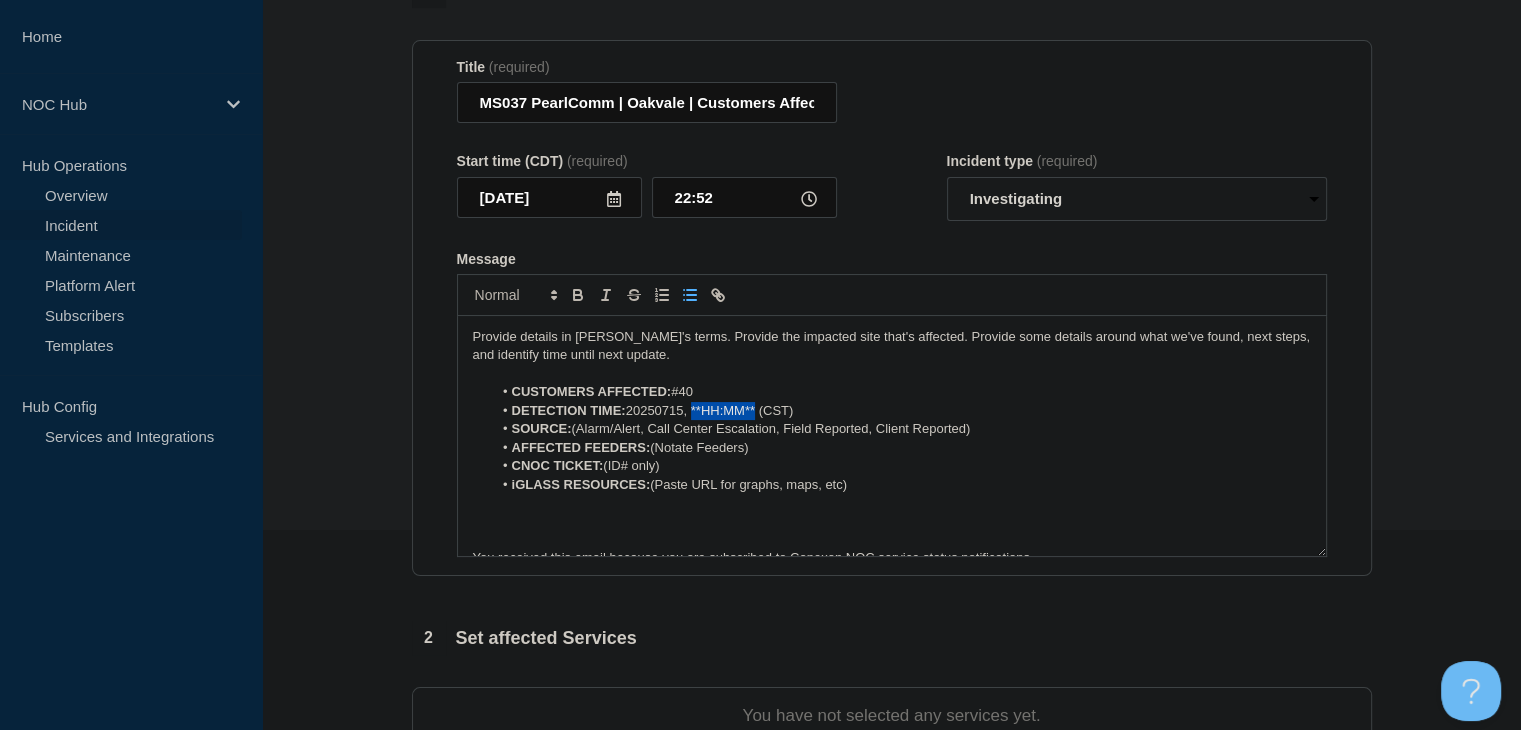 drag, startPoint x: 758, startPoint y: 413, endPoint x: 696, endPoint y: 412, distance: 62.008064 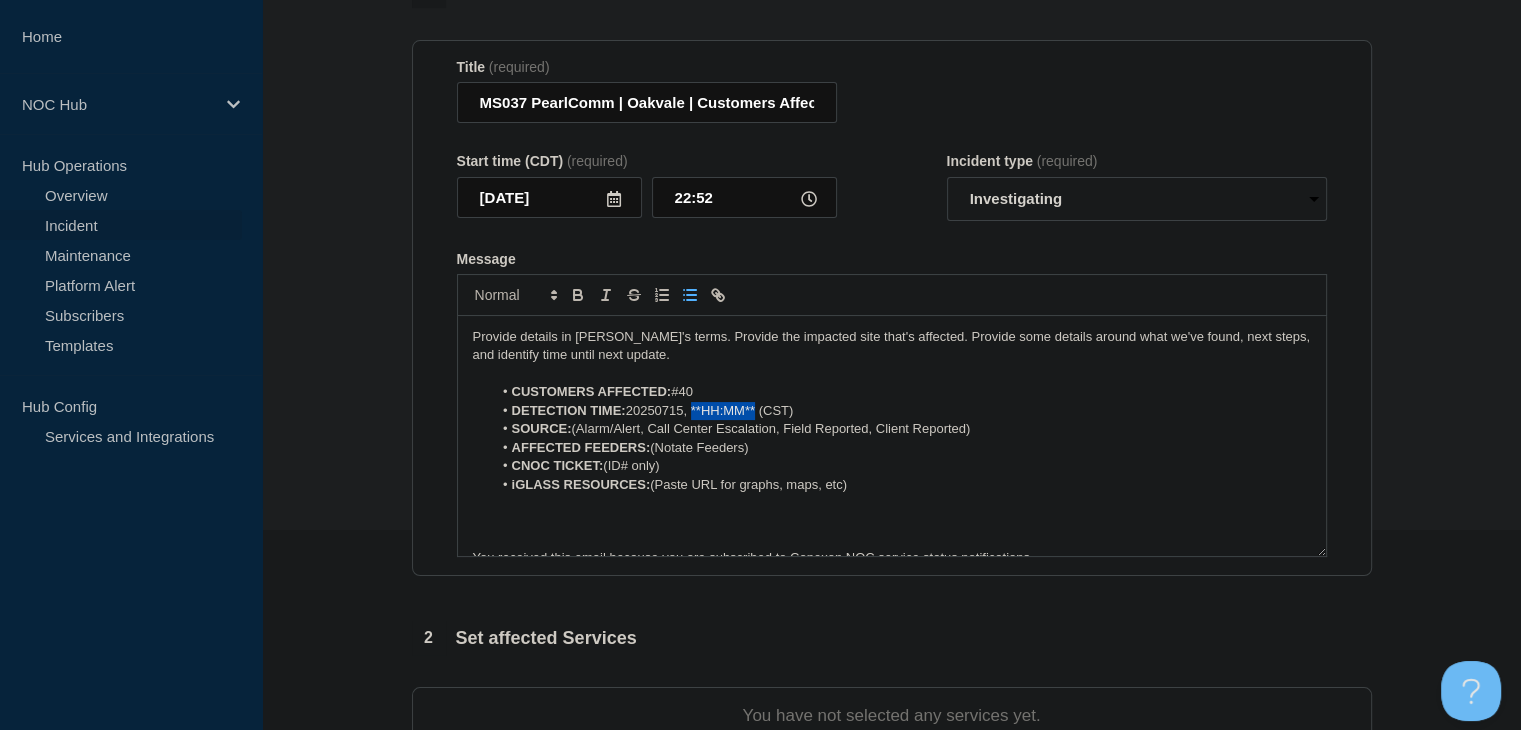 click on "DETECTION TIME:  20250715, **HH:MM** (CST)" at bounding box center [901, 411] 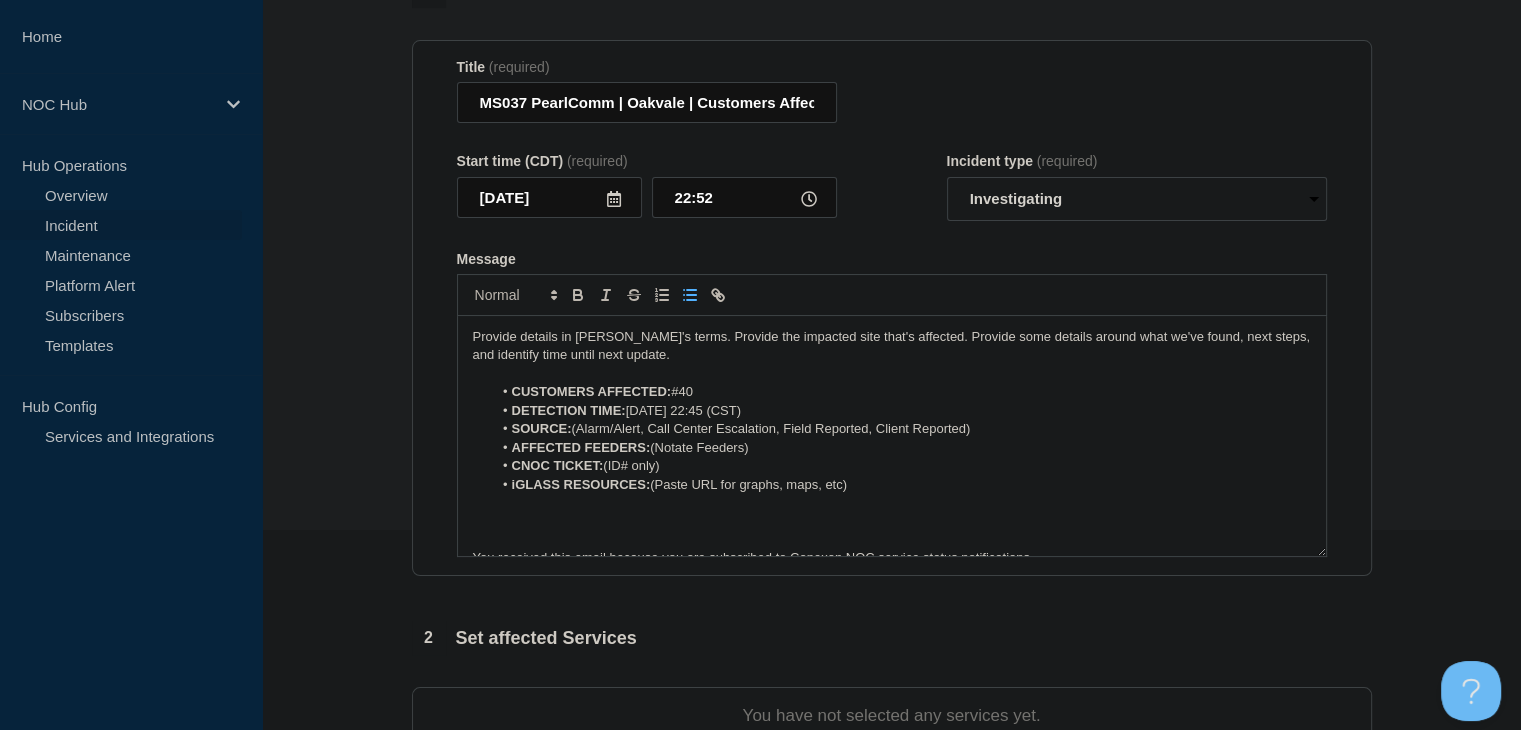 click on "DETECTION TIME:  20250715, 22:45 (CST)" at bounding box center (901, 411) 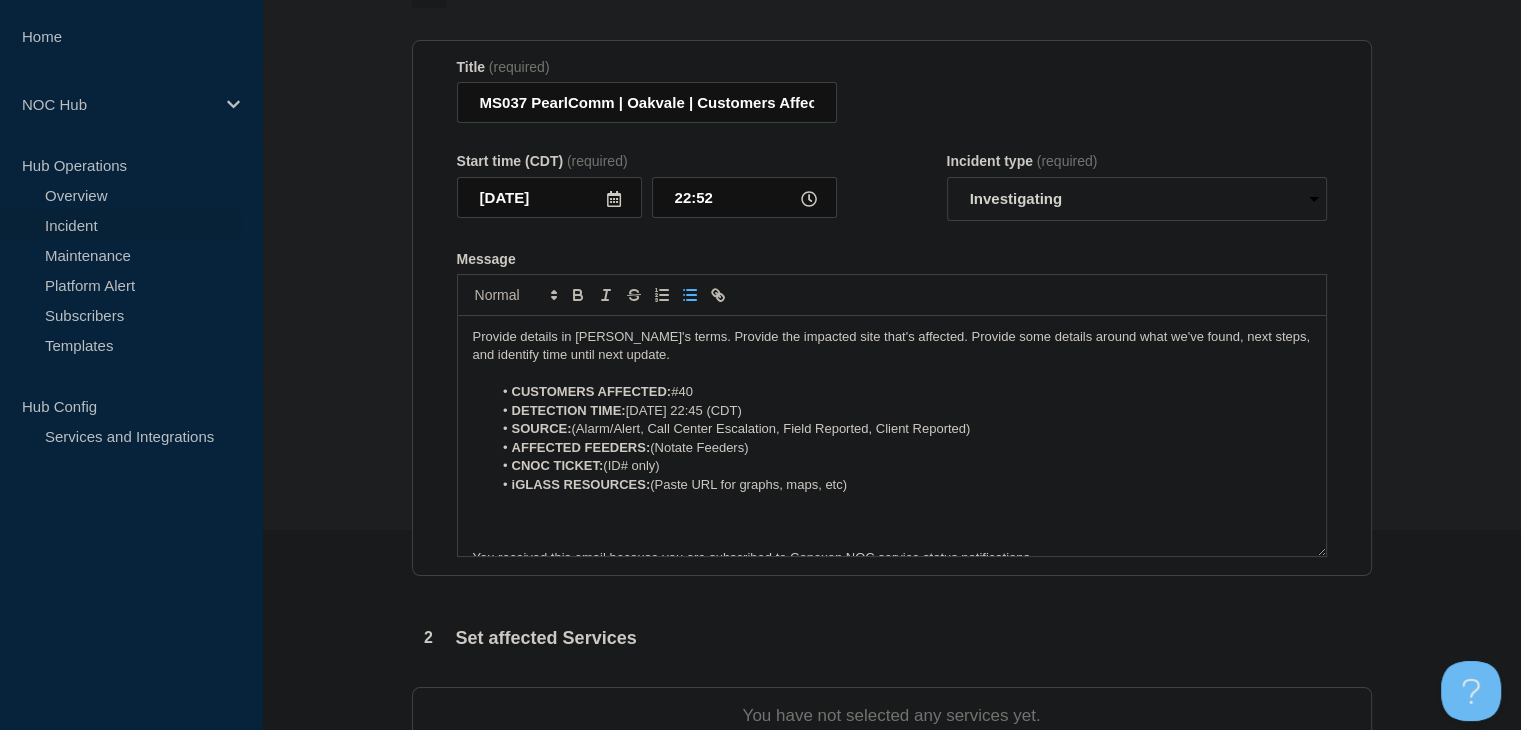 drag, startPoint x: 1007, startPoint y: 433, endPoint x: 786, endPoint y: 436, distance: 221.02036 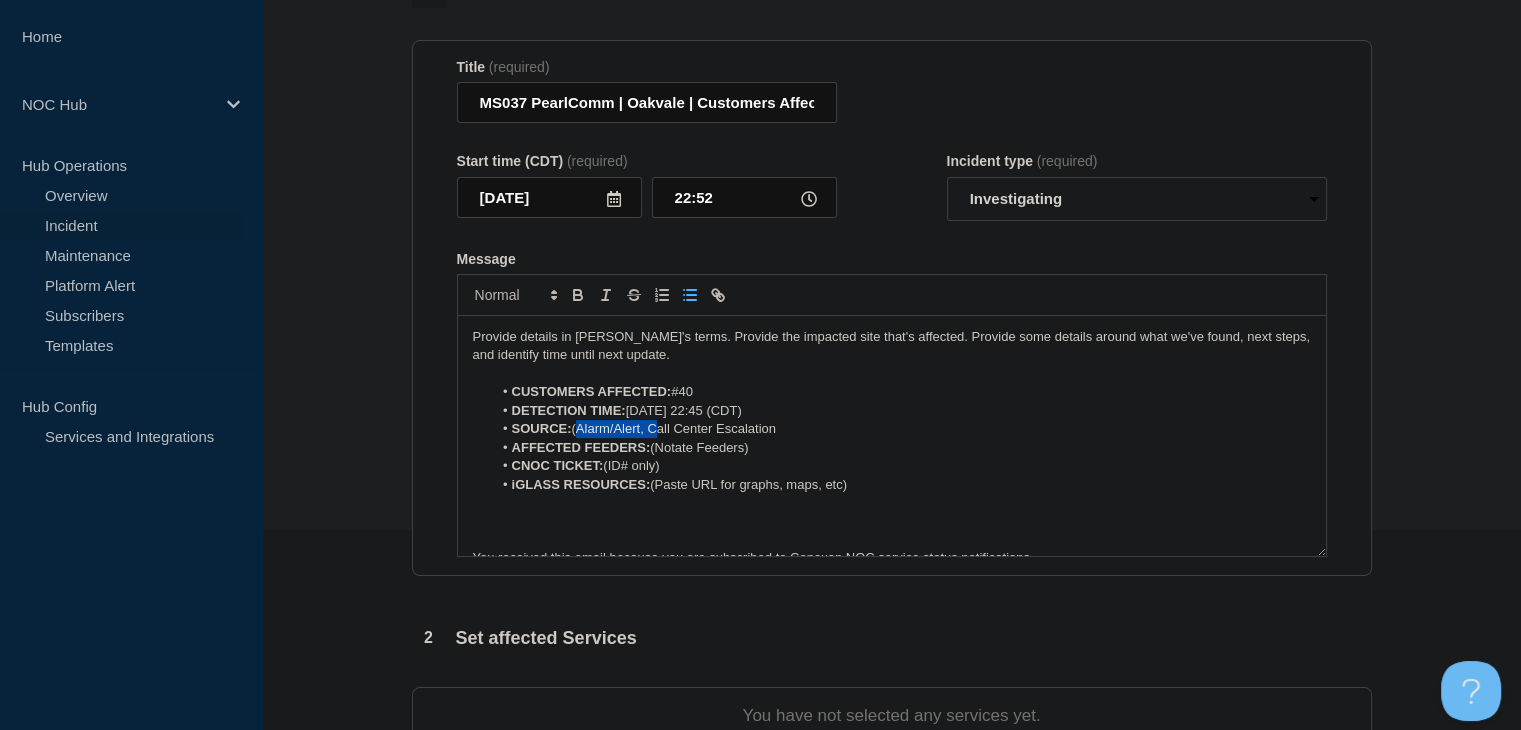 drag, startPoint x: 652, startPoint y: 433, endPoint x: 575, endPoint y: 436, distance: 77.05842 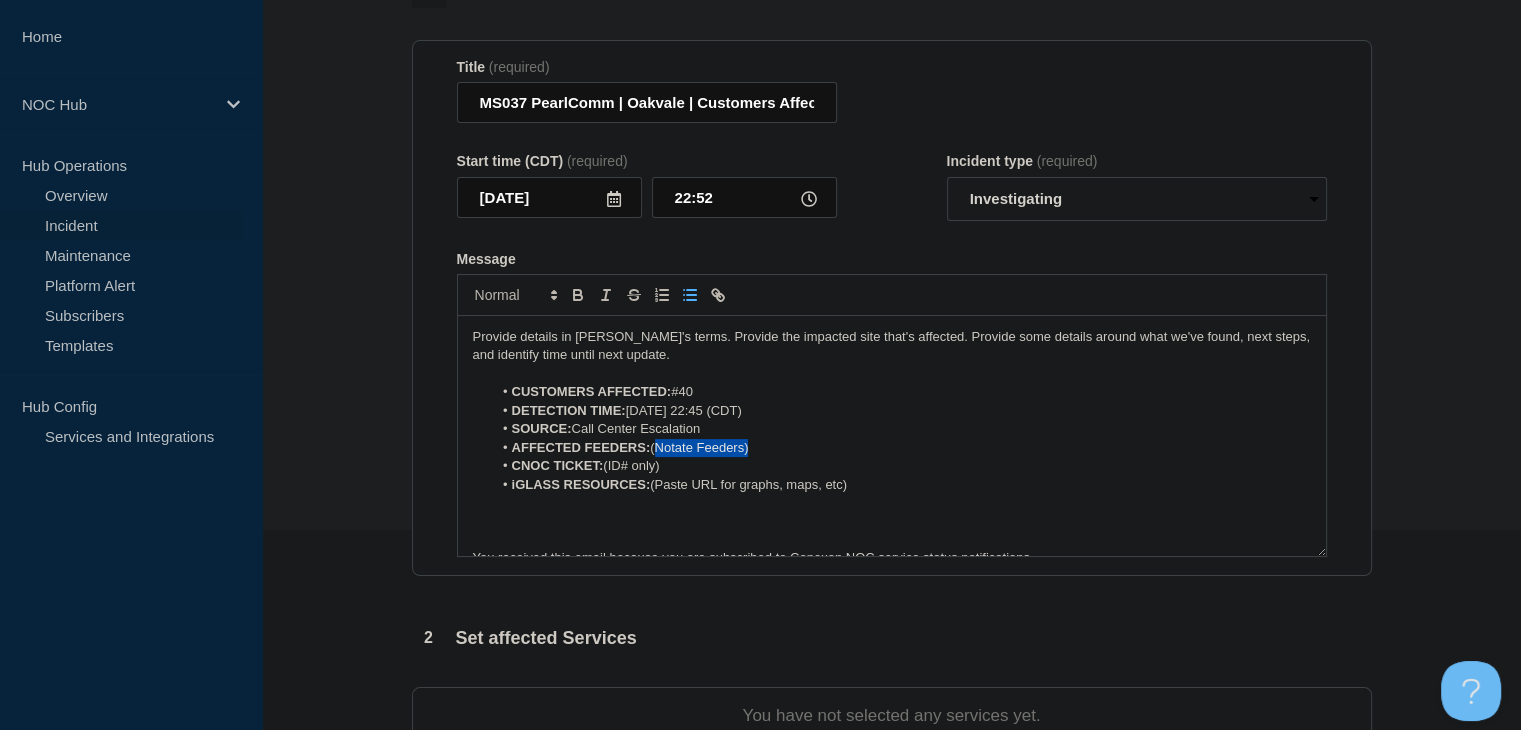 drag, startPoint x: 771, startPoint y: 455, endPoint x: 657, endPoint y: 457, distance: 114.01754 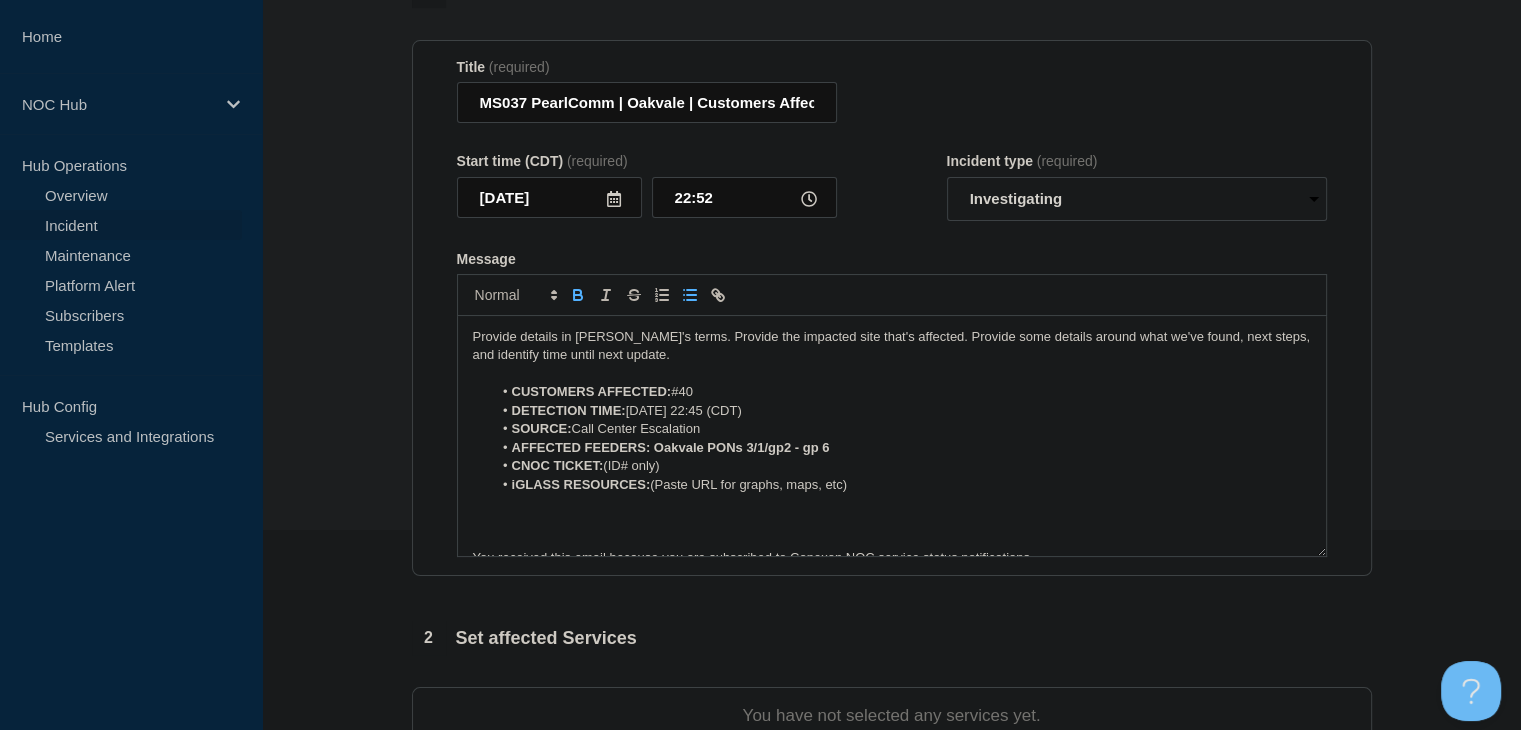 drag, startPoint x: 675, startPoint y: 479, endPoint x: 732, endPoint y: 473, distance: 57.31492 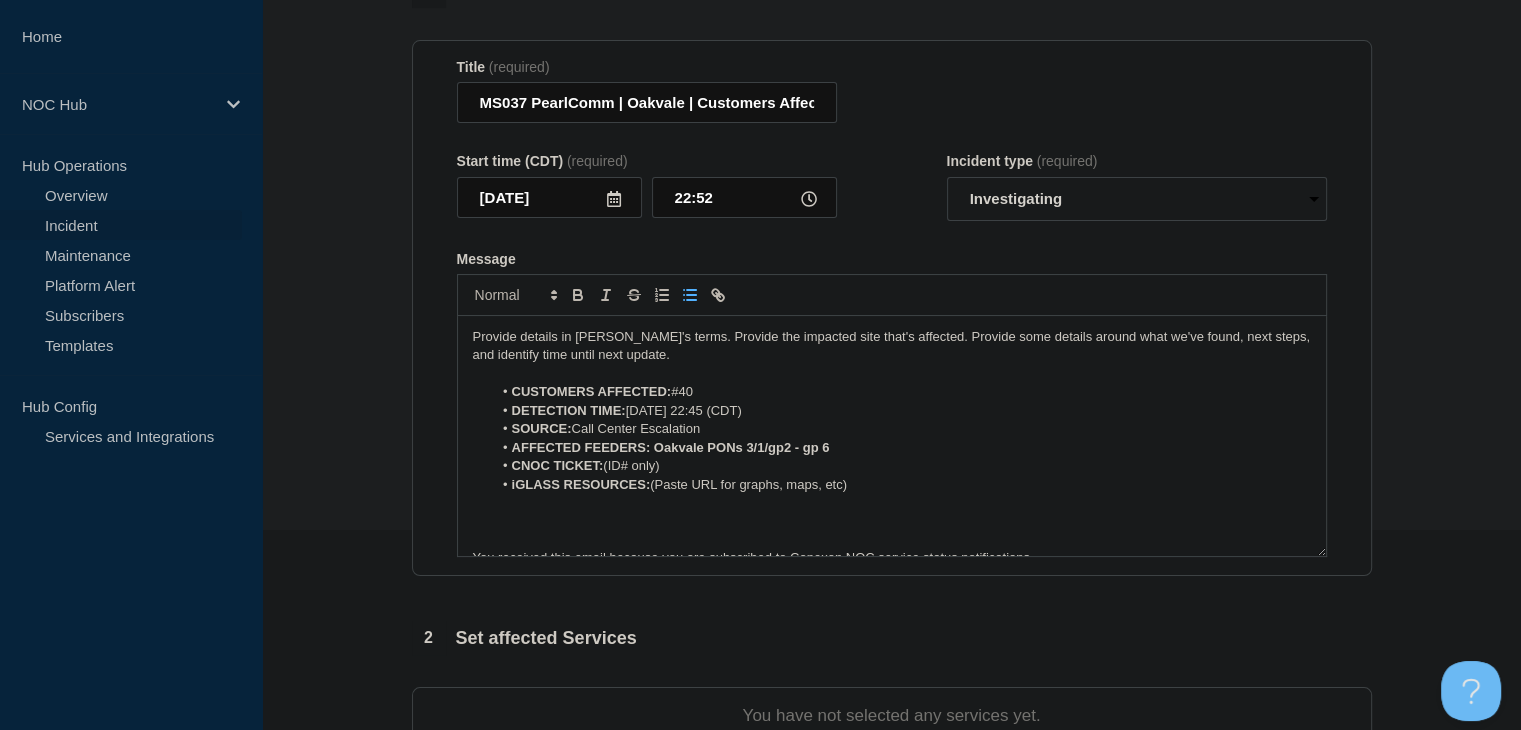click on "CNOC TICKET:  (ID# only)" at bounding box center (901, 466) 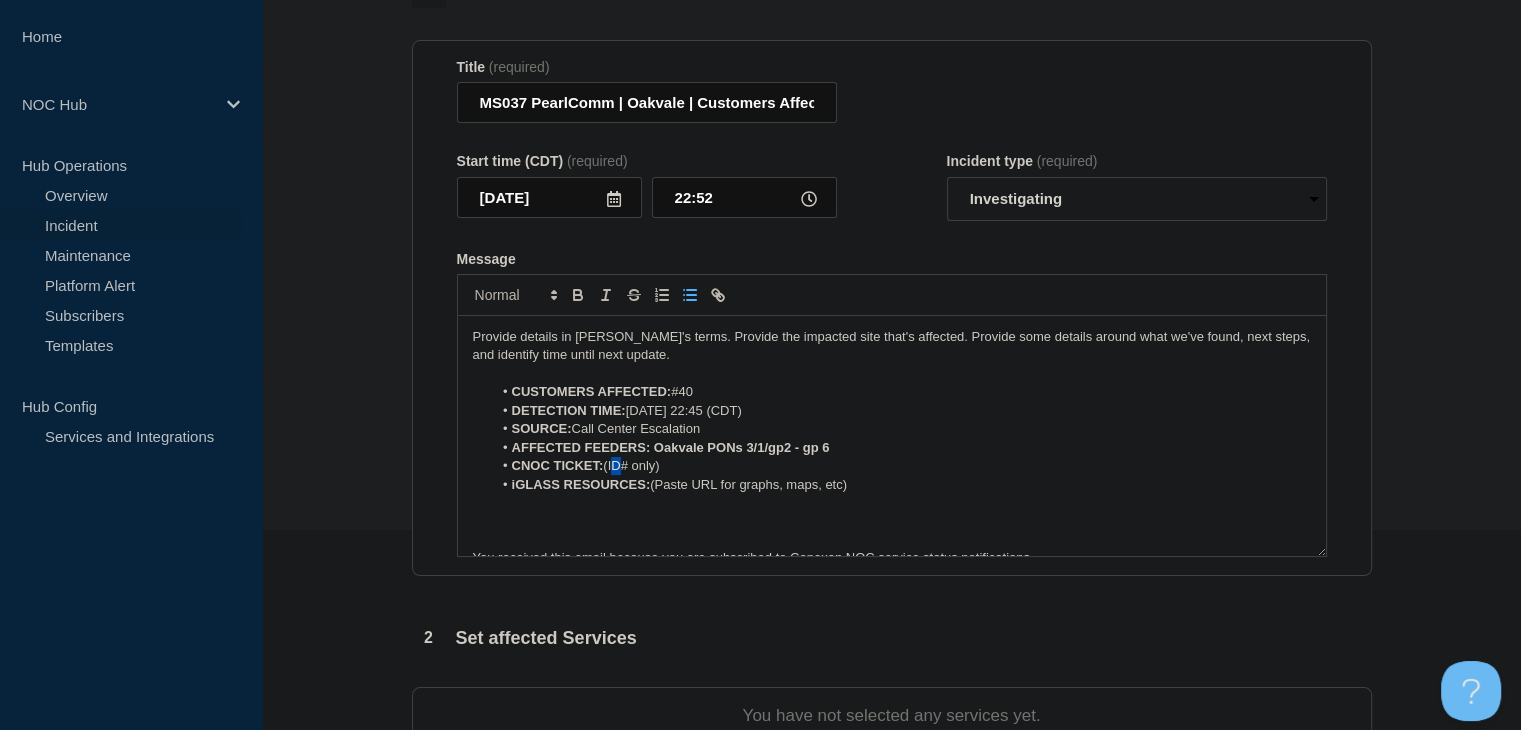 click on "CNOC TICKET:  (ID# only)" at bounding box center [901, 466] 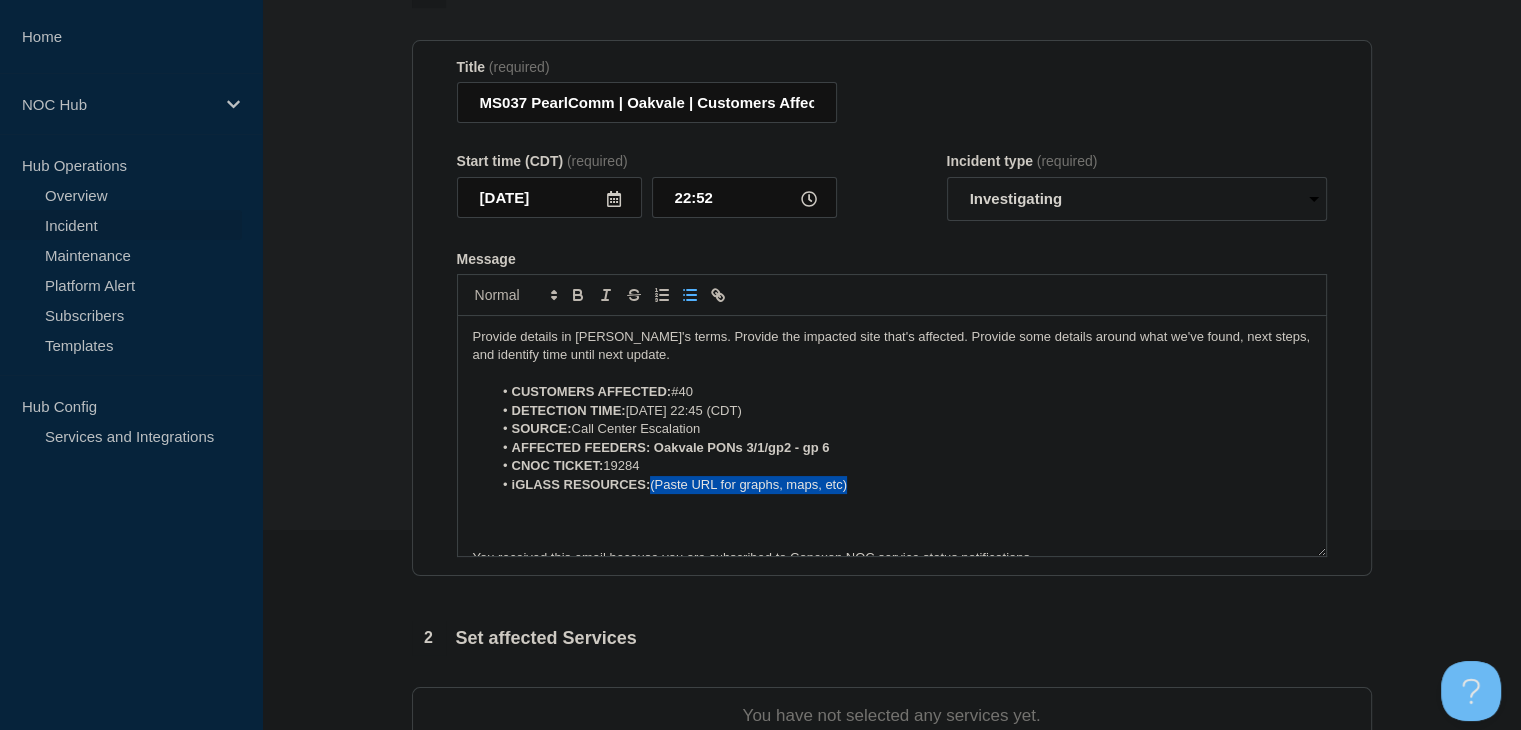 drag, startPoint x: 856, startPoint y: 492, endPoint x: 653, endPoint y: 494, distance: 203.00986 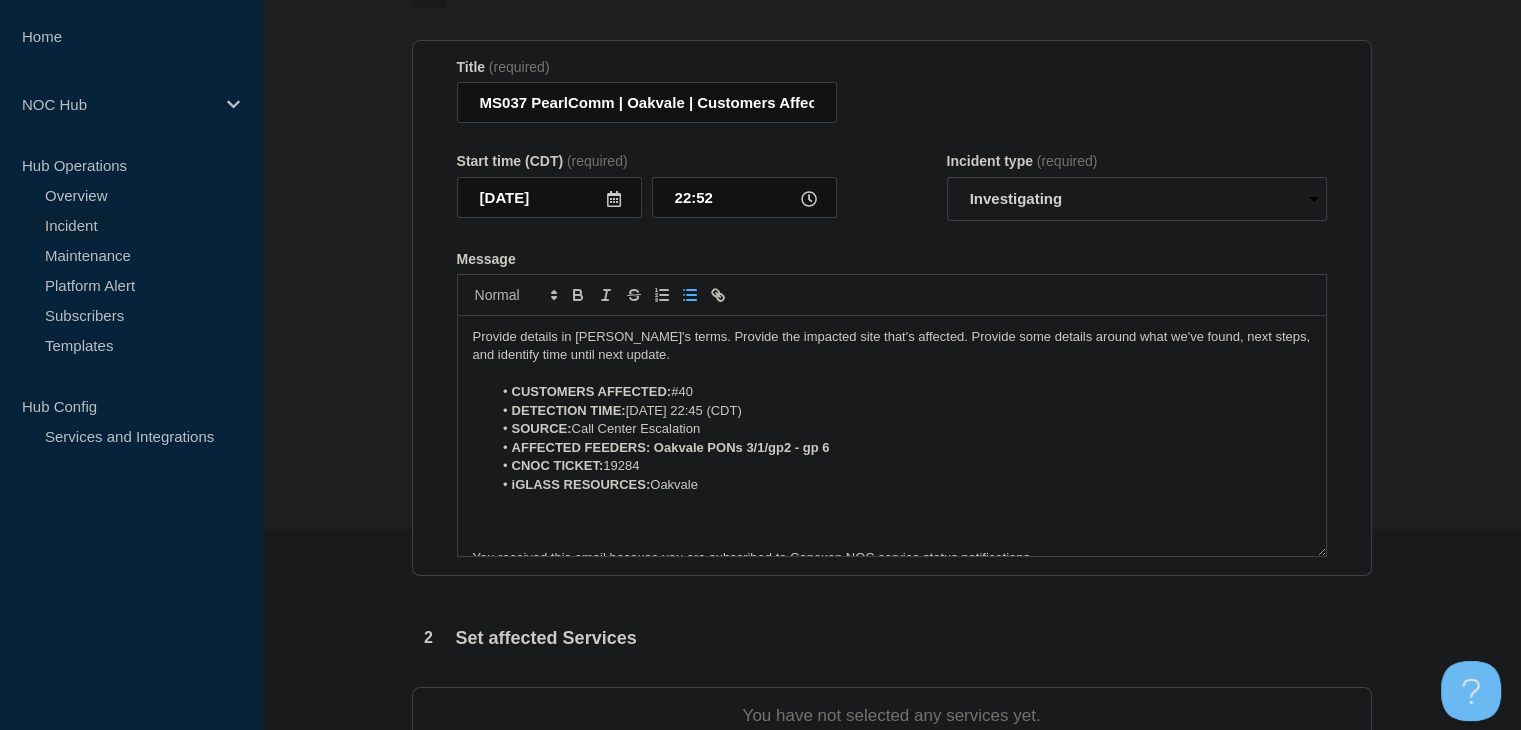 drag, startPoint x: 714, startPoint y: 500, endPoint x: 686, endPoint y: 498, distance: 28.071337 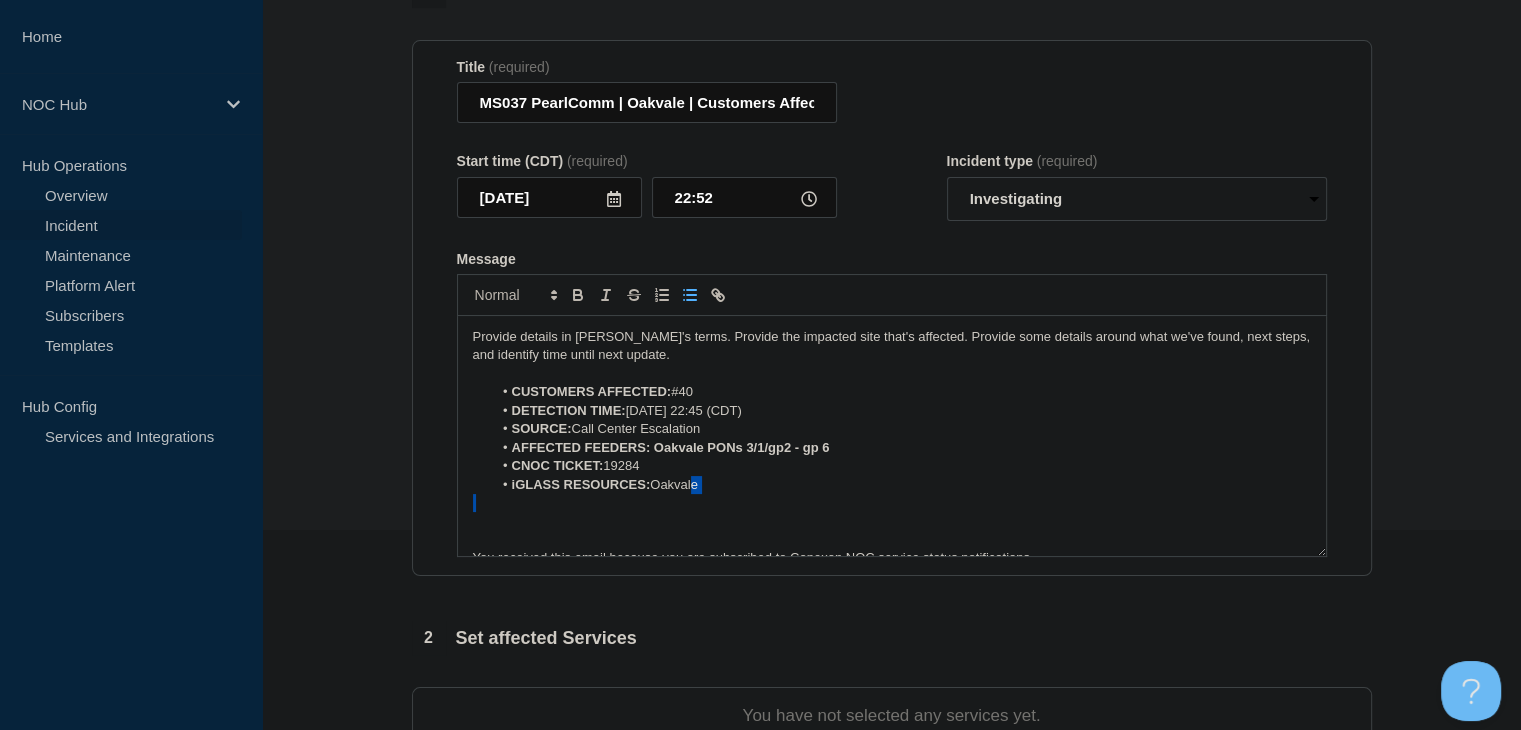 click on "Provide details in laymen's terms. Provide the impacted site that's affected. Provide some details around what we've found, next steps, and identify time until next update. CUSTOMERS AFFECTED:  #40 DETECTION TIME:  20250715, 22:45 (CDT)   SOURCE:  Call Center Escalation AFFECTED FEEDERS: Oakvale PONs 3/1/gp2 - gp 6 CNOC TICKET:  19284 iGLASS RESOURCES:  Oakvale You received this email because you are subscribed to Conexon NOC service status notifications. The information contained in this notice is confidential, privileged, and only for the information of intended subscribed recipient(s). Information published herein may not be used, republished or redistributed, without the prior written consent of Conexon LLC." at bounding box center (892, 436) 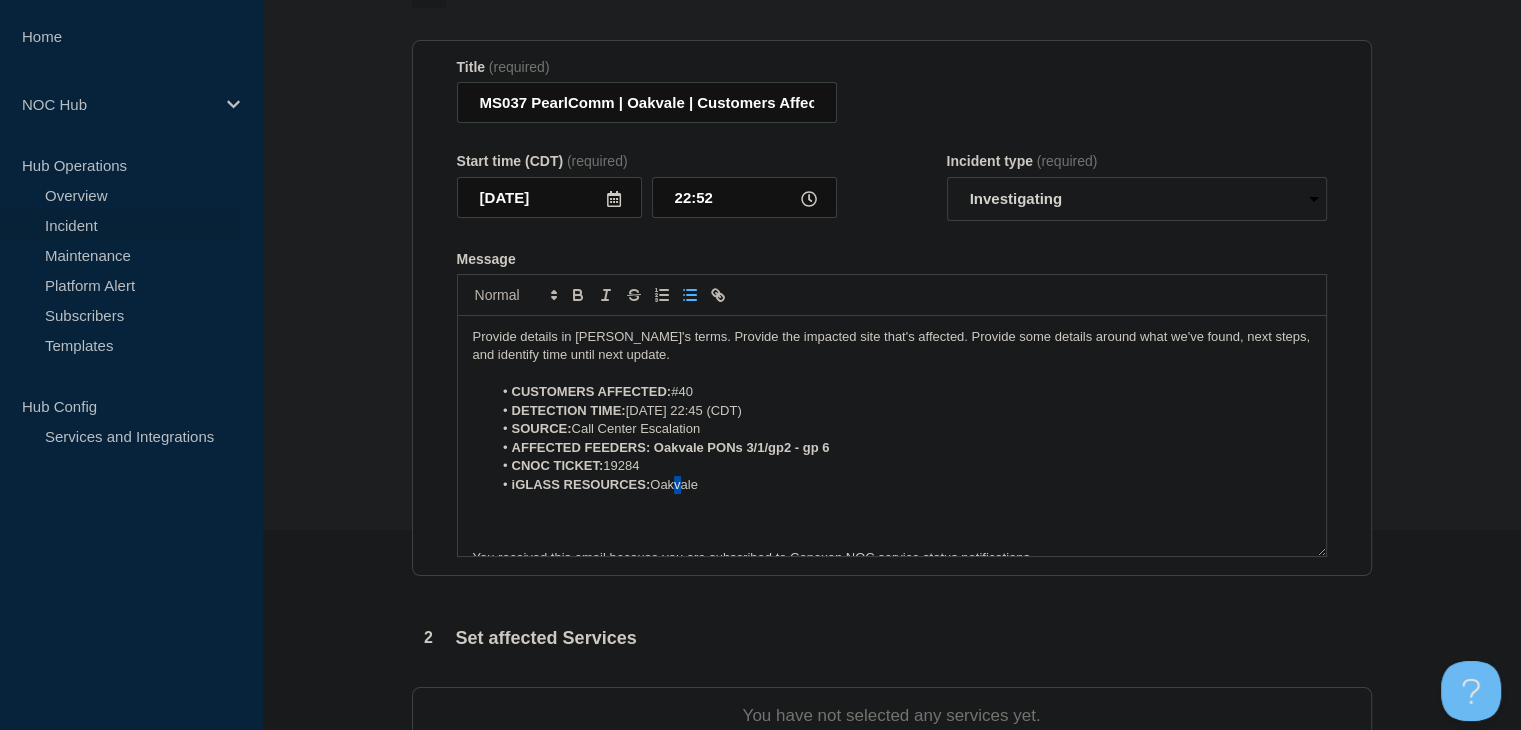 click on "iGLASS RESOURCES:  Oakvale" at bounding box center [901, 485] 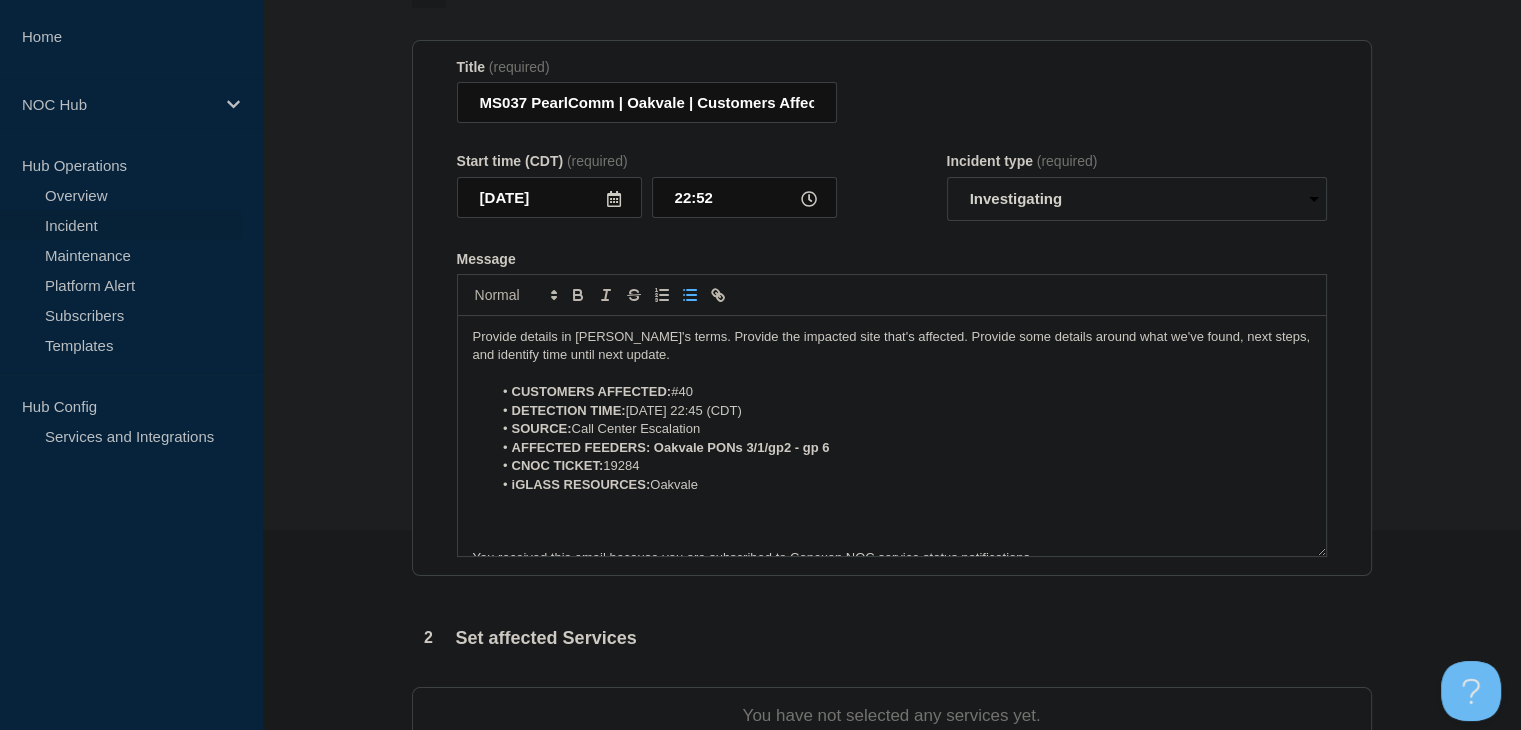 click on "iGLASS RESOURCES:  Oakvale" at bounding box center [901, 485] 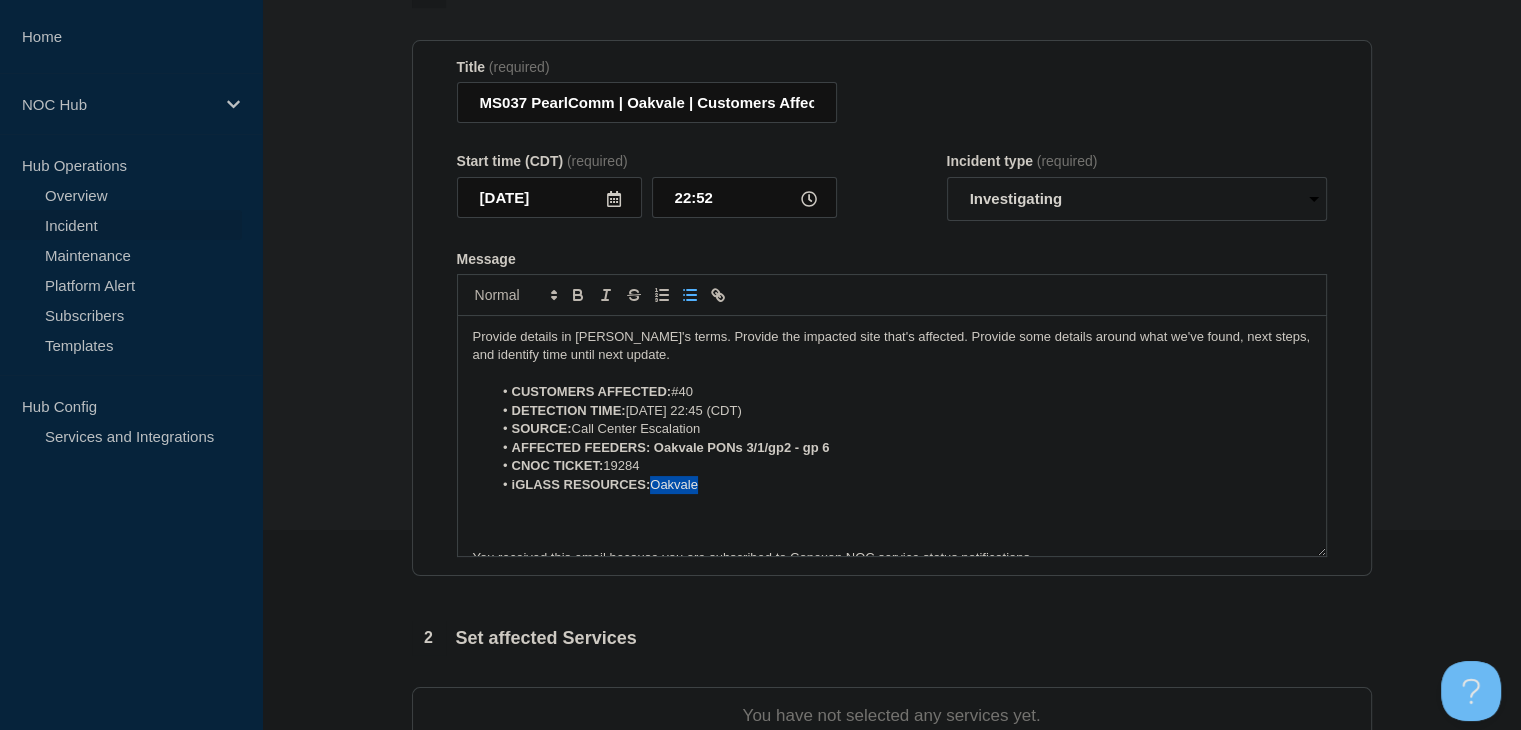 drag, startPoint x: 713, startPoint y: 491, endPoint x: 672, endPoint y: 461, distance: 50.803543 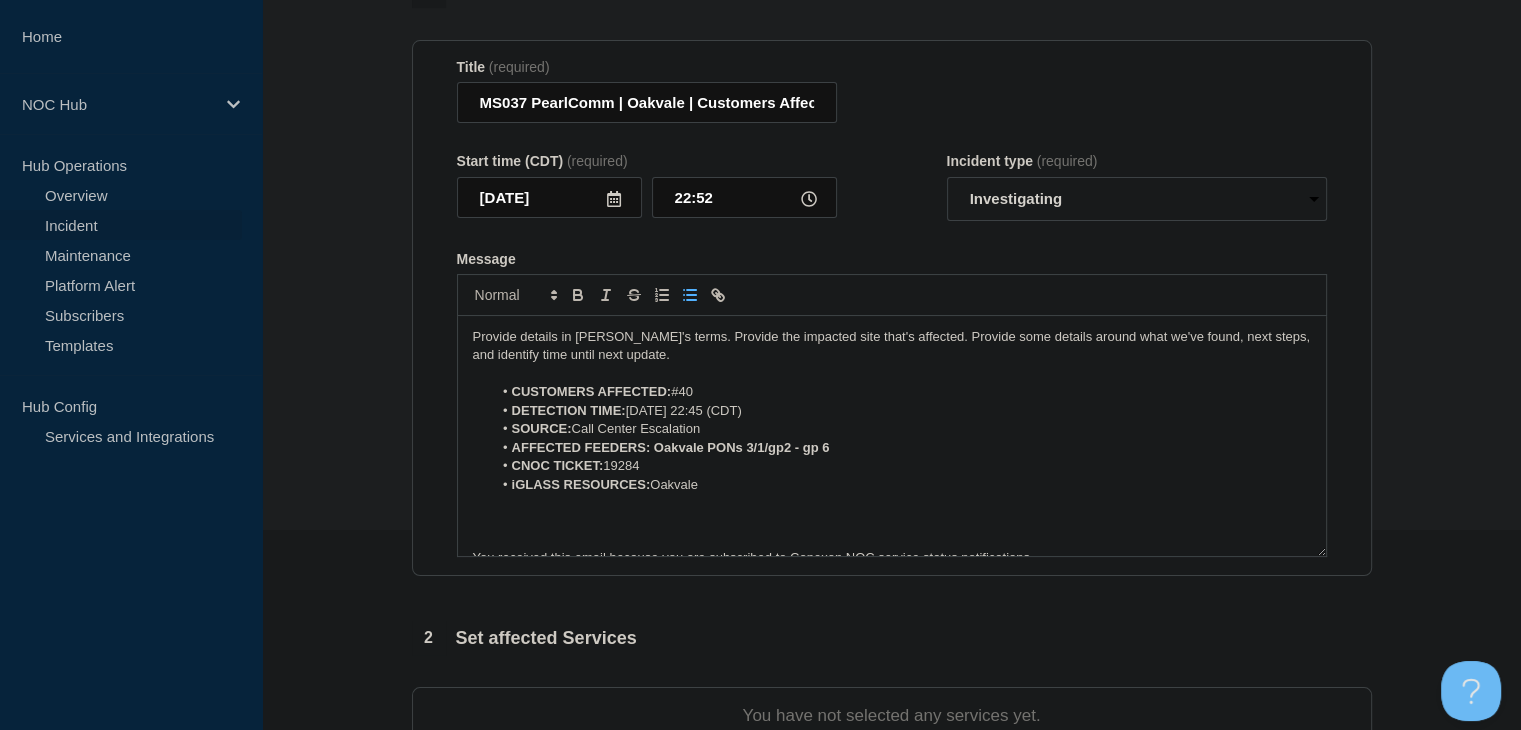 click 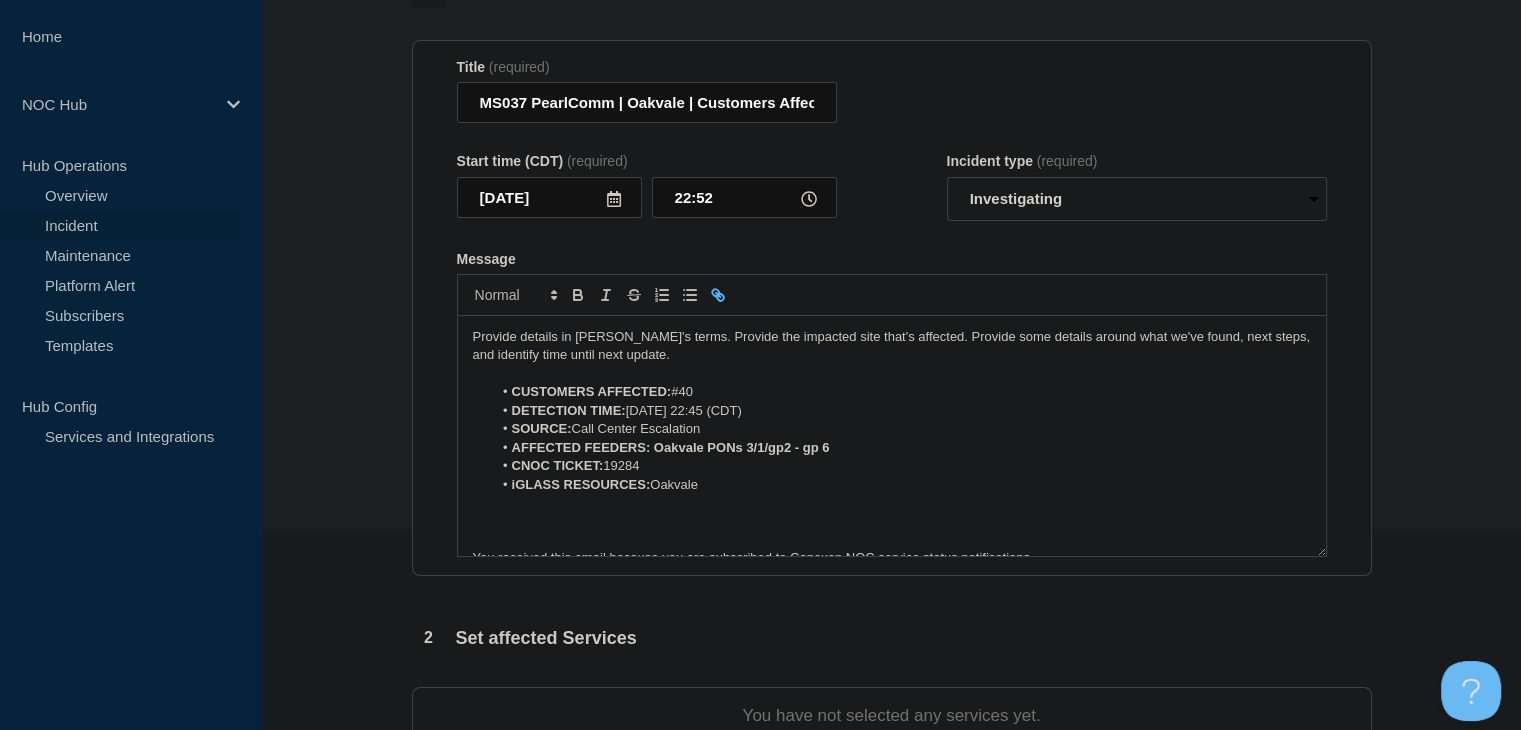 click at bounding box center (718, 295) 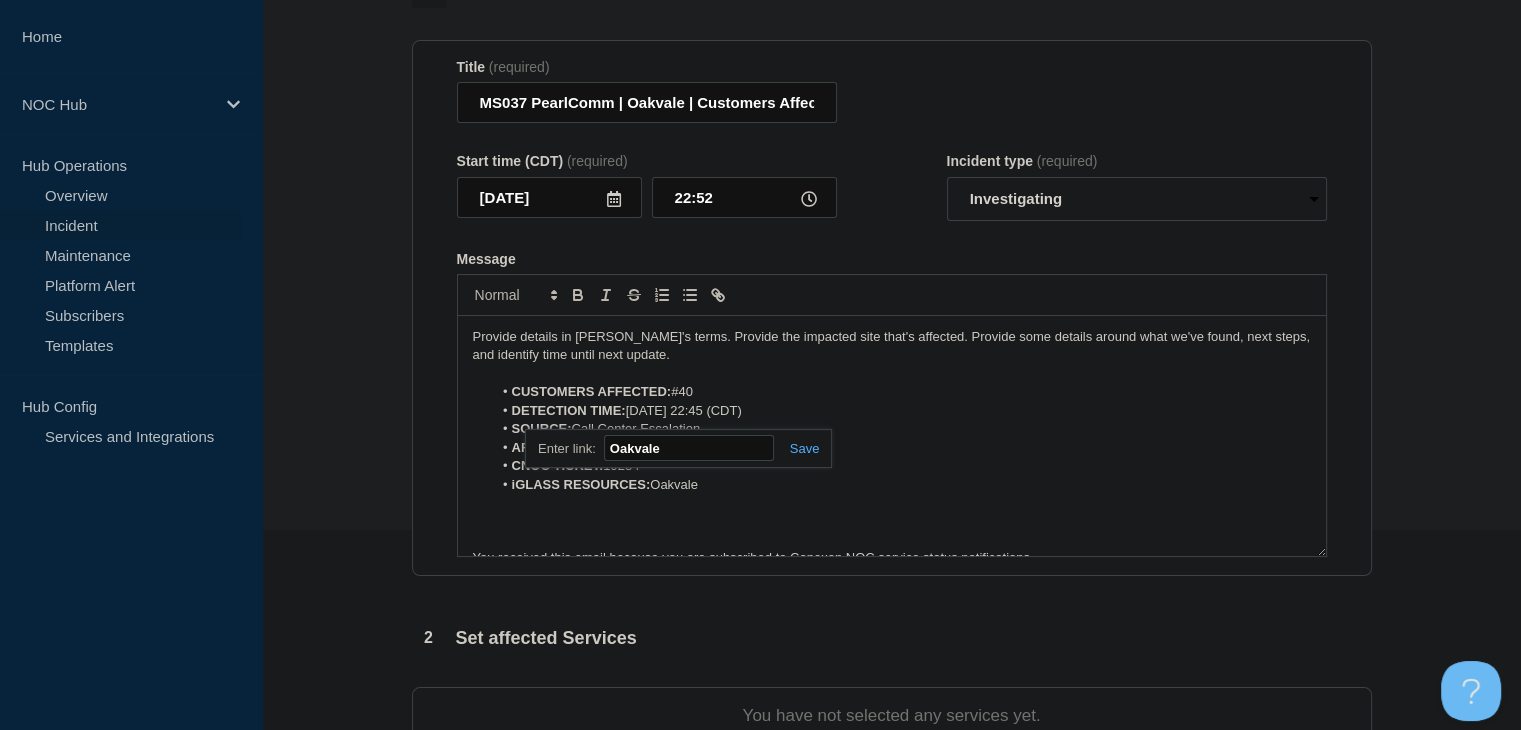 paste on "https://noc.iglass.net/jglass/igo/conexon/smx/devices?key=smx__Pearl_River%3A" 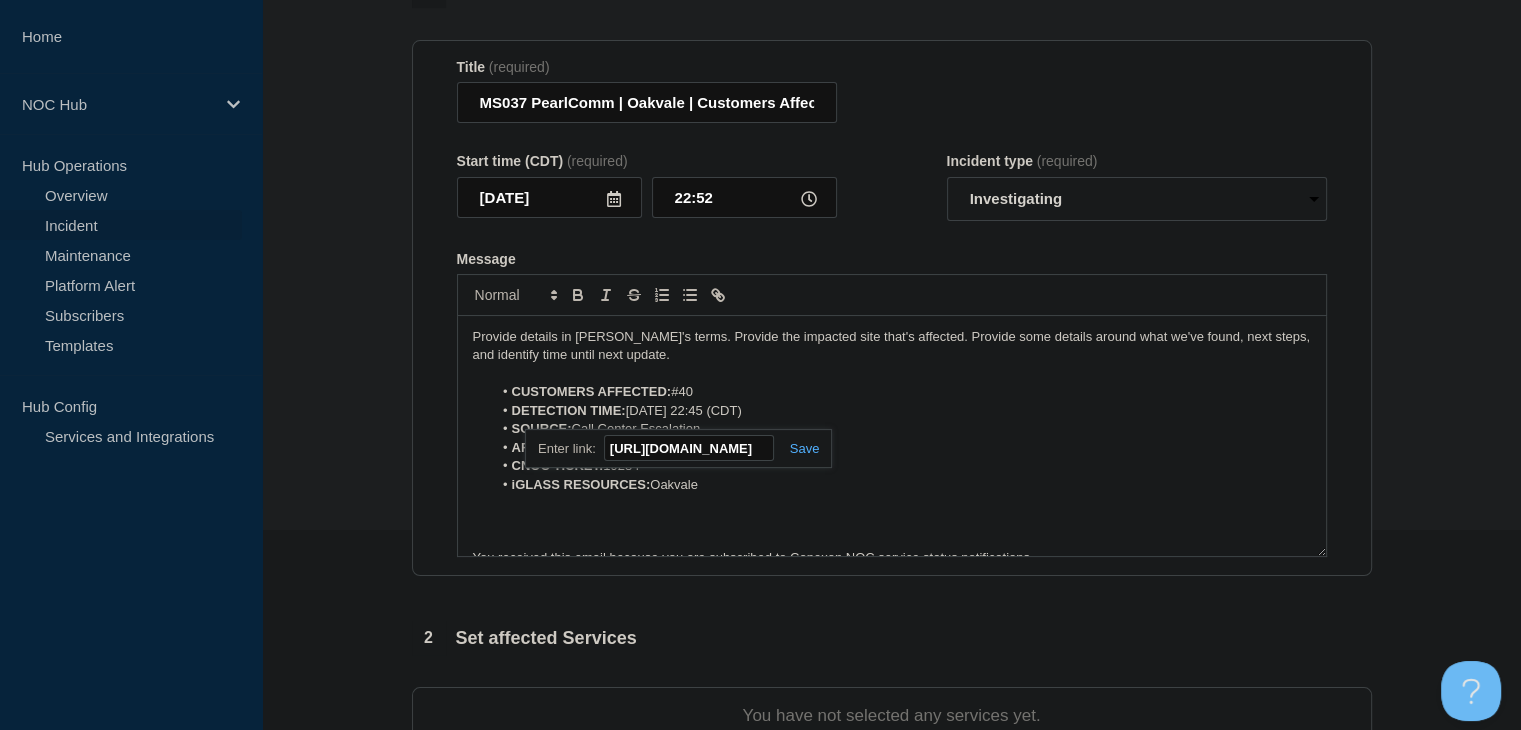 scroll, scrollTop: 0, scrollLeft: 400, axis: horizontal 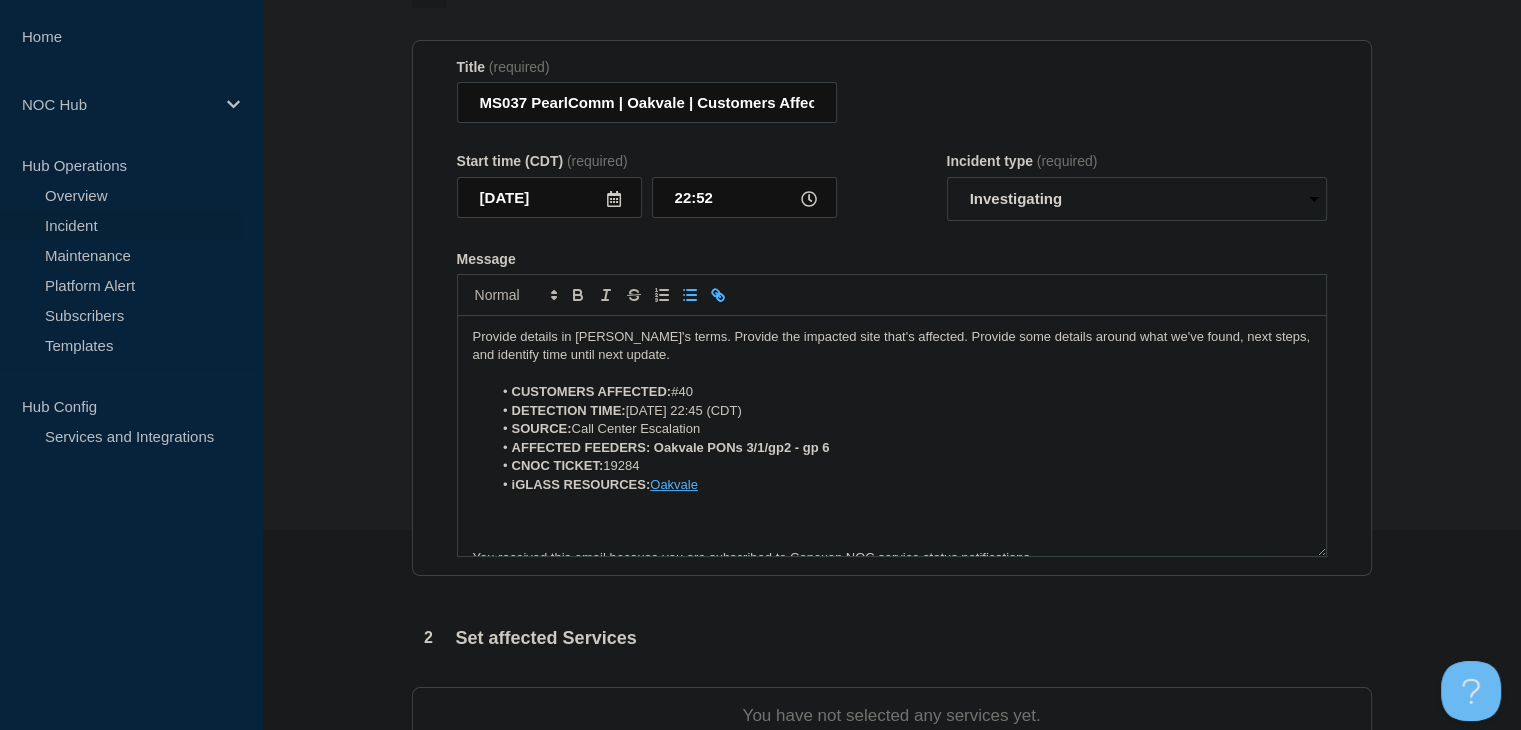 click on "iGLASS RESOURCES:  Oakvale" at bounding box center (901, 485) 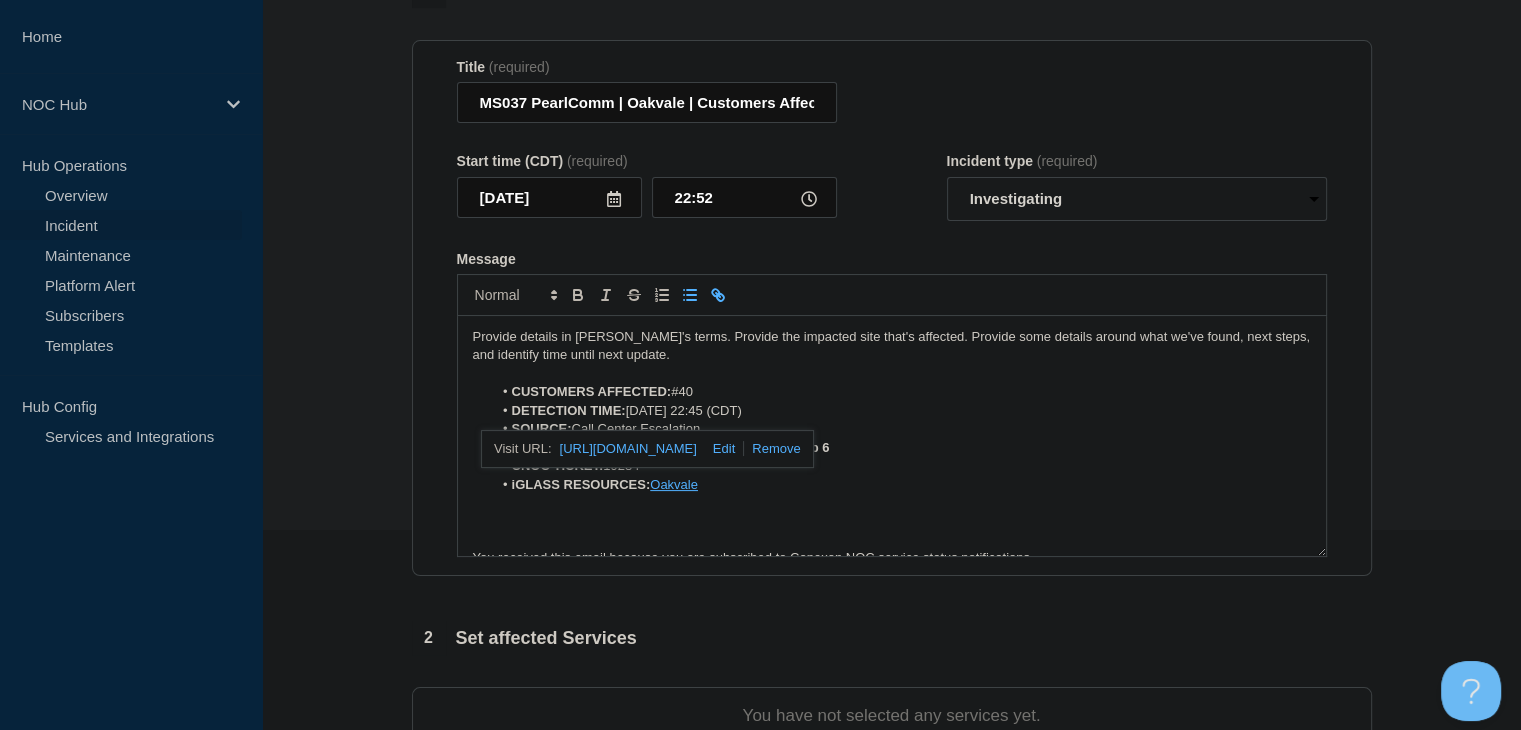 click on "https://noc.iglass.net/jglass/igo/conexon/smx/devices?key=smx__Pearl_River%3AOakvale" at bounding box center [628, 449] 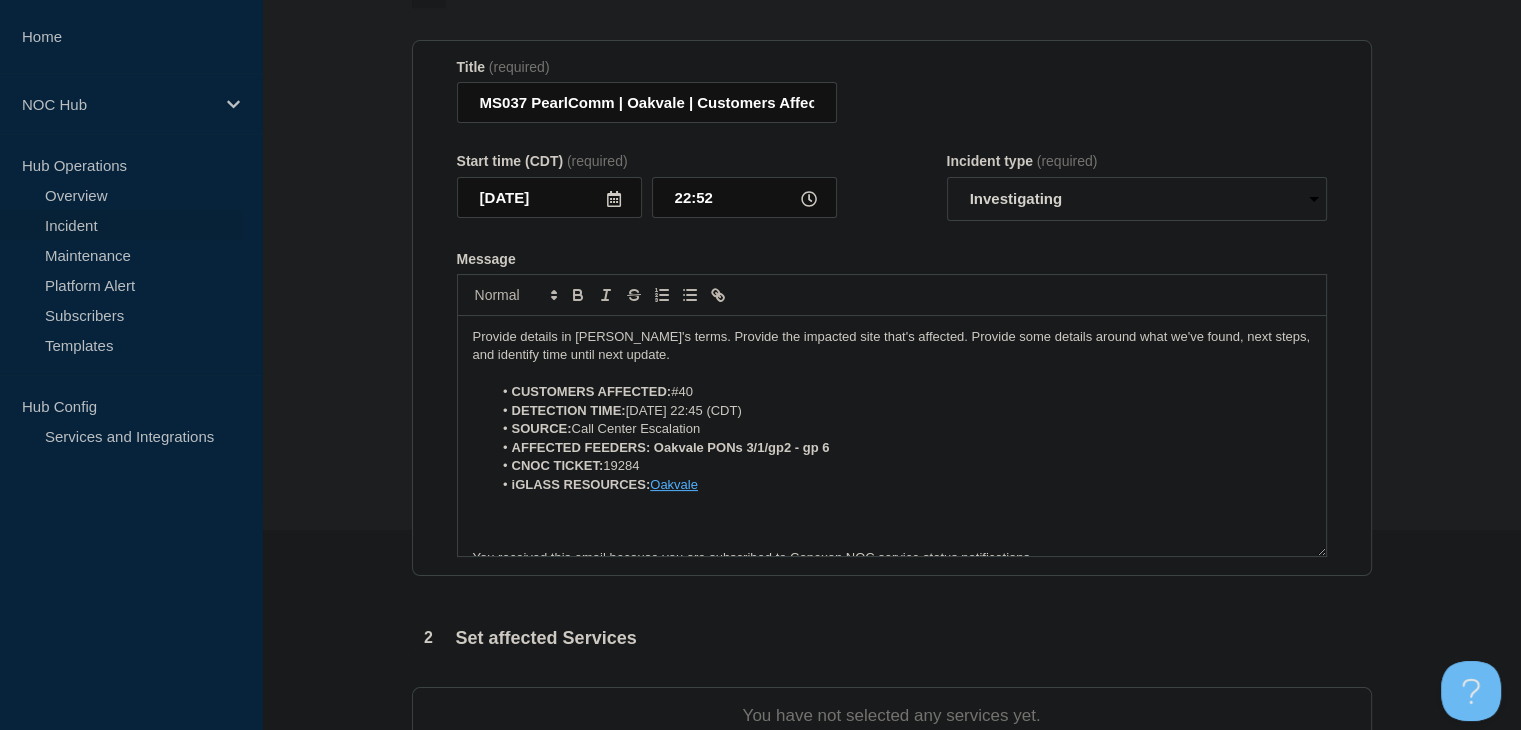 click on "AFFECTED FEEDERS: Oakvale PONs 3/1/gp2 - gp 6" at bounding box center [901, 448] 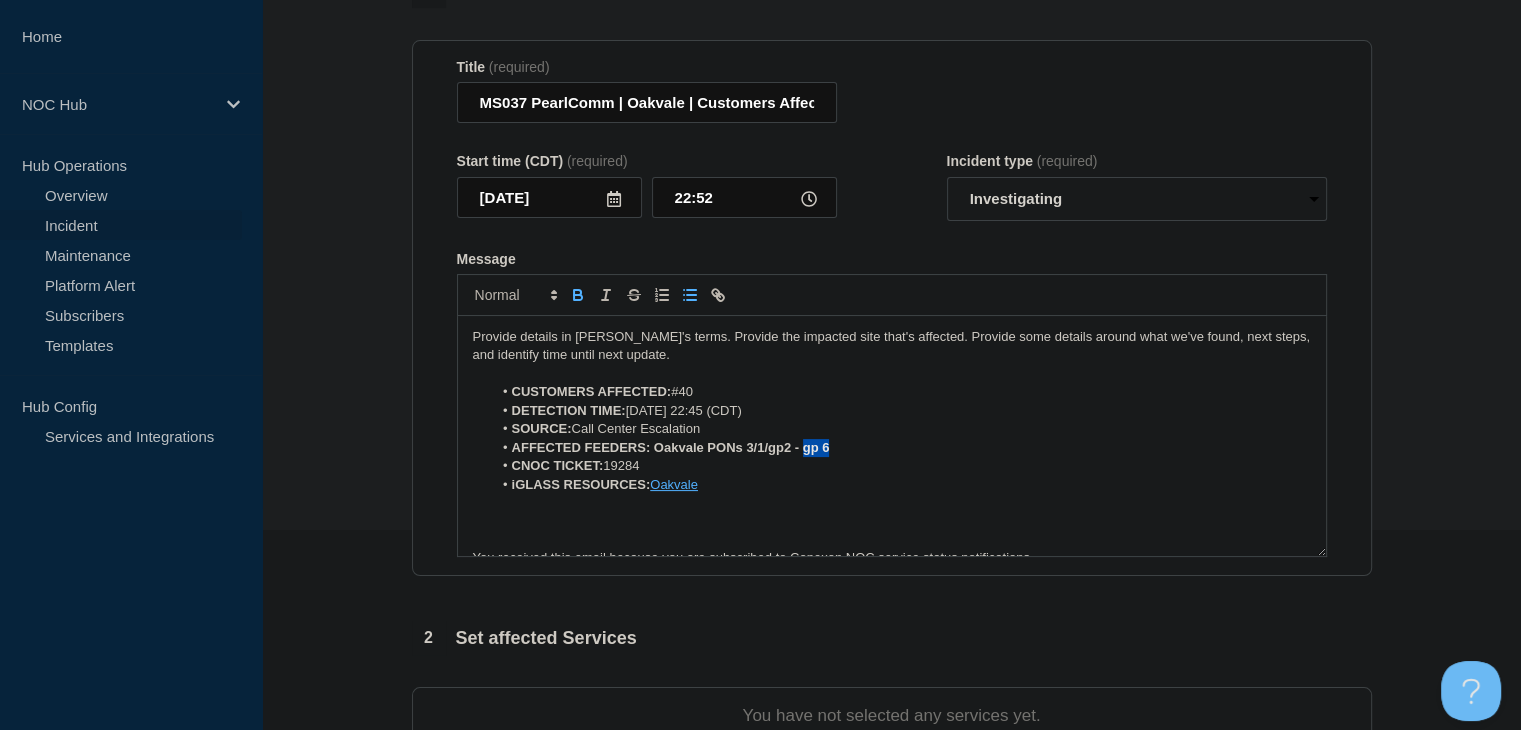 click on "AFFECTED FEEDERS: Oakvale PONs 3/1/gp2 - gp 6" at bounding box center [901, 448] 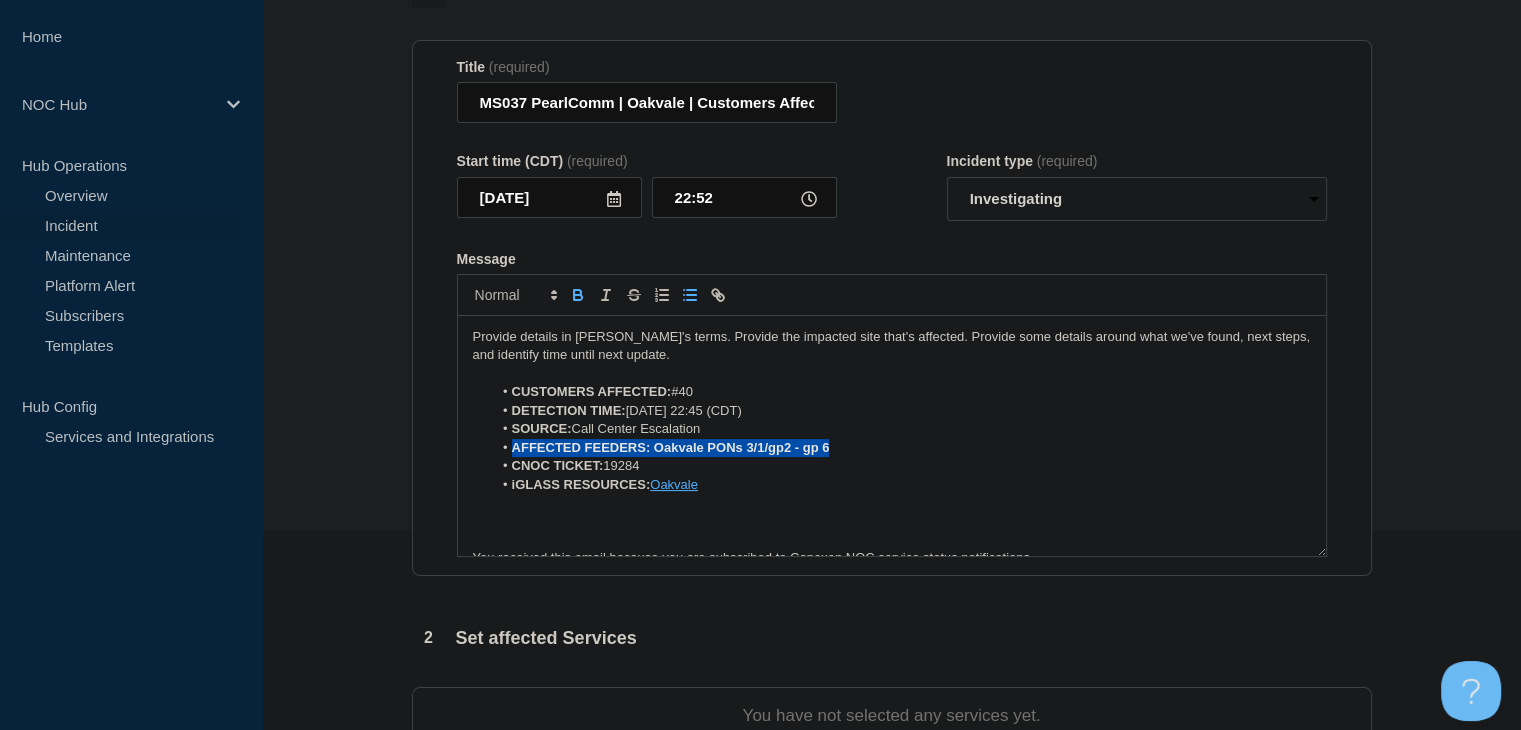 click on "AFFECTED FEEDERS: Oakvale PONs 3/1/gp2 - gp 6" at bounding box center [671, 447] 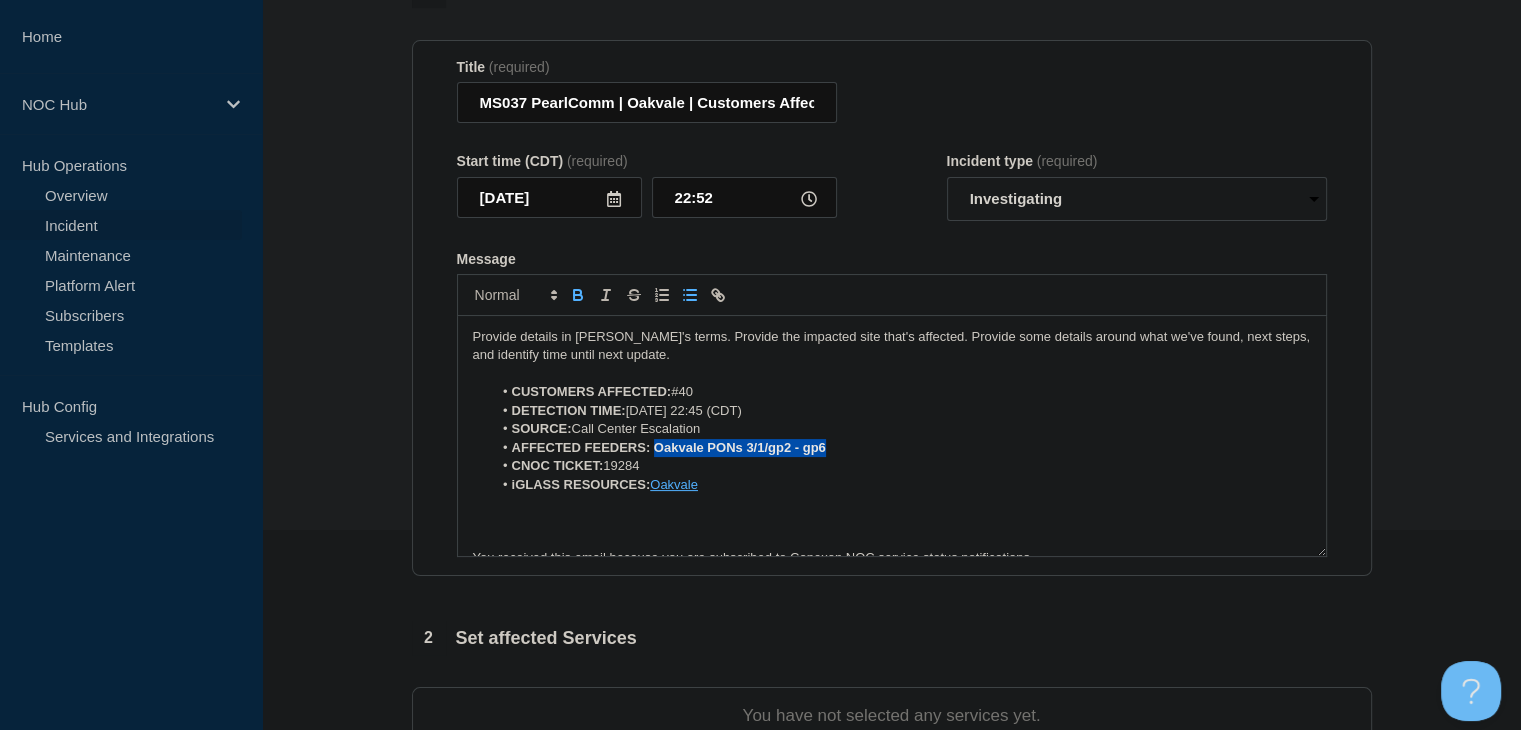 drag, startPoint x: 851, startPoint y: 453, endPoint x: 656, endPoint y: 452, distance: 195.00256 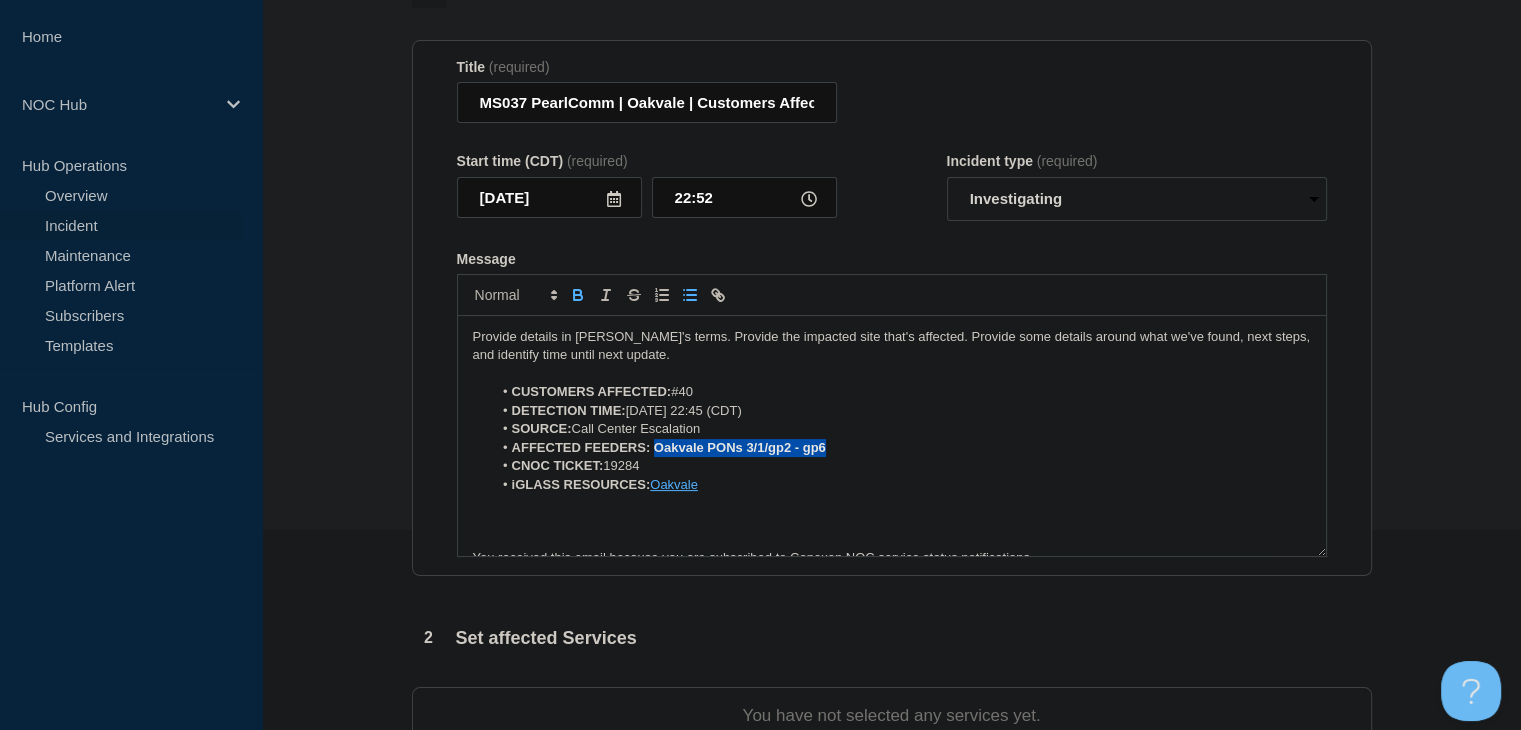 click on "AFFECTED FEEDERS: Oakvale PONs 3/1/gp2 - gp6" at bounding box center (901, 448) 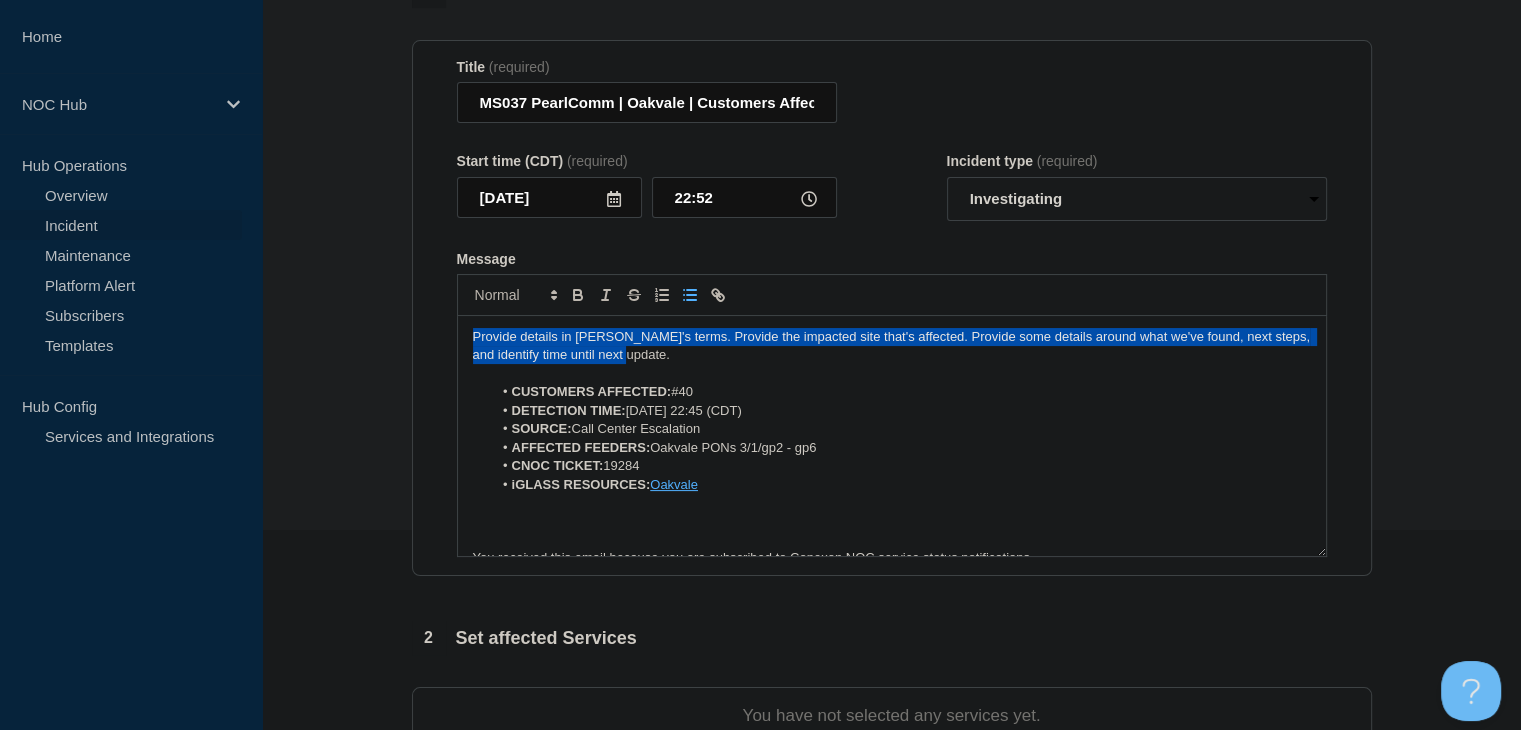 drag, startPoint x: 657, startPoint y: 365, endPoint x: 342, endPoint y: 342, distance: 315.83856 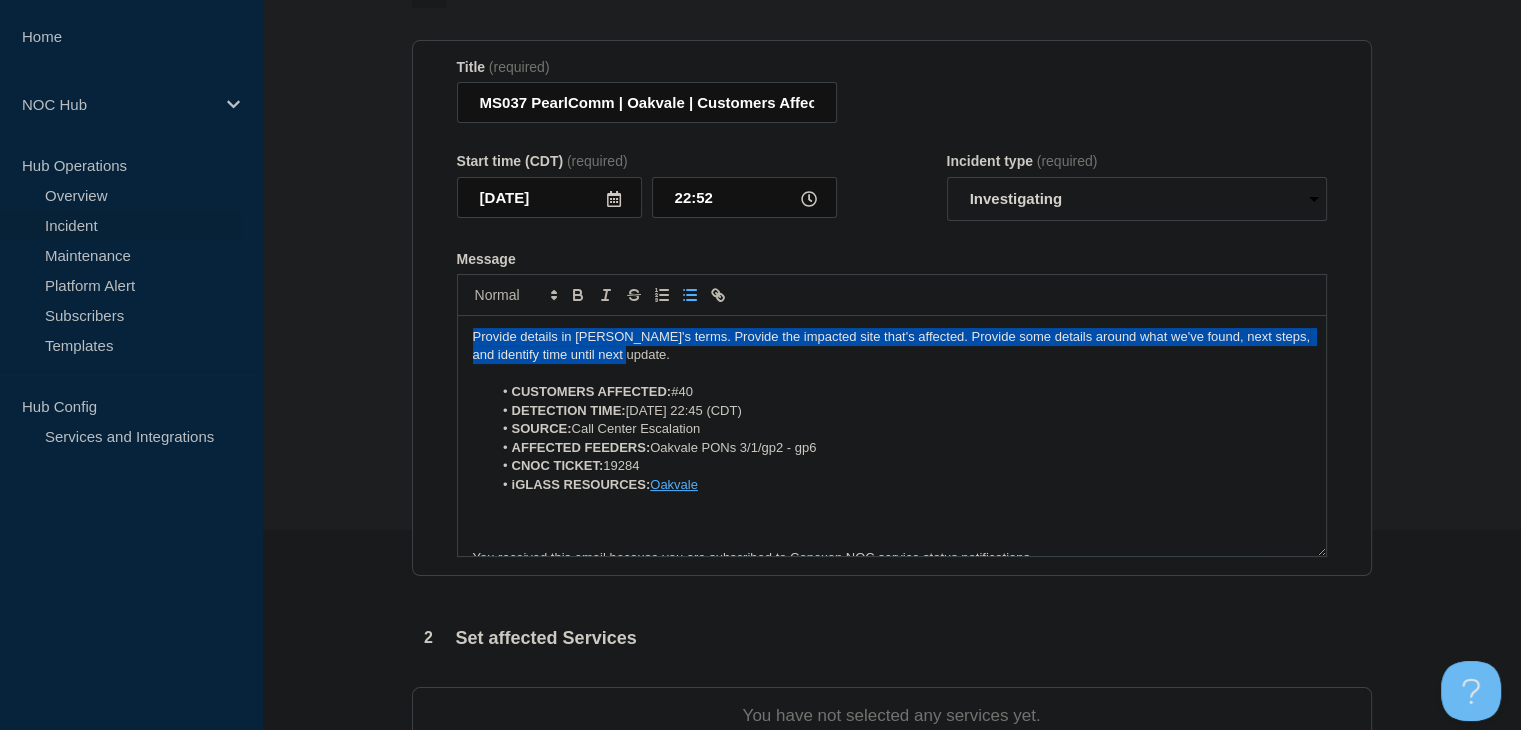 click on "1  Provide details  Title  (required) MS037 PearlComm | Oakvale | Customers Affected Start time (CDT)  (required) 2025-07-15 22:52 Incident type  (required) Select option Investigating Identified Monitoring Message  Provide details in laymen's terms. Provide the impacted site that's affected. Provide some details around what we've found, next steps, and identify time until next update. CUSTOMERS AFFECTED:  #40 DETECTION TIME:  20250715, 22:45 (CDT)   SOURCE:  Call Center Escalation AFFECTED FEEDERS:  Oakvale PONs 3/1/gp2 - gp6 CNOC TICKET:  19284 iGLASS RESOURCES:  Oakvale You received this email because you are subscribed to Conexon NOC service status notifications. The information contained in this notice is confidential, privileged, and only for the information of intended subscribed recipient(s). Information published herein may not be used, republished or redistributed, without the prior written consent of Conexon LLC. https://noc.iglass.net/jglass/igo/conexon/smx/devices?key=smx__Pearl_River%3AOakvale" at bounding box center [891, 546] 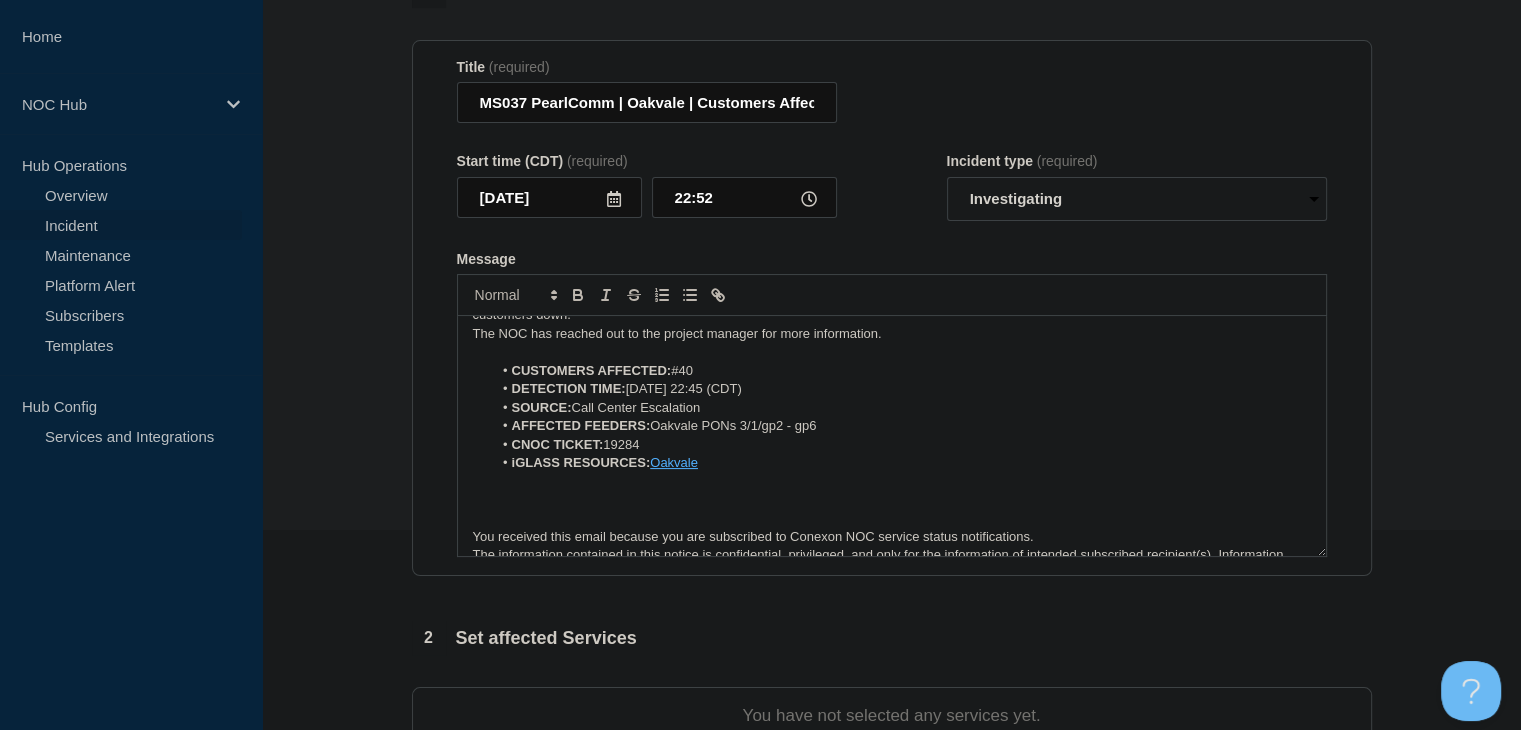 scroll, scrollTop: 60, scrollLeft: 0, axis: vertical 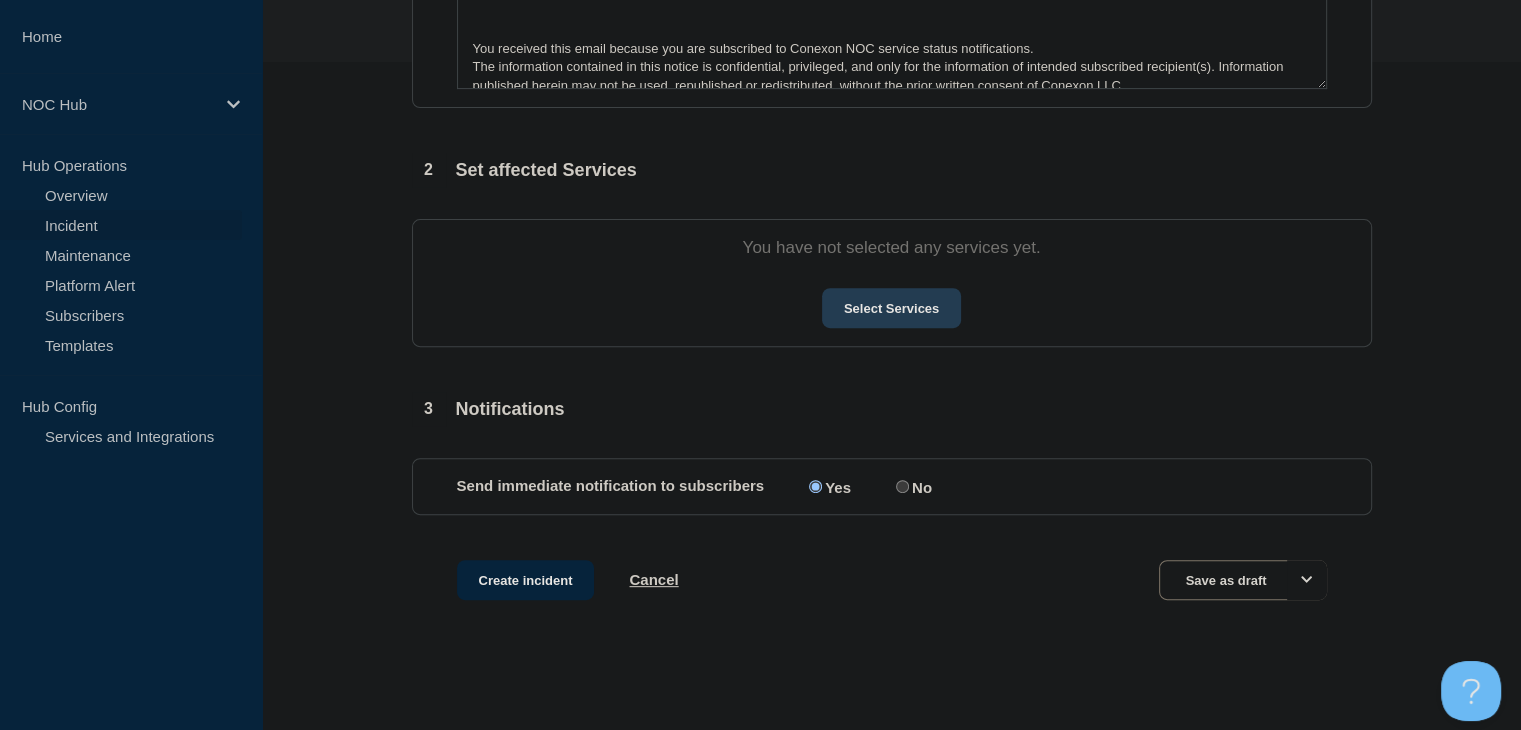 click on "Select Services" at bounding box center [891, 308] 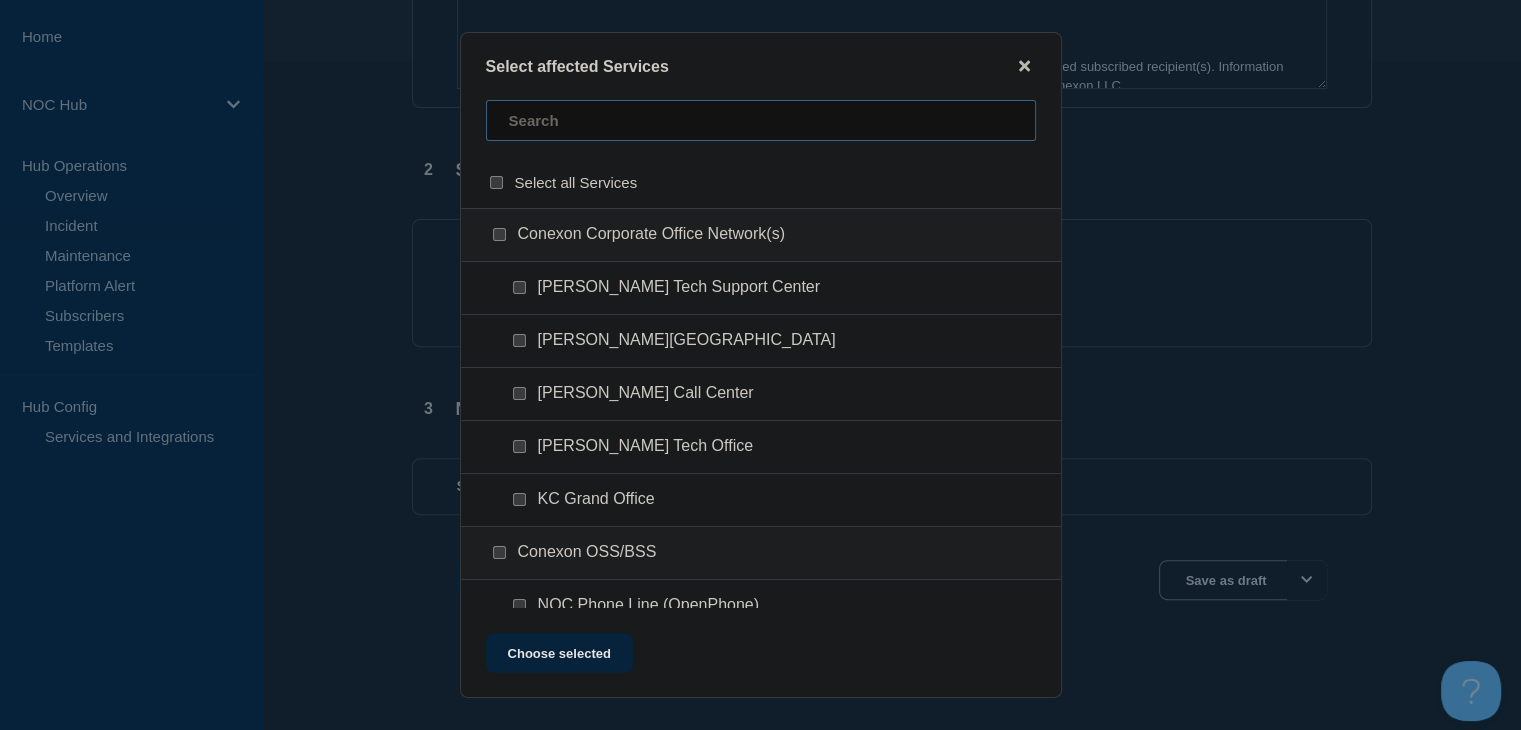click at bounding box center (761, 120) 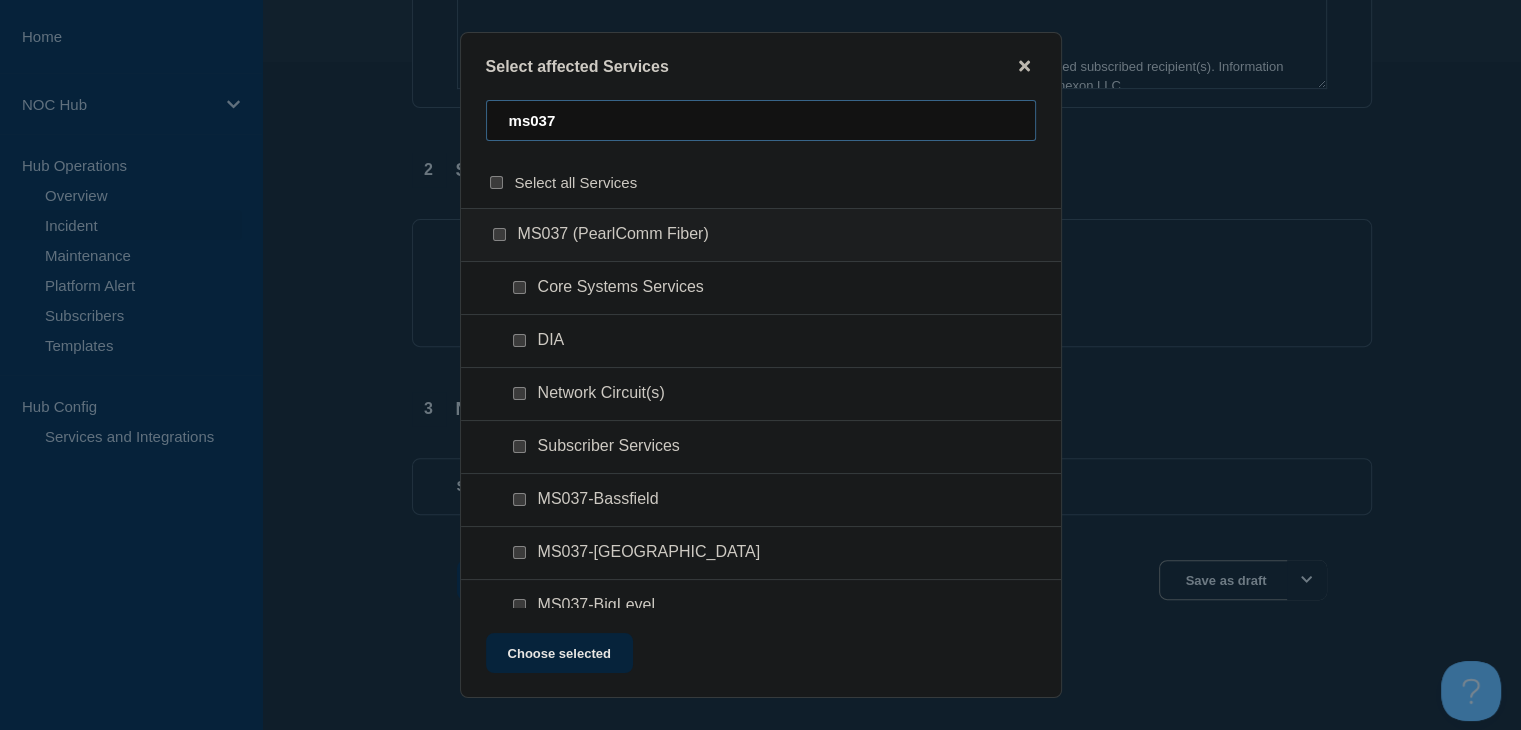 type on "ms037" 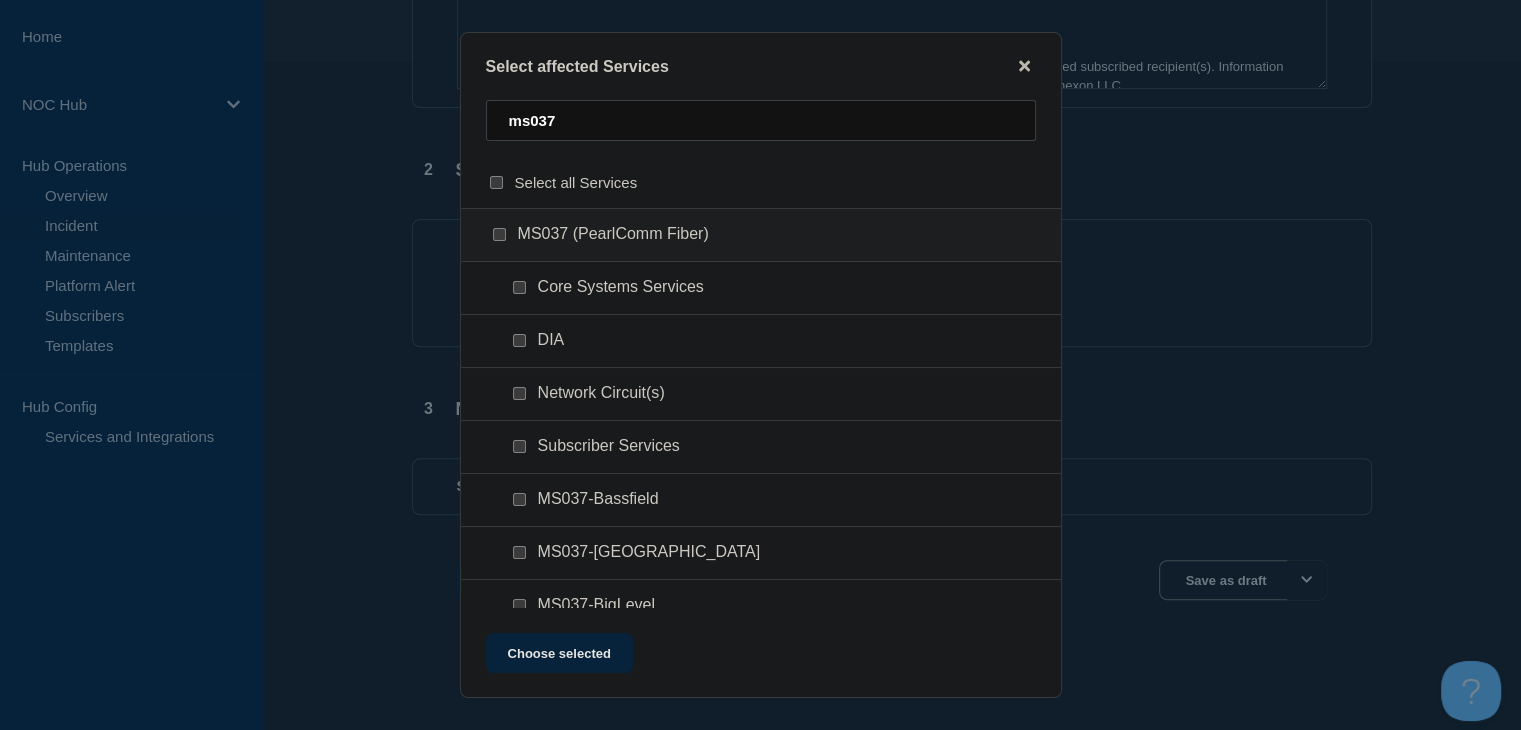 click at bounding box center [519, 446] 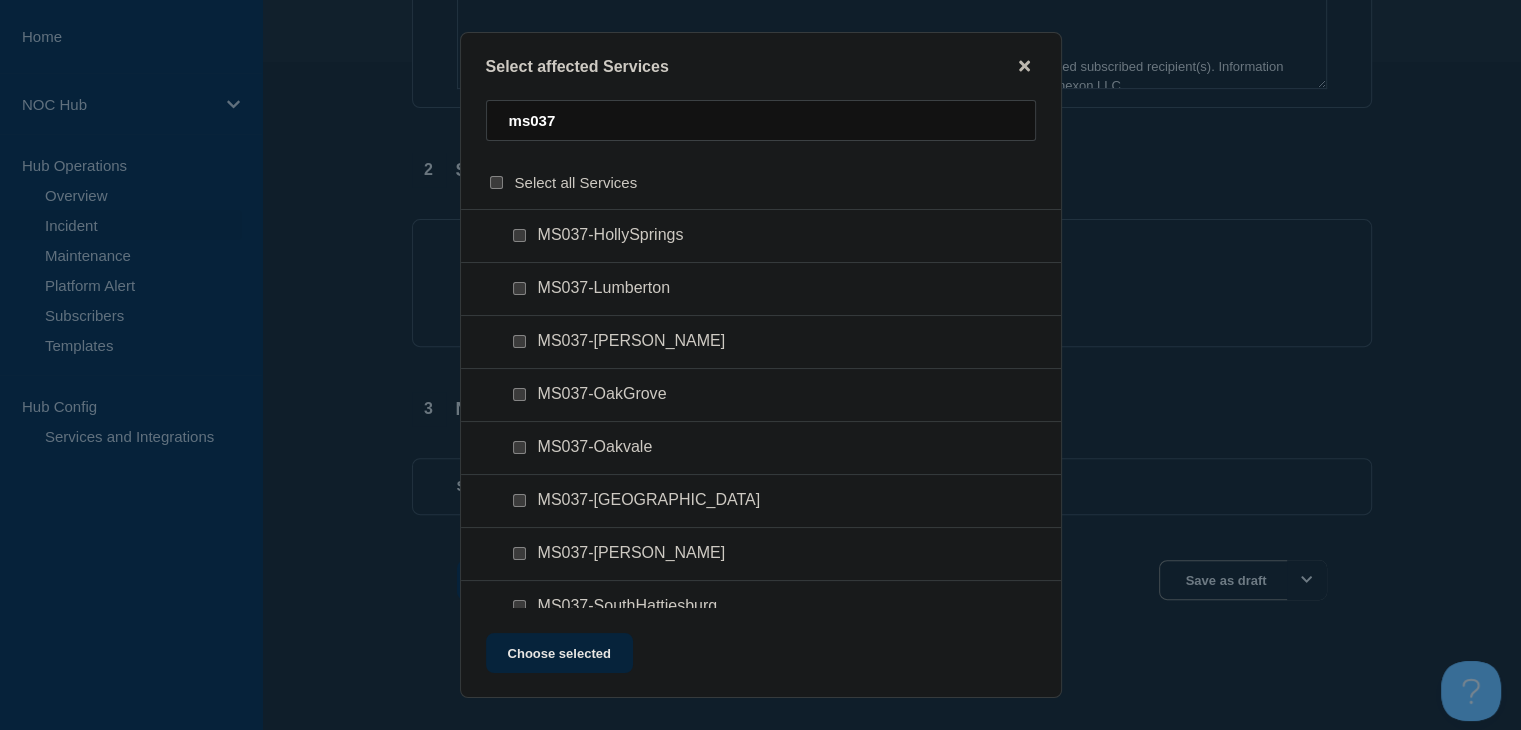 scroll, scrollTop: 700, scrollLeft: 0, axis: vertical 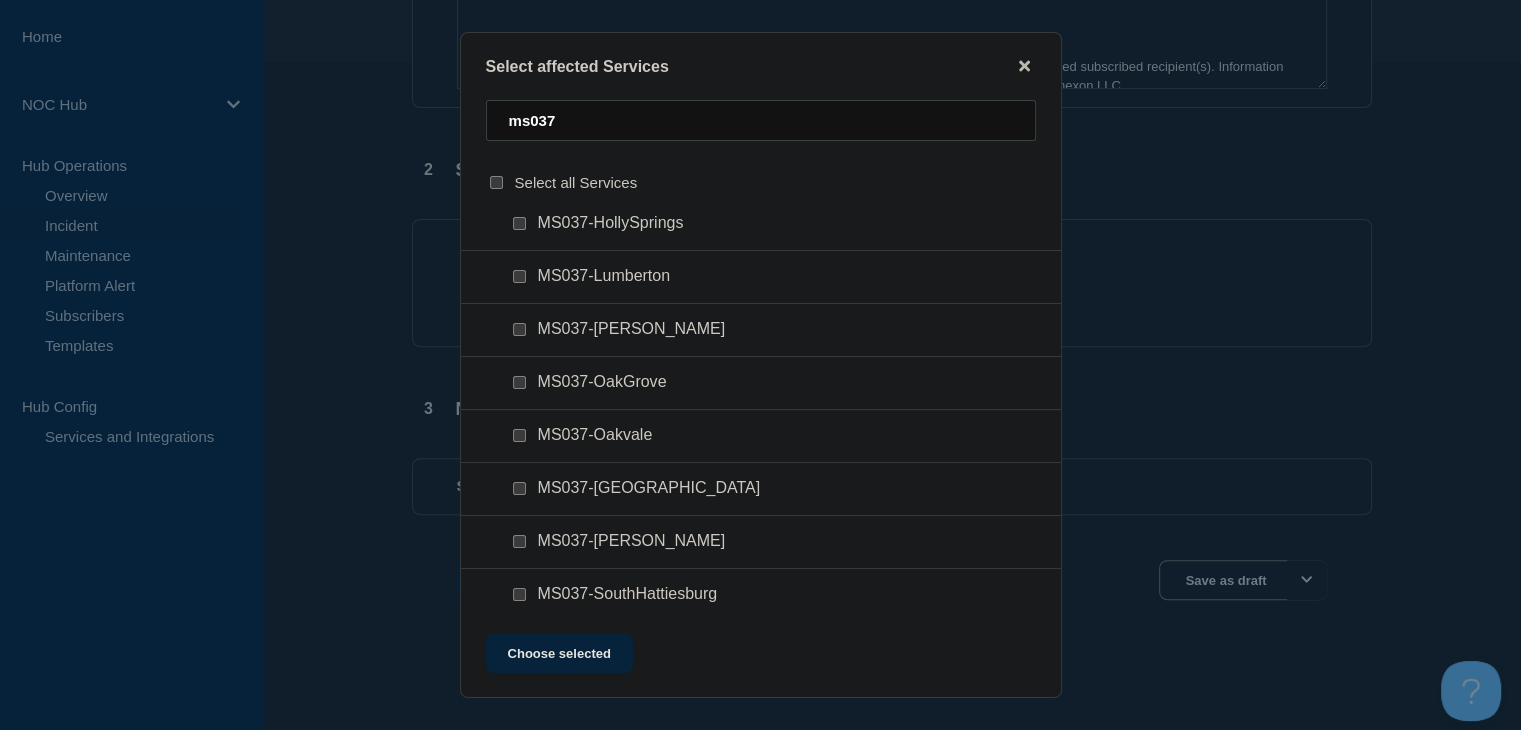 click at bounding box center [523, 436] 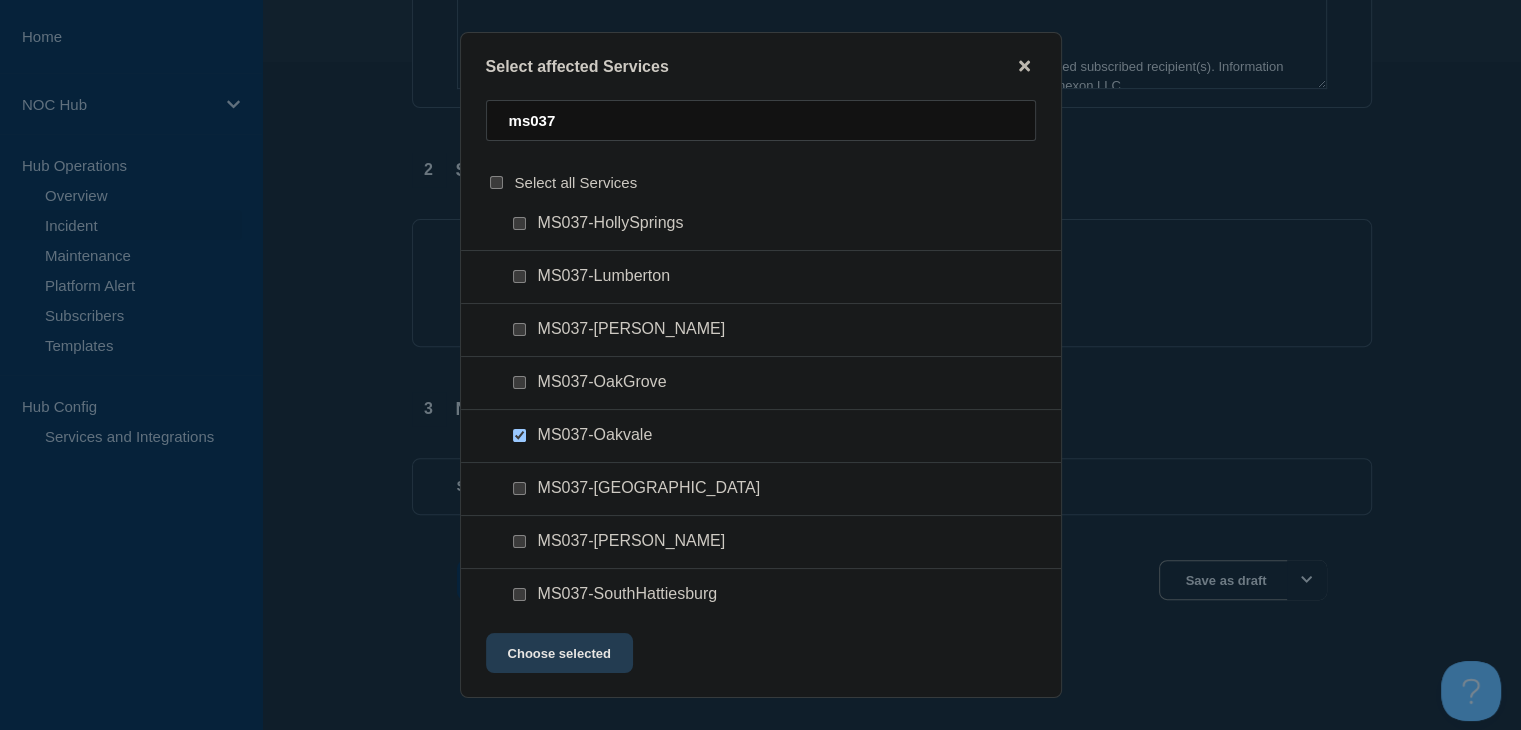 click on "Choose selected" 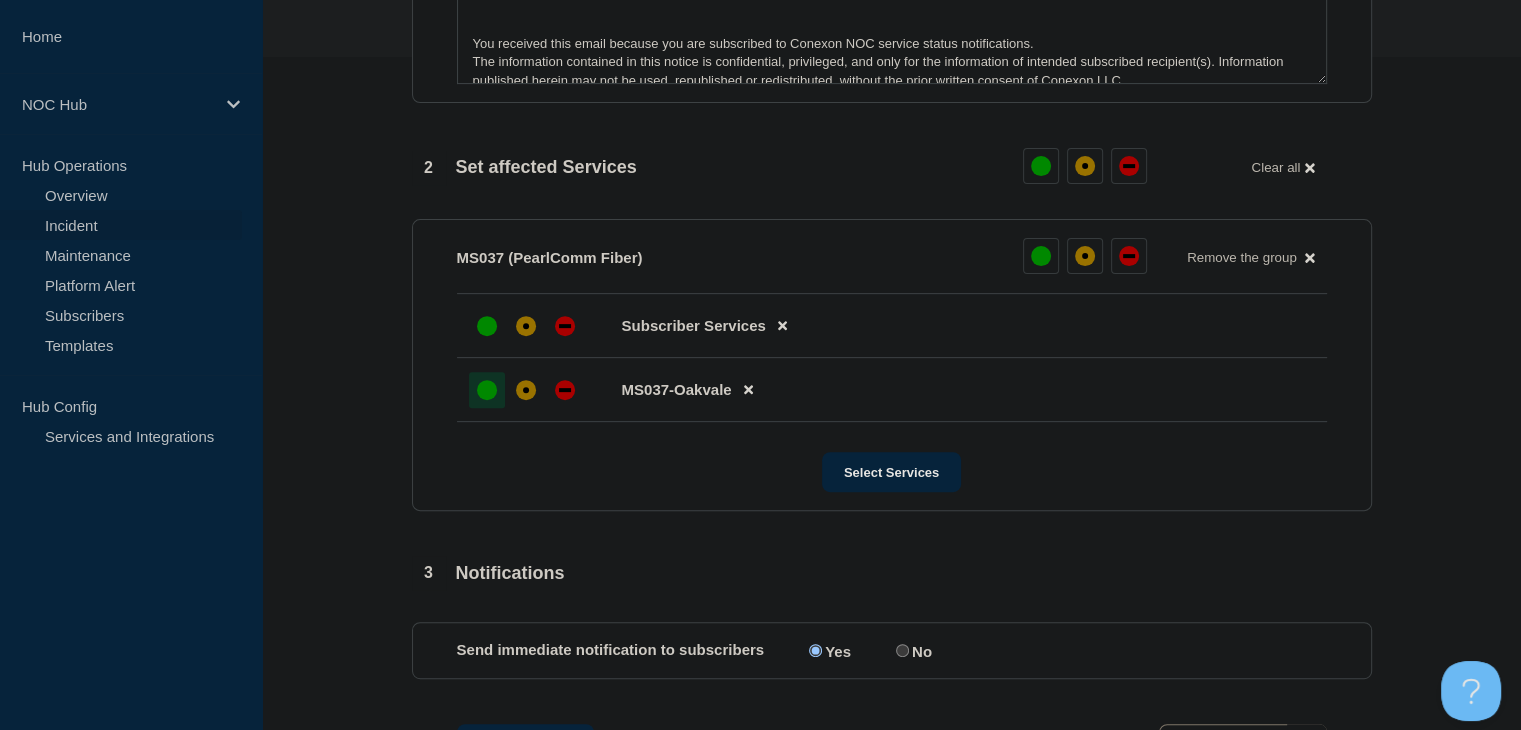 click at bounding box center (487, 390) 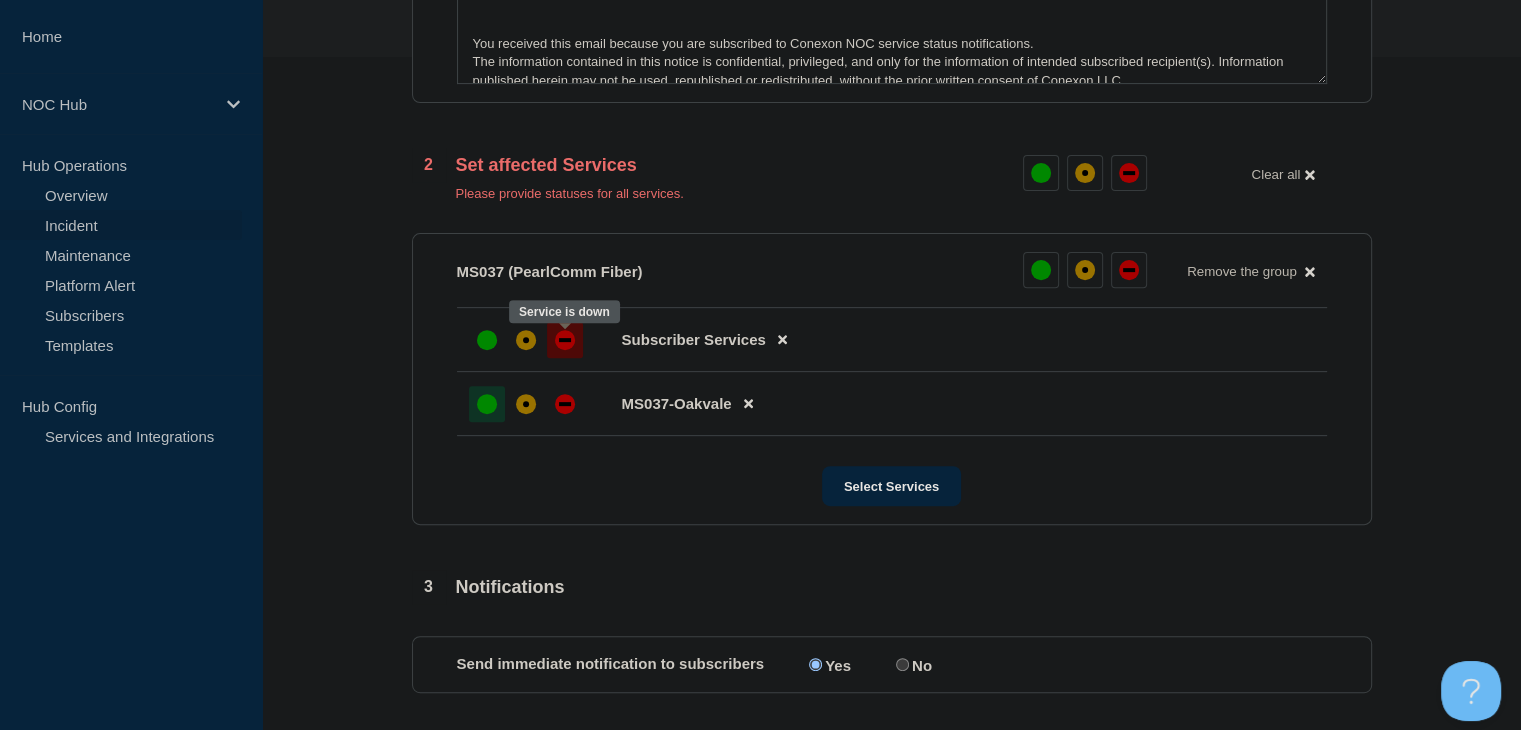 click at bounding box center [565, 340] 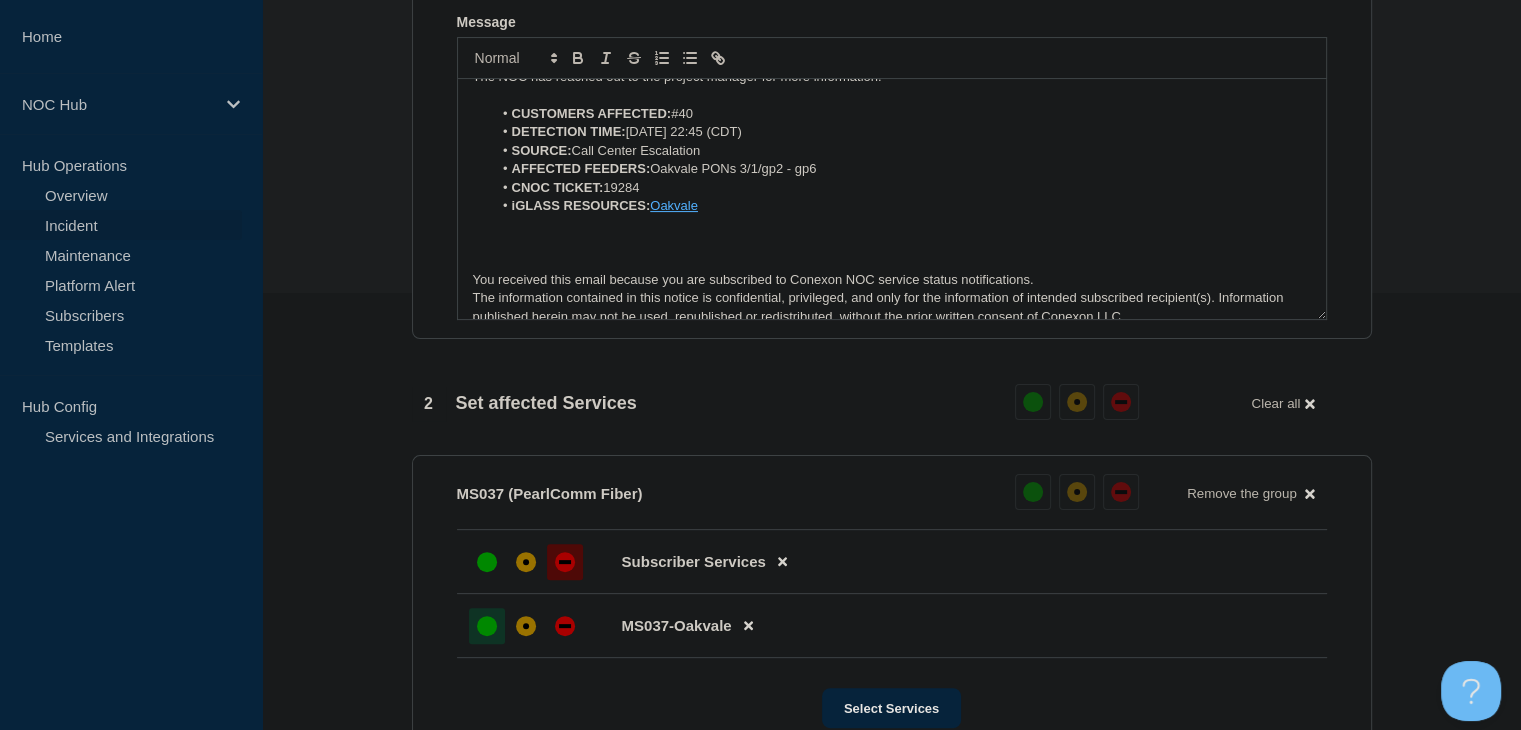 scroll, scrollTop: 246, scrollLeft: 0, axis: vertical 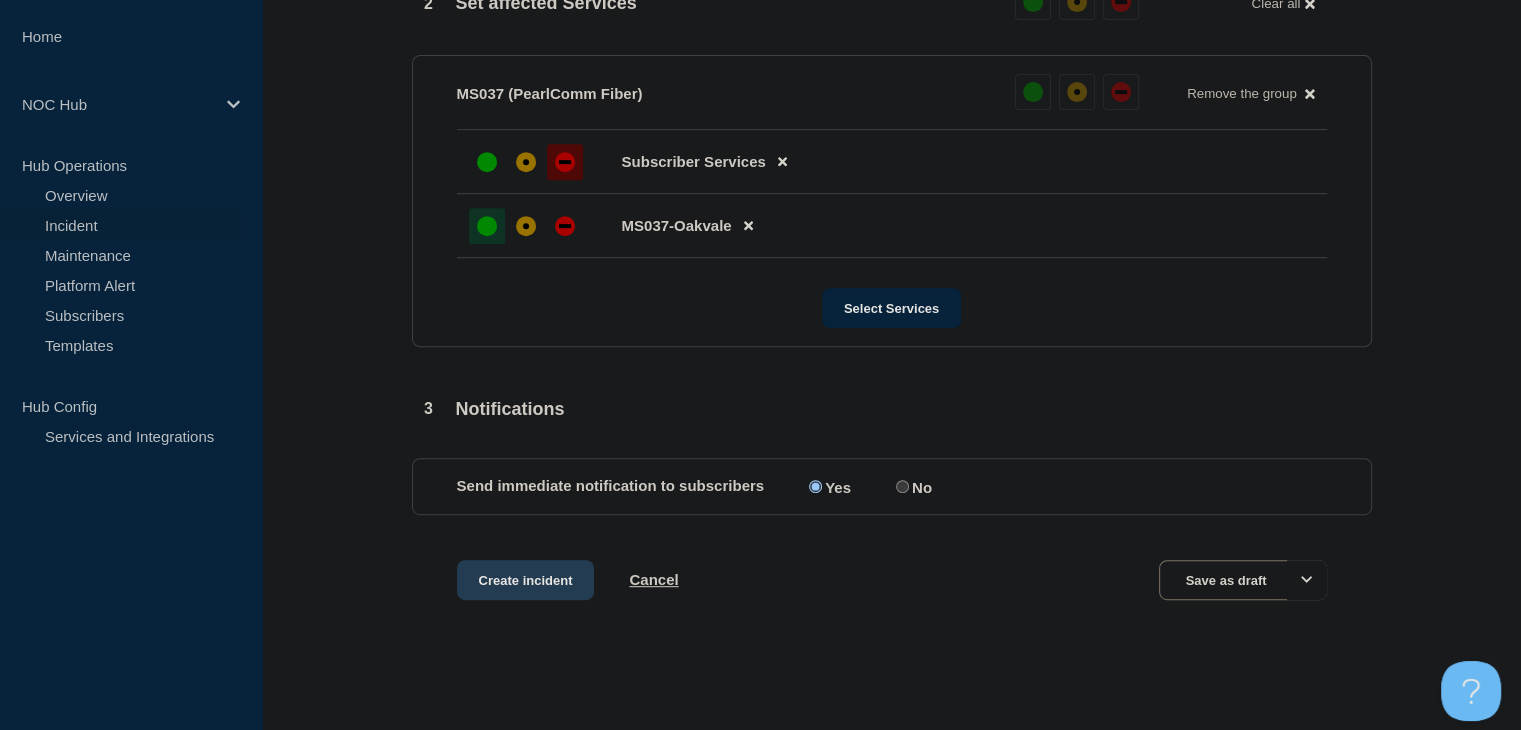 click on "Create incident" at bounding box center (526, 580) 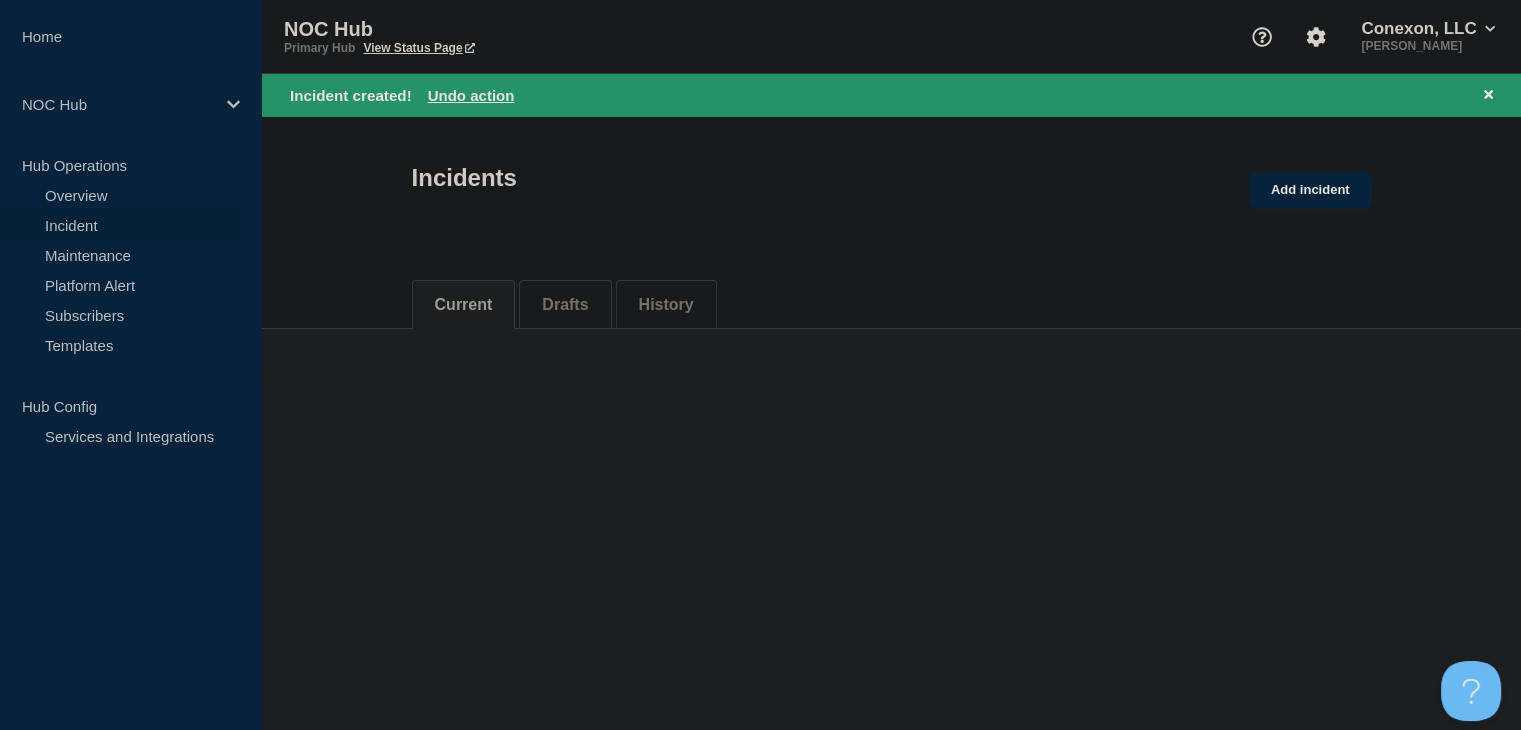 scroll, scrollTop: 0, scrollLeft: 0, axis: both 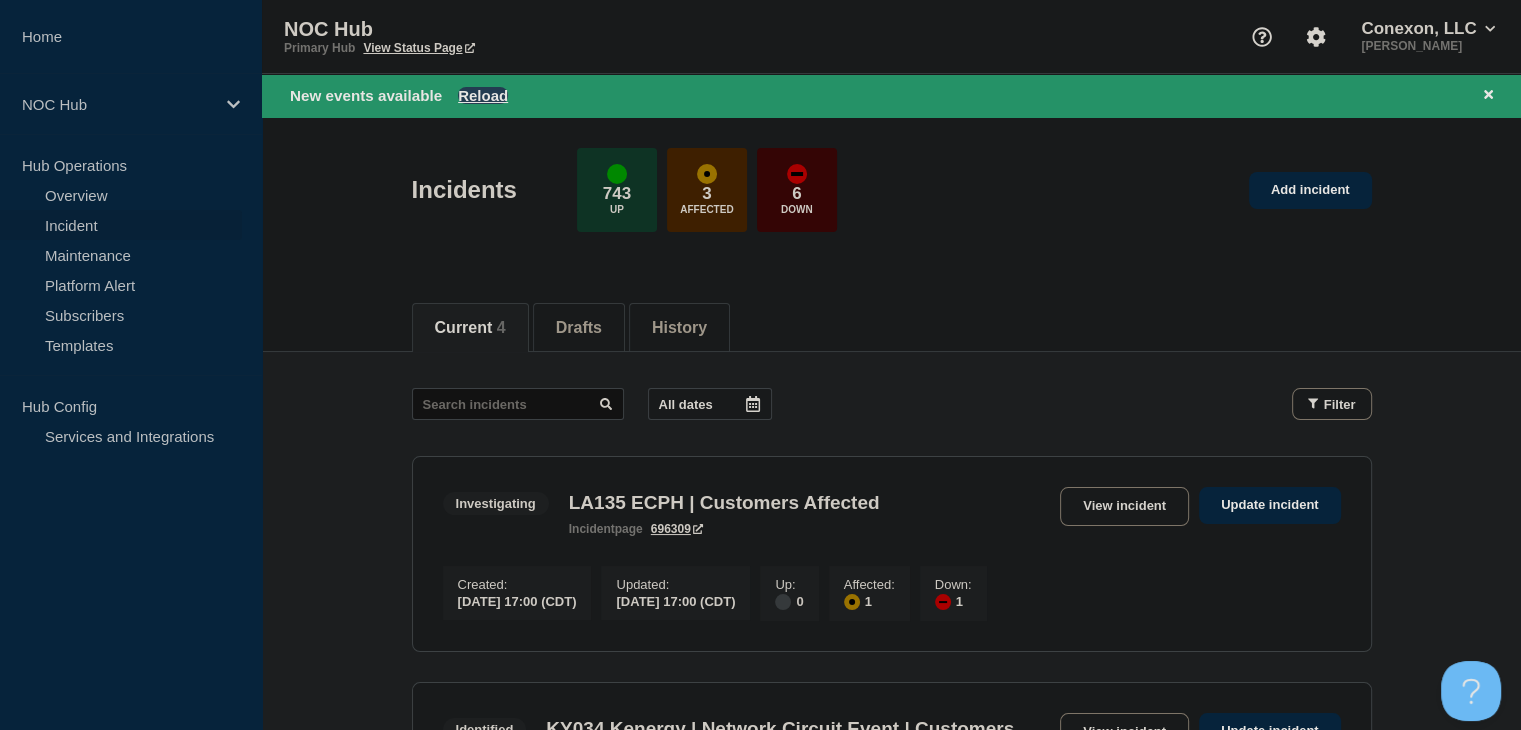click on "Reload" at bounding box center (483, 95) 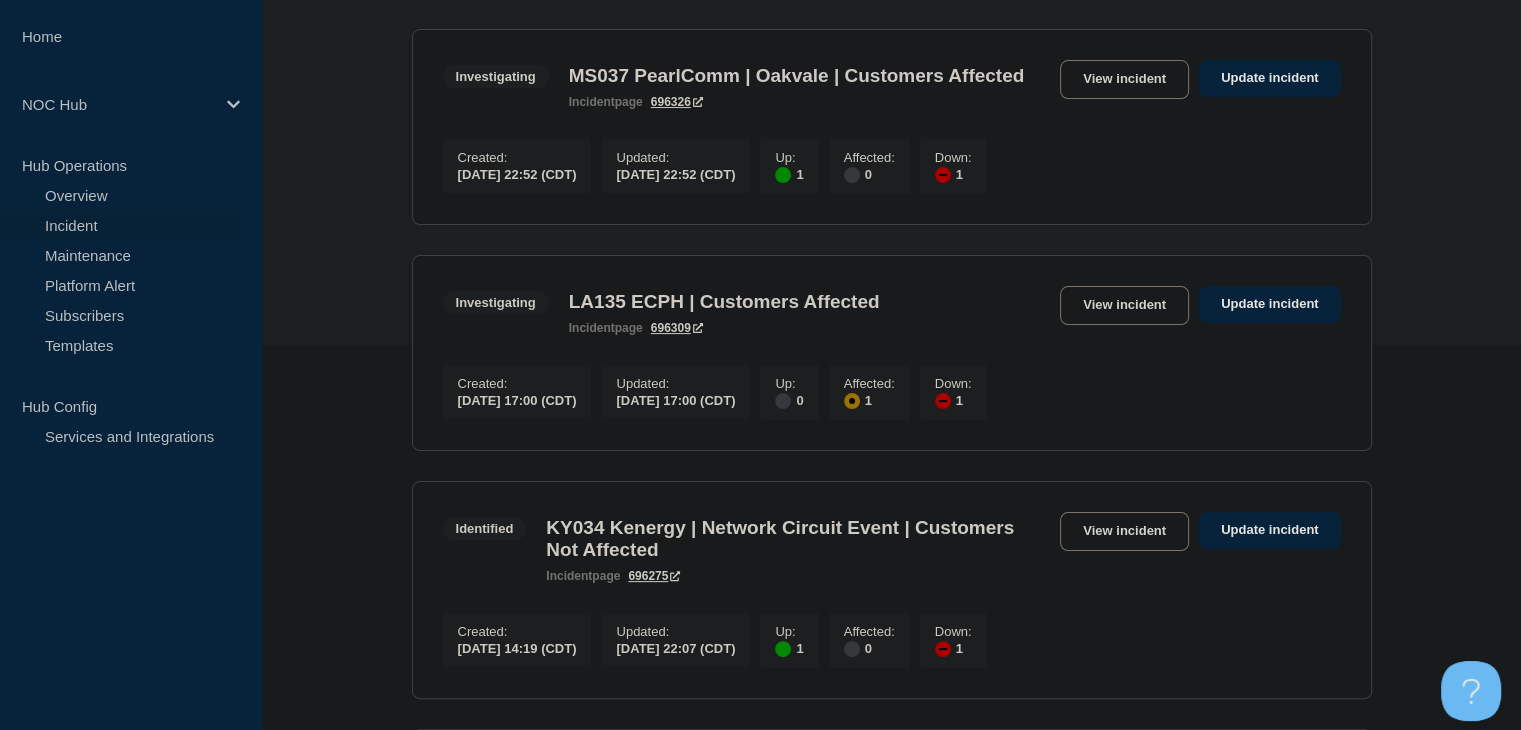 scroll, scrollTop: 500, scrollLeft: 0, axis: vertical 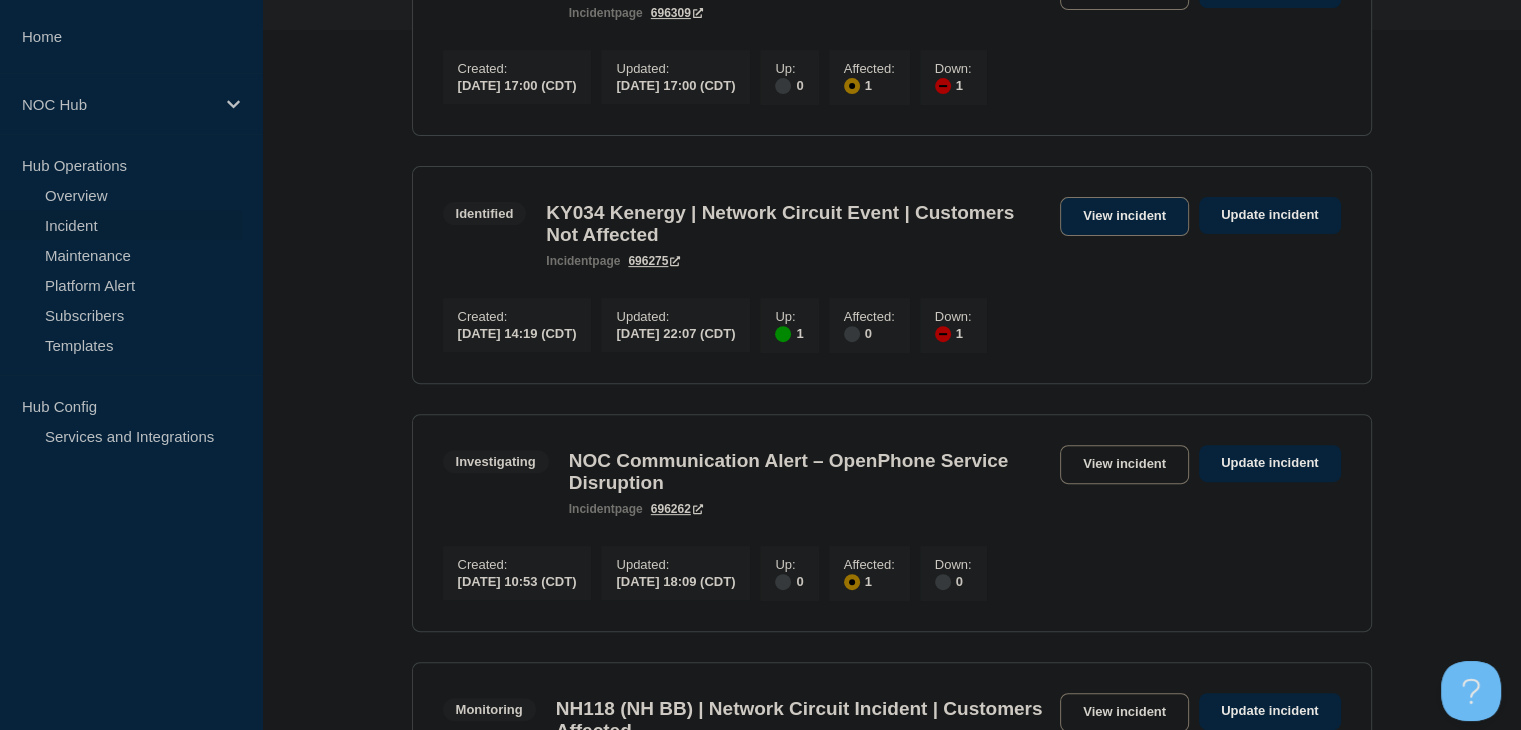 click on "View incident" at bounding box center [1124, 216] 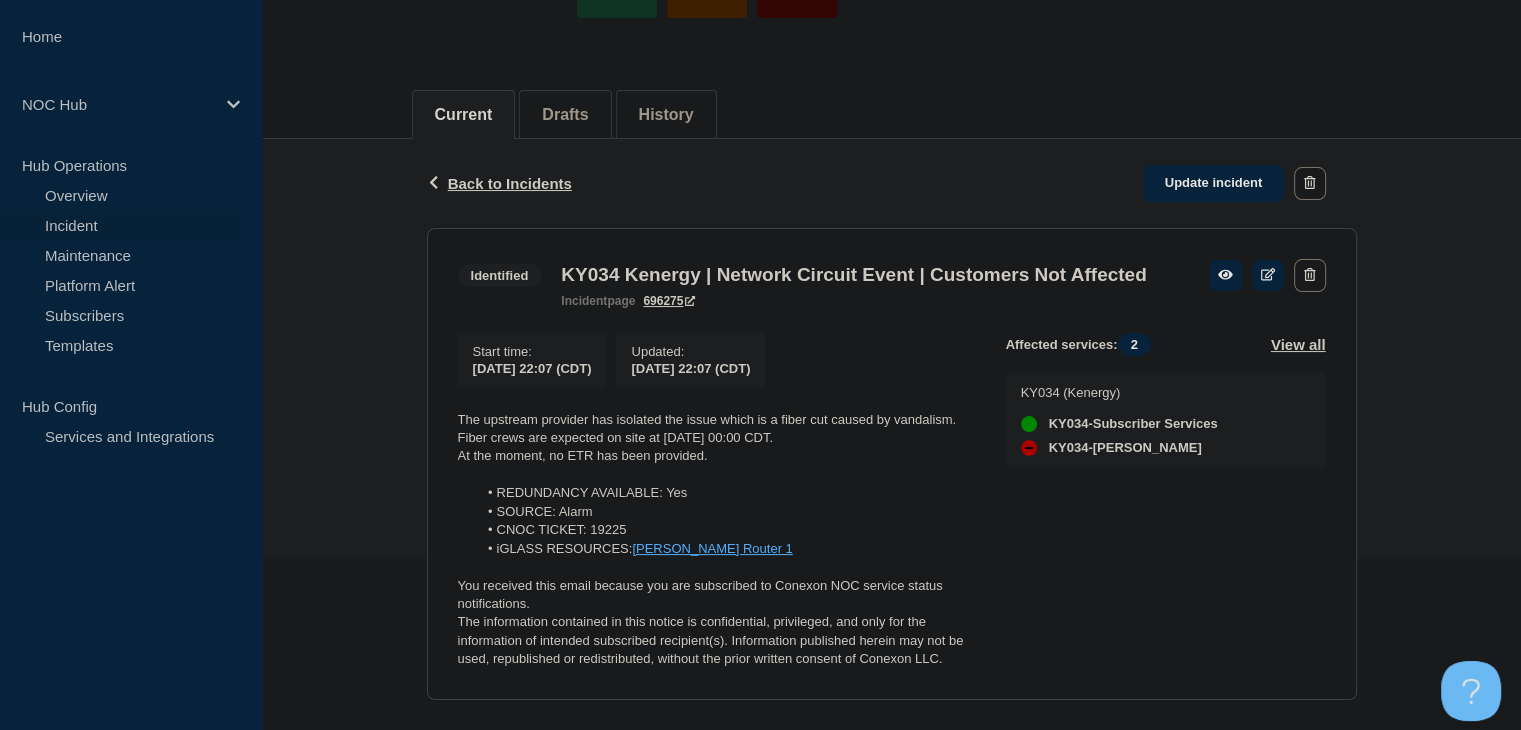 scroll, scrollTop: 300, scrollLeft: 0, axis: vertical 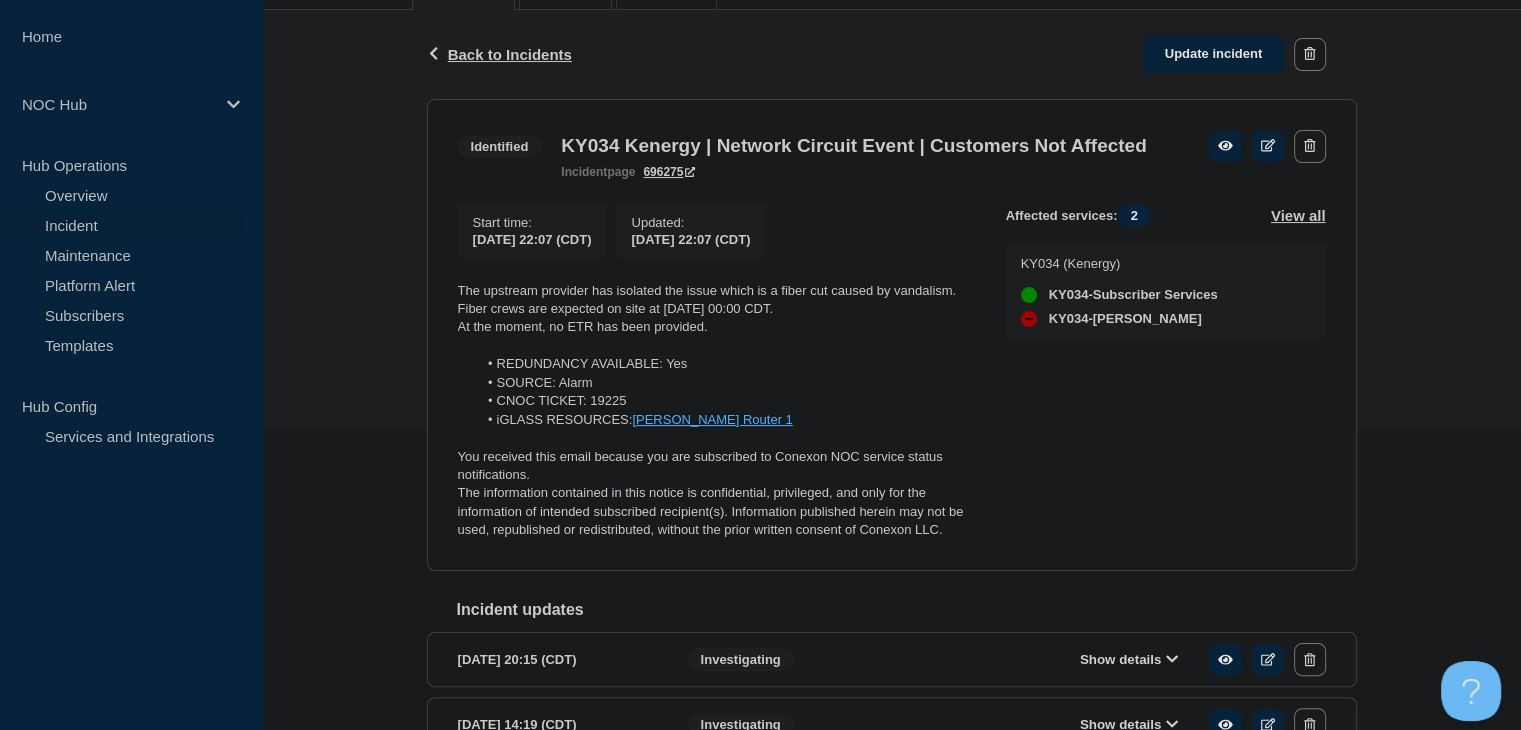 drag, startPoint x: 956, startPoint y: 569, endPoint x: 648, endPoint y: 487, distance: 318.72873 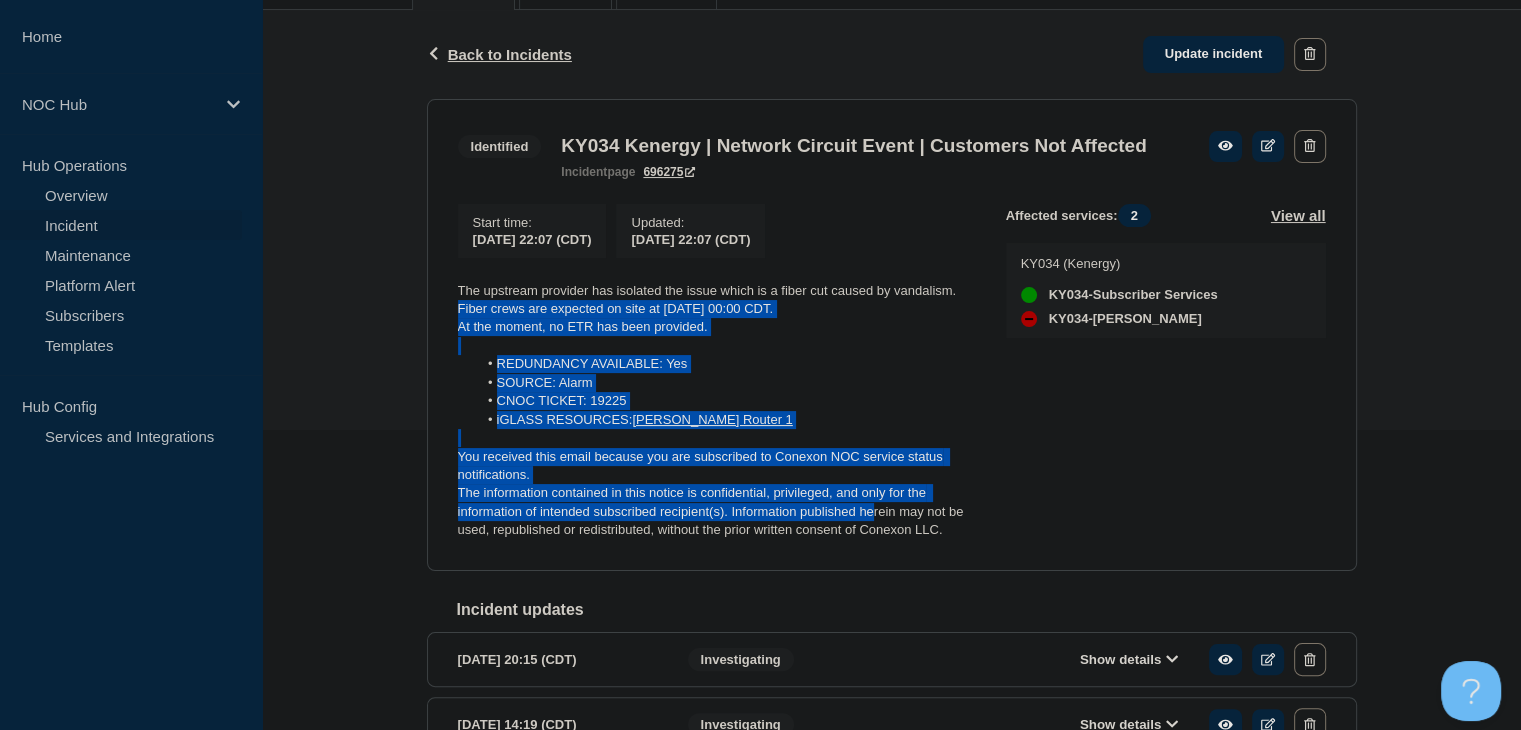 drag, startPoint x: 648, startPoint y: 487, endPoint x: 416, endPoint y: 340, distance: 274.6507 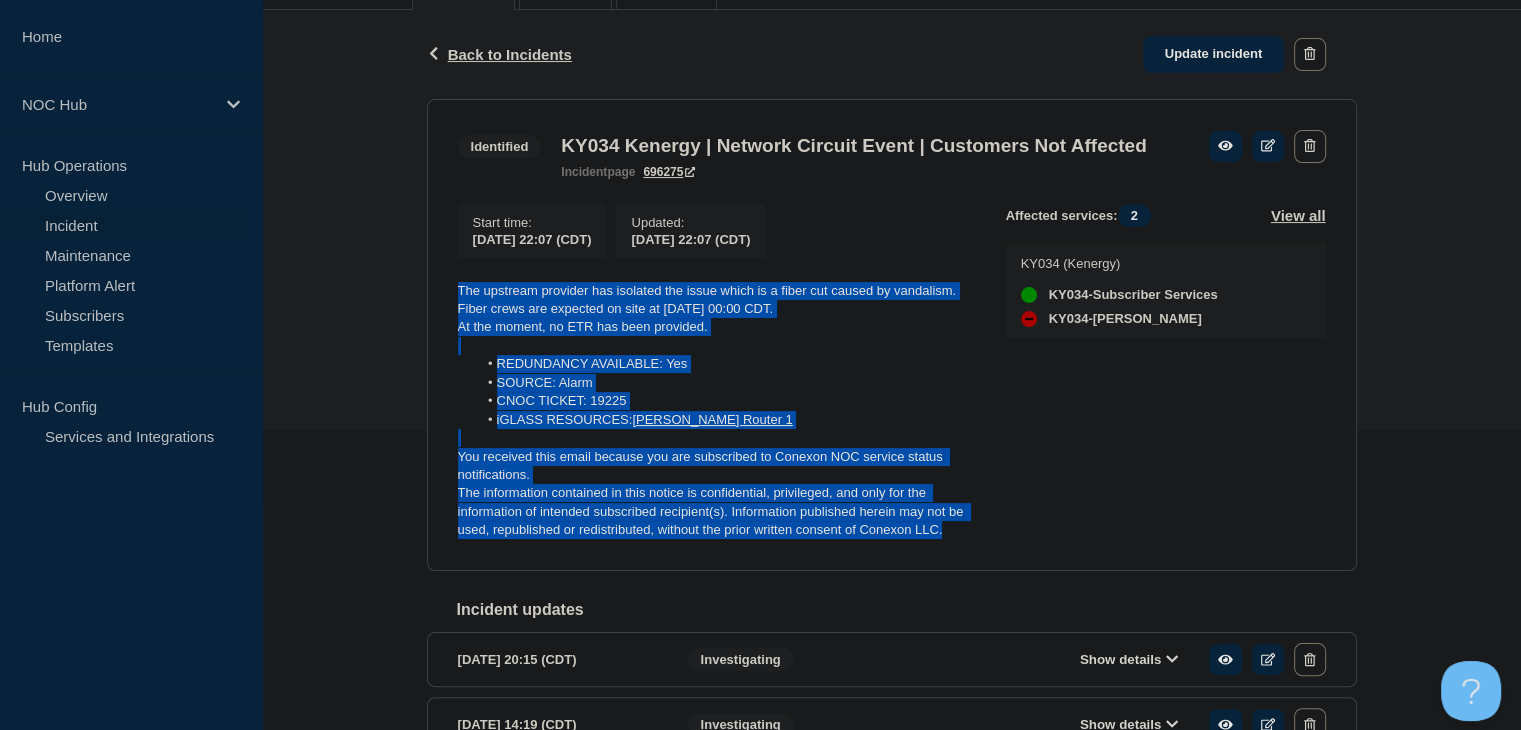 drag, startPoint x: 946, startPoint y: 566, endPoint x: 451, endPoint y: 322, distance: 551.8705 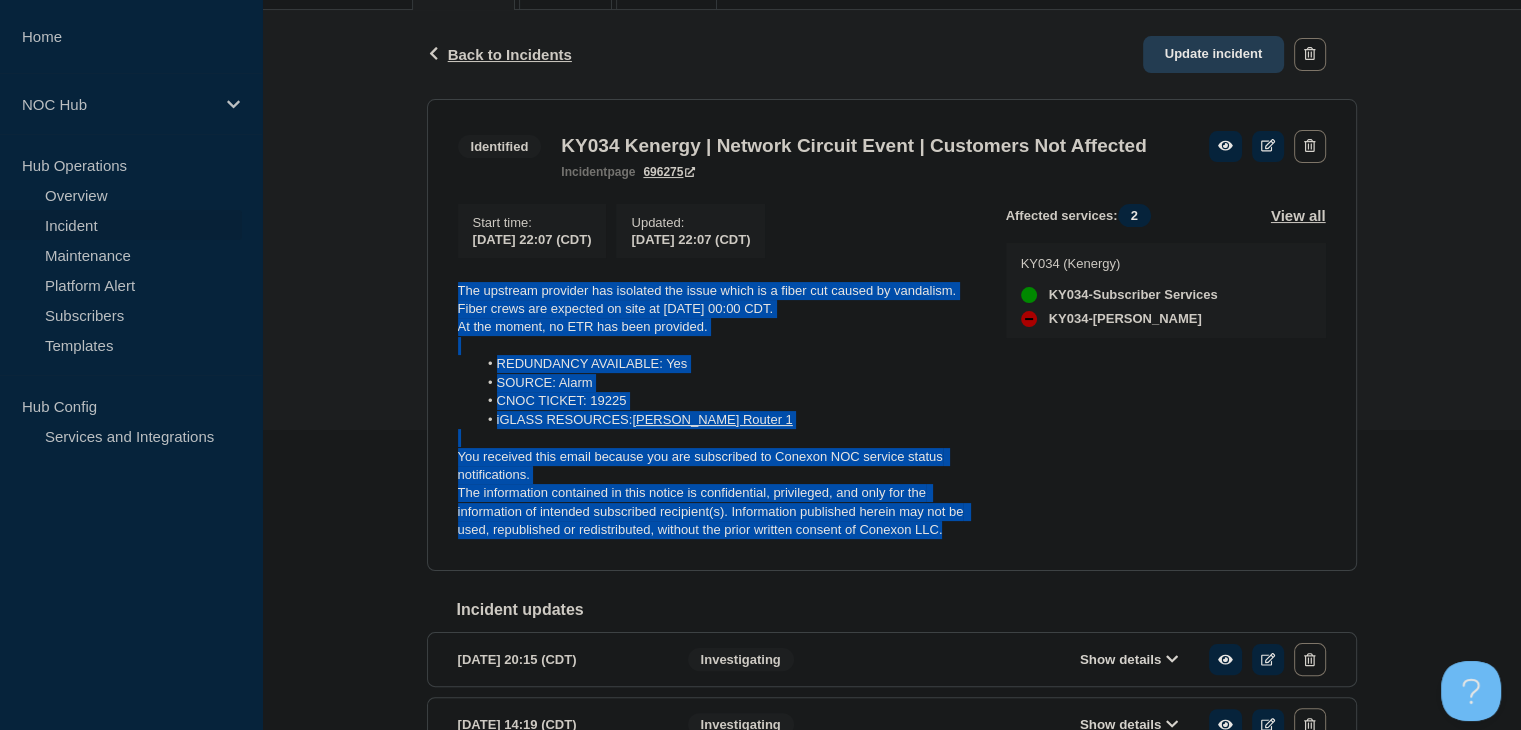 click on "Update incident" 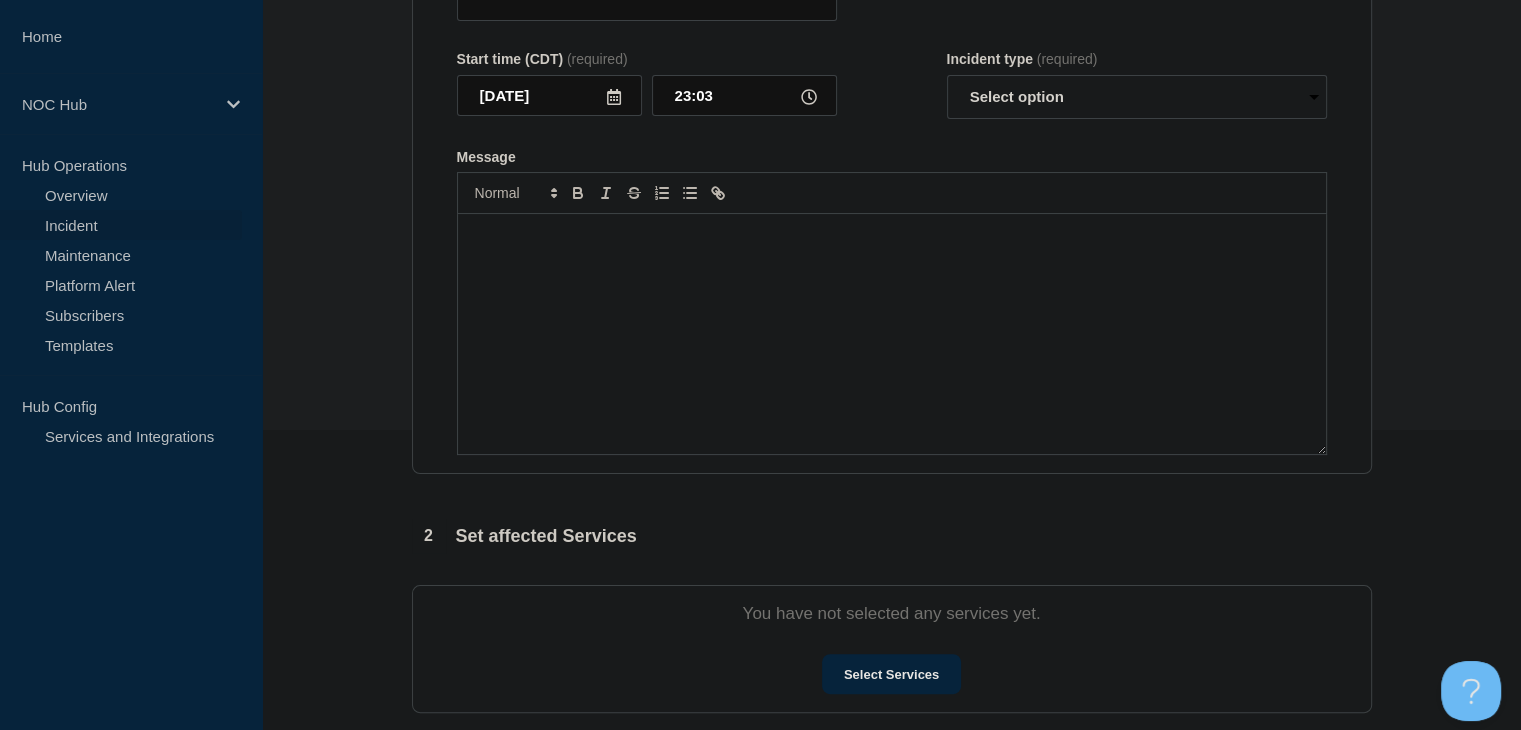 type on "KY034 Kenergy | Network Circuit Event | Customers Not Affected" 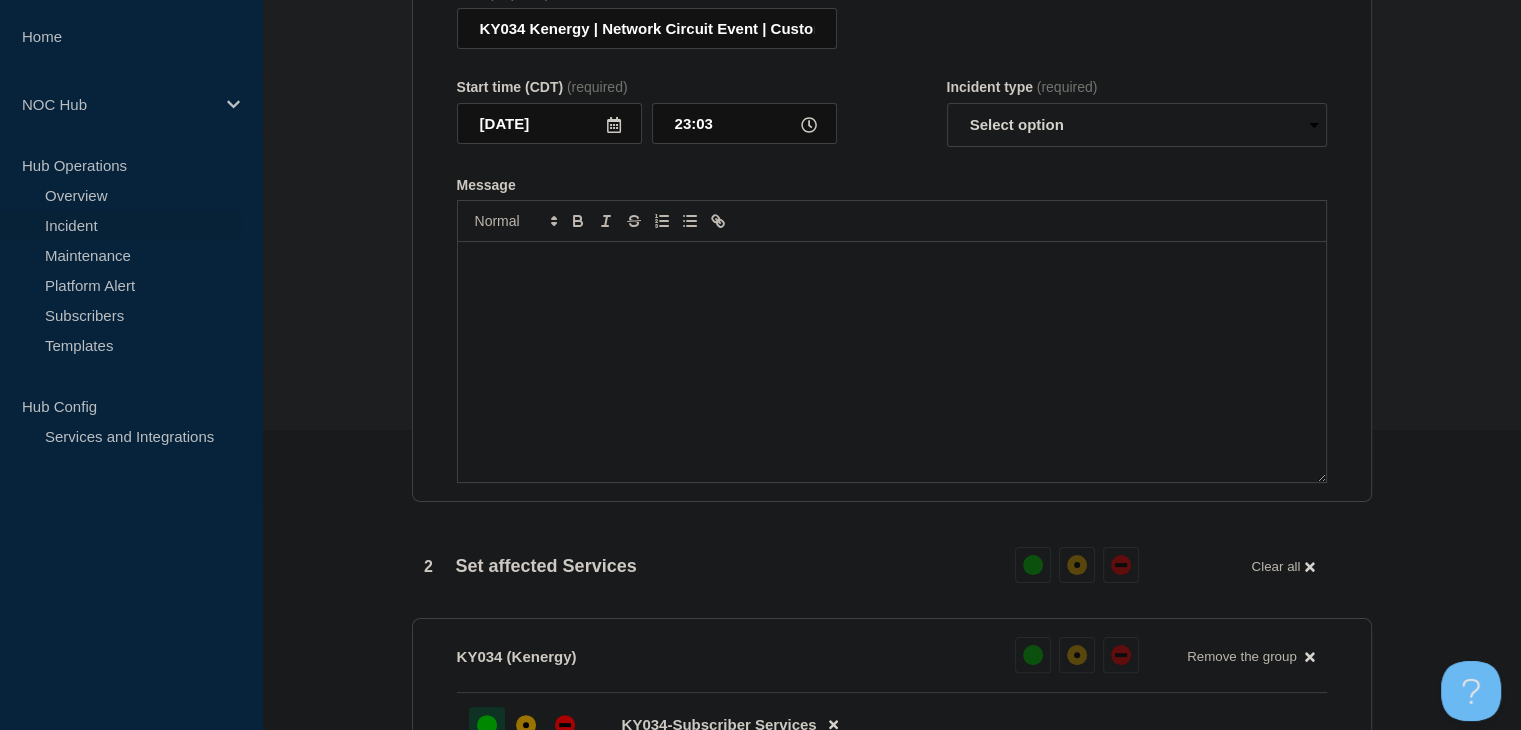 click at bounding box center (892, 362) 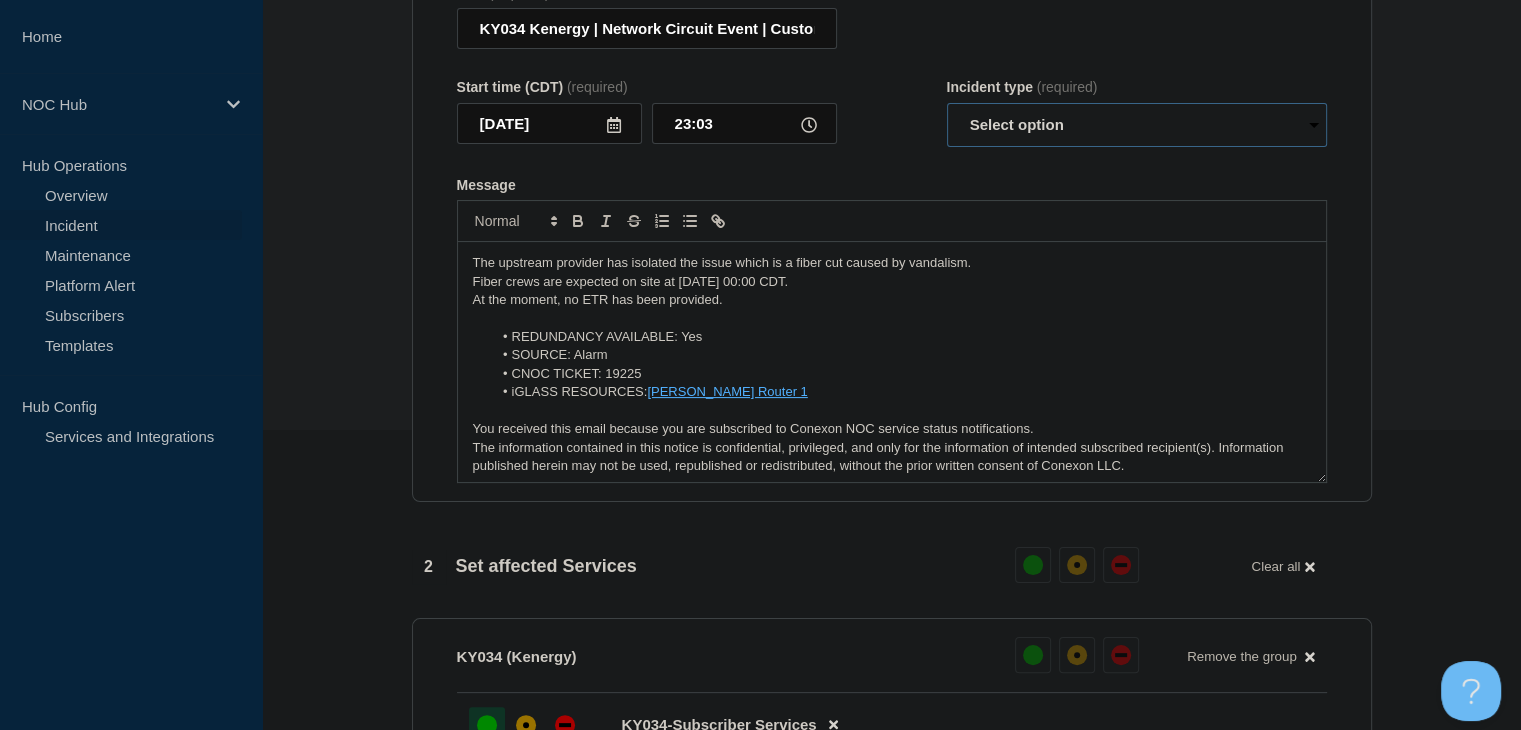 click on "Select option Investigating Identified Monitoring Resolved" at bounding box center [1137, 125] 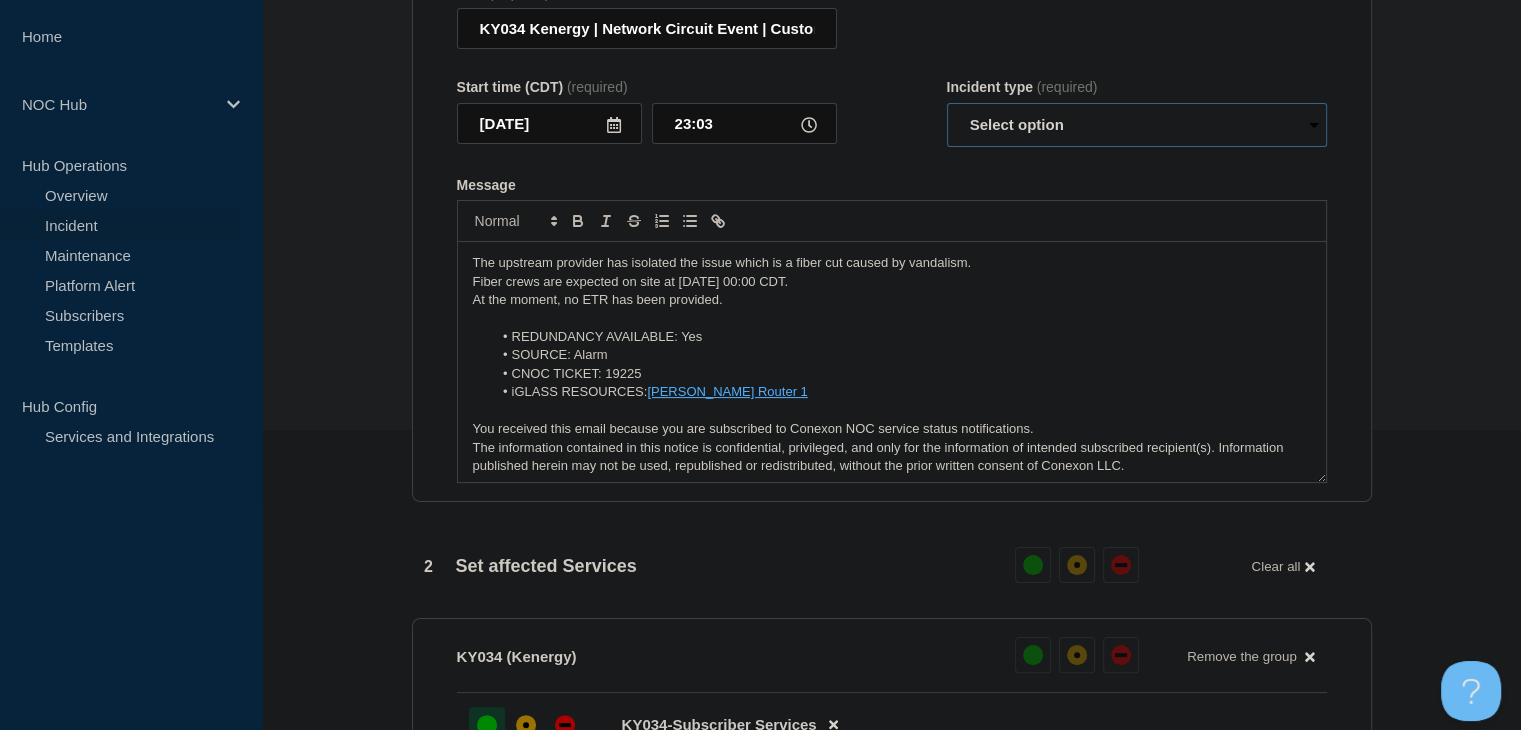 select on "monitoring" 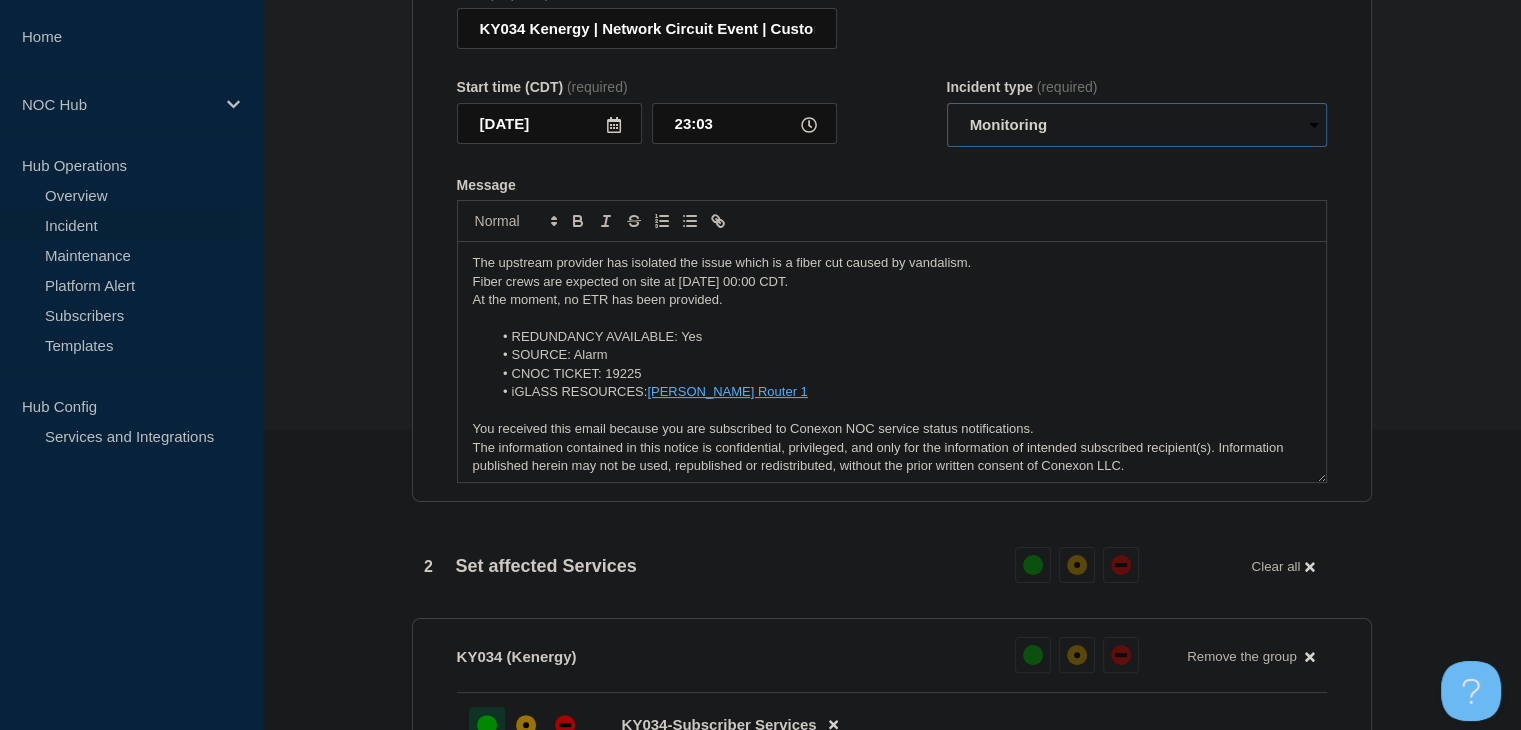 click on "Select option Investigating Identified Monitoring Resolved" at bounding box center [1137, 125] 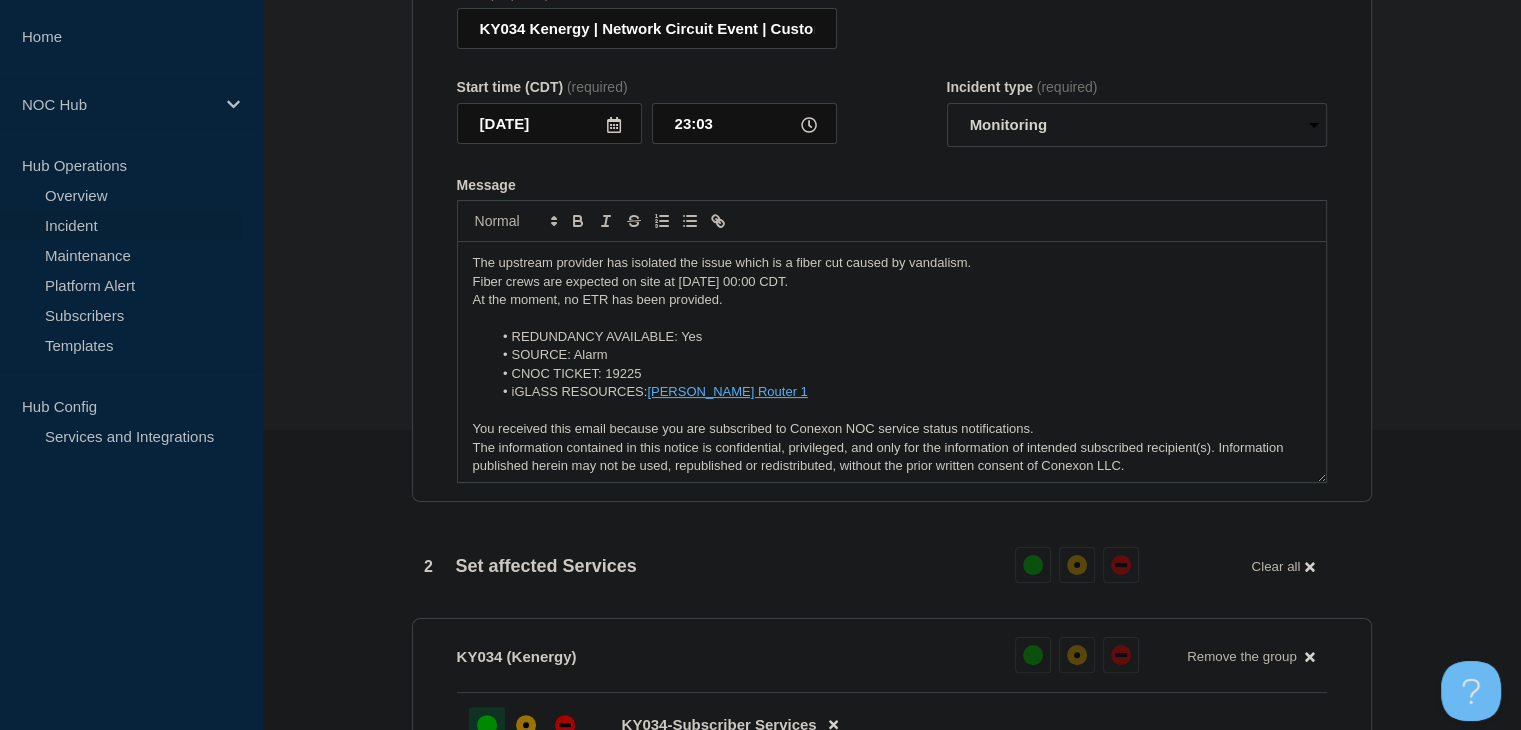 drag, startPoint x: 833, startPoint y: 293, endPoint x: 418, endPoint y: 262, distance: 416.15622 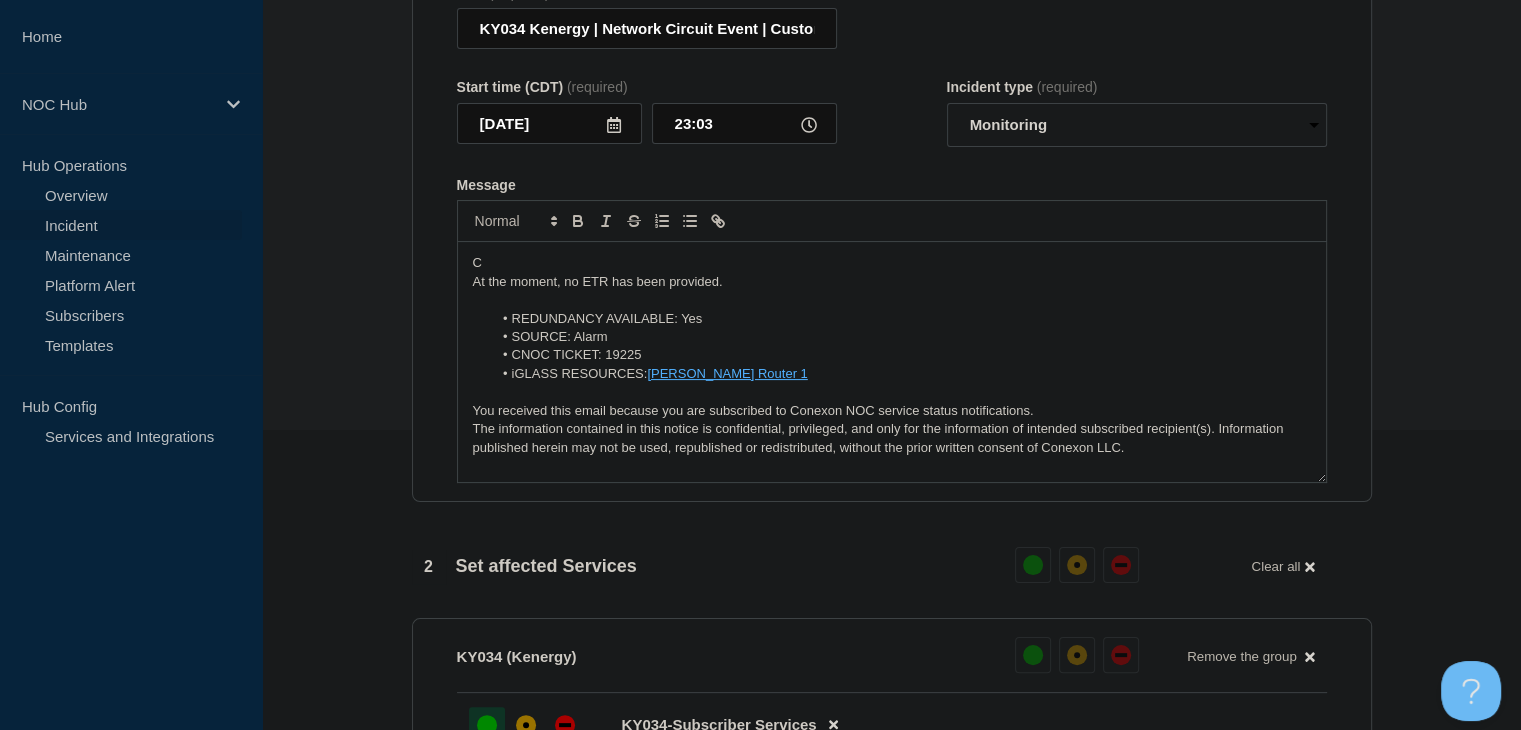 type 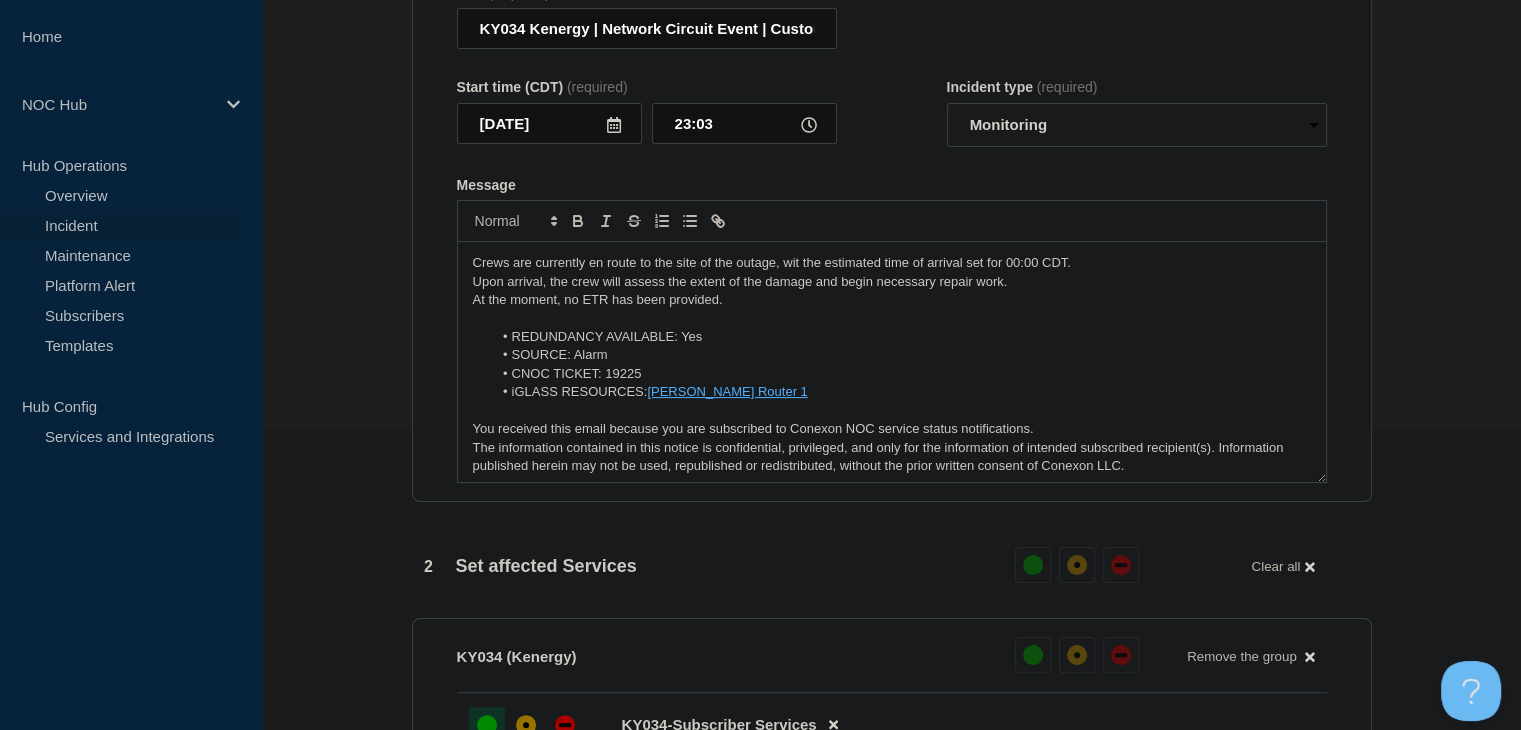 click on "Crews are currently en route to the site of the outage, wit the estimated time of arrival set for 00:00 CDT." at bounding box center [892, 263] 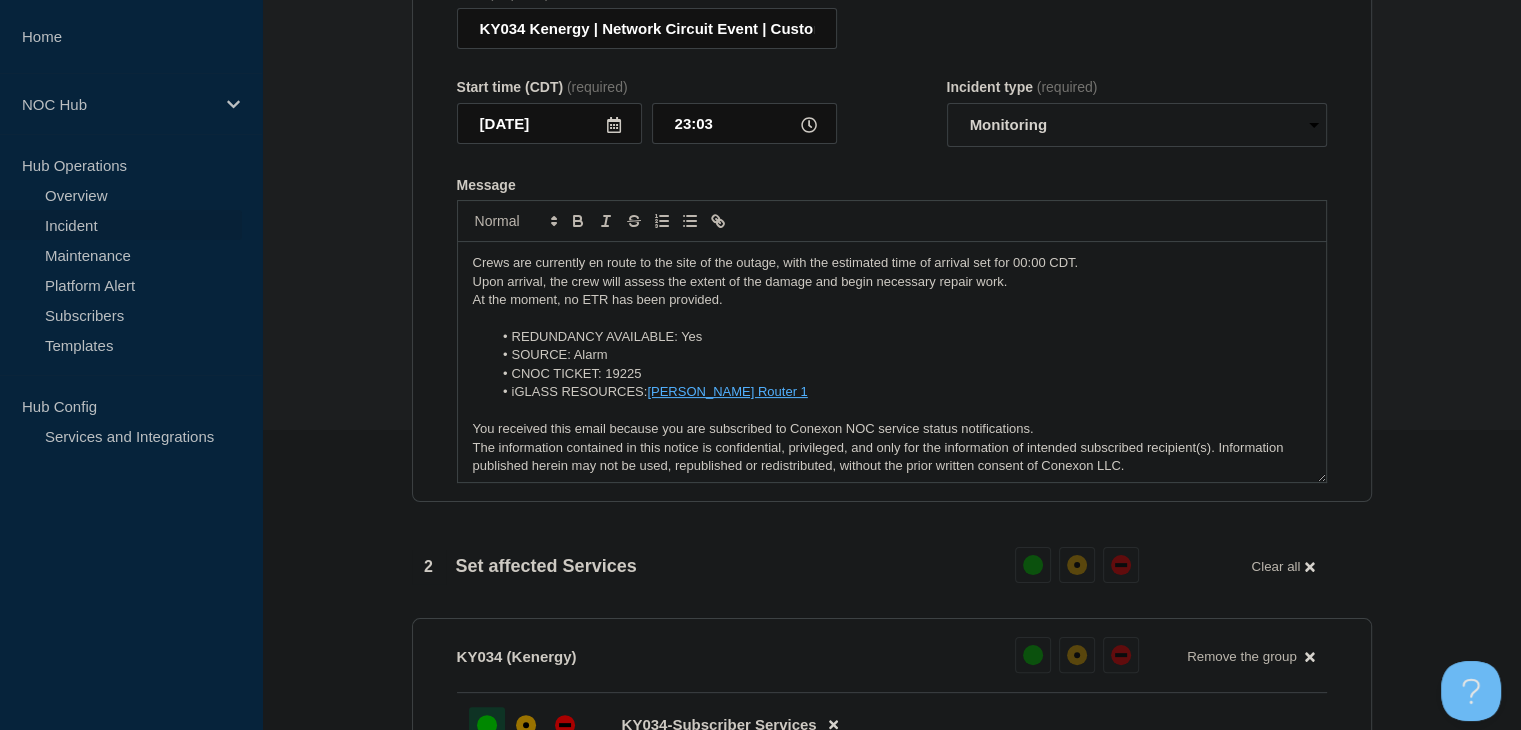 click on "At the moment, no ETR has been provided." at bounding box center [892, 300] 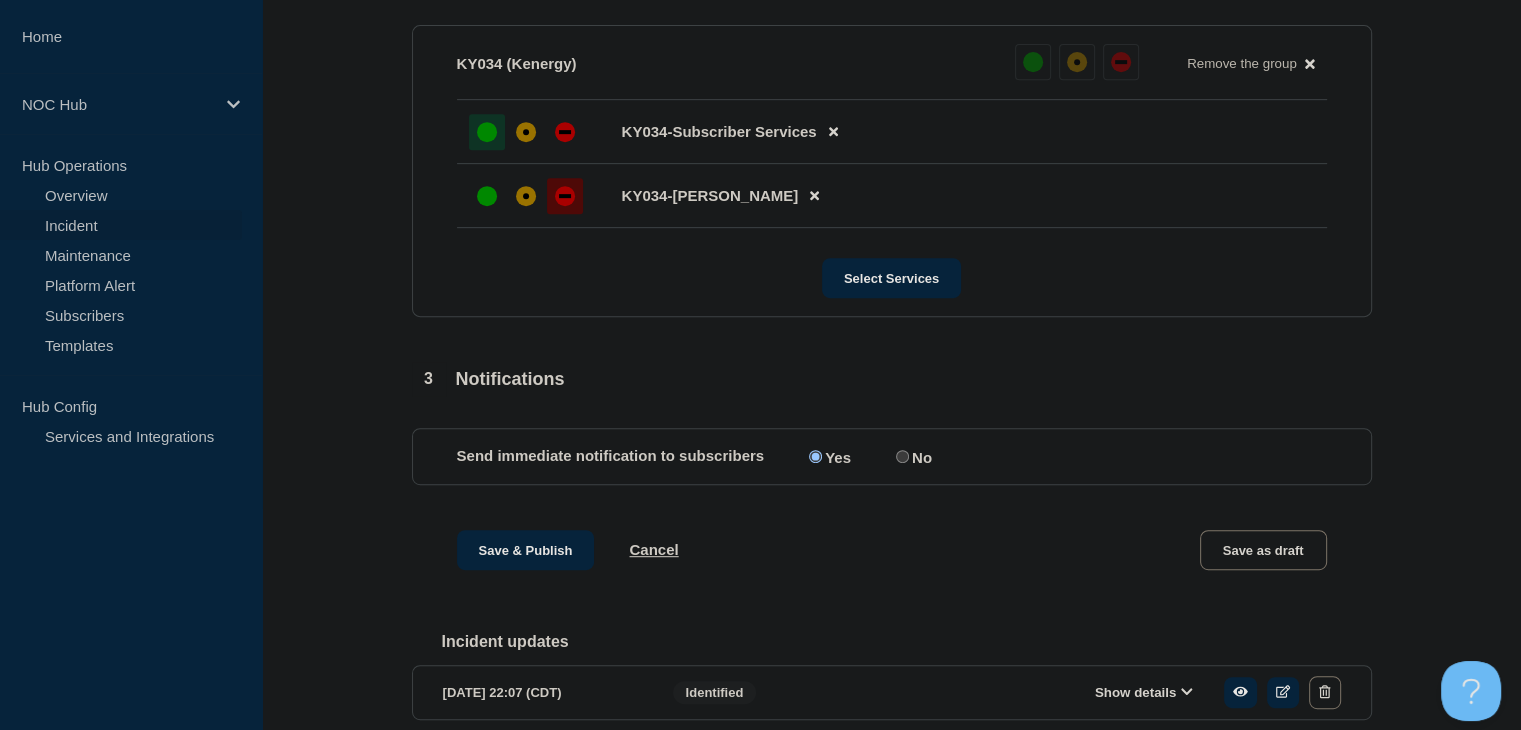 scroll, scrollTop: 900, scrollLeft: 0, axis: vertical 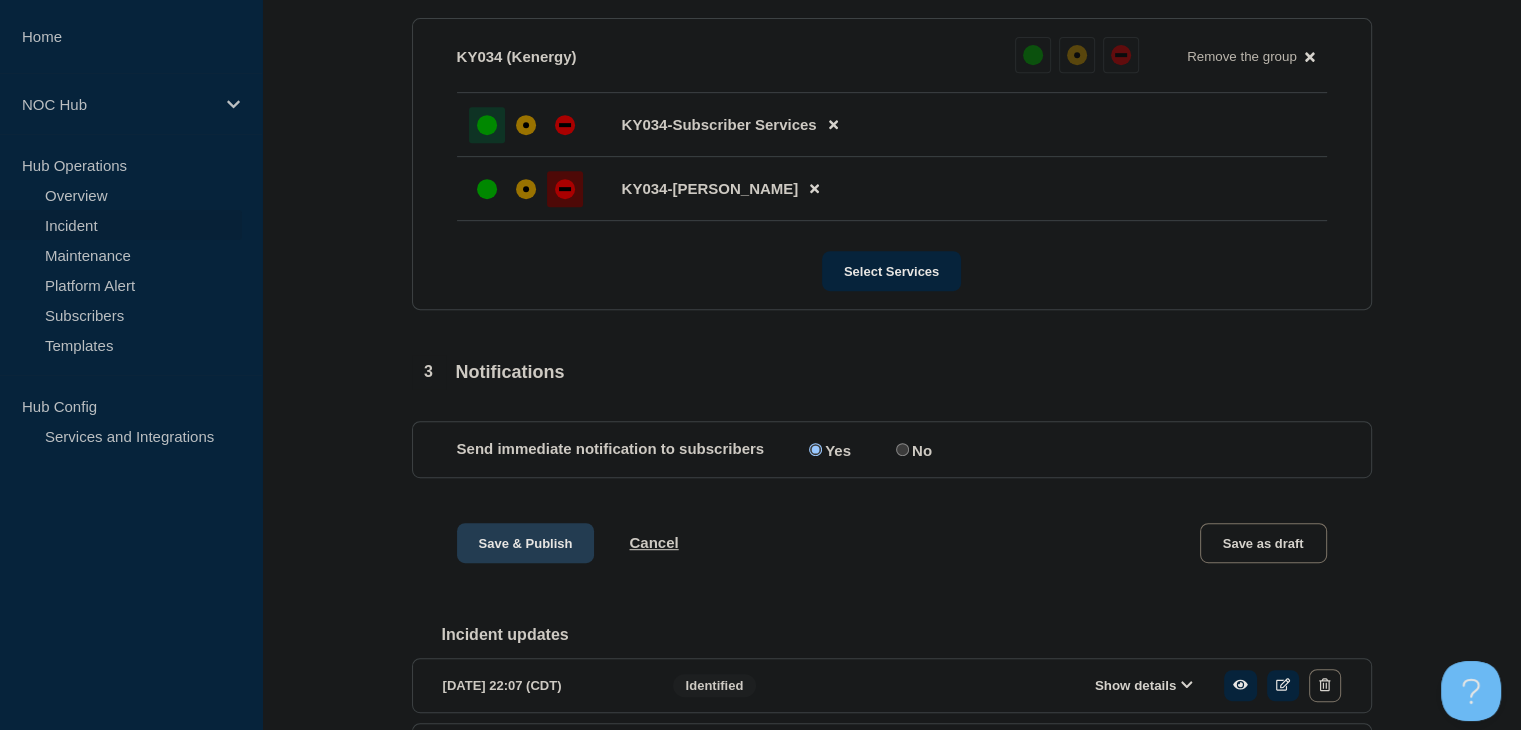 click on "Save & Publish" at bounding box center (526, 543) 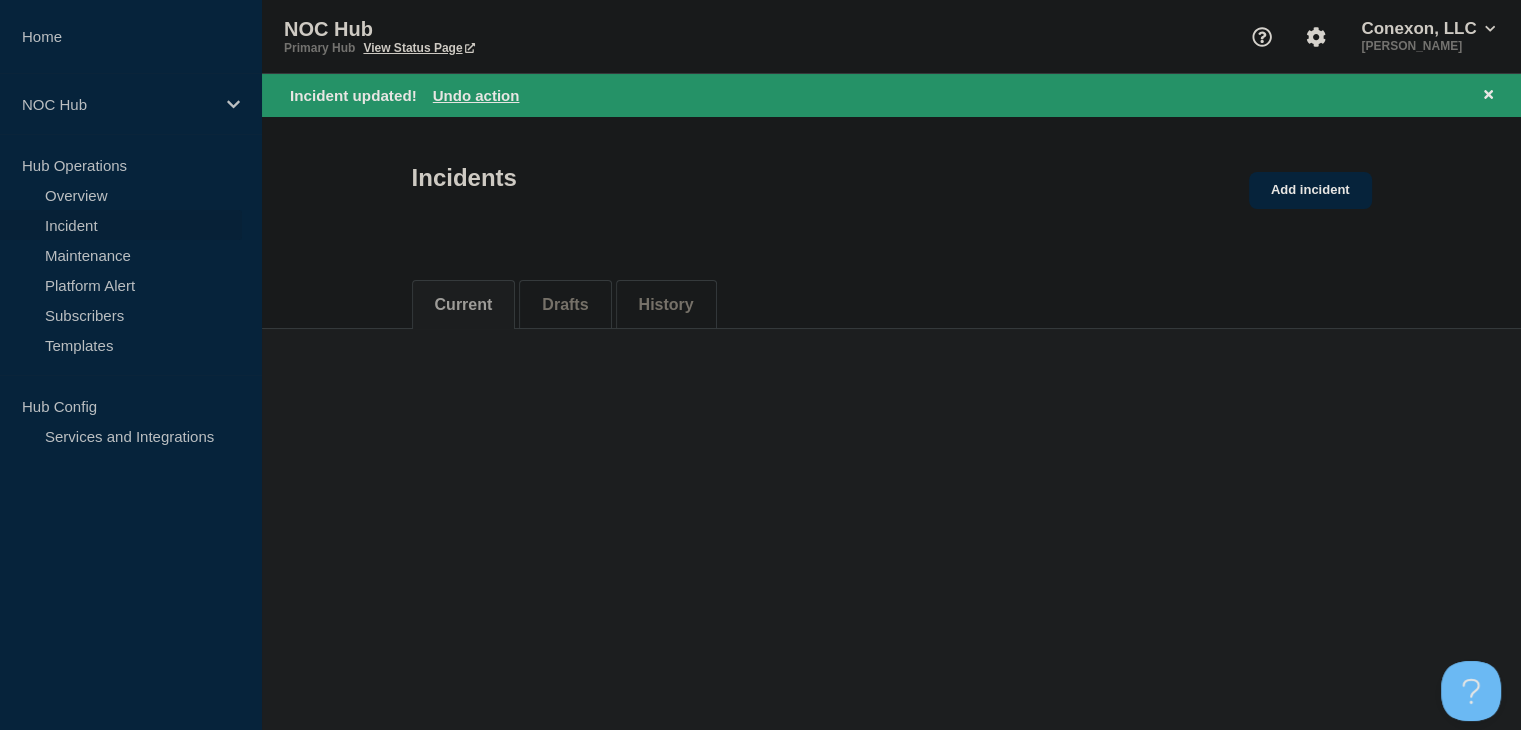 scroll, scrollTop: 0, scrollLeft: 0, axis: both 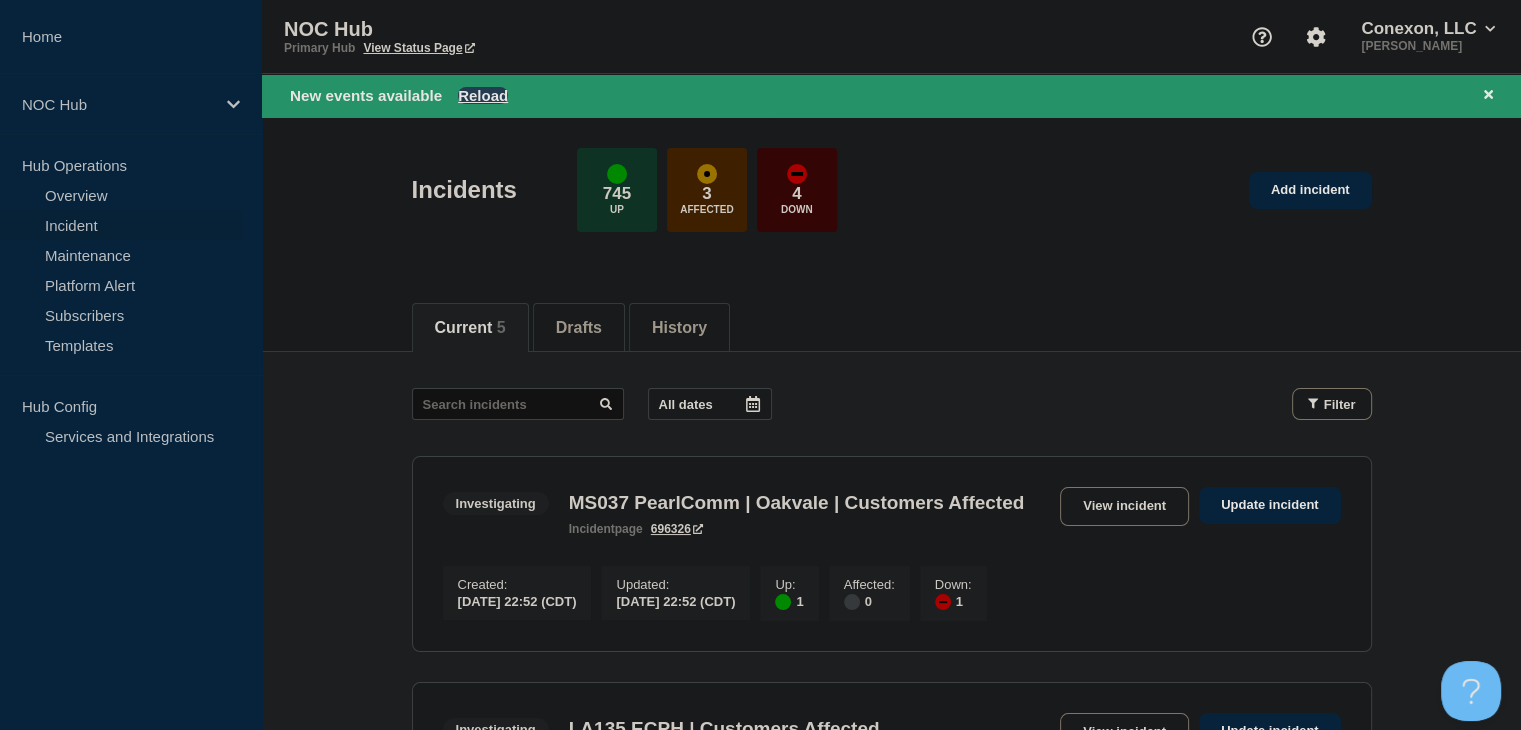 click on "Reload" at bounding box center (483, 95) 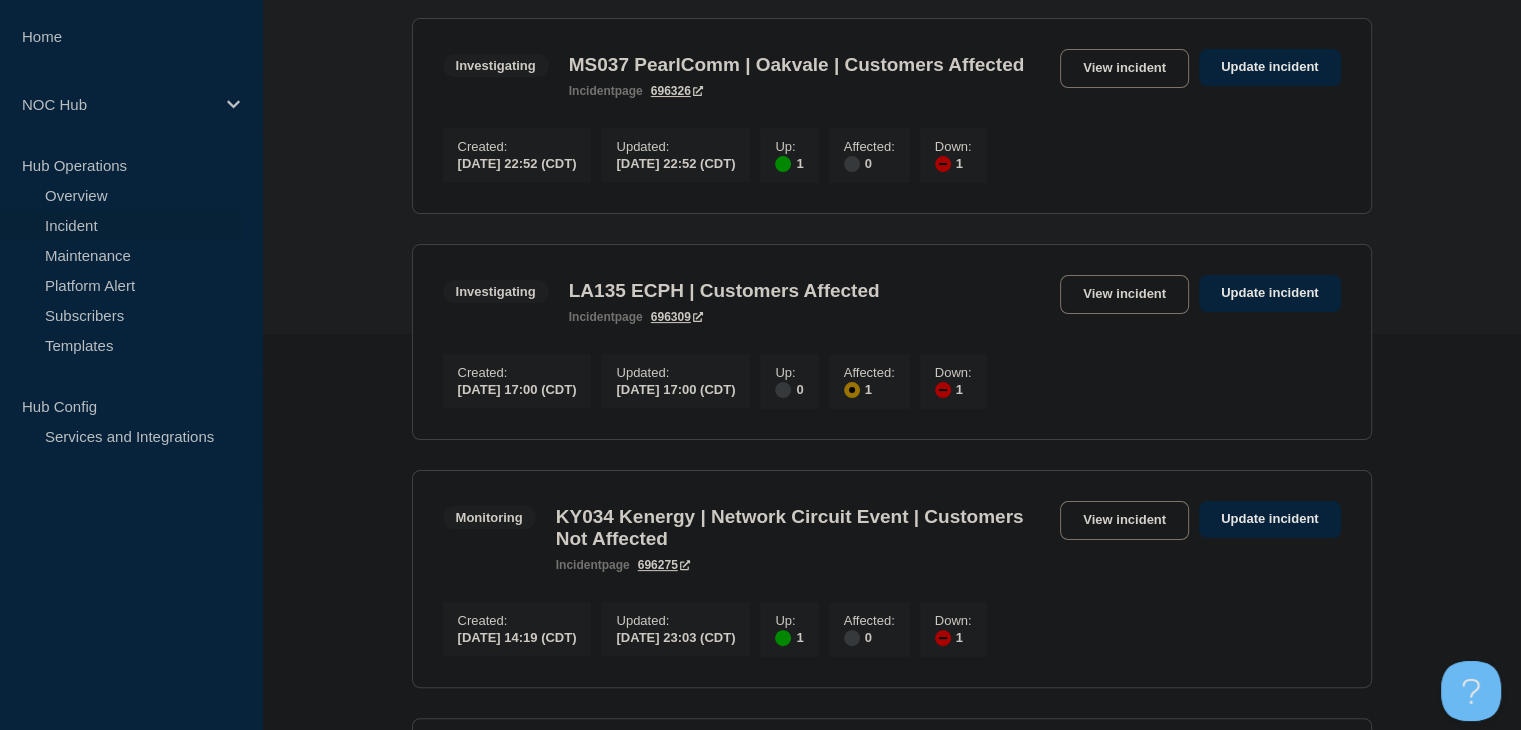 scroll, scrollTop: 400, scrollLeft: 0, axis: vertical 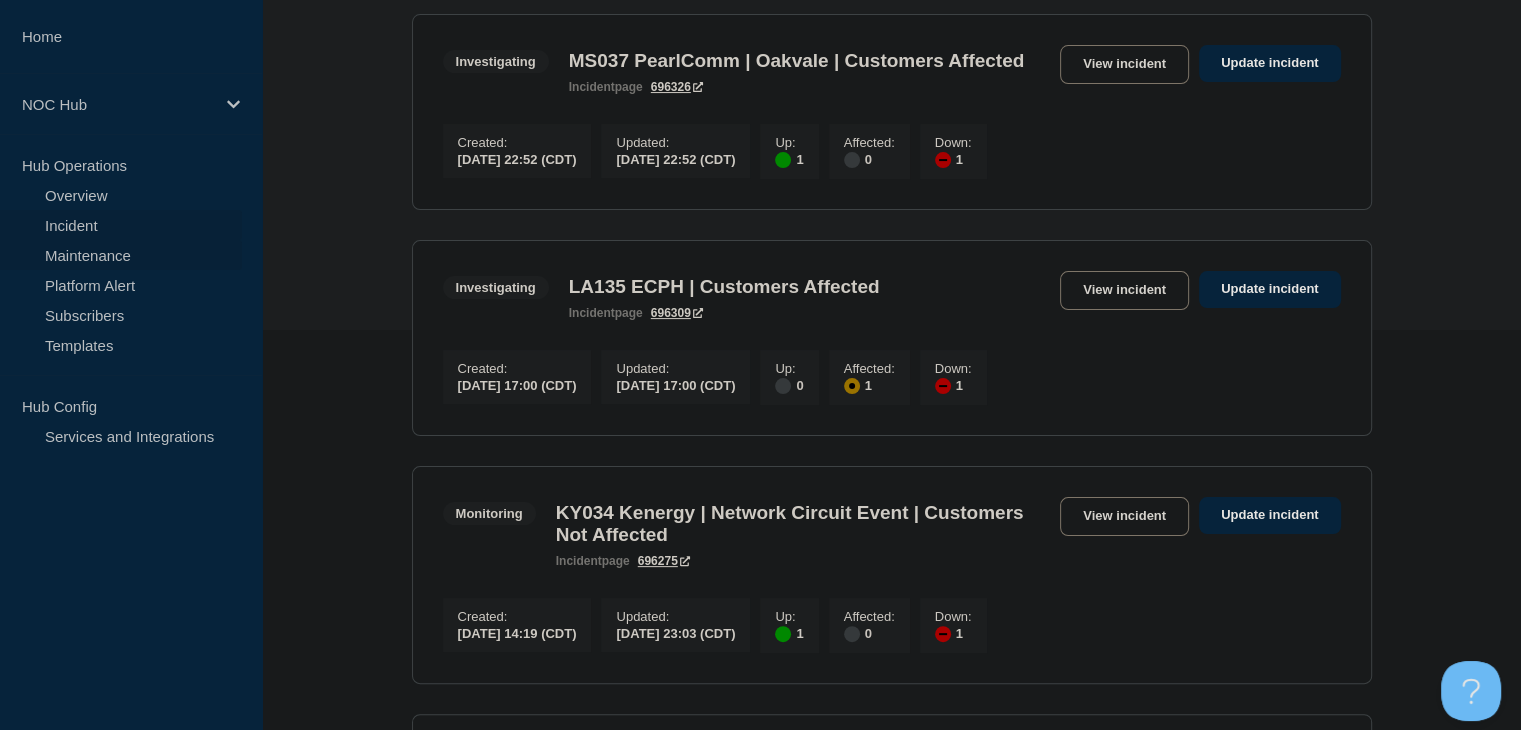 click on "Maintenance" at bounding box center [121, 255] 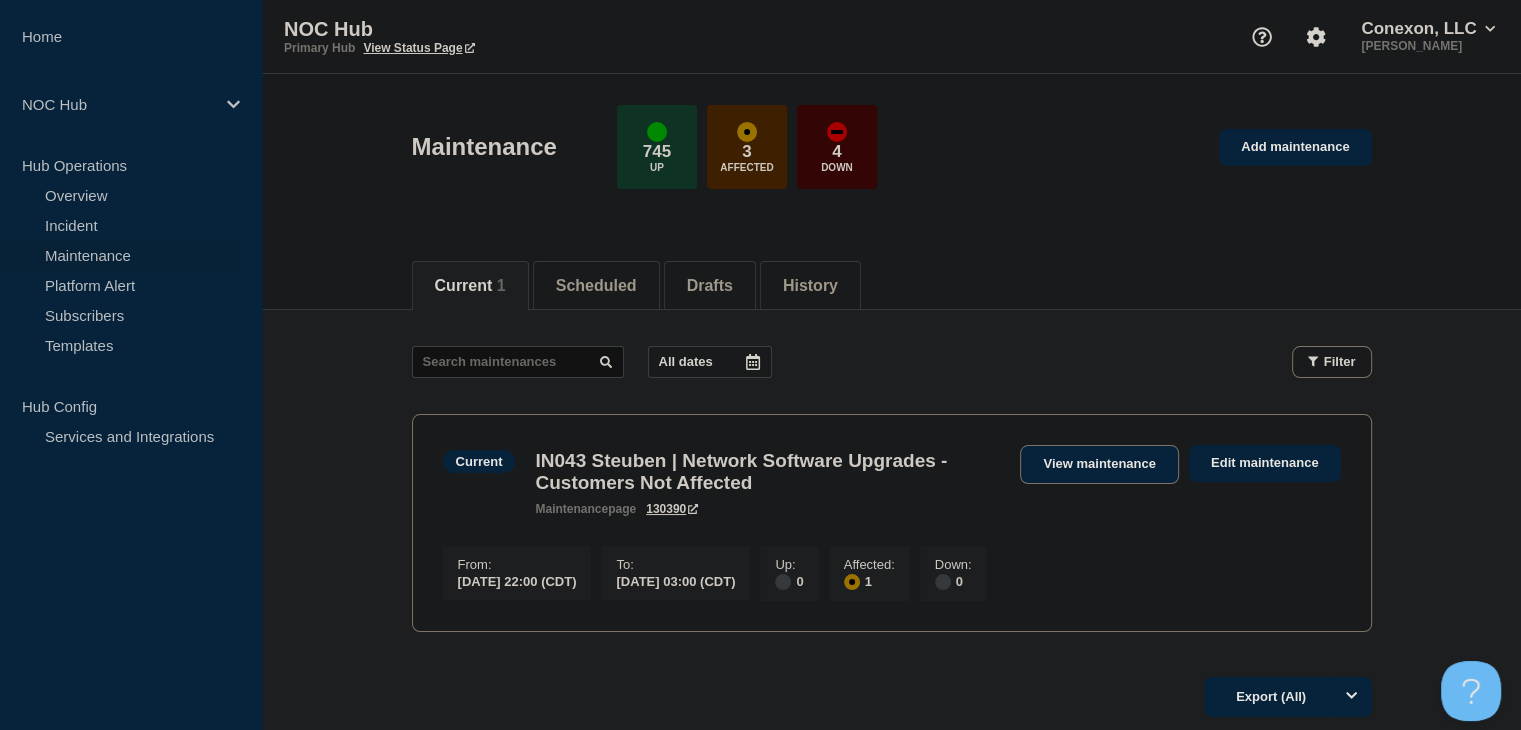 click on "View maintenance" at bounding box center (1099, 464) 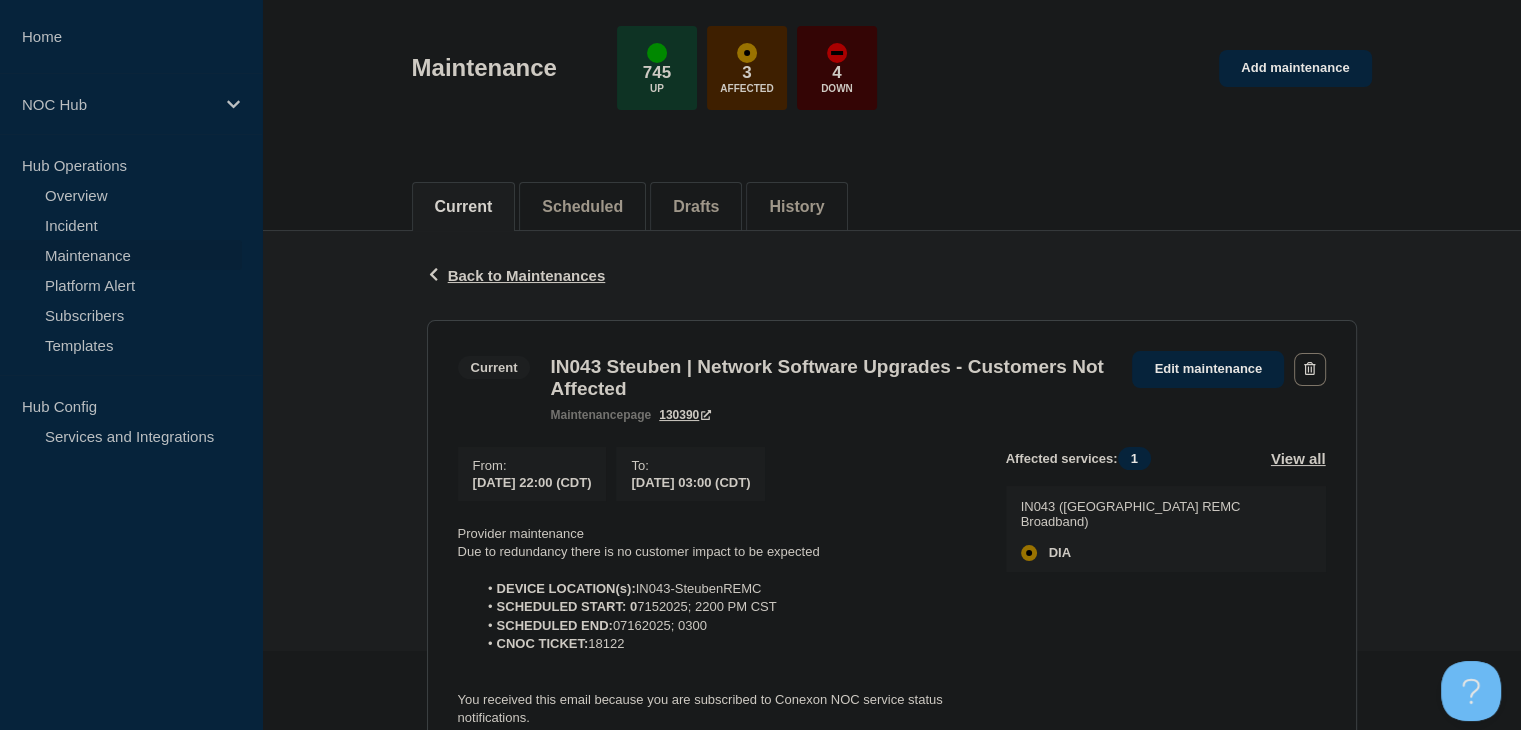 scroll, scrollTop: 200, scrollLeft: 0, axis: vertical 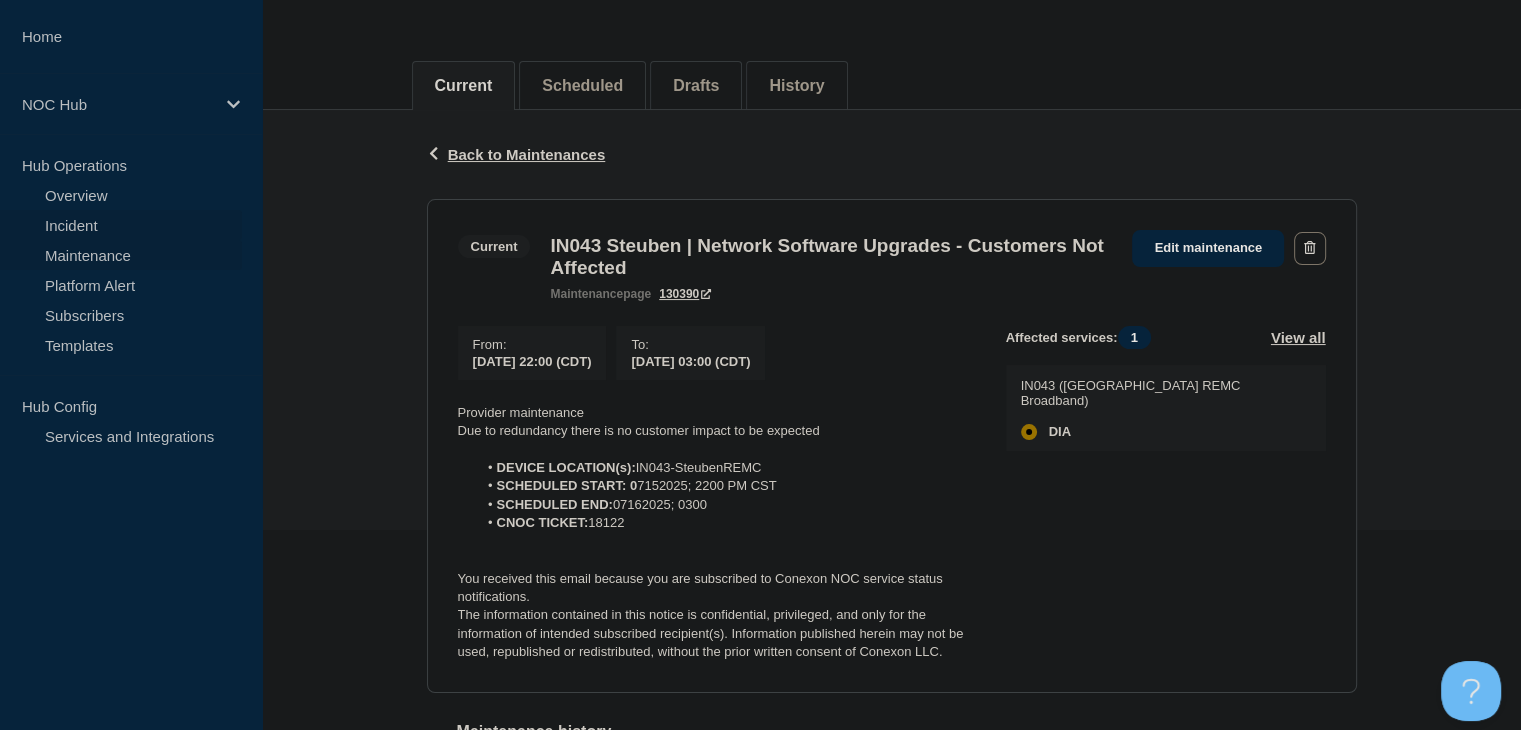 click on "Incident" at bounding box center [121, 225] 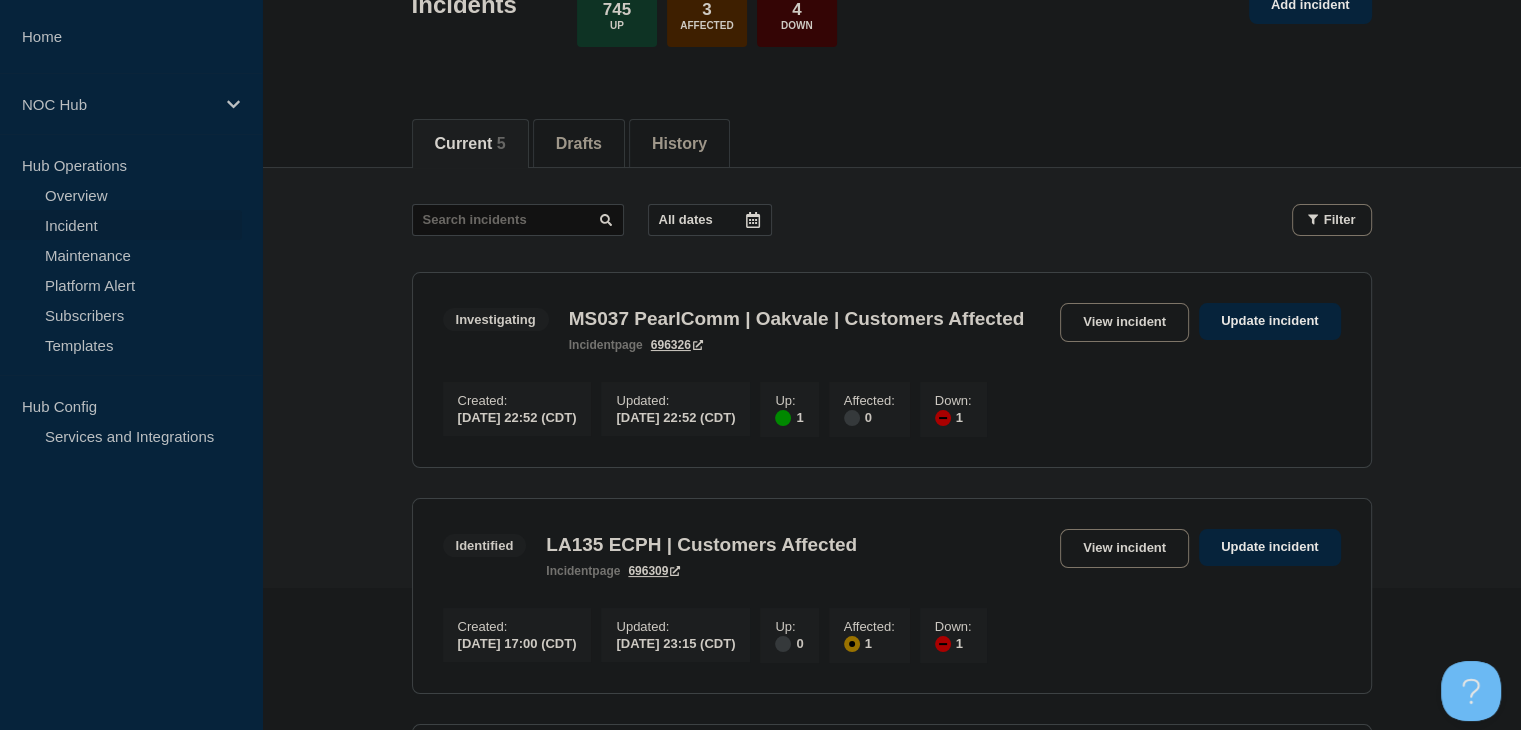 scroll, scrollTop: 300, scrollLeft: 0, axis: vertical 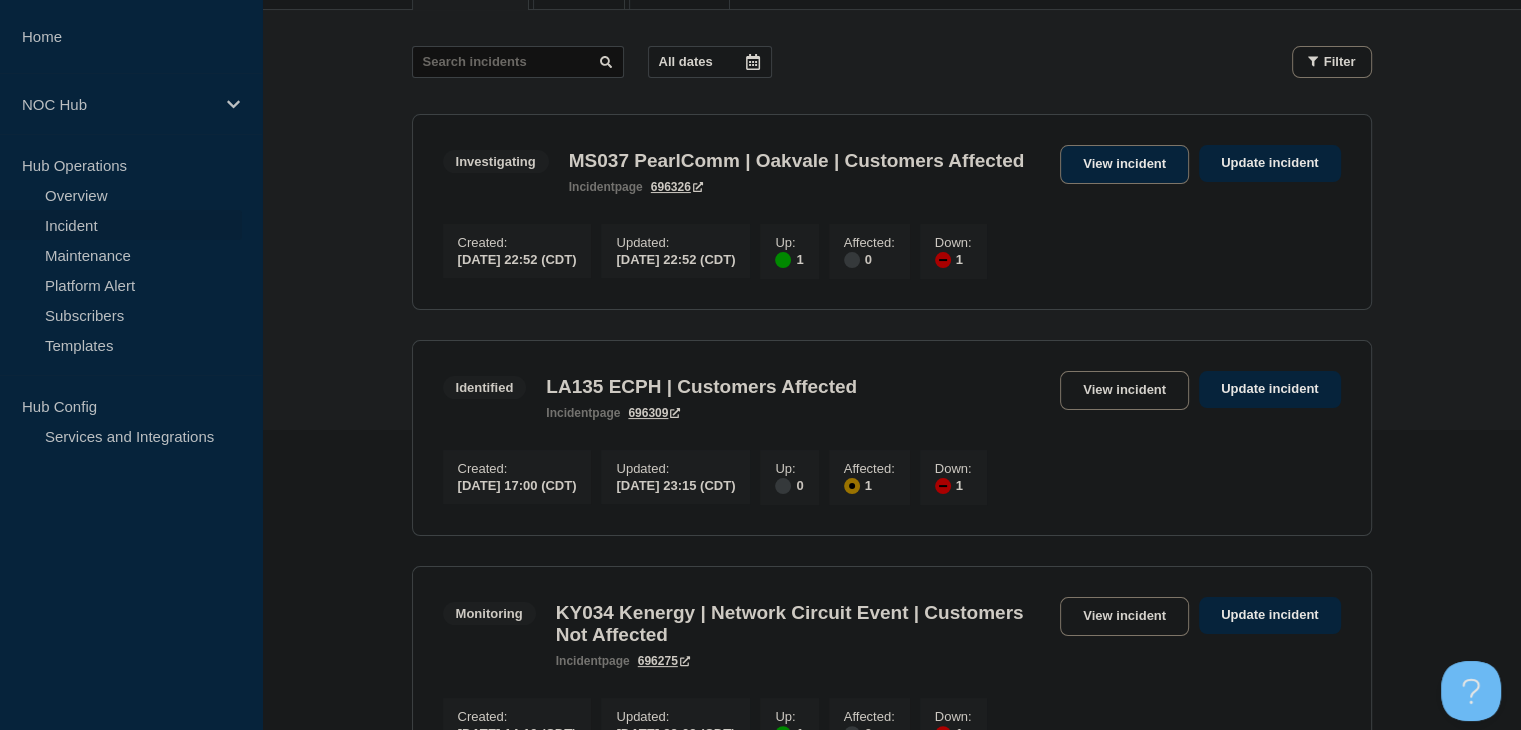 click on "View incident" at bounding box center (1124, 164) 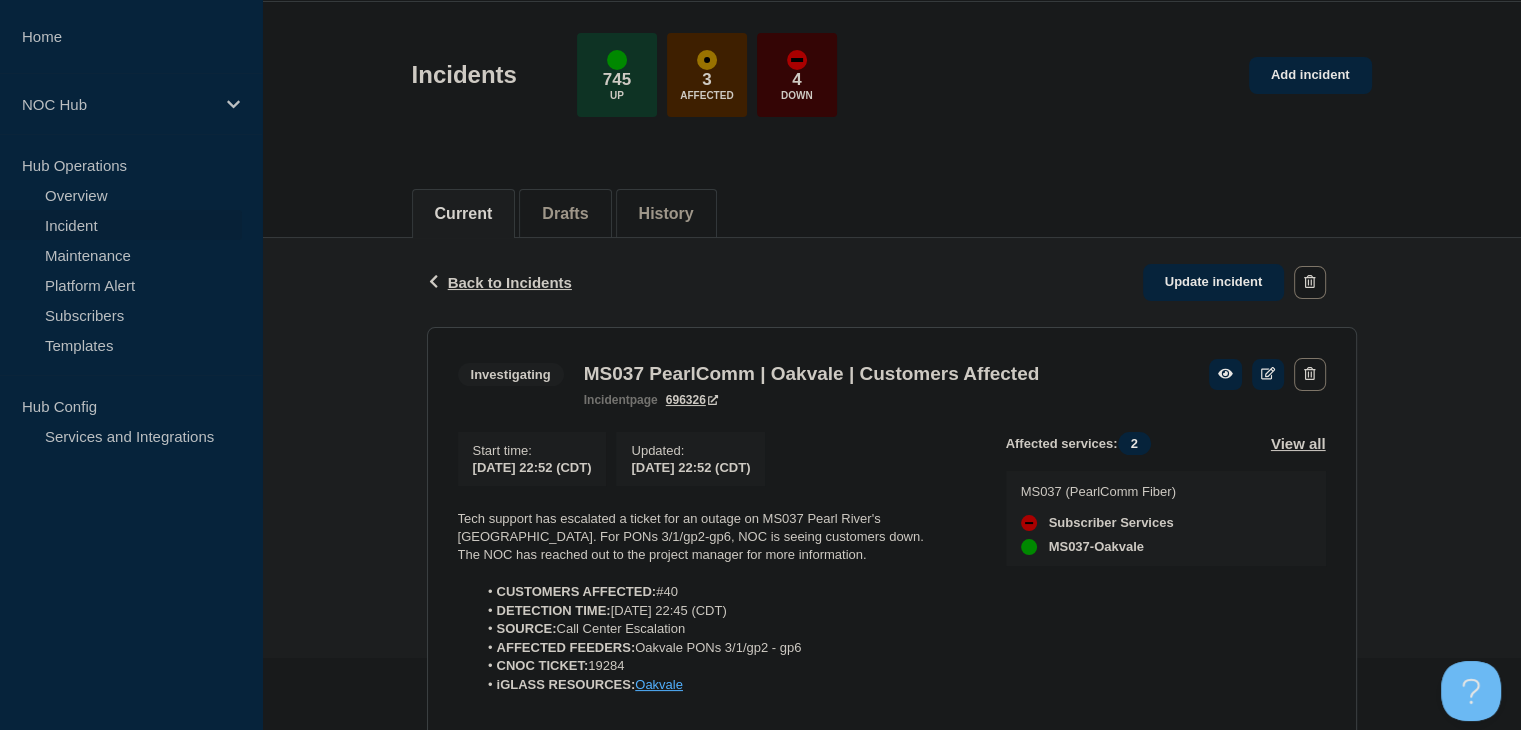 scroll, scrollTop: 282, scrollLeft: 0, axis: vertical 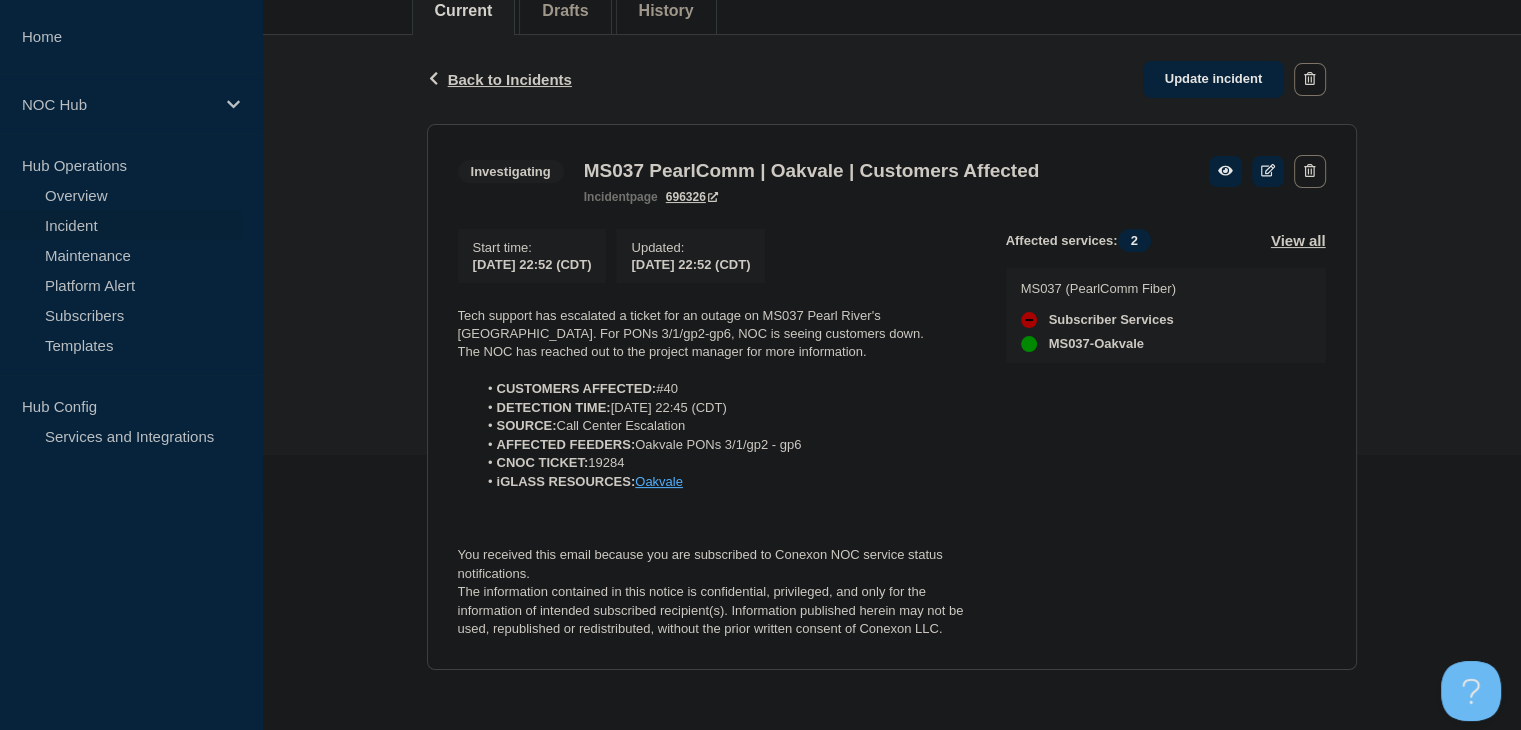 click on "Start time : 2025-07-15 22:52 (CDT) Updated :  2025-07-15 22:52 (CDT) Tech support has escalated a ticket for an outage on MS037 Pearl River's Oakvale. For PONs 3/1/gp2-gp6, NOC is seeing customers down. The NOC has reached out to the project manager for more information.  CUSTOMERS AFFECTED:  #40 DETECTION TIME:  20250715, 22:45 (CDT)   SOURCE:  Call Center Escalation AFFECTED FEEDERS:  Oakvale PONs 3/1/gp2 - gp6 CNOC TICKET:  19284 iGLASS RESOURCES:  Oakvale You received this email because you are subscribed to Conexon NOC service status notifications. The information contained in this notice is confidential, privileged, and only for the information of intended subscribed recipient(s). Information published herein may not be used, republished or redistributed, without the prior written consent of Conexon LLC." at bounding box center [732, 434] 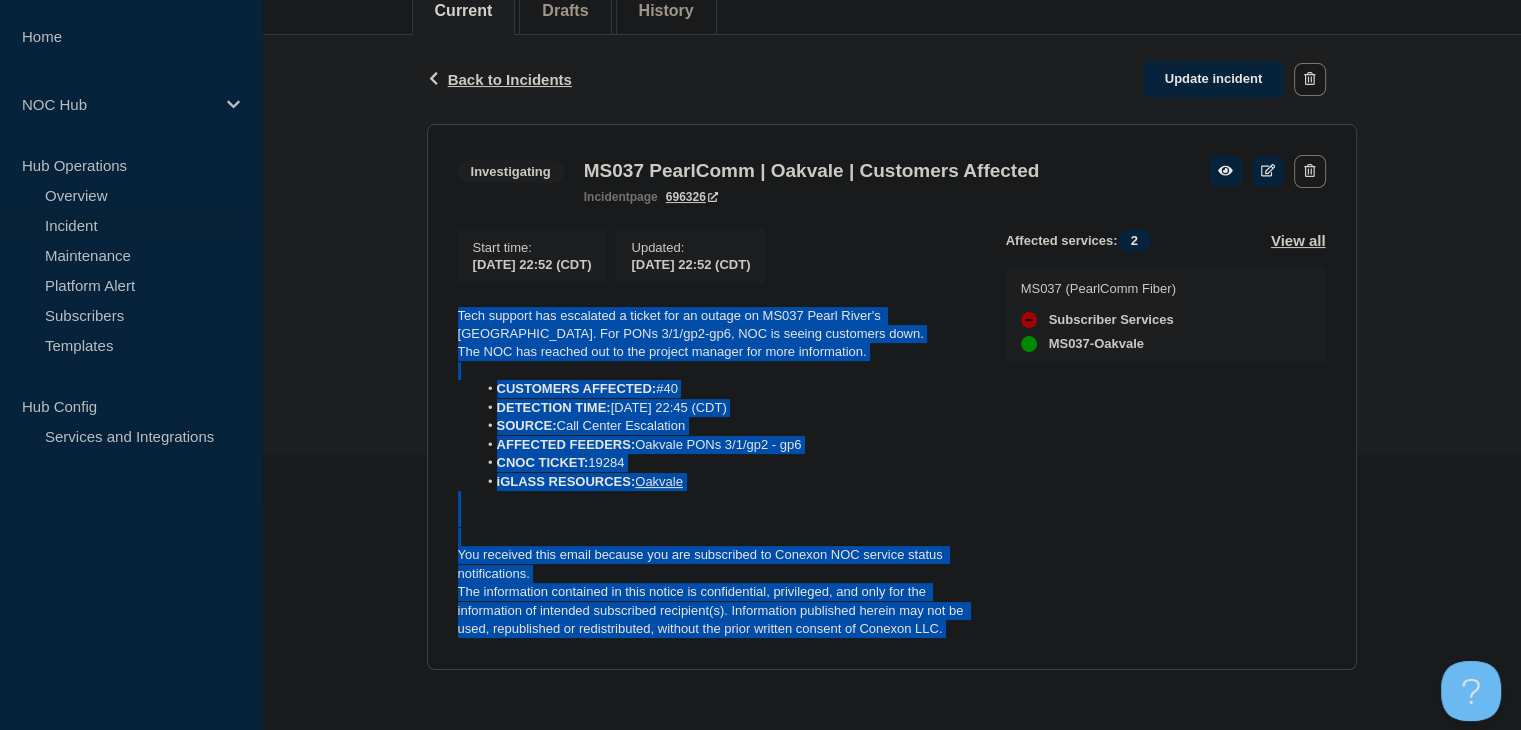 drag, startPoint x: 975, startPoint y: 633, endPoint x: 431, endPoint y: 309, distance: 633.17615 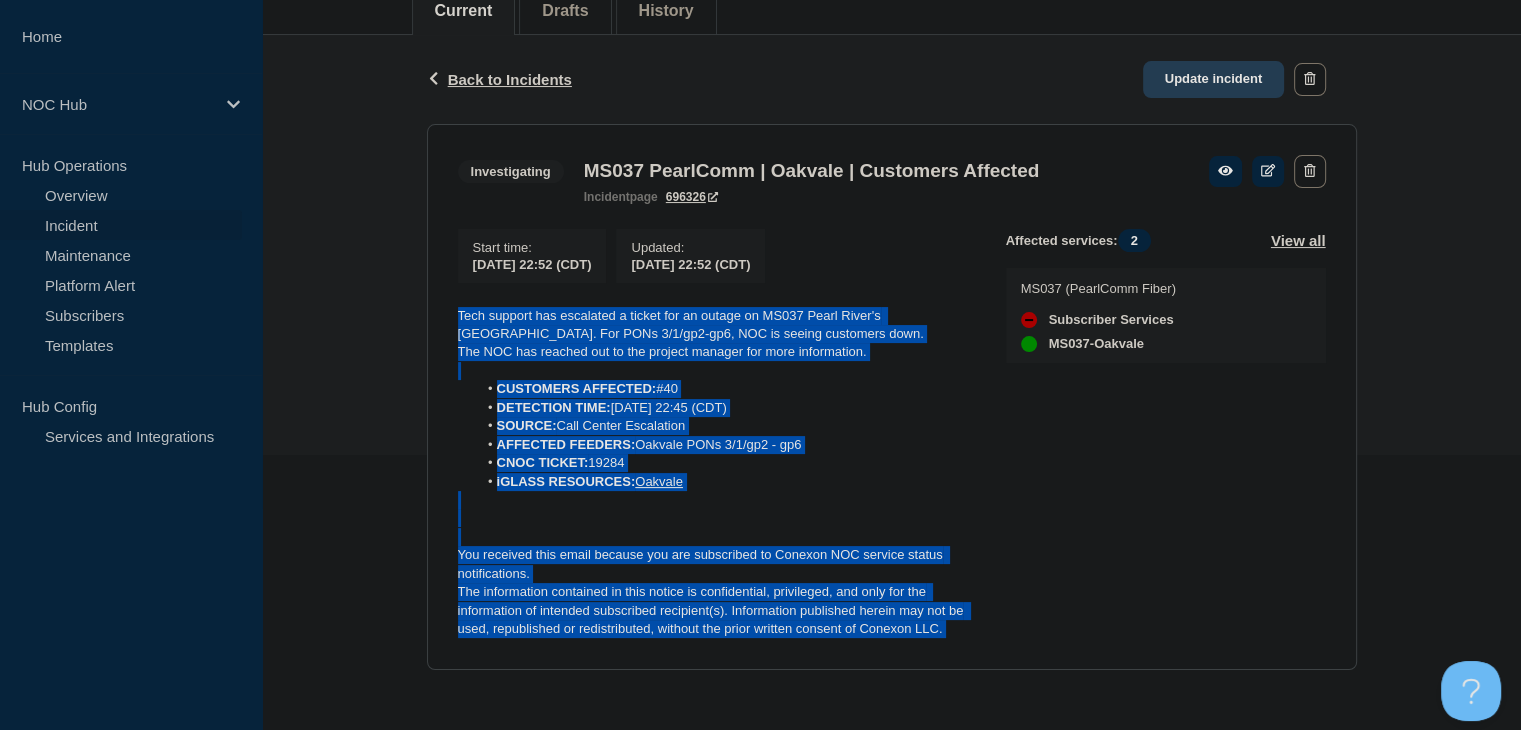 click on "Update incident" 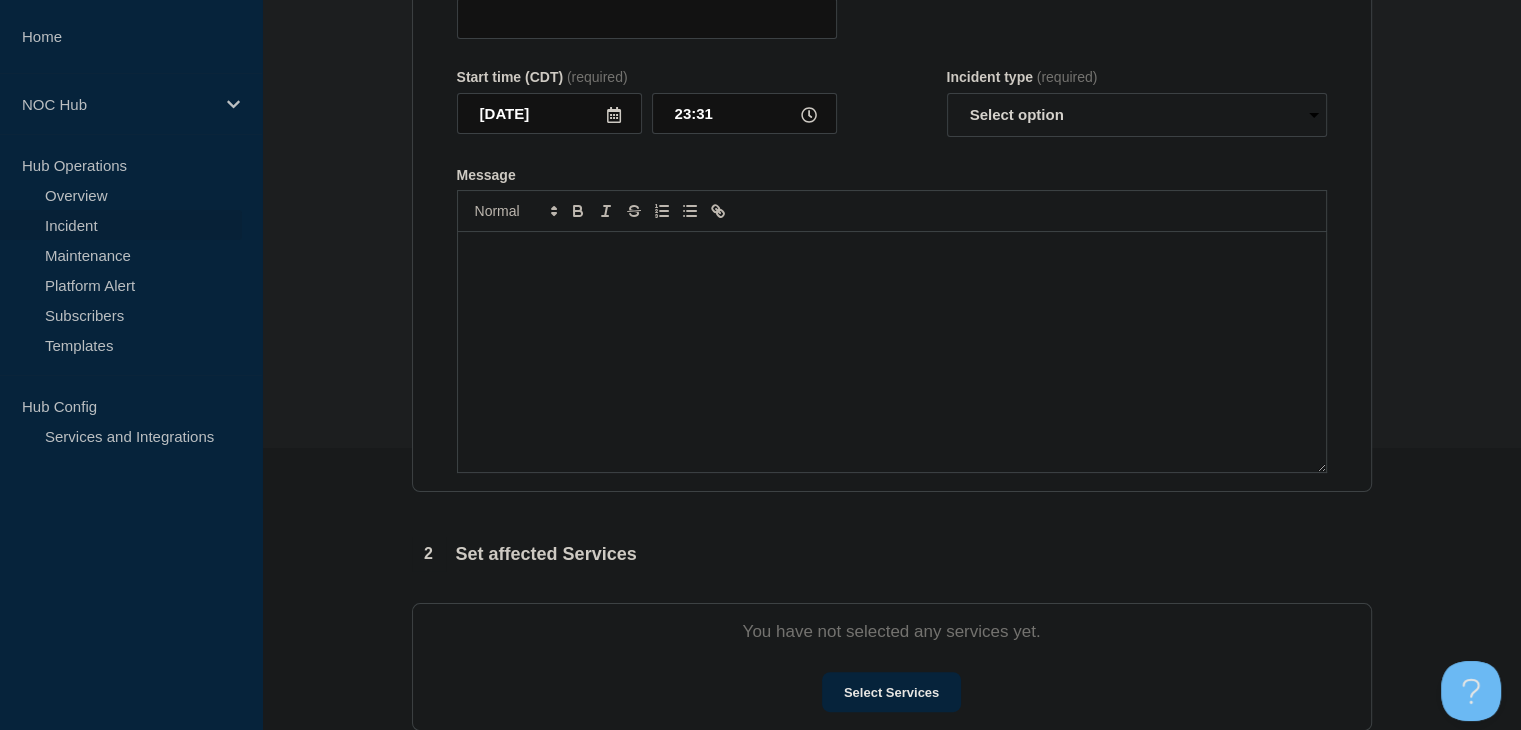 type on "MS037 PearlComm | Oakvale | Customers Affected" 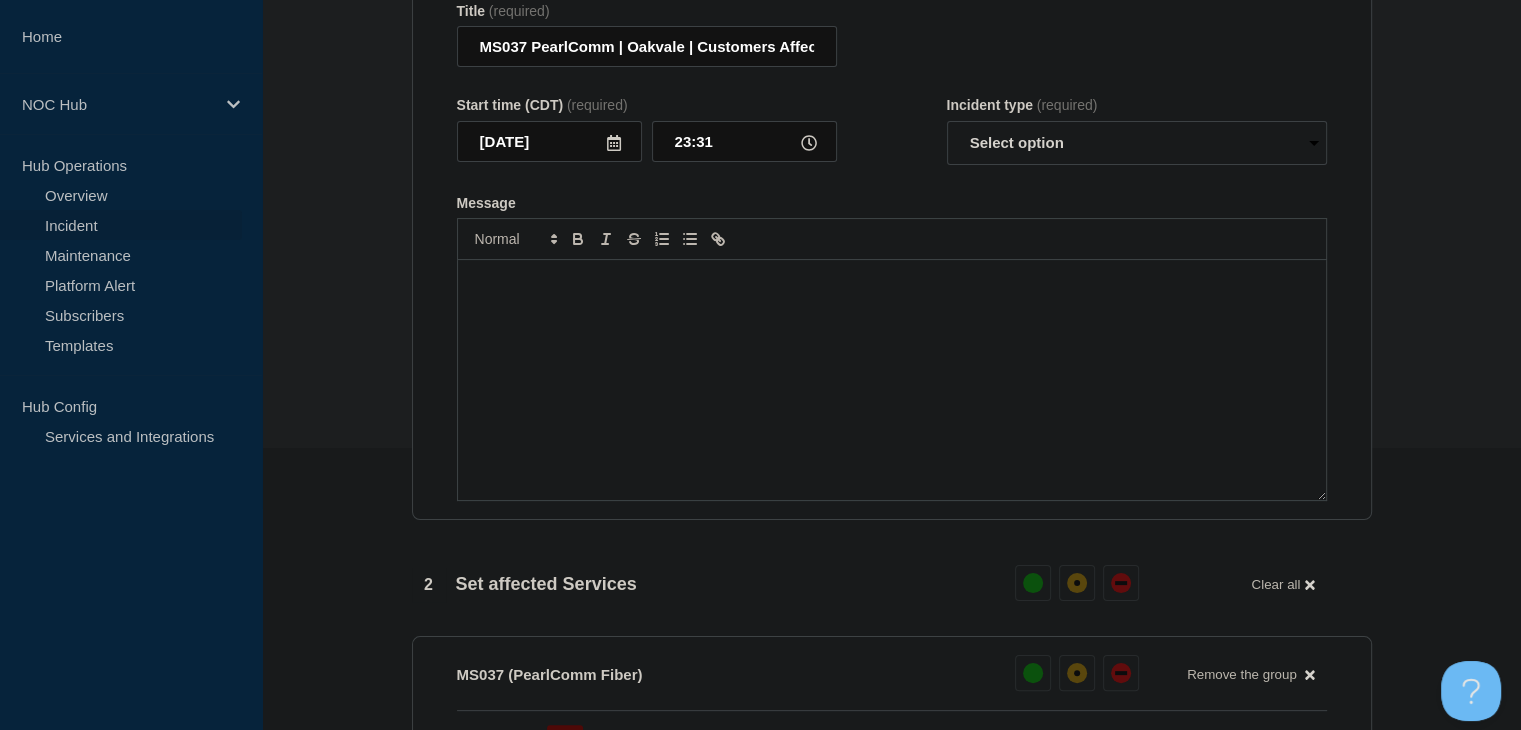 click at bounding box center (892, 380) 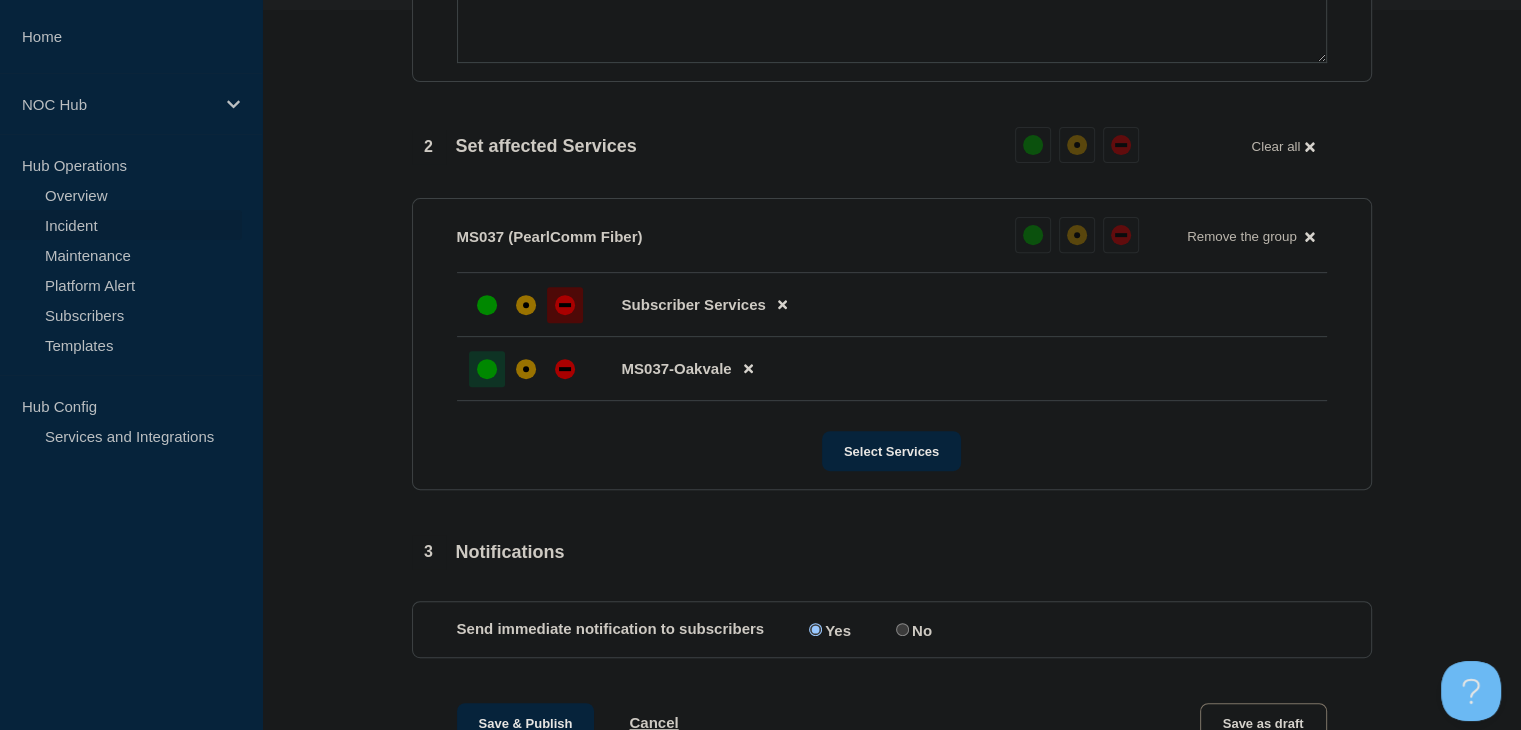 scroll, scrollTop: 982, scrollLeft: 0, axis: vertical 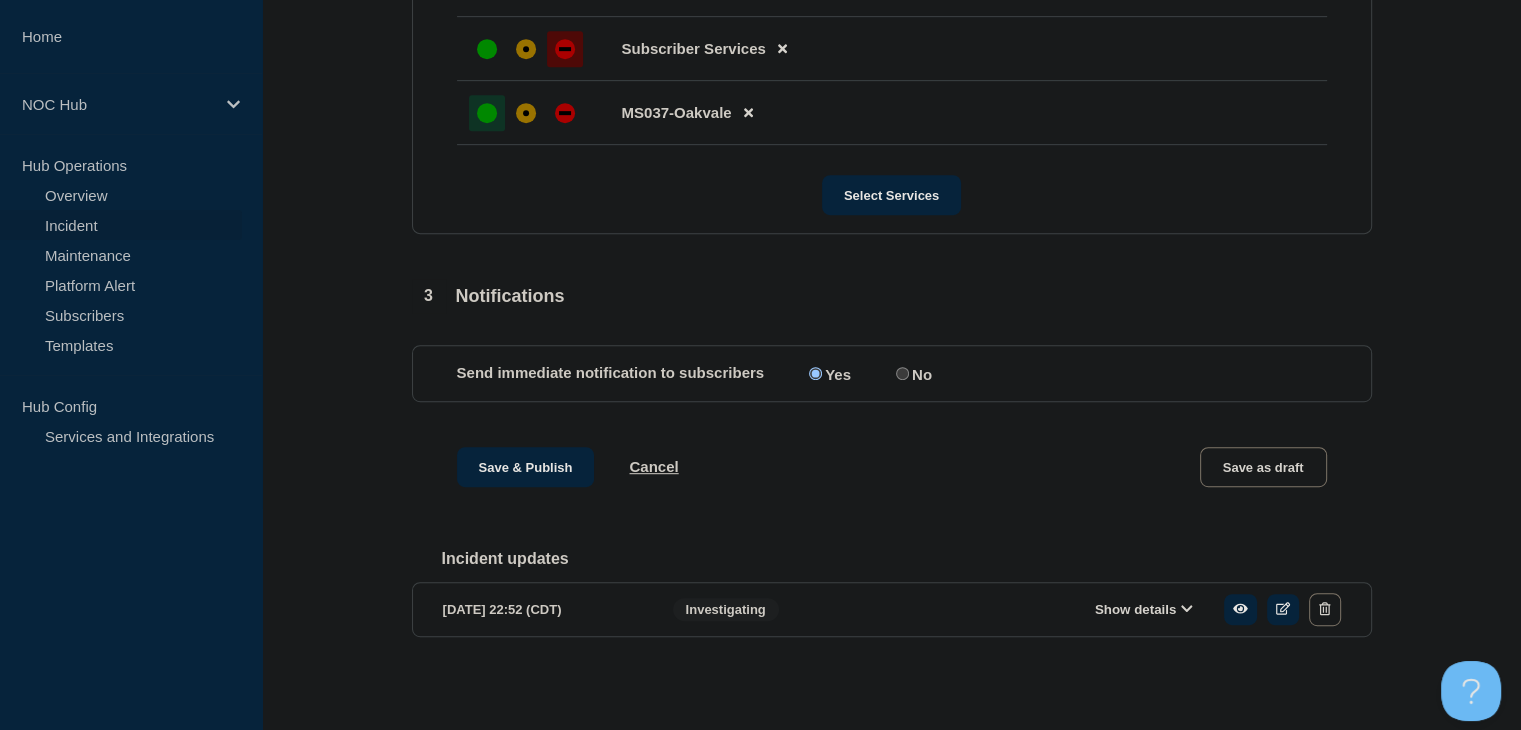 click on "Show details" at bounding box center [1144, 609] 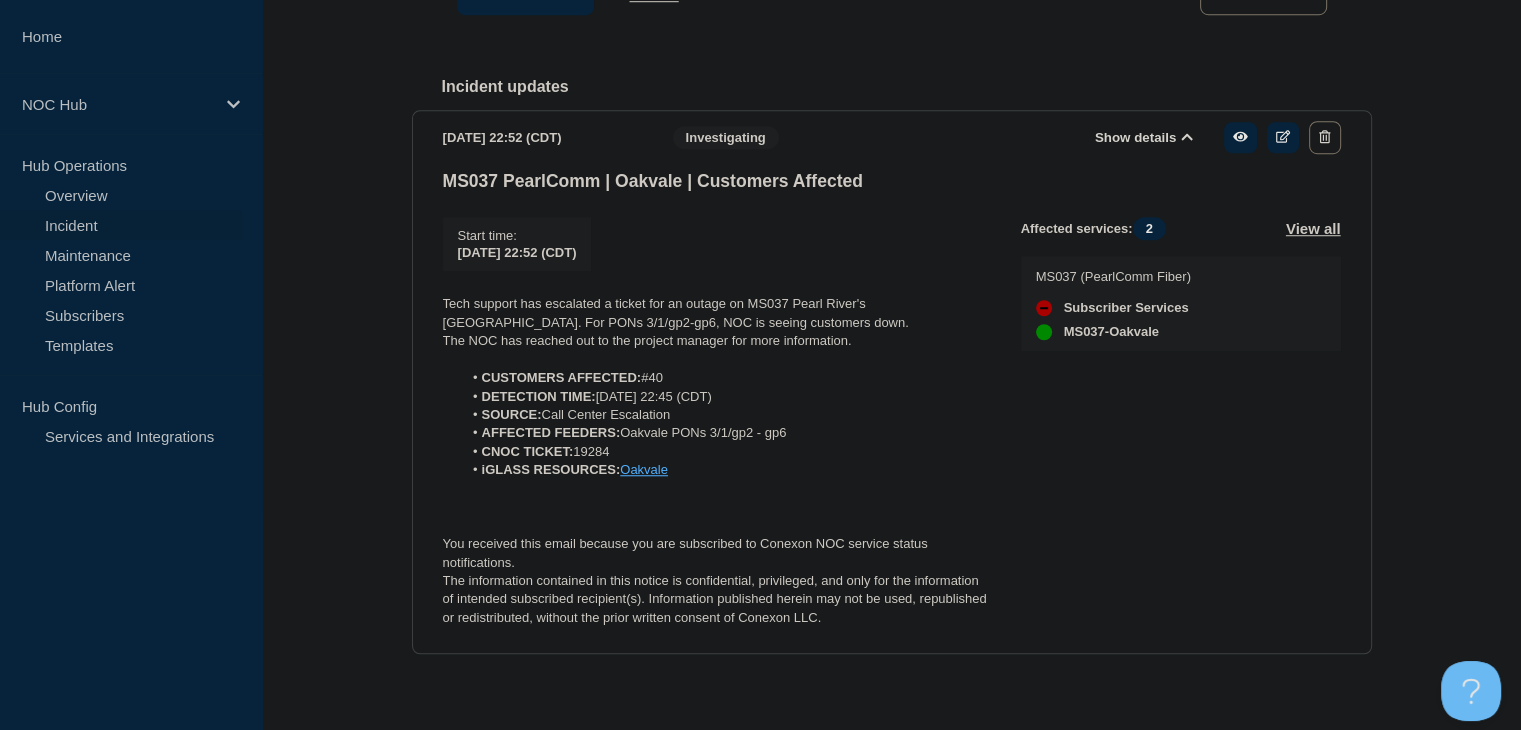 scroll, scrollTop: 1482, scrollLeft: 0, axis: vertical 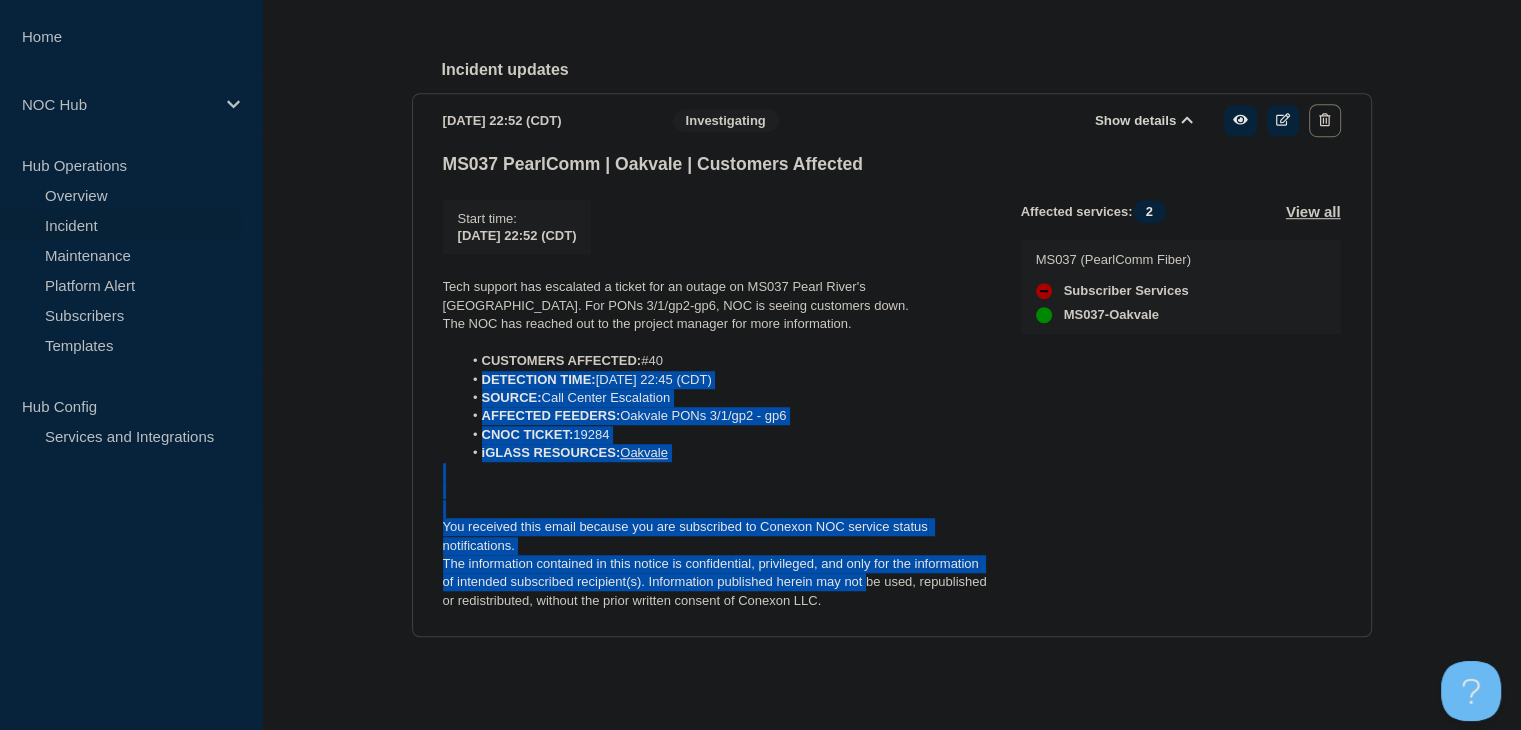 drag, startPoint x: 864, startPoint y: 597, endPoint x: 472, endPoint y: 377, distance: 449.5153 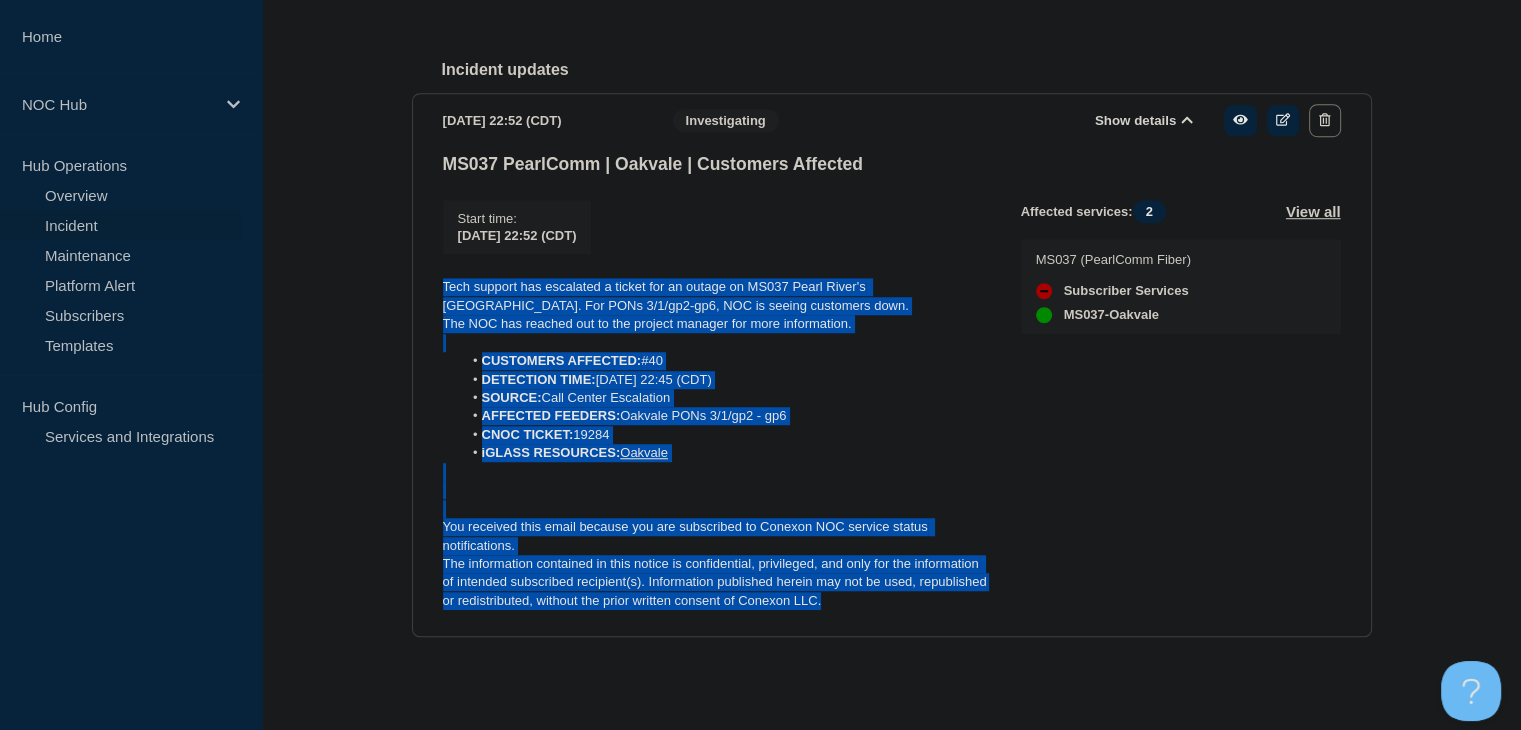 drag, startPoint x: 850, startPoint y: 617, endPoint x: 416, endPoint y: 289, distance: 544.00366 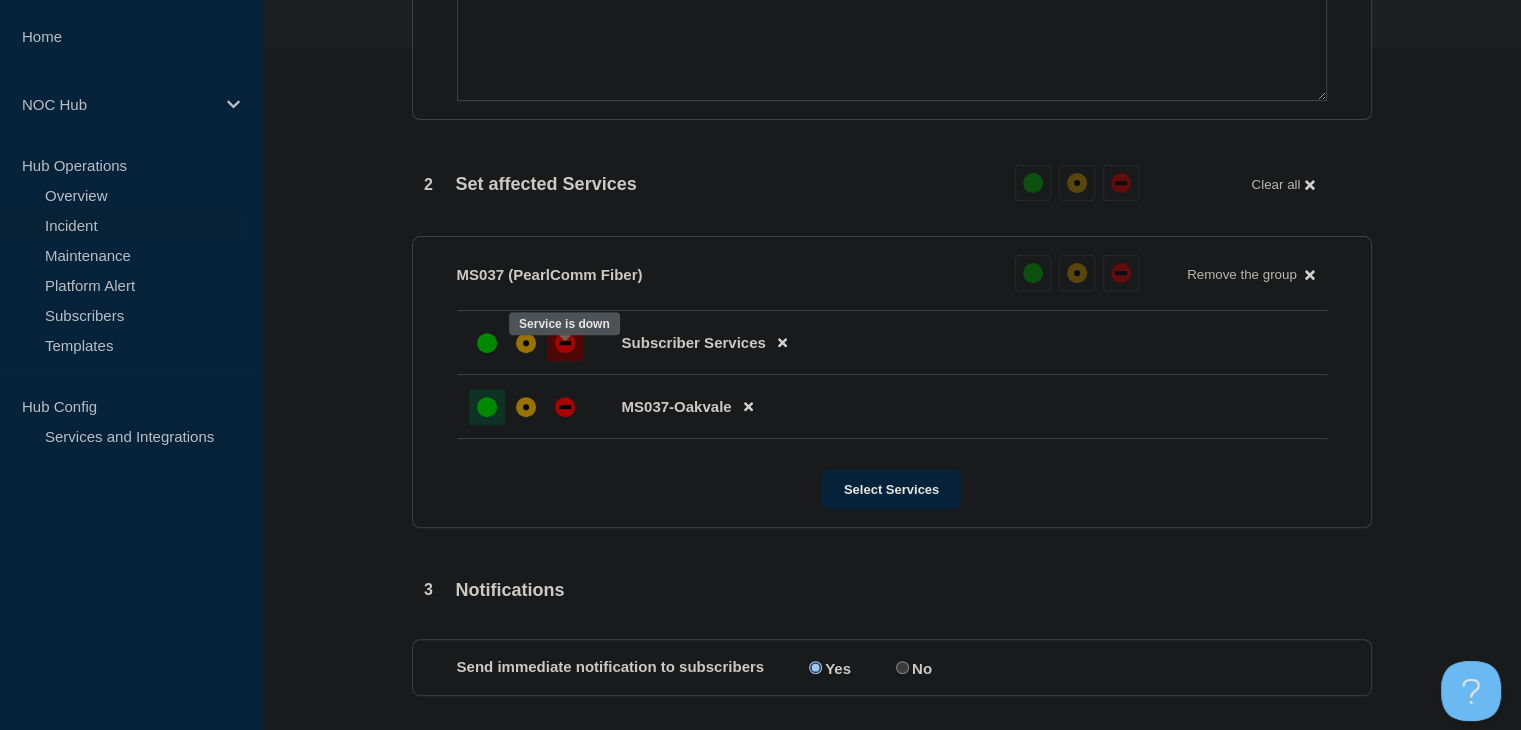 scroll, scrollTop: 382, scrollLeft: 0, axis: vertical 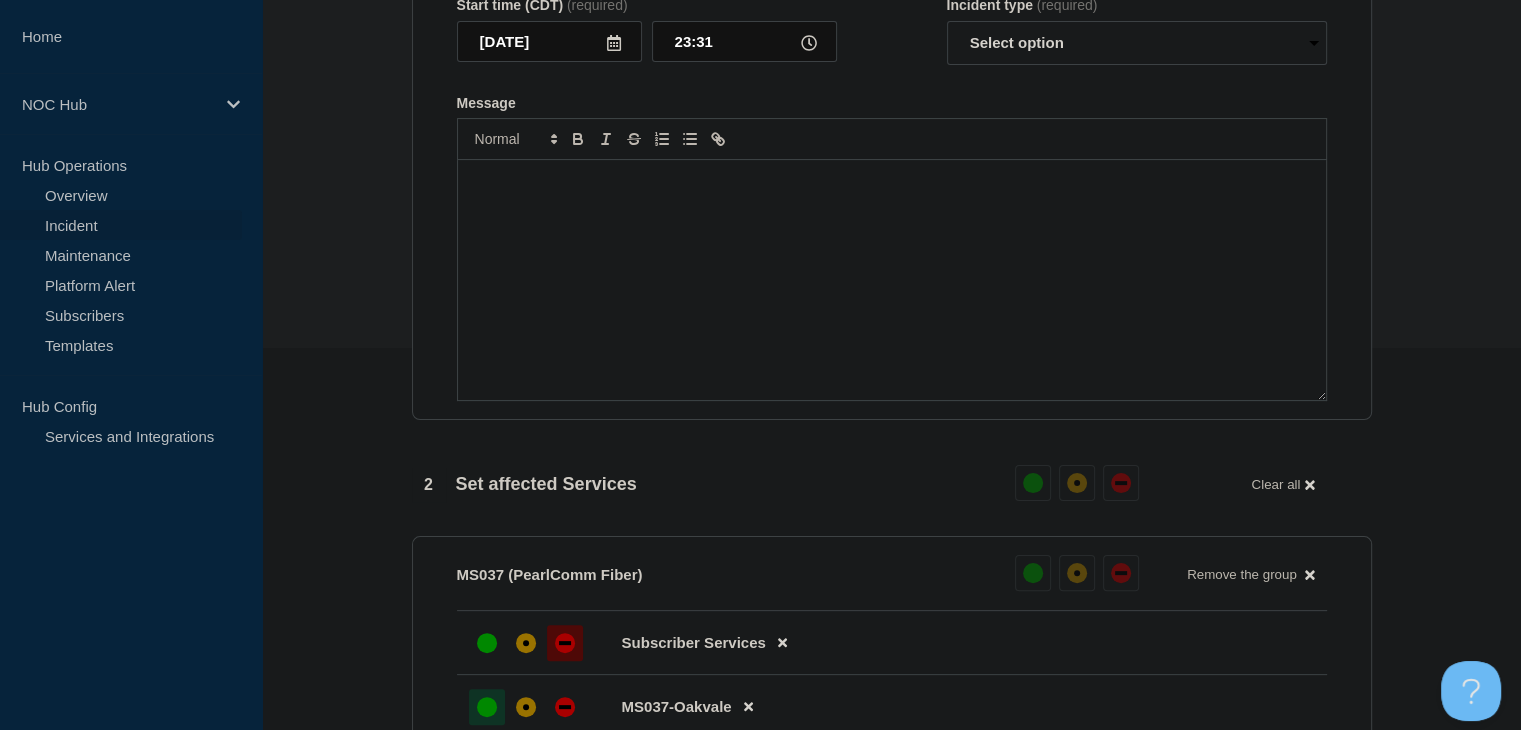 click at bounding box center (892, 280) 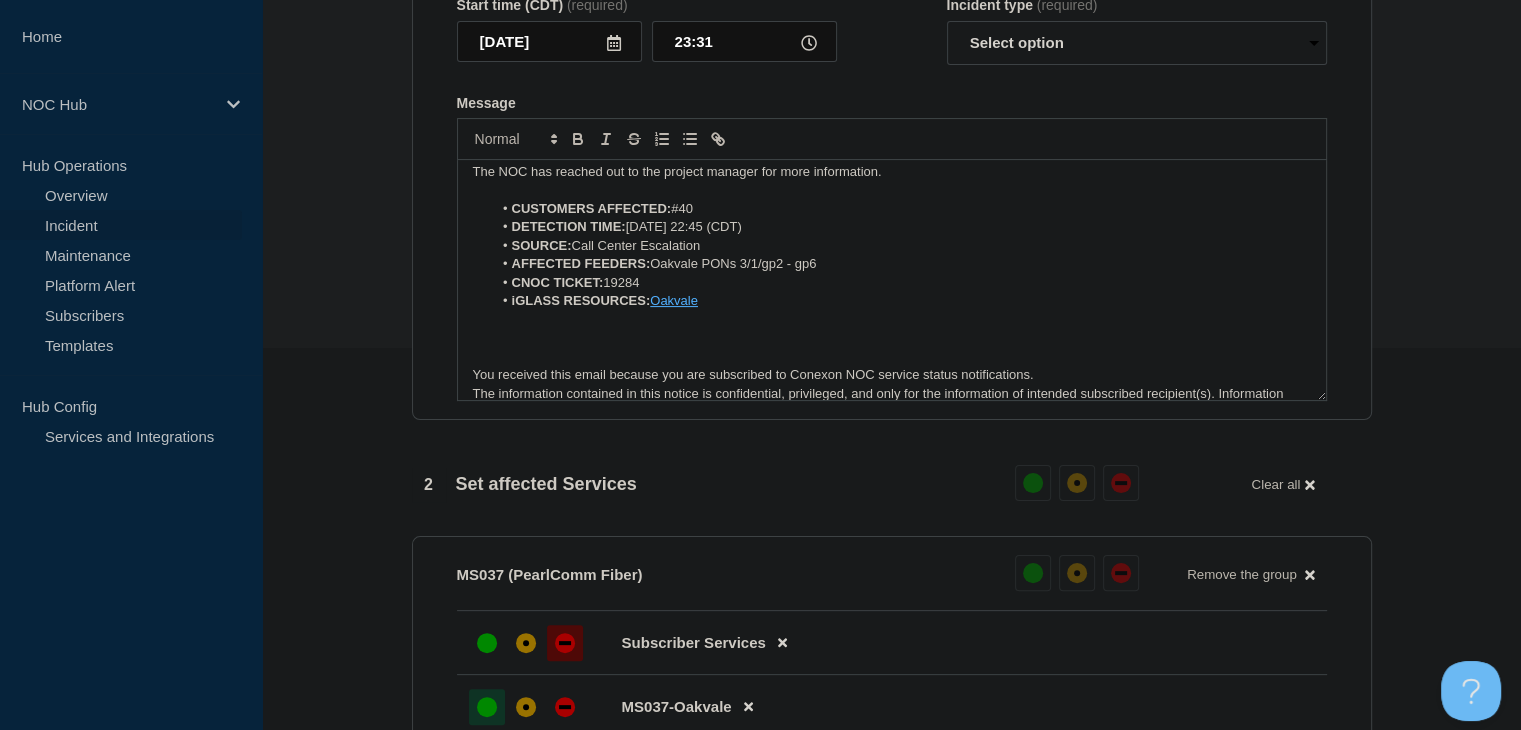 scroll, scrollTop: 0, scrollLeft: 0, axis: both 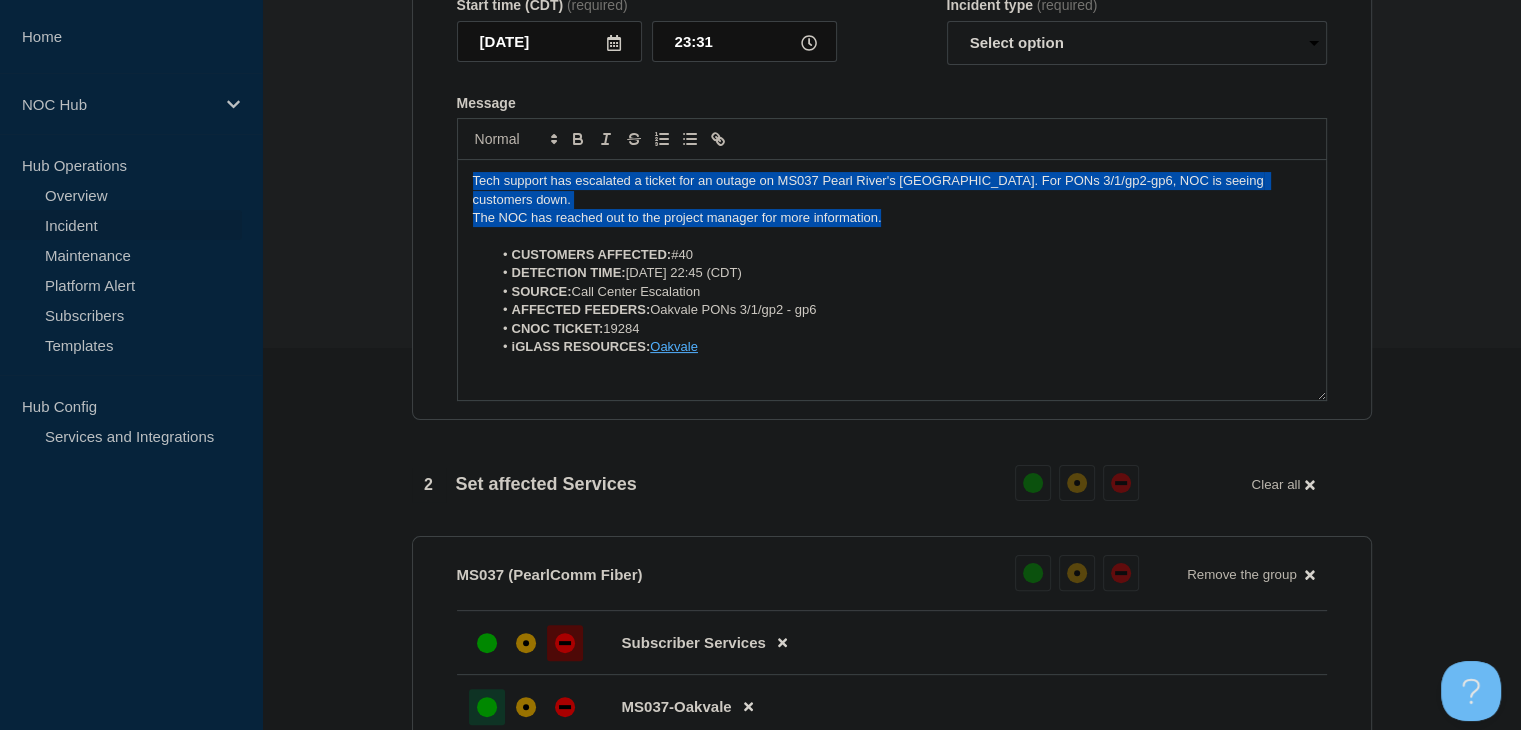 drag, startPoint x: 910, startPoint y: 209, endPoint x: 444, endPoint y: 185, distance: 466.6176 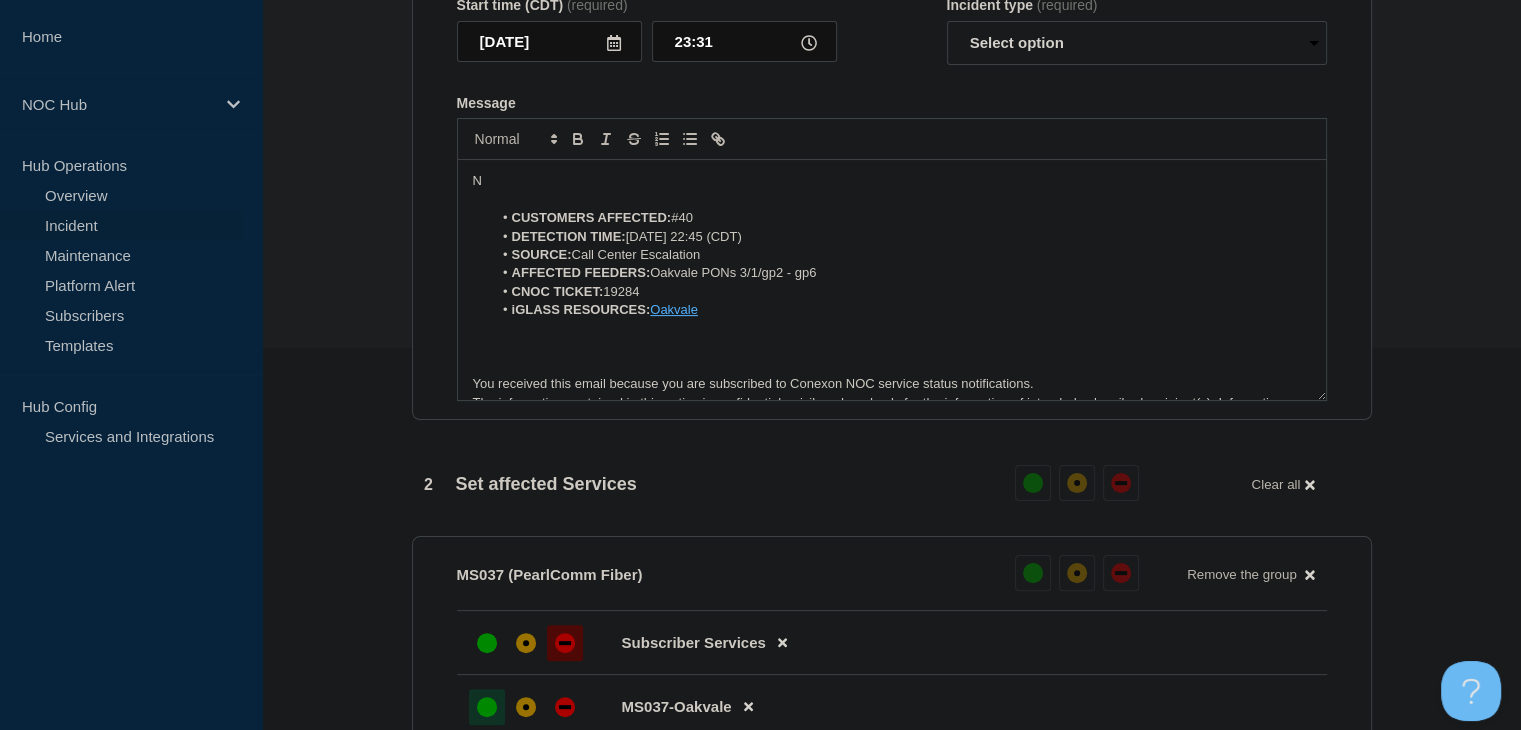 type 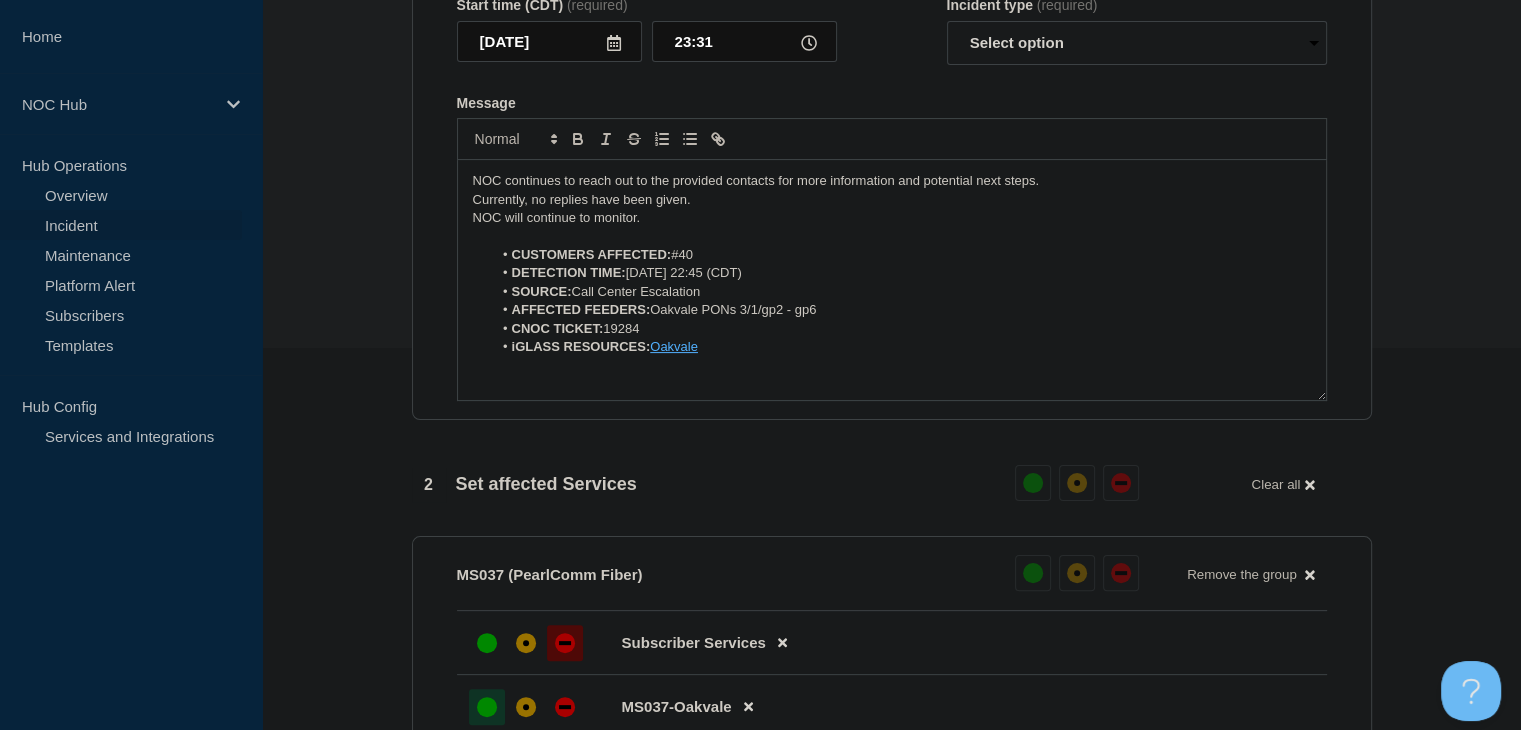click on "Currently, no replies have been given." at bounding box center (892, 200) 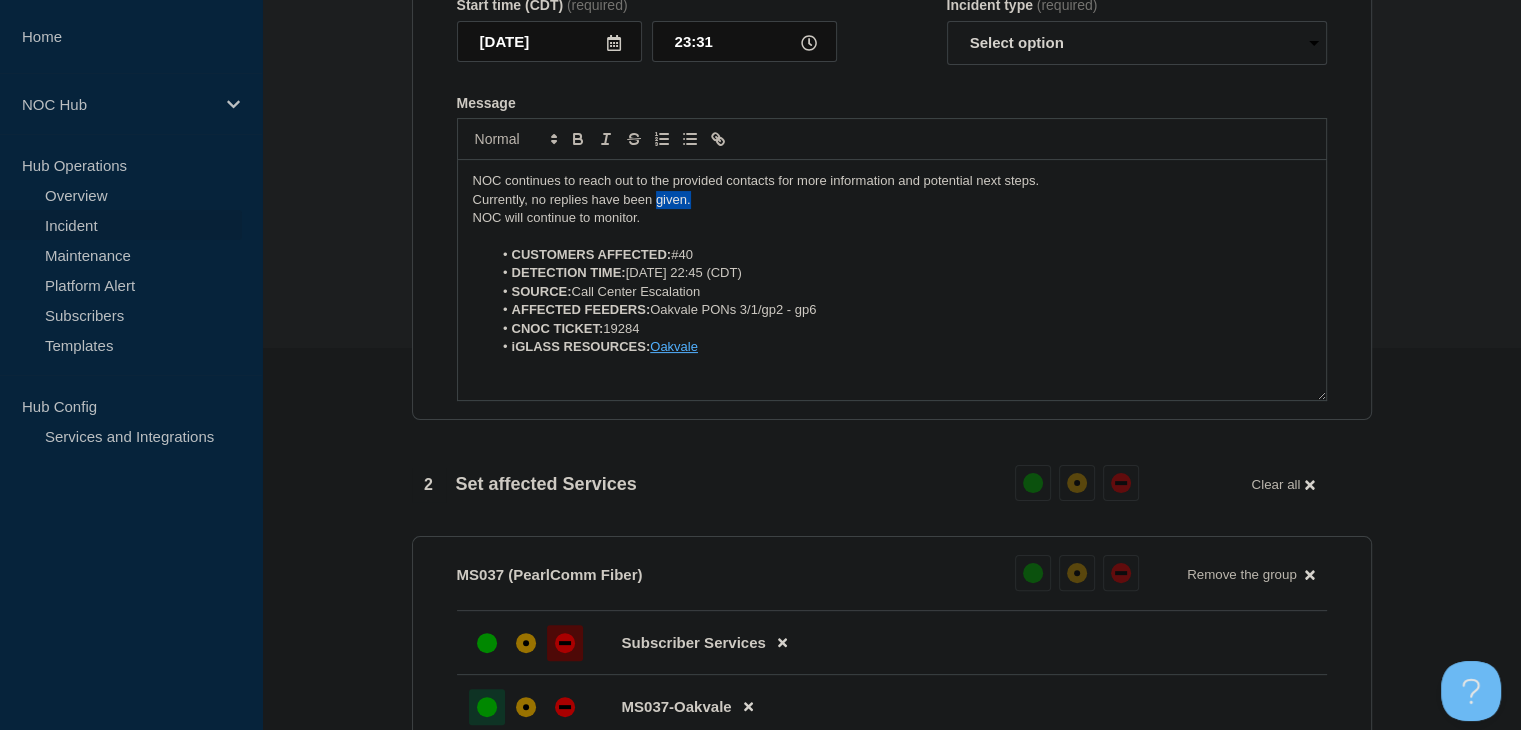 drag, startPoint x: 696, startPoint y: 217, endPoint x: 657, endPoint y: 220, distance: 39.115215 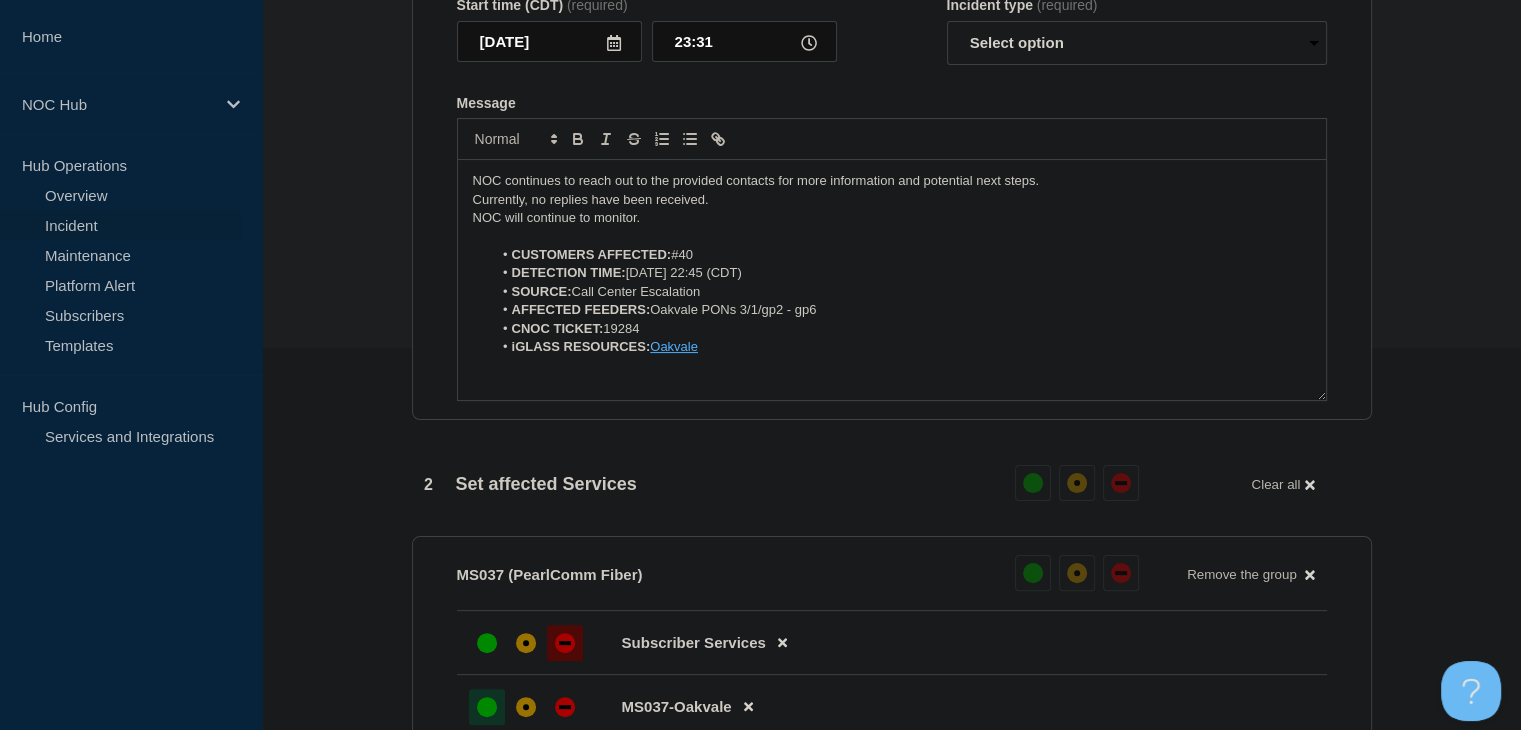 click on "NOC will continue to monitor." at bounding box center [892, 218] 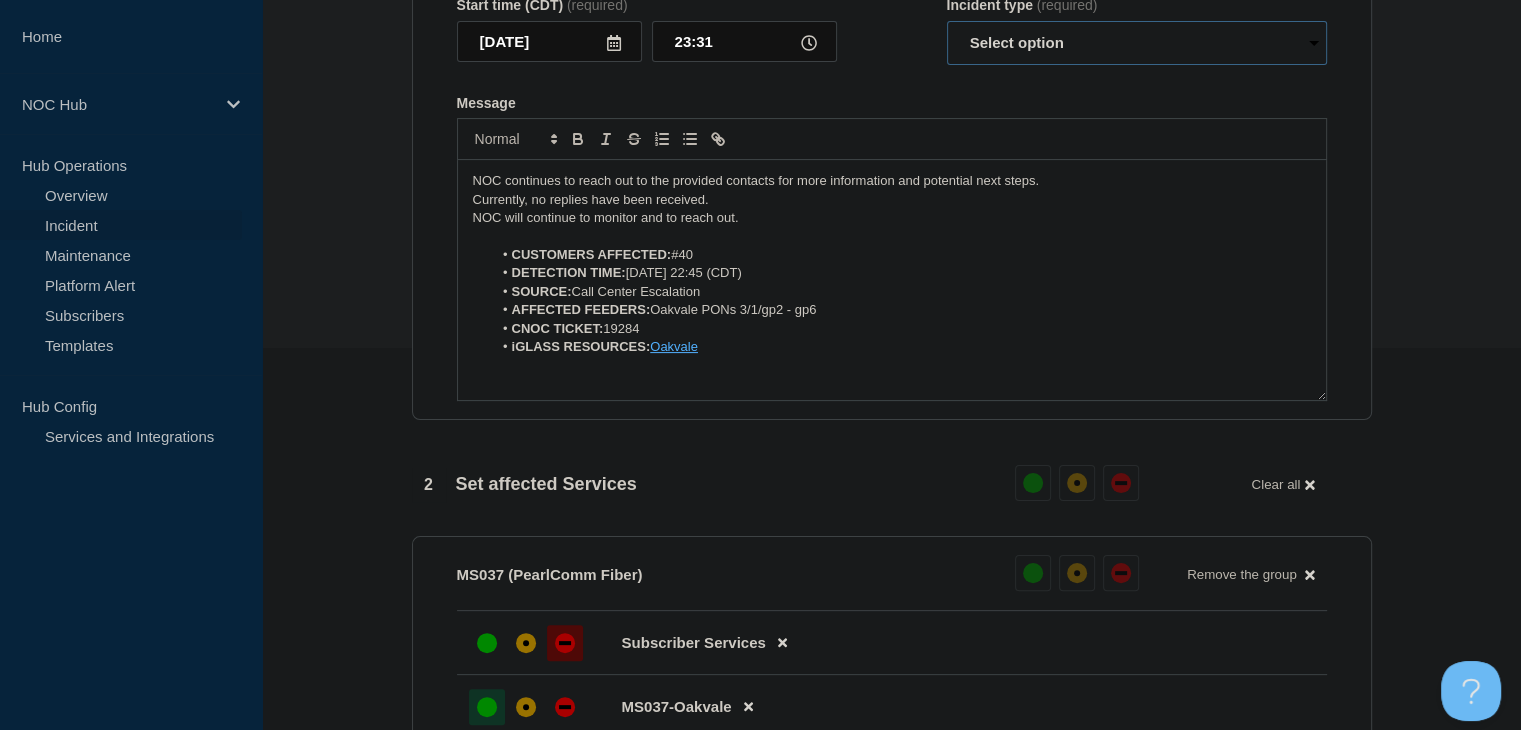 click on "Select option Investigating Identified Monitoring Resolved" at bounding box center (1137, 43) 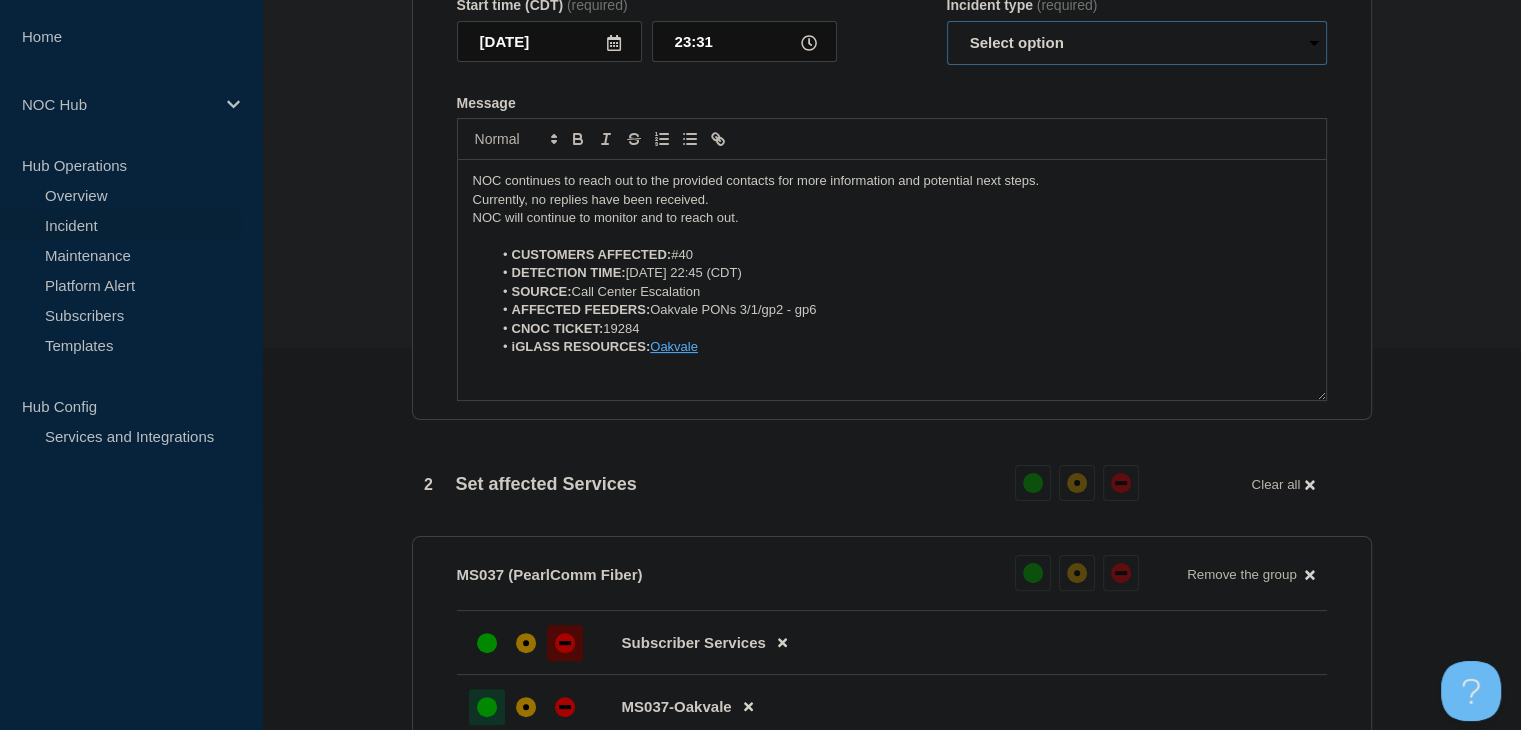 select on "investigating" 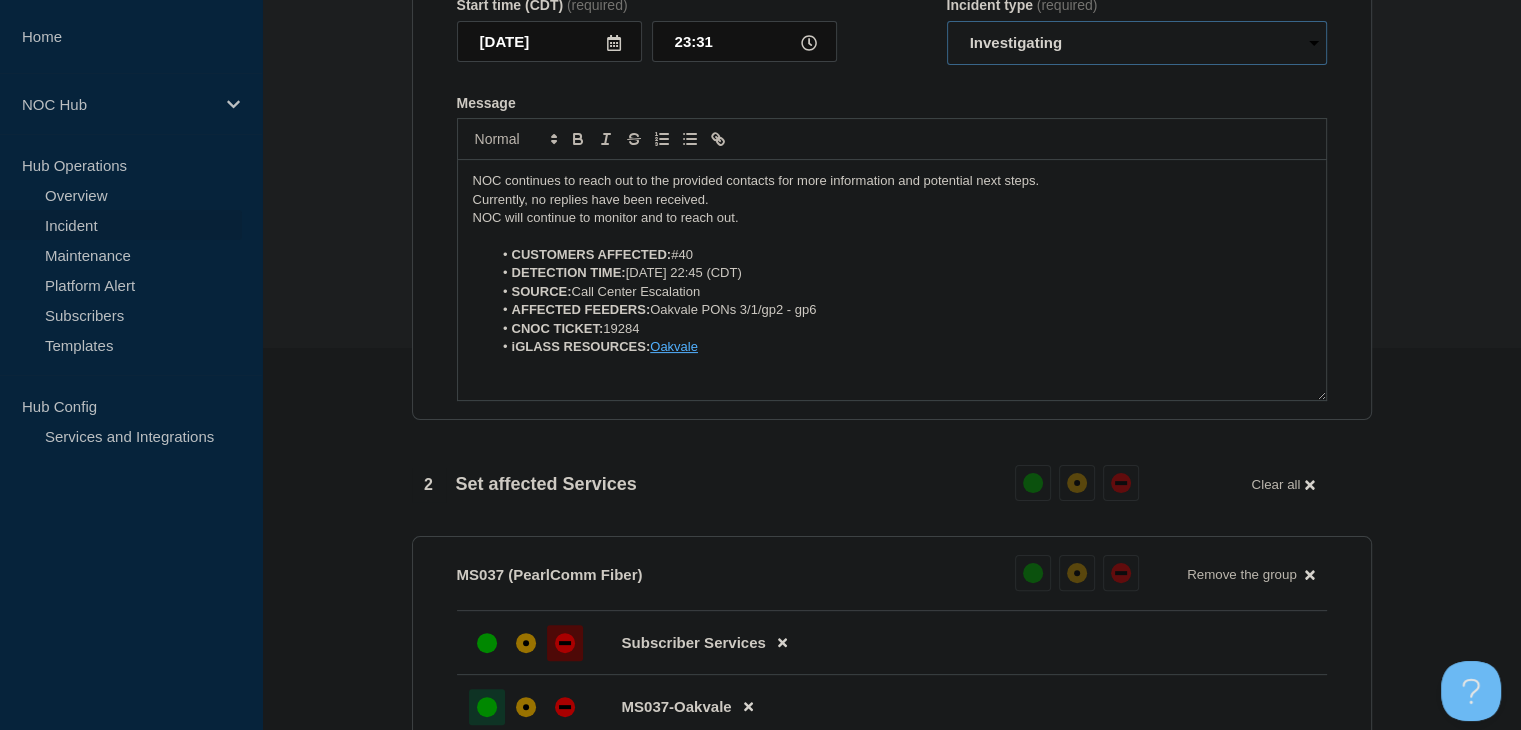 click on "Select option Investigating Identified Monitoring Resolved" at bounding box center (1137, 43) 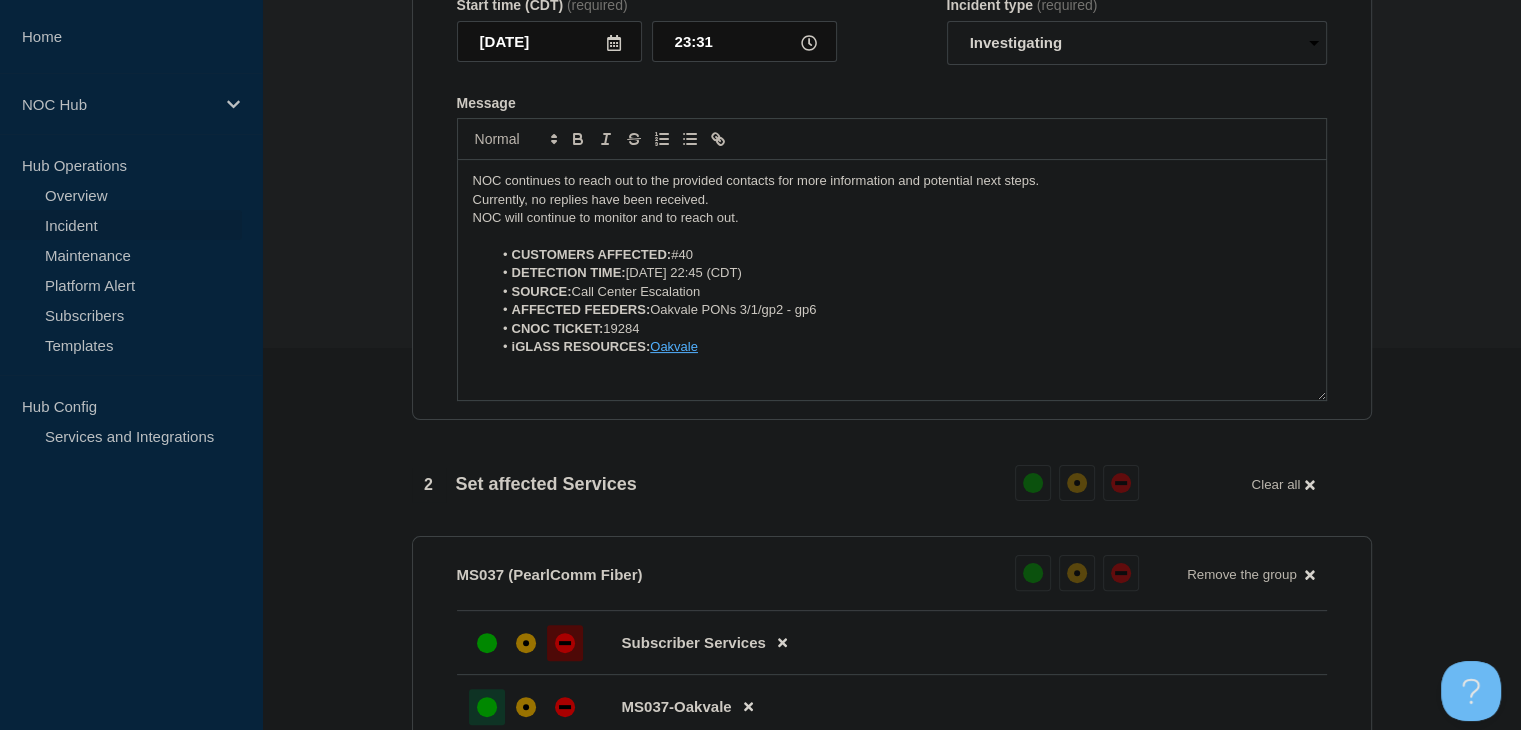 click on "Title  (required) MS037 PearlComm | Oakvale | Customers Affected Start time (CDT)  (required) 2025-07-15 23:31 Incident type  (required) Select option Investigating Identified Monitoring Resolved Message  NOC continues to reach out to the provided contacts for more information and potential next steps.  Currently, no replies have been received. NOC will continue to monitor and to reach out. CUSTOMERS AFFECTED:  #40 DETECTION TIME:  20250715, 22:45 (CDT)   SOURCE:  Call Center Escalation AFFECTED FEEDERS:  Oakvale PONs 3/1/gp2 - gp6 CNOC TICKET:  19284 iGLASS RESOURCES:  Oakvale You received this email because you are subscribed to Conexon NOC service status notifications. The information contained in this notice is confidential, privileged, and only for the information of intended subscribed recipient(s). Information published herein may not be used, republished or redistributed, without the prior written consent of Conexon LLC." at bounding box center [892, 152] 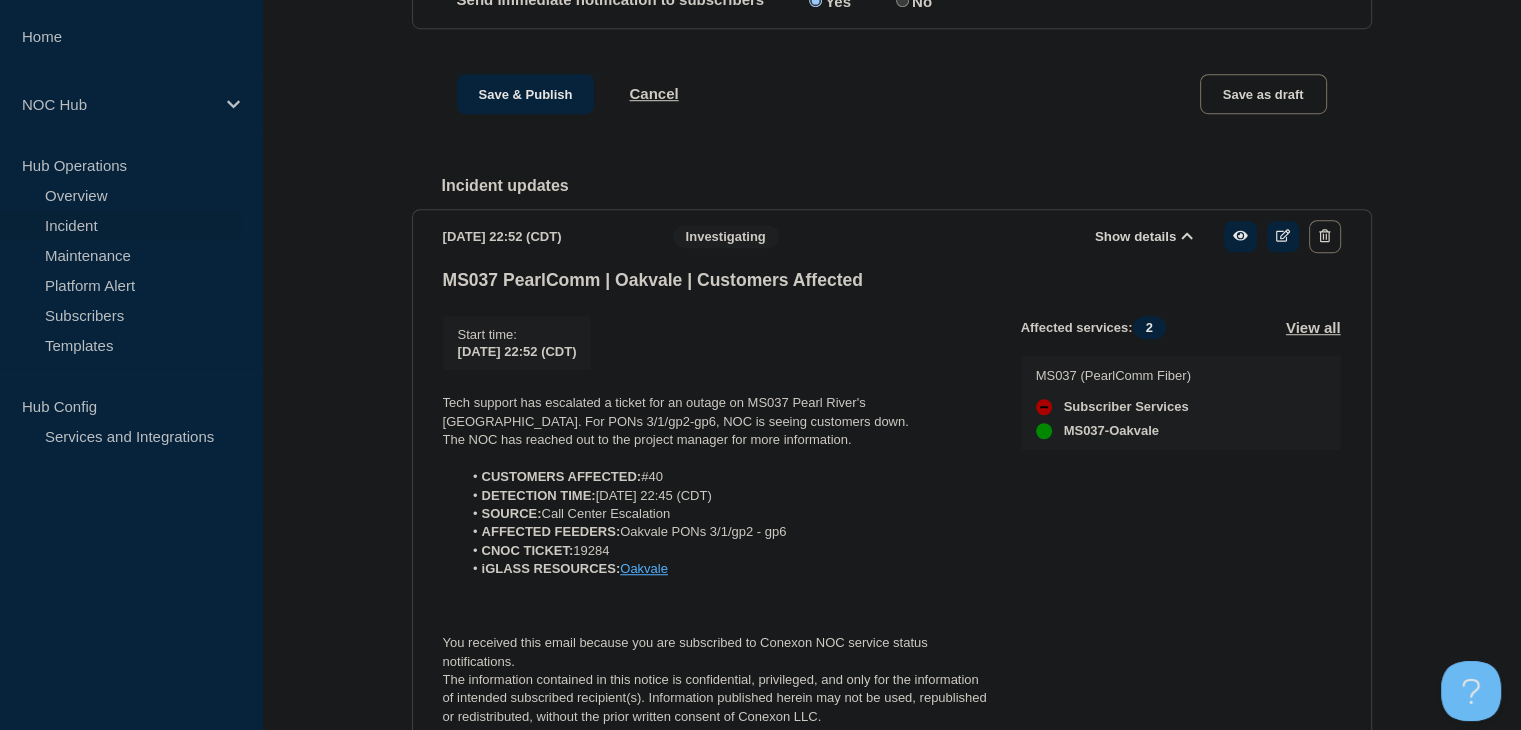 scroll, scrollTop: 988, scrollLeft: 0, axis: vertical 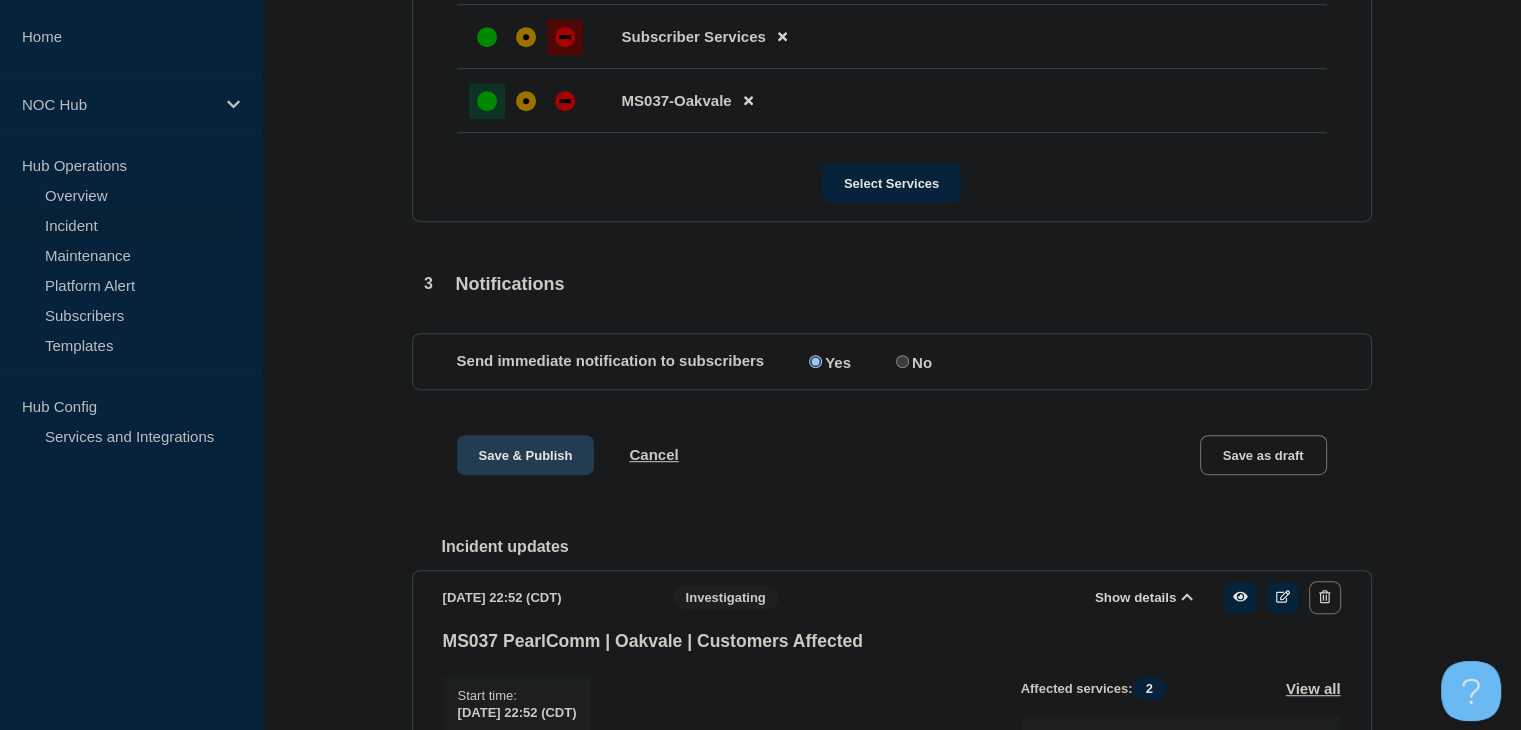 click on "Save & Publish" at bounding box center [526, 455] 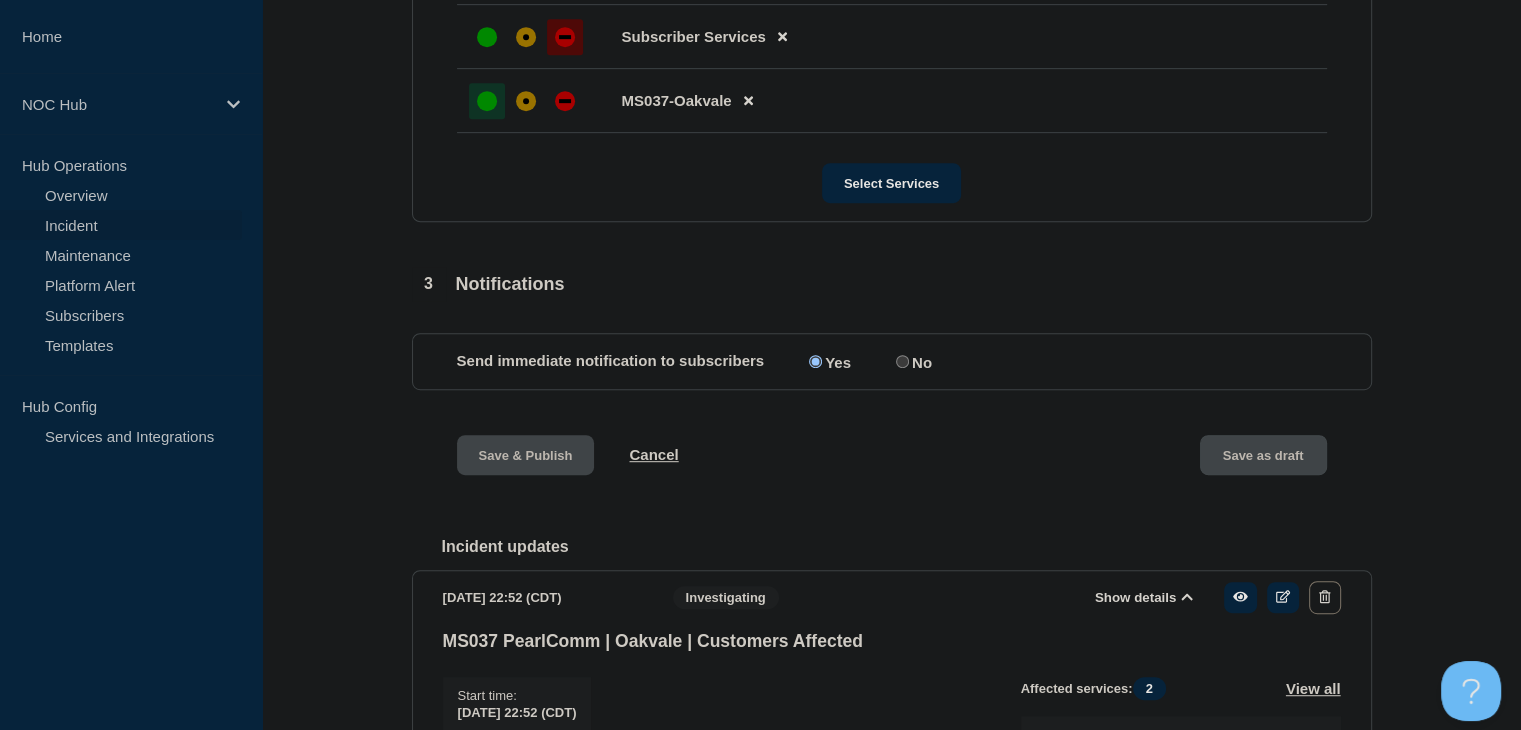 scroll, scrollTop: 0, scrollLeft: 0, axis: both 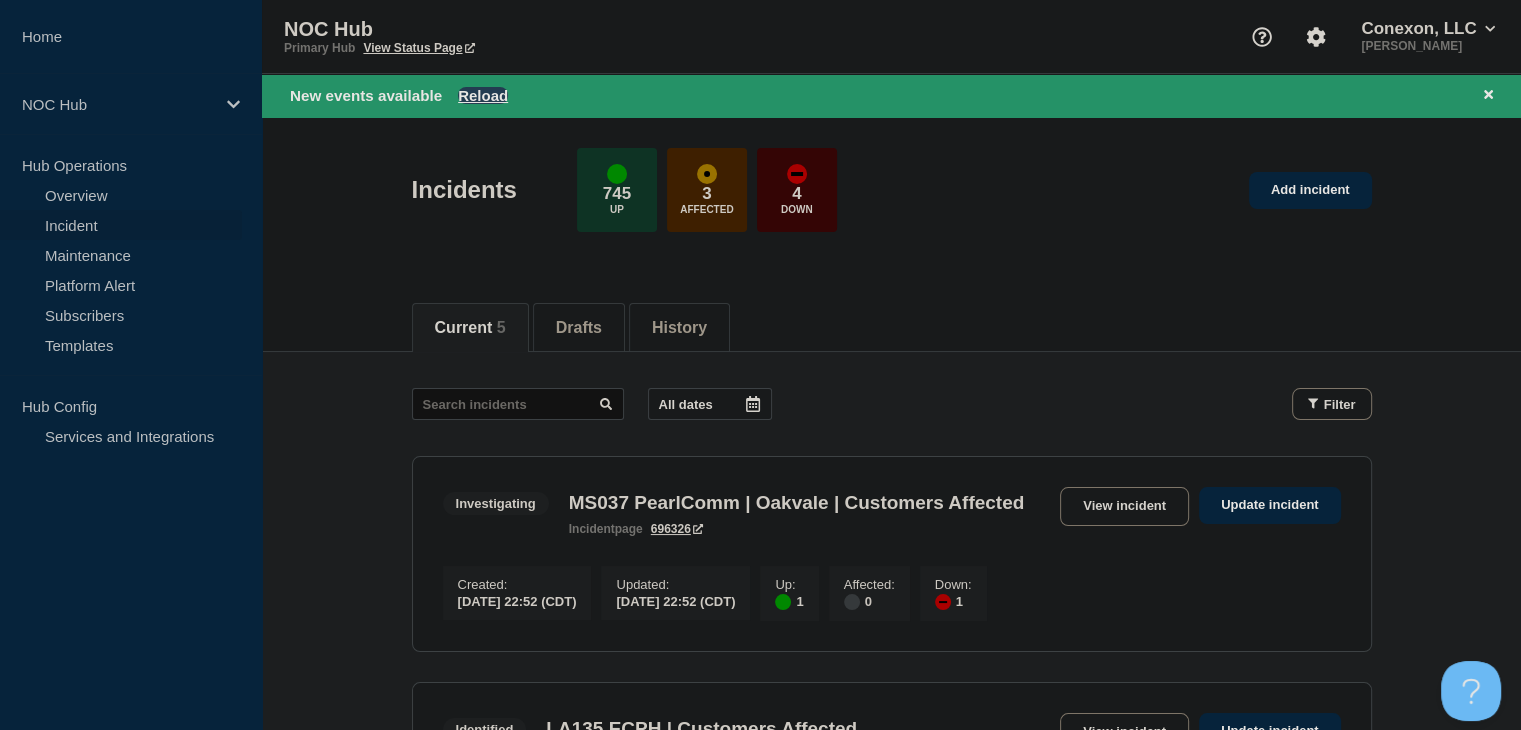 click on "Reload" at bounding box center [483, 95] 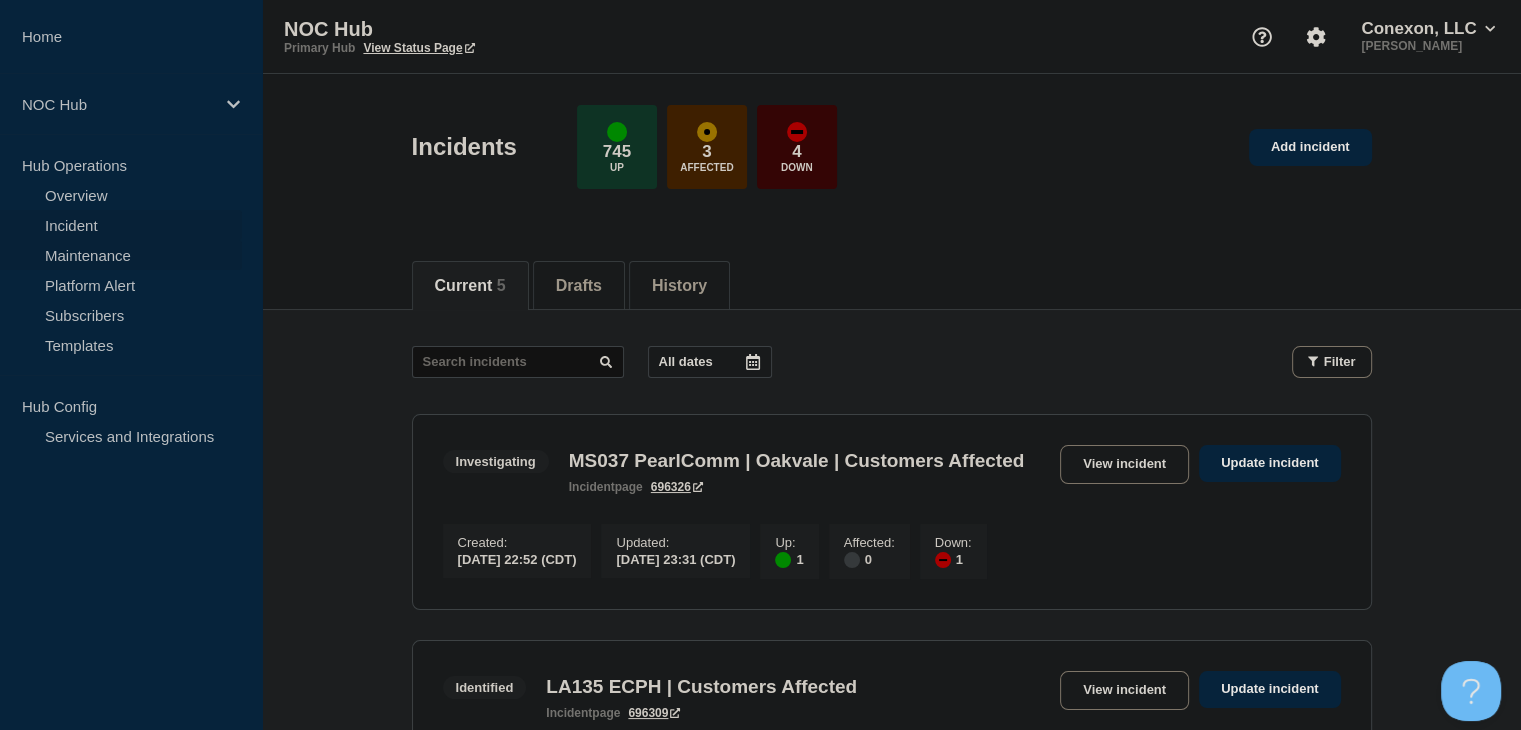 click on "Maintenance" at bounding box center [121, 255] 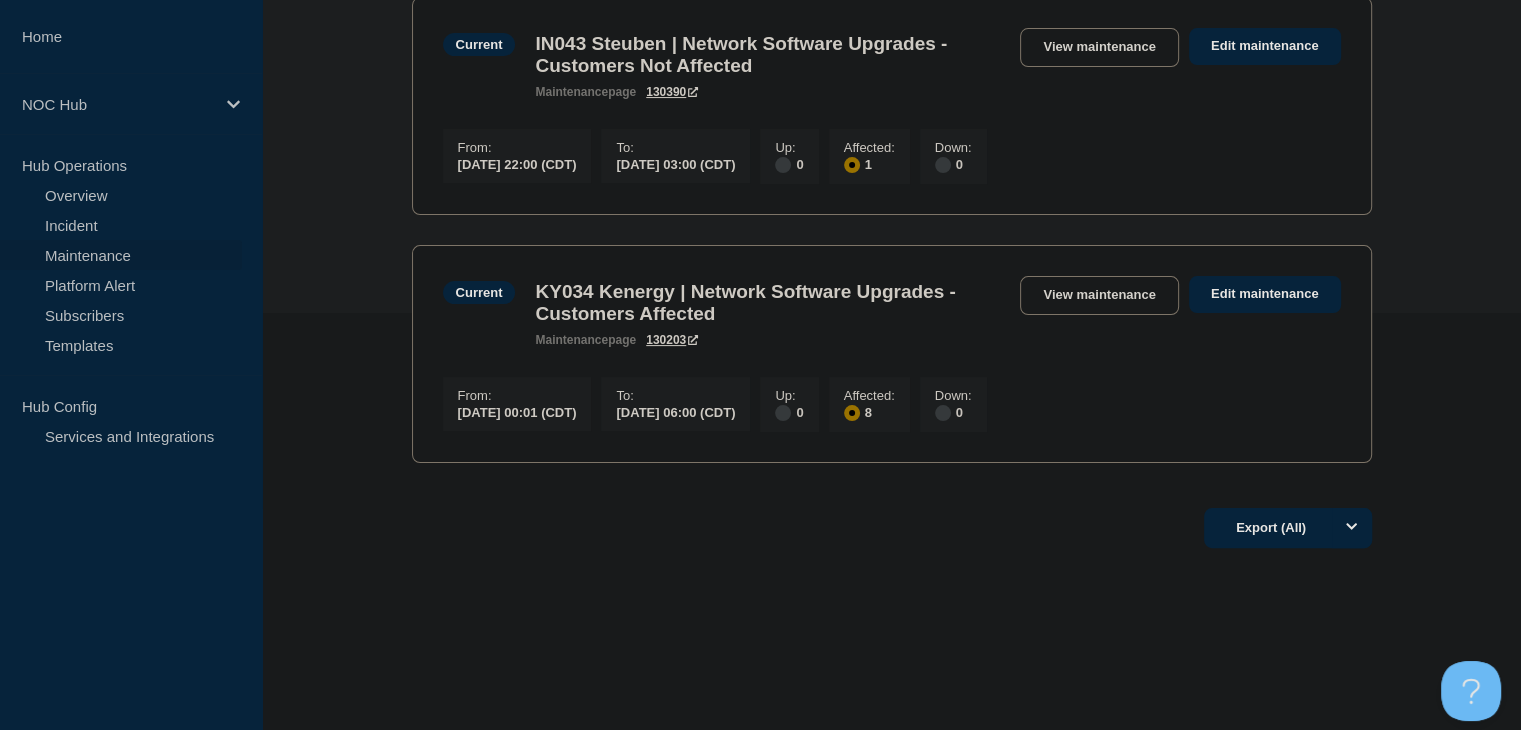 scroll, scrollTop: 437, scrollLeft: 0, axis: vertical 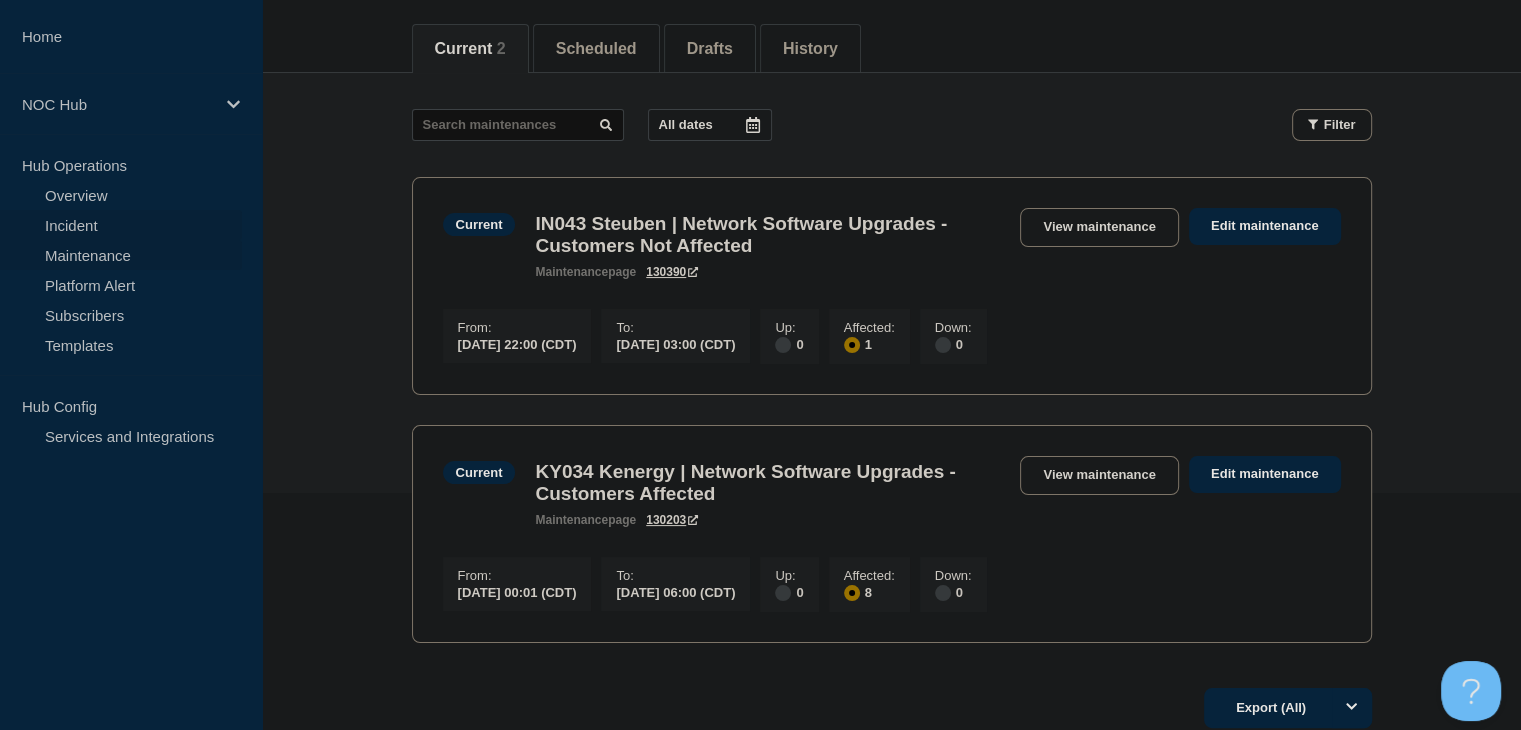 click on "Incident" at bounding box center (121, 225) 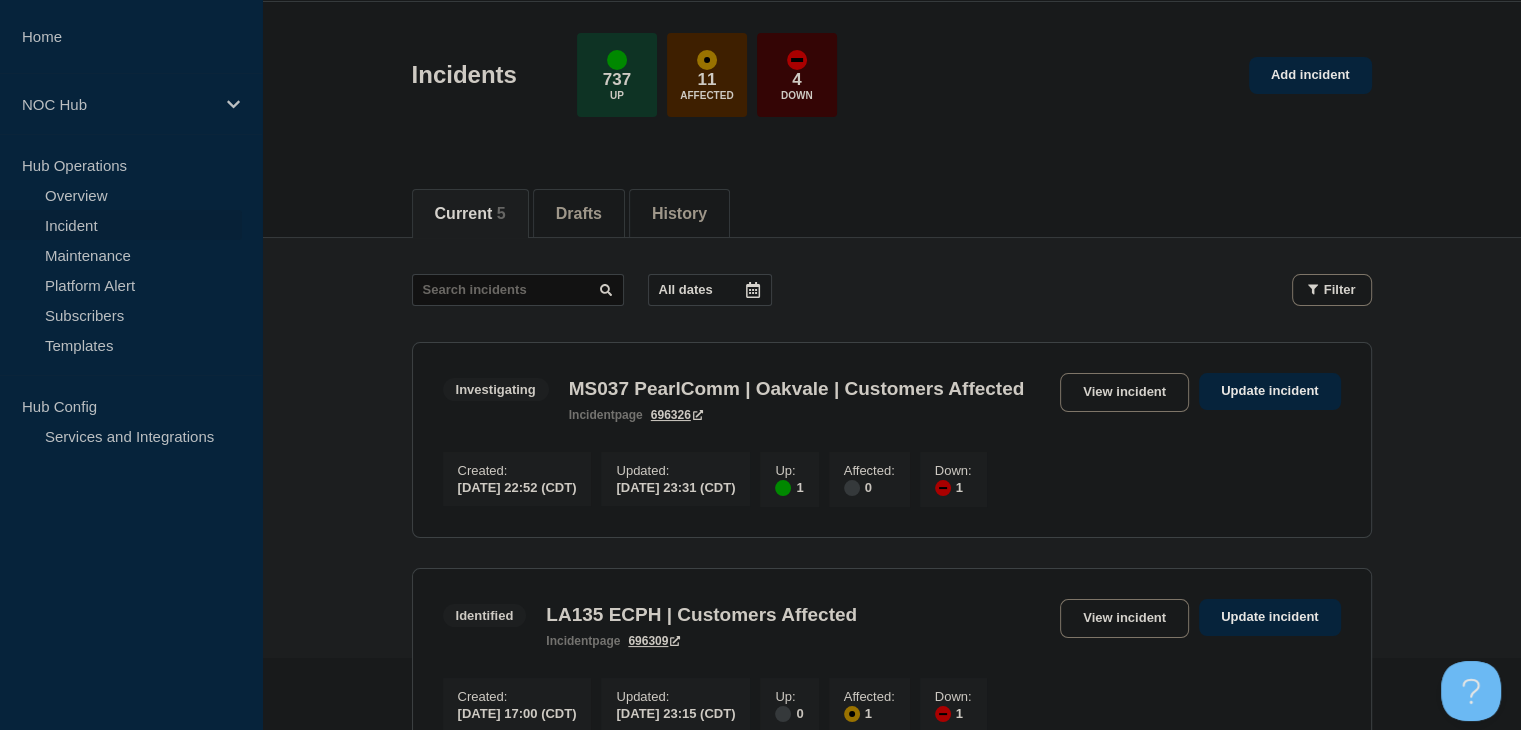 scroll, scrollTop: 100, scrollLeft: 0, axis: vertical 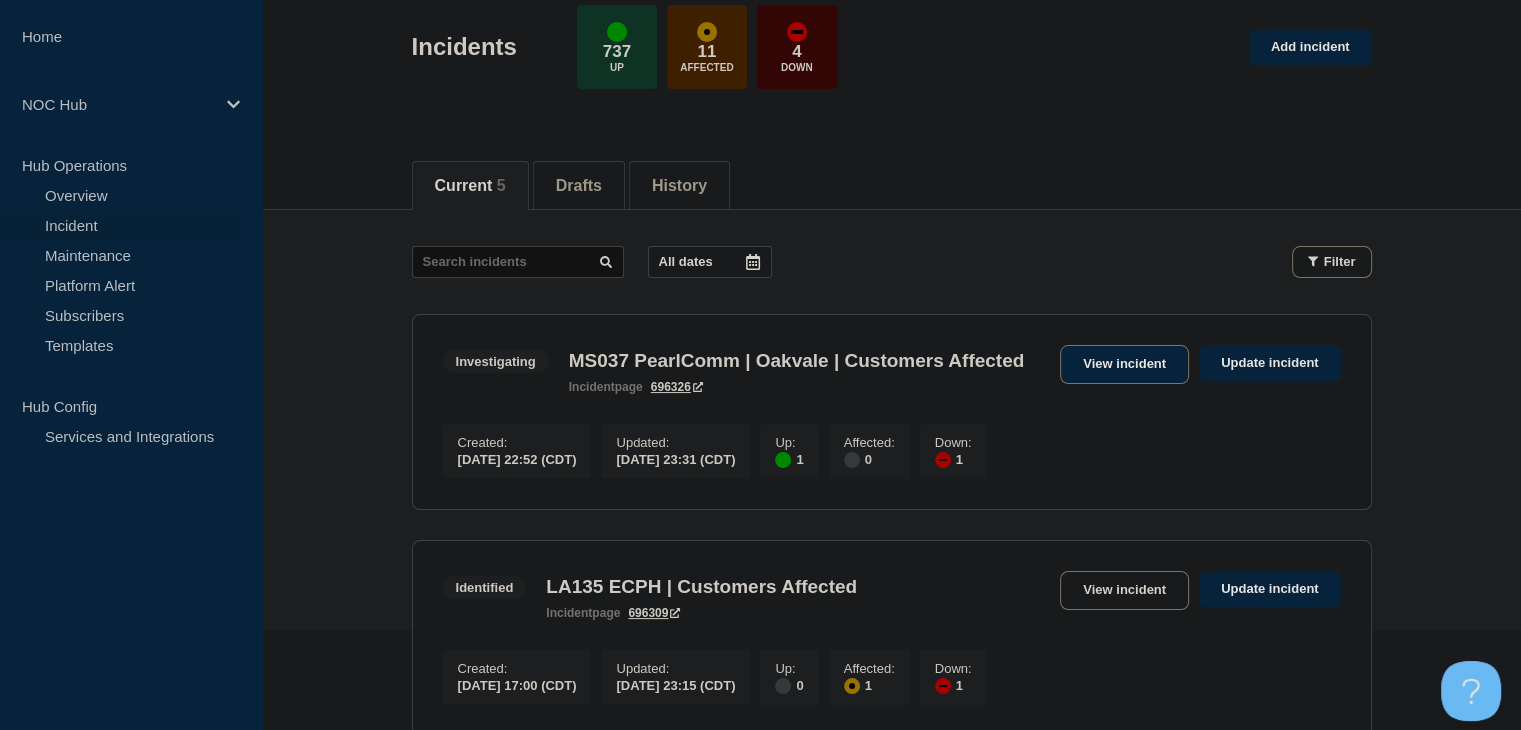 click on "View incident" at bounding box center [1124, 364] 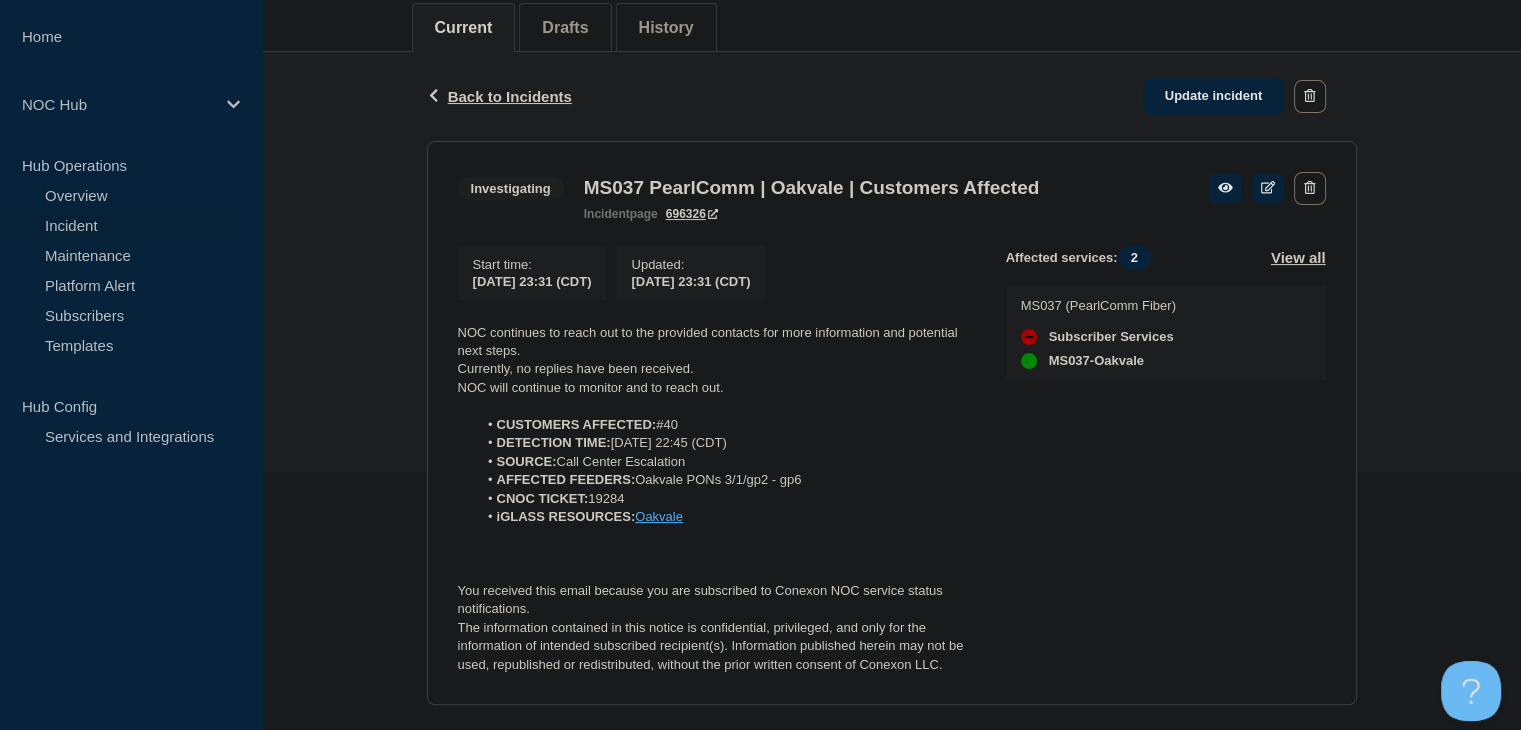 scroll, scrollTop: 400, scrollLeft: 0, axis: vertical 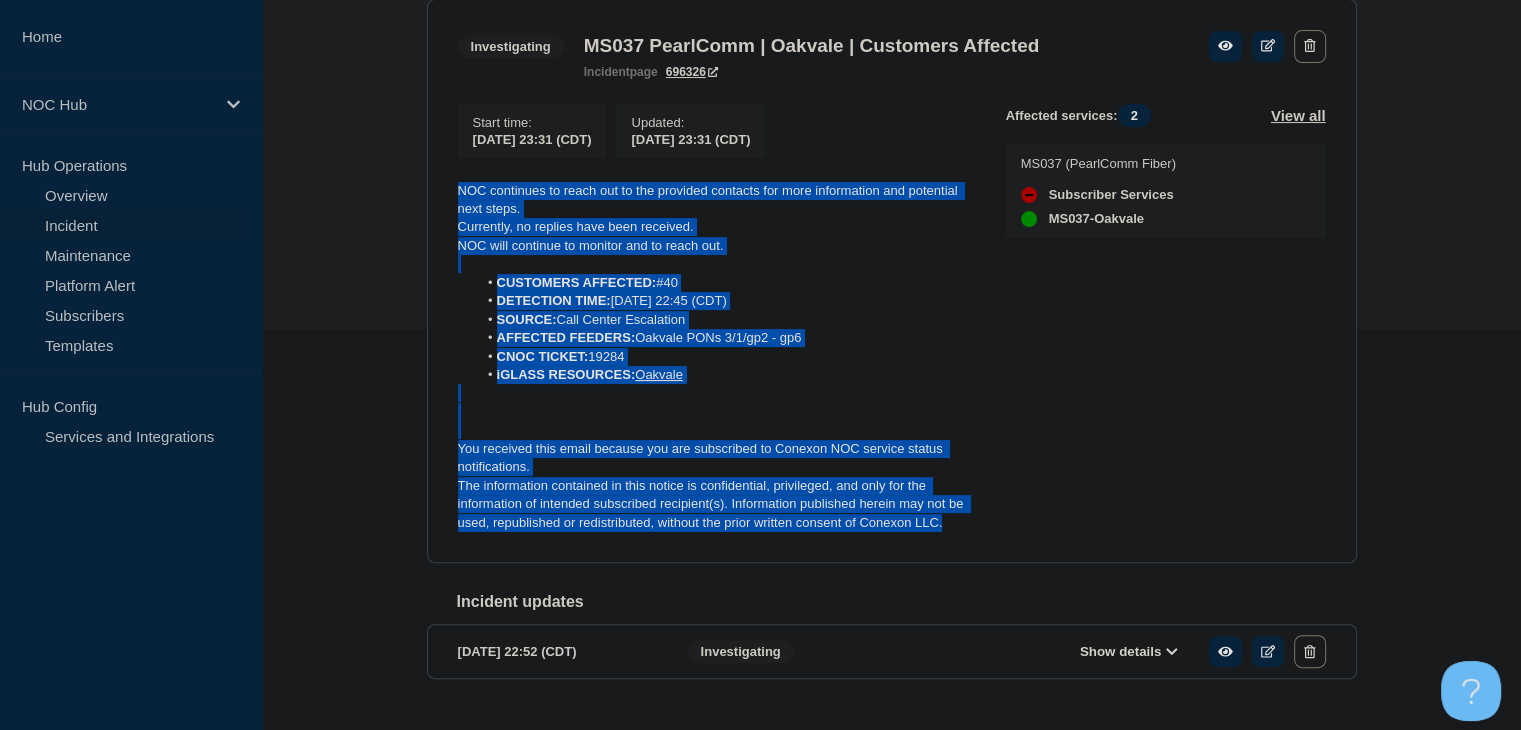 drag, startPoint x: 970, startPoint y: 541, endPoint x: 468, endPoint y: 199, distance: 607.42737 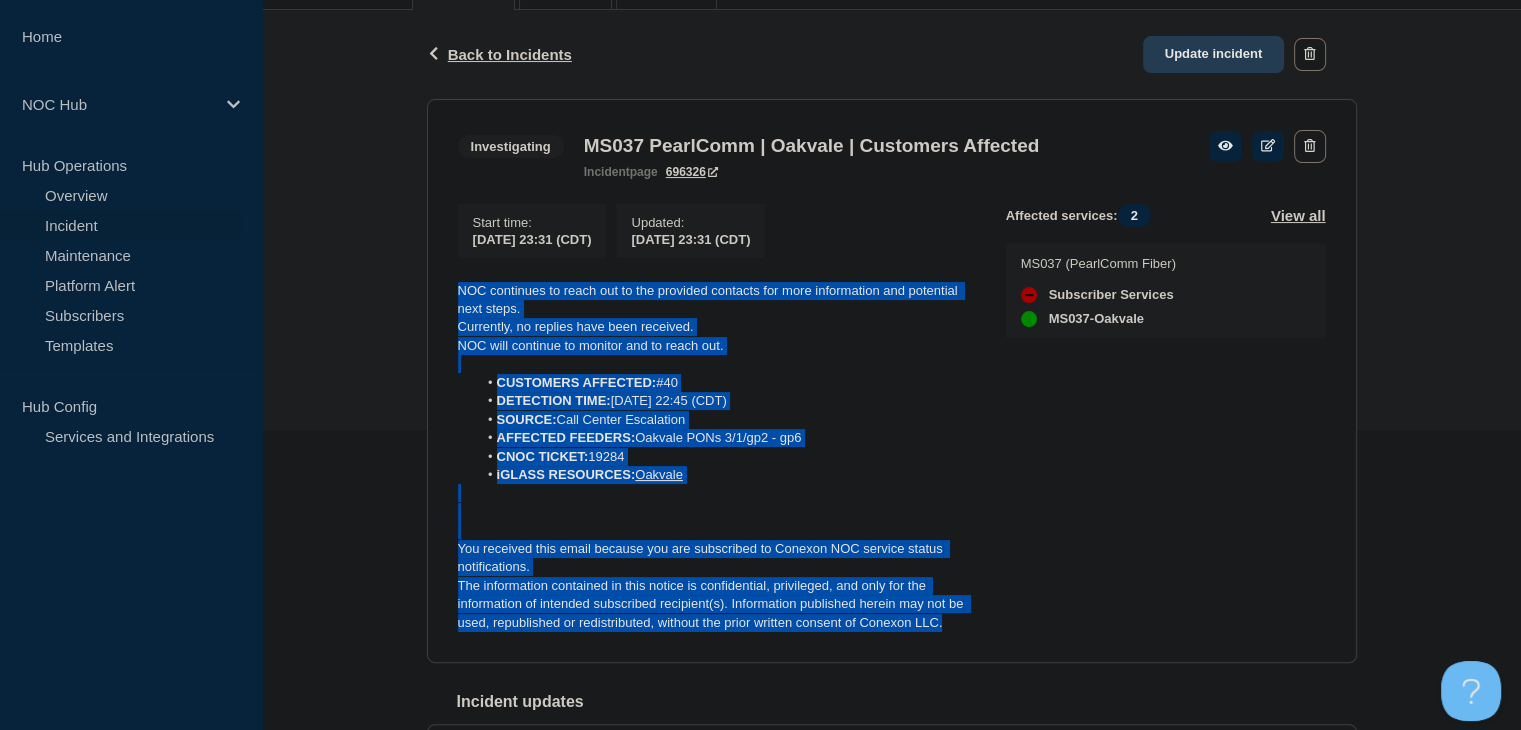 click on "Update incident" 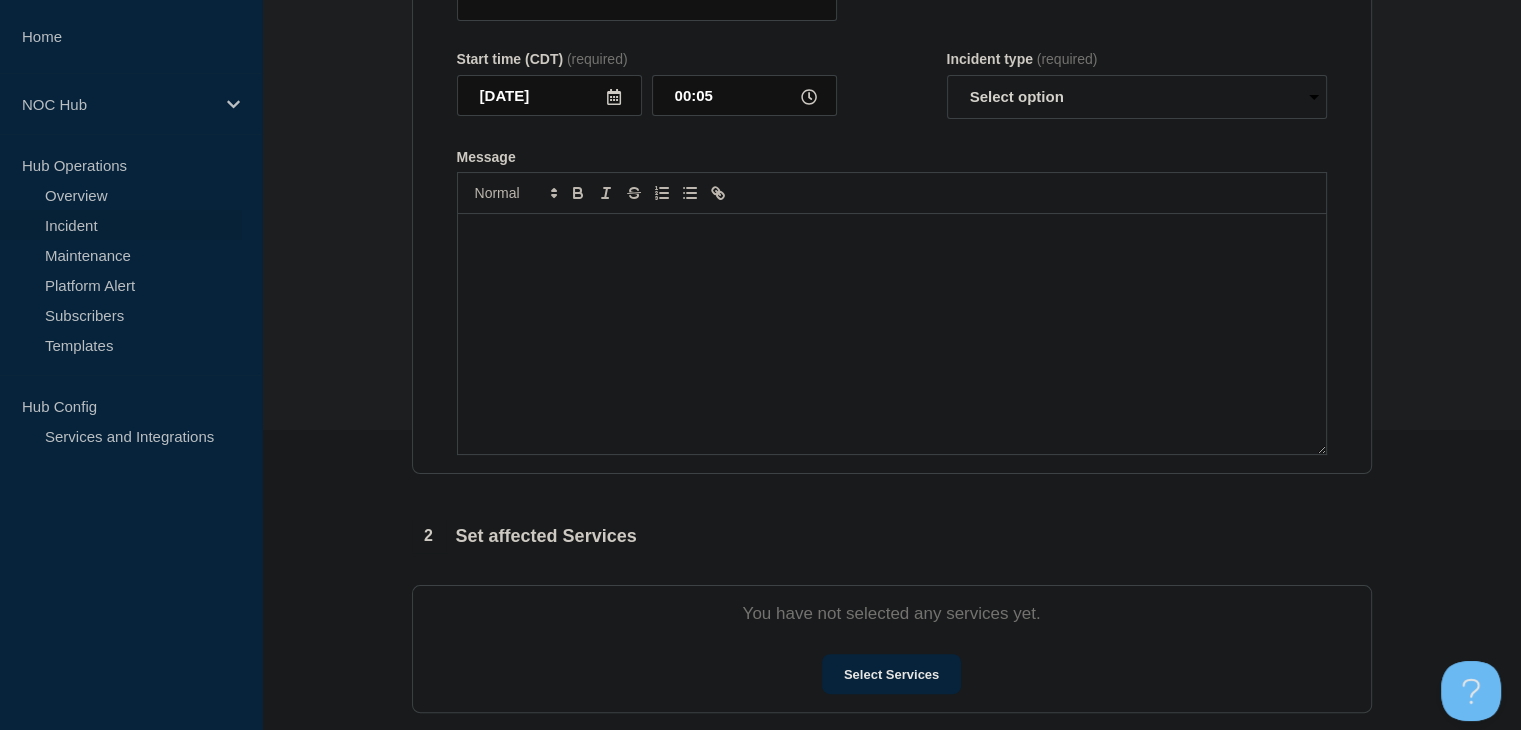 type on "MS037 PearlComm | Oakvale | Customers Affected" 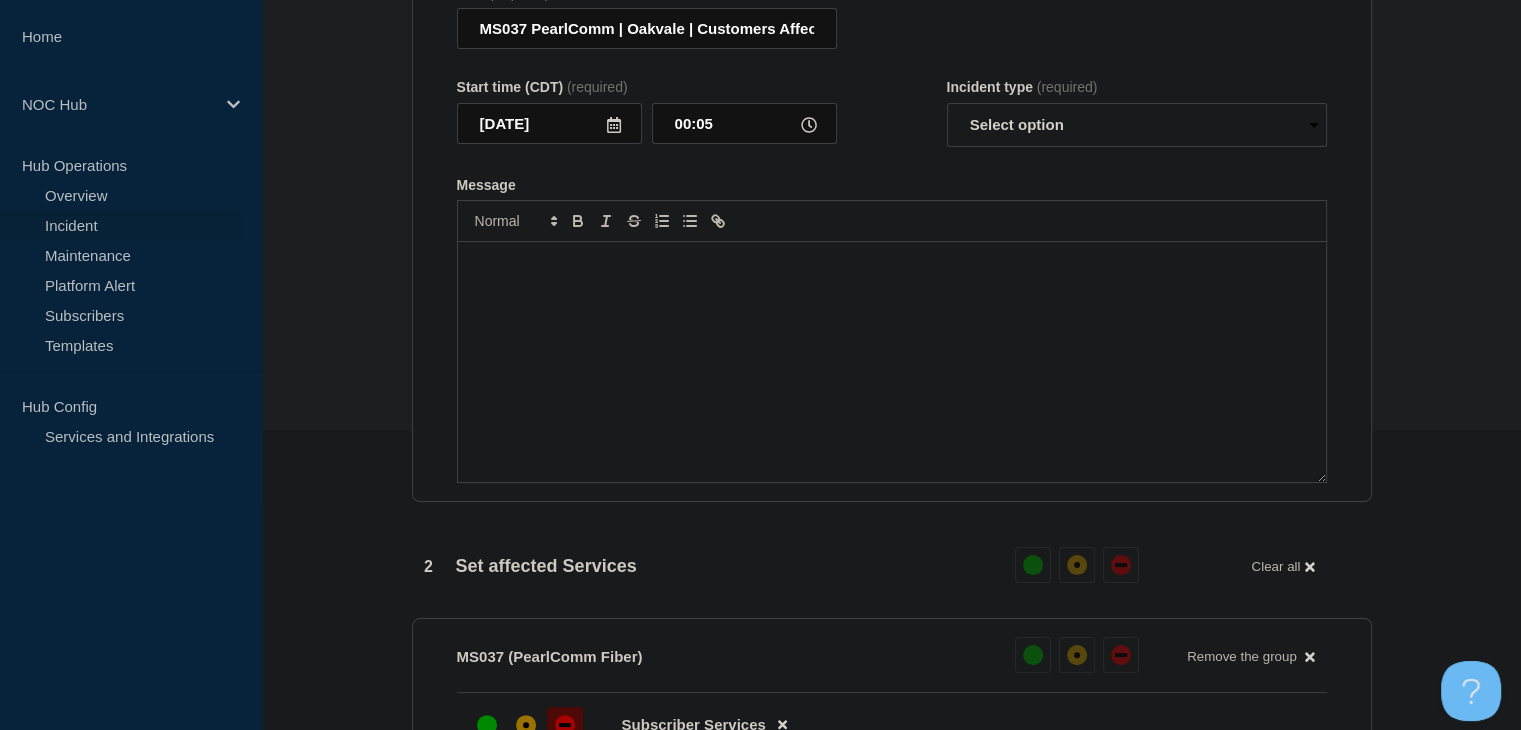 click at bounding box center (892, 362) 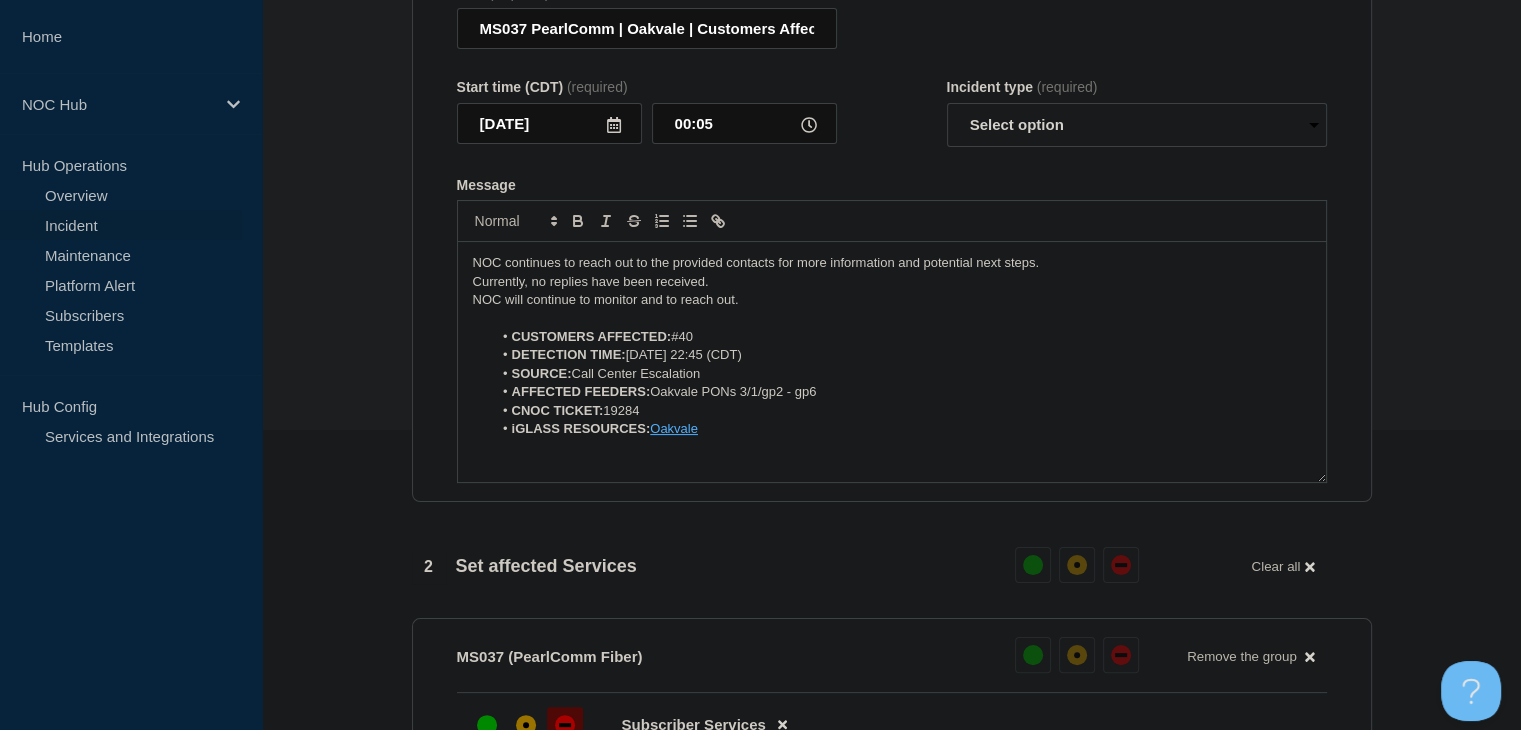 scroll, scrollTop: 64, scrollLeft: 0, axis: vertical 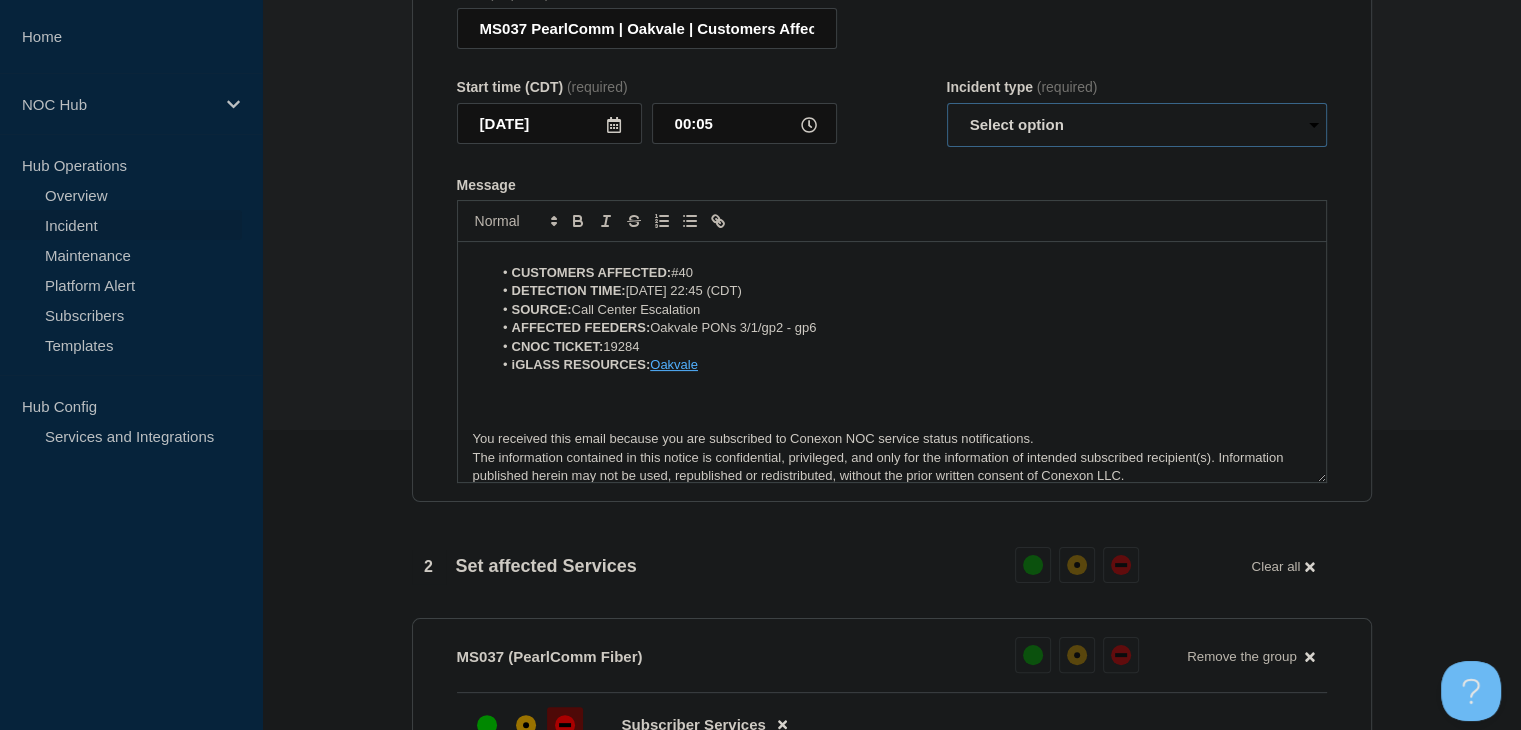 drag, startPoint x: 1048, startPoint y: 129, endPoint x: 1046, endPoint y: 148, distance: 19.104973 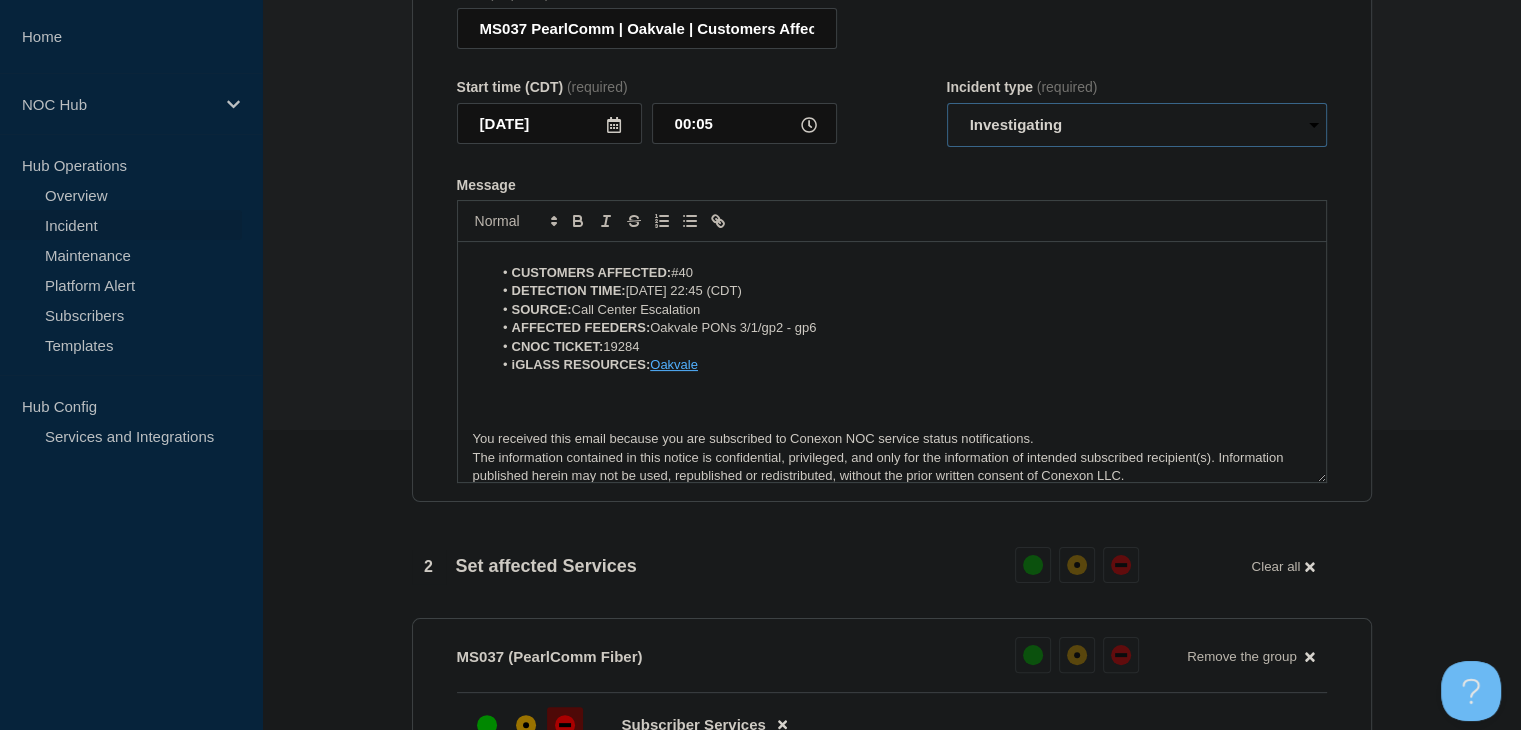 click on "Select option Investigating Identified Monitoring Resolved" at bounding box center (1137, 125) 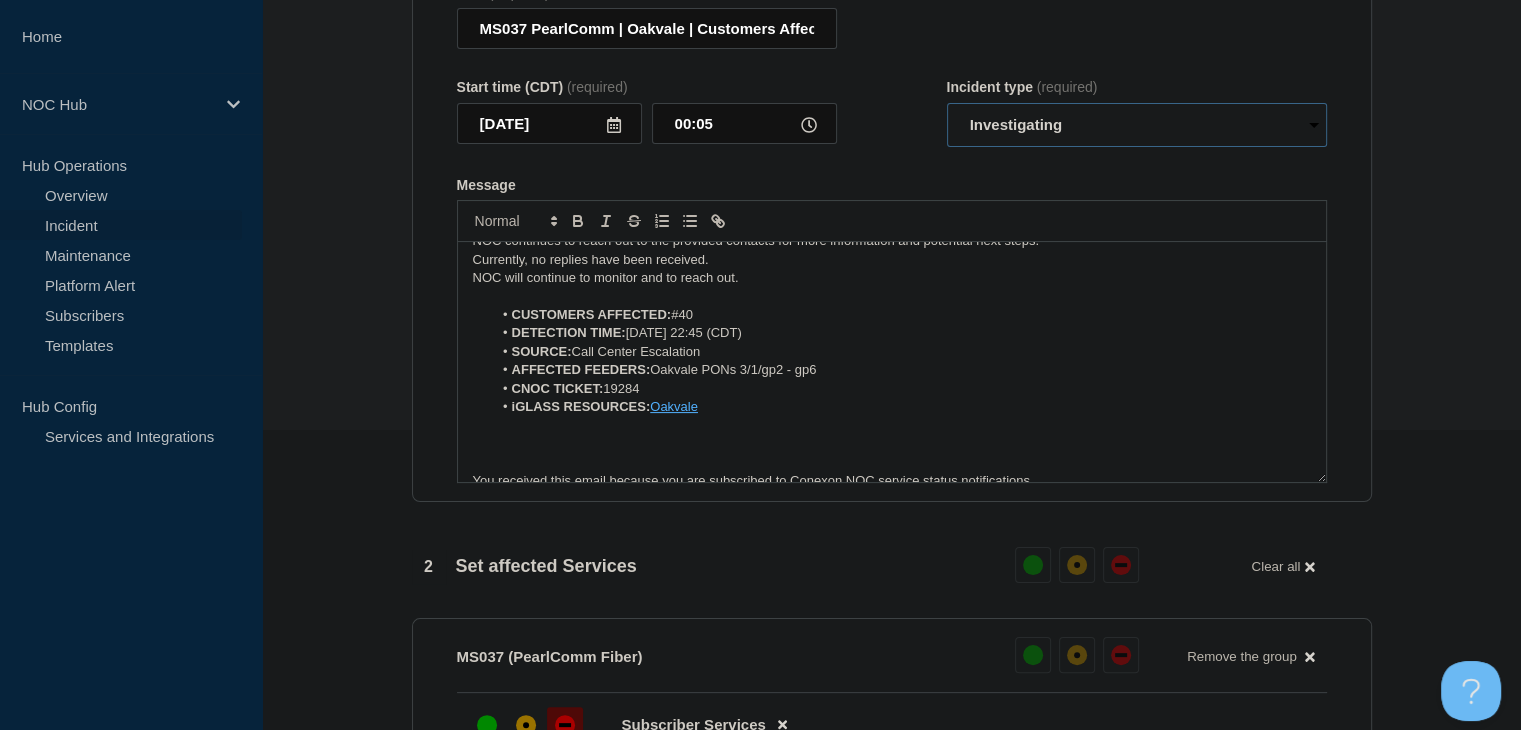 scroll, scrollTop: 0, scrollLeft: 0, axis: both 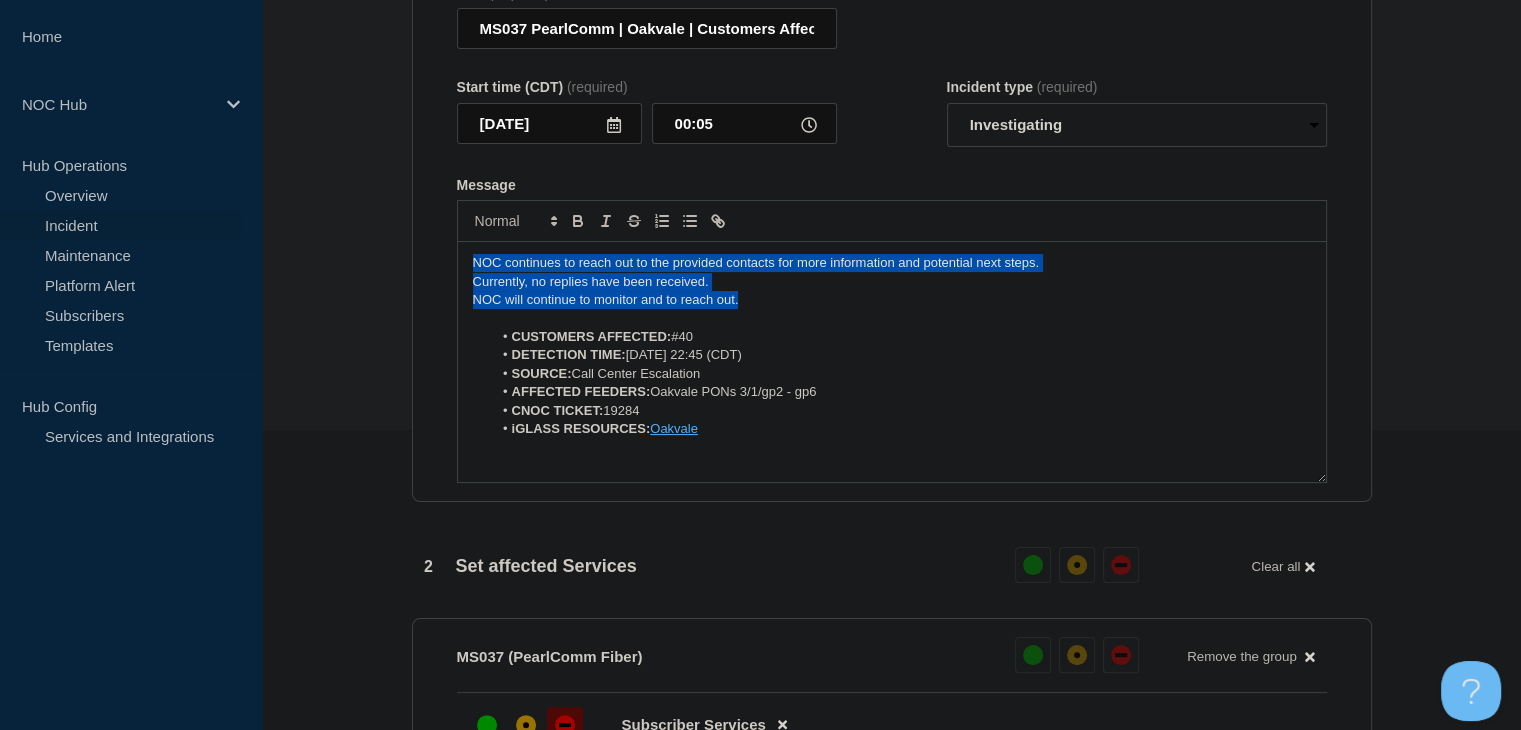 drag, startPoint x: 750, startPoint y: 315, endPoint x: 288, endPoint y: 245, distance: 467.27295 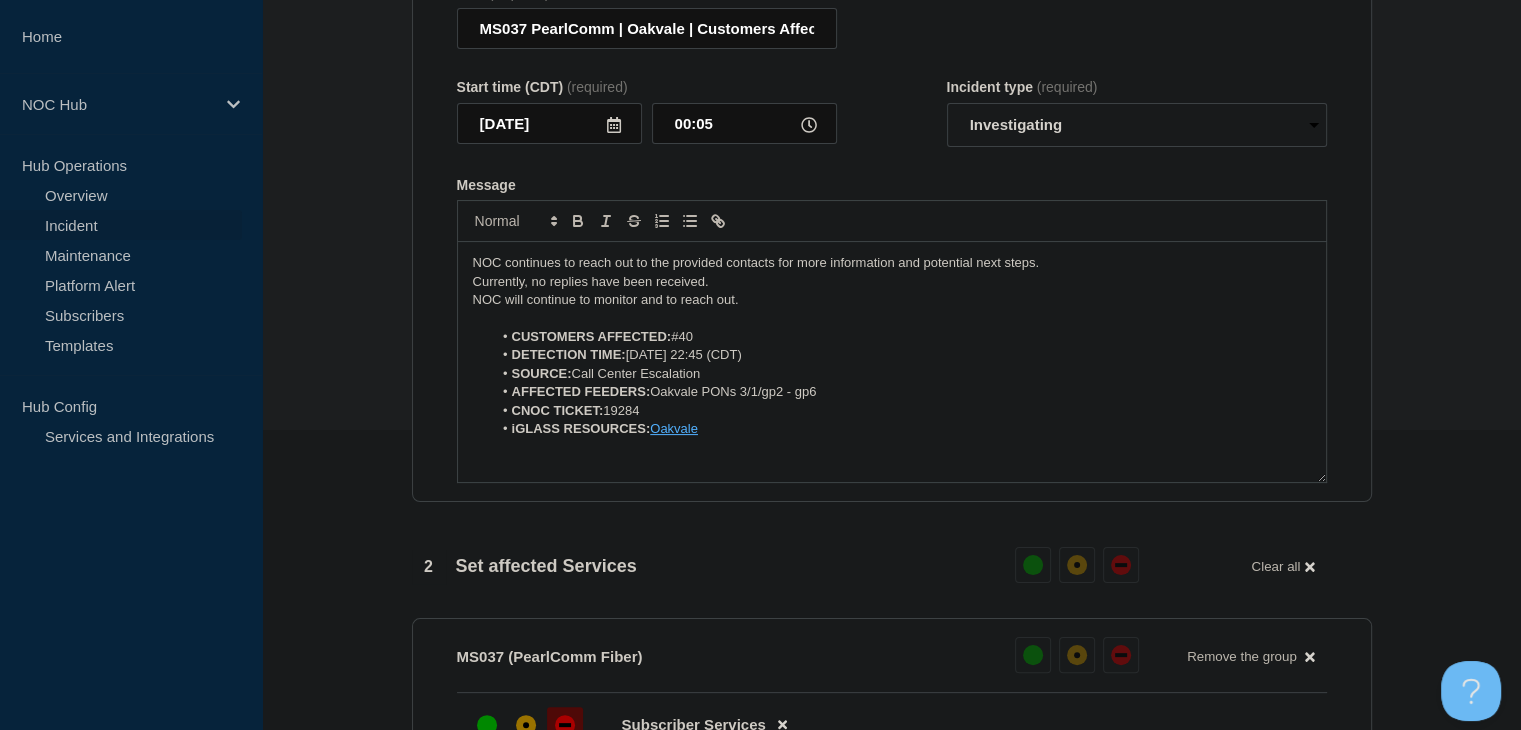 type 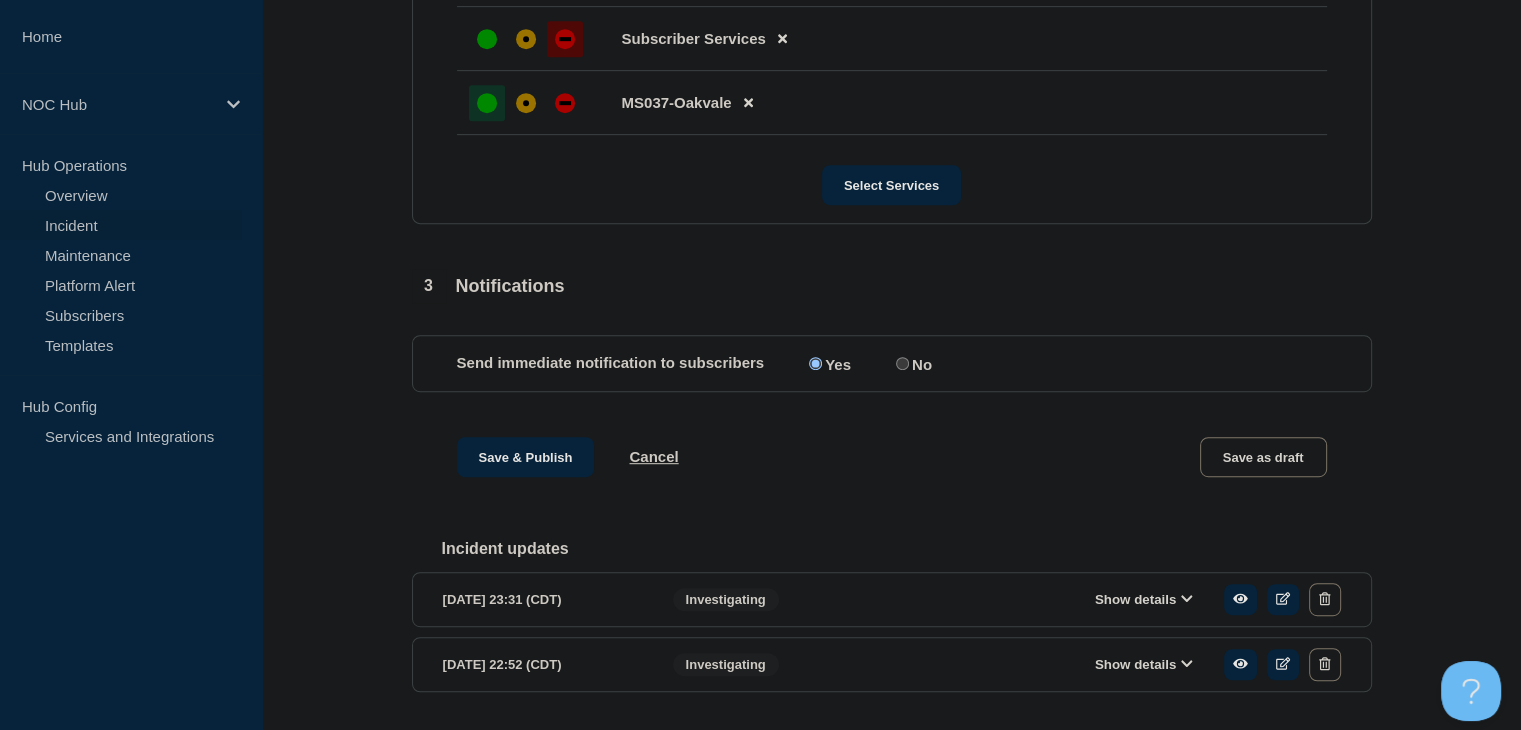 scroll, scrollTop: 1000, scrollLeft: 0, axis: vertical 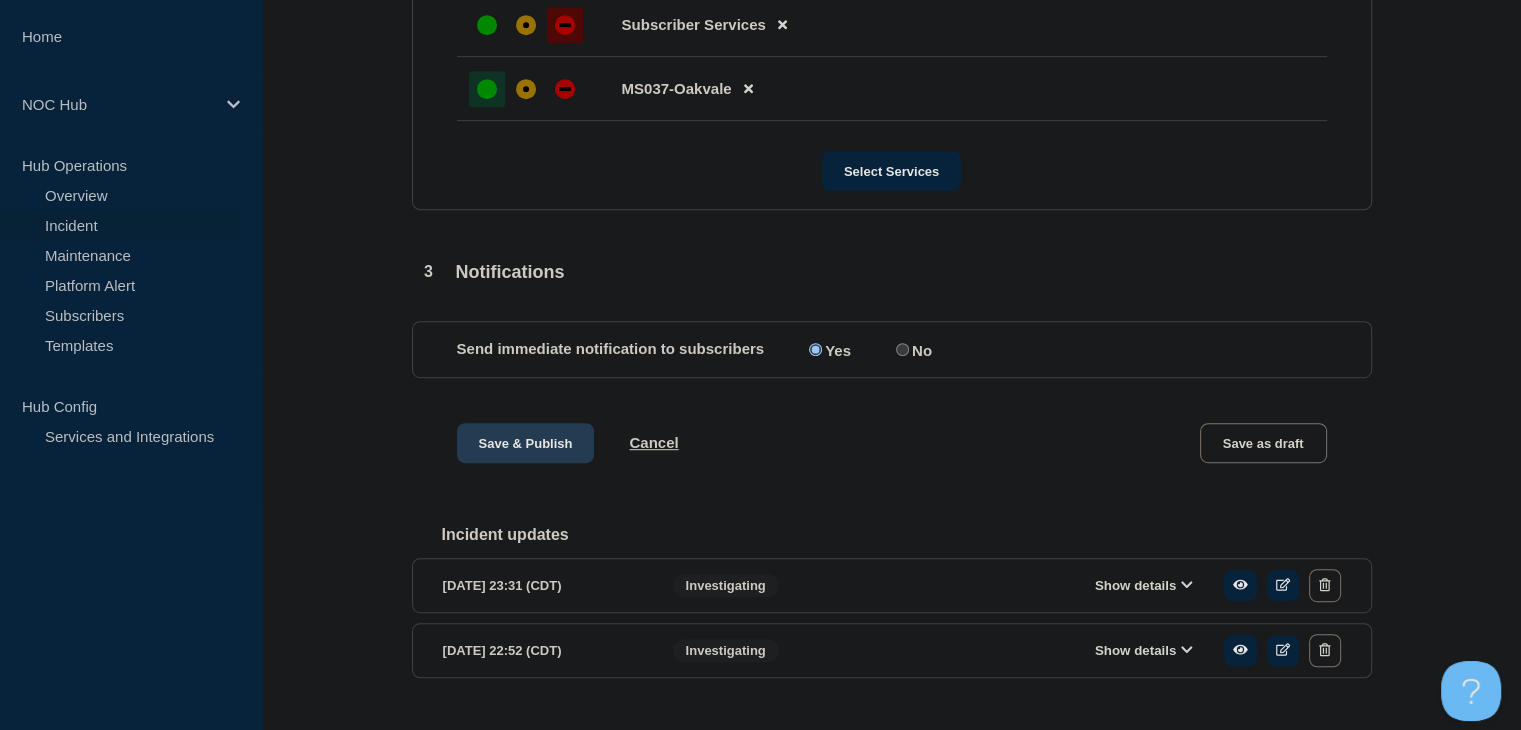 click on "Save & Publish" at bounding box center [526, 443] 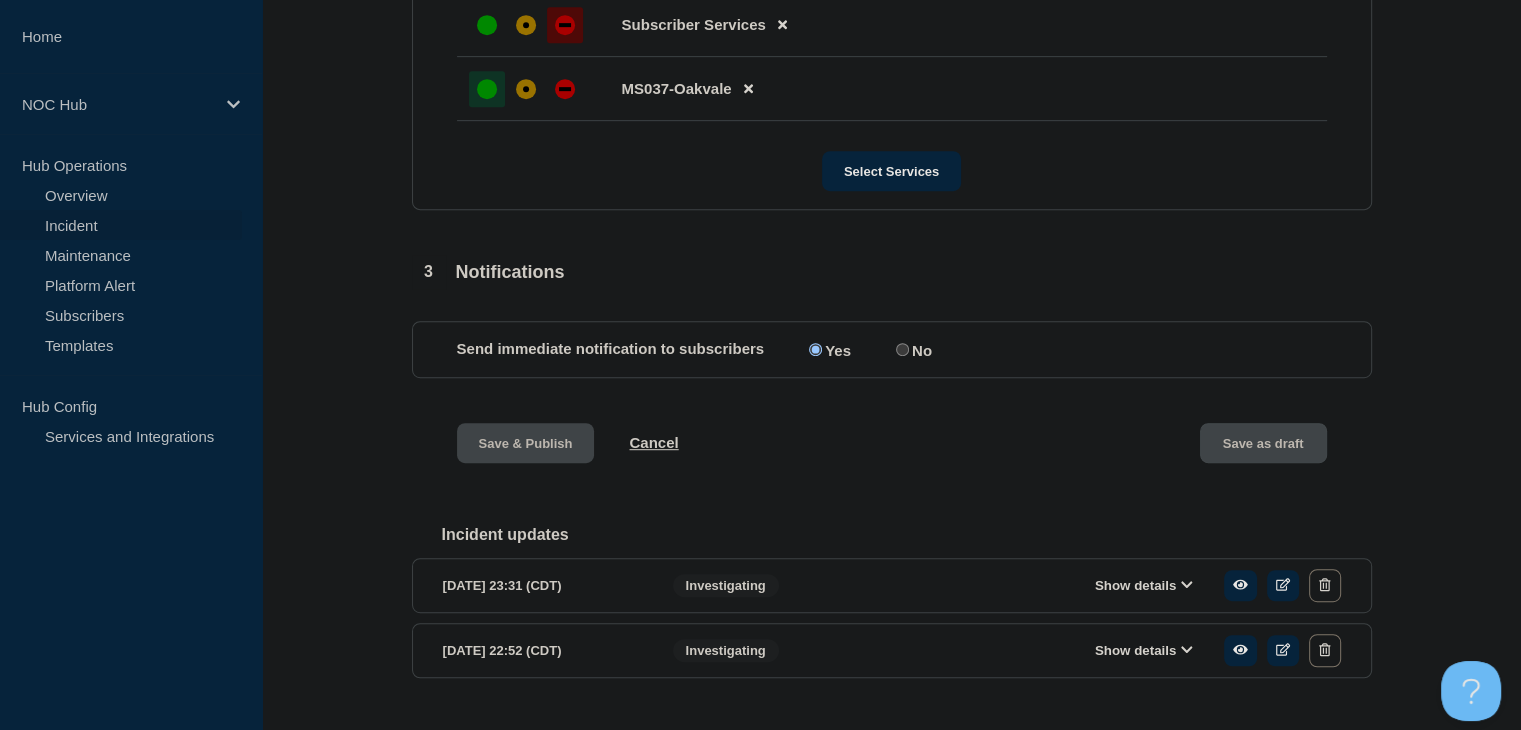 scroll, scrollTop: 0, scrollLeft: 0, axis: both 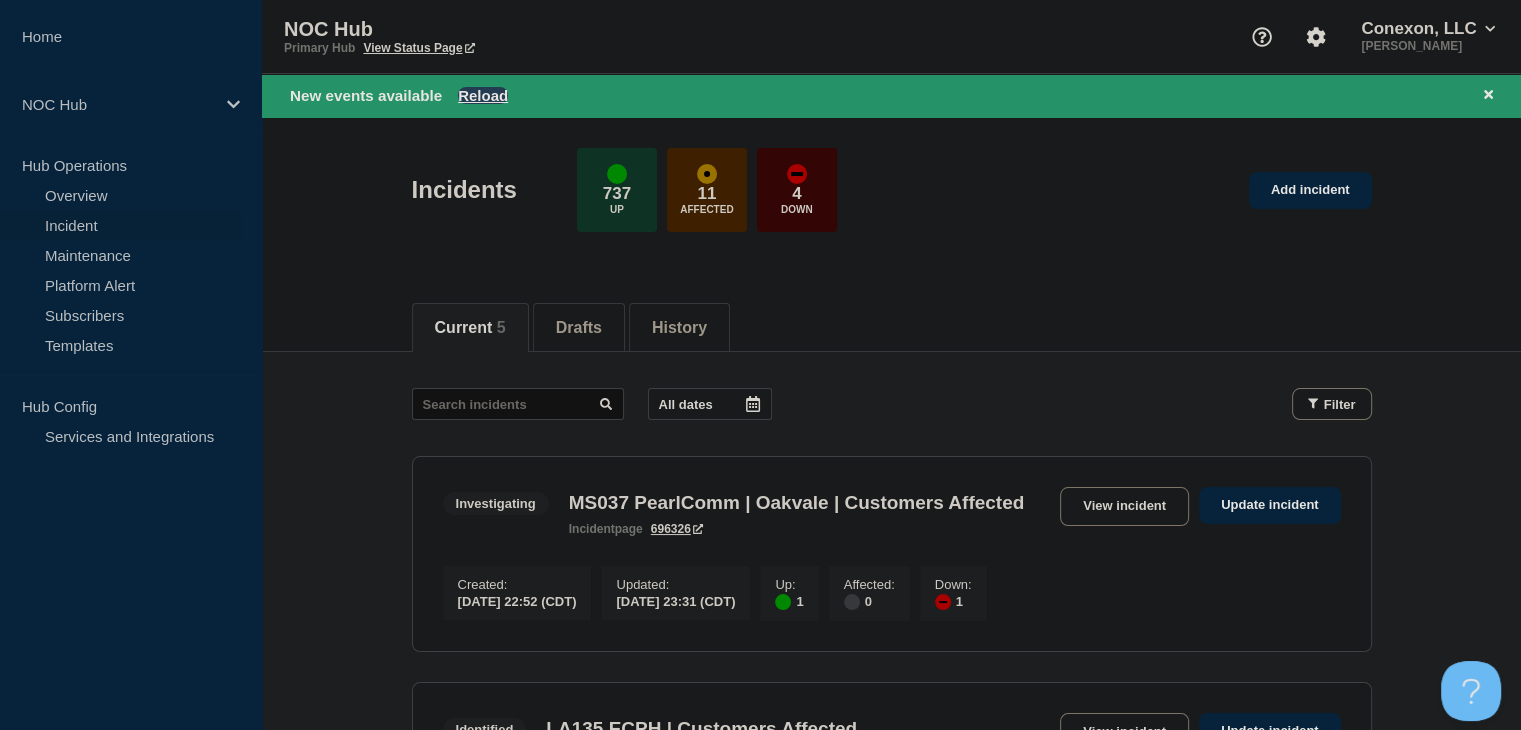 click on "Reload" at bounding box center [483, 95] 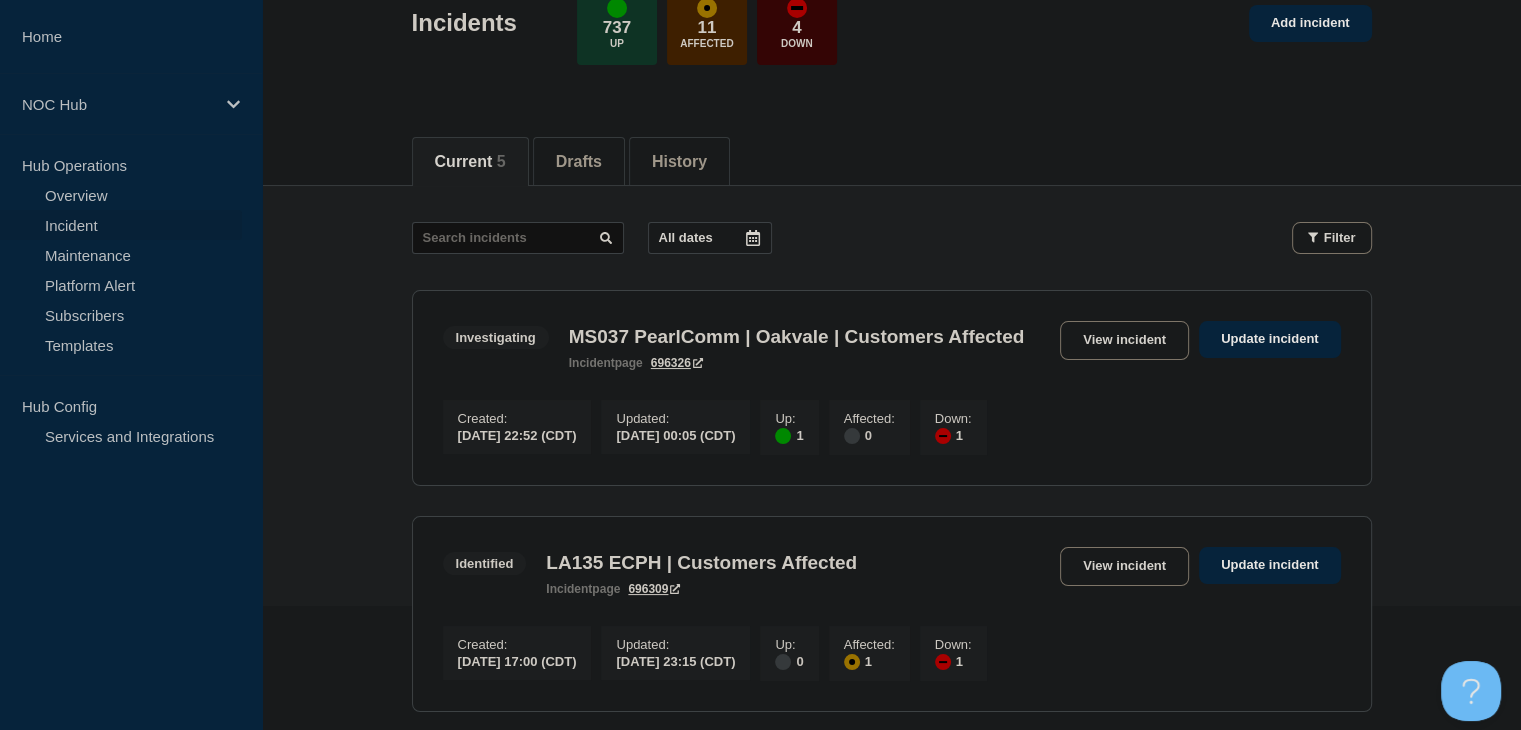scroll, scrollTop: 200, scrollLeft: 0, axis: vertical 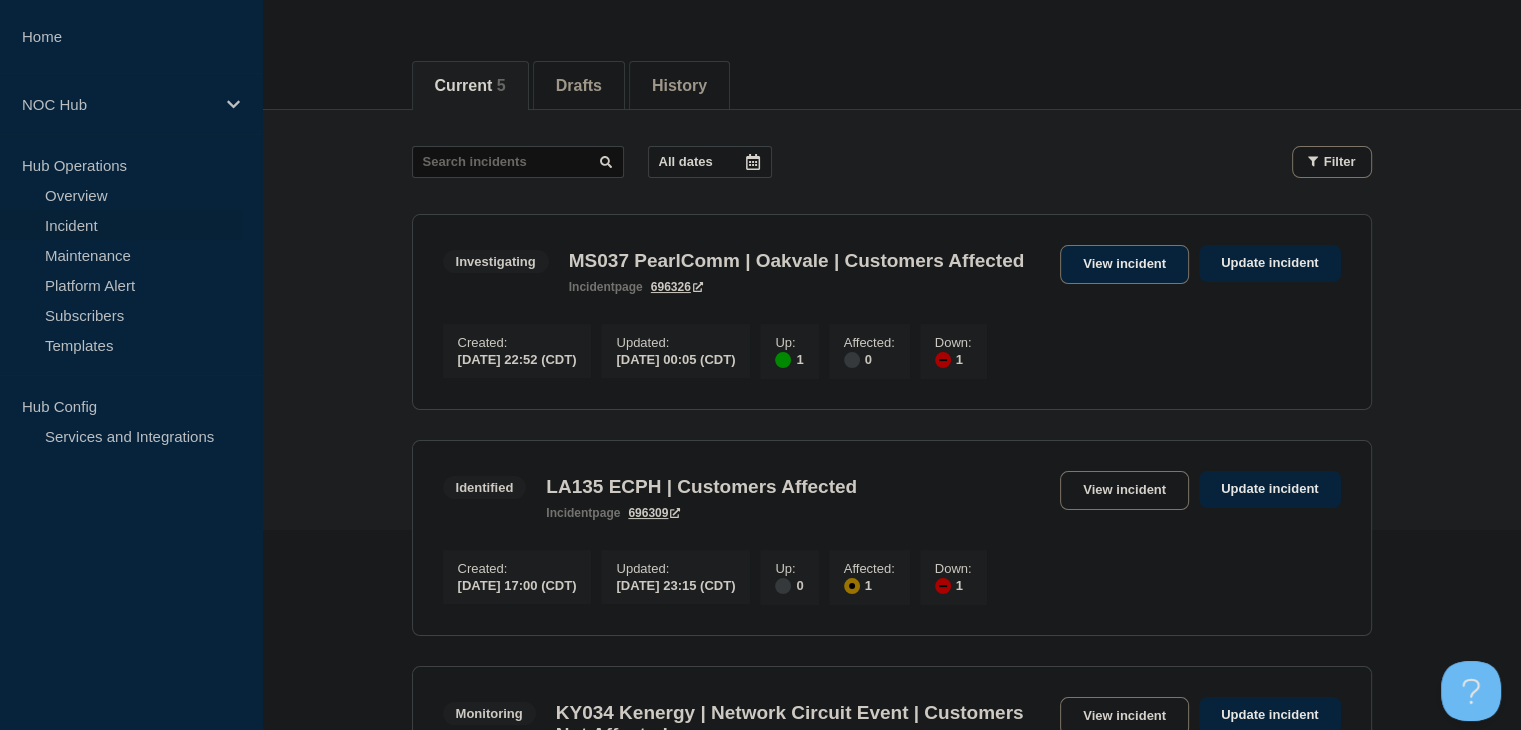 click on "View incident" at bounding box center [1124, 264] 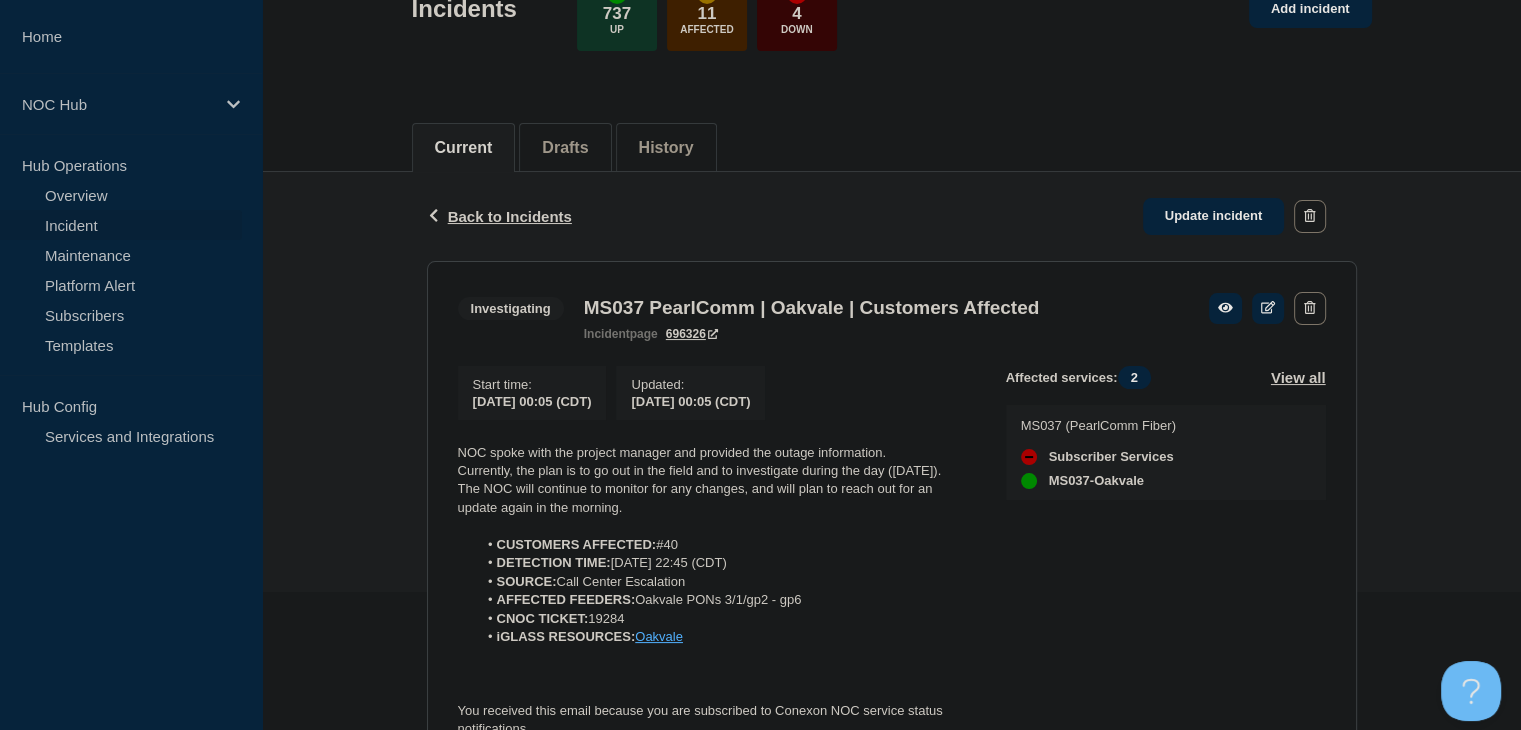 scroll, scrollTop: 300, scrollLeft: 0, axis: vertical 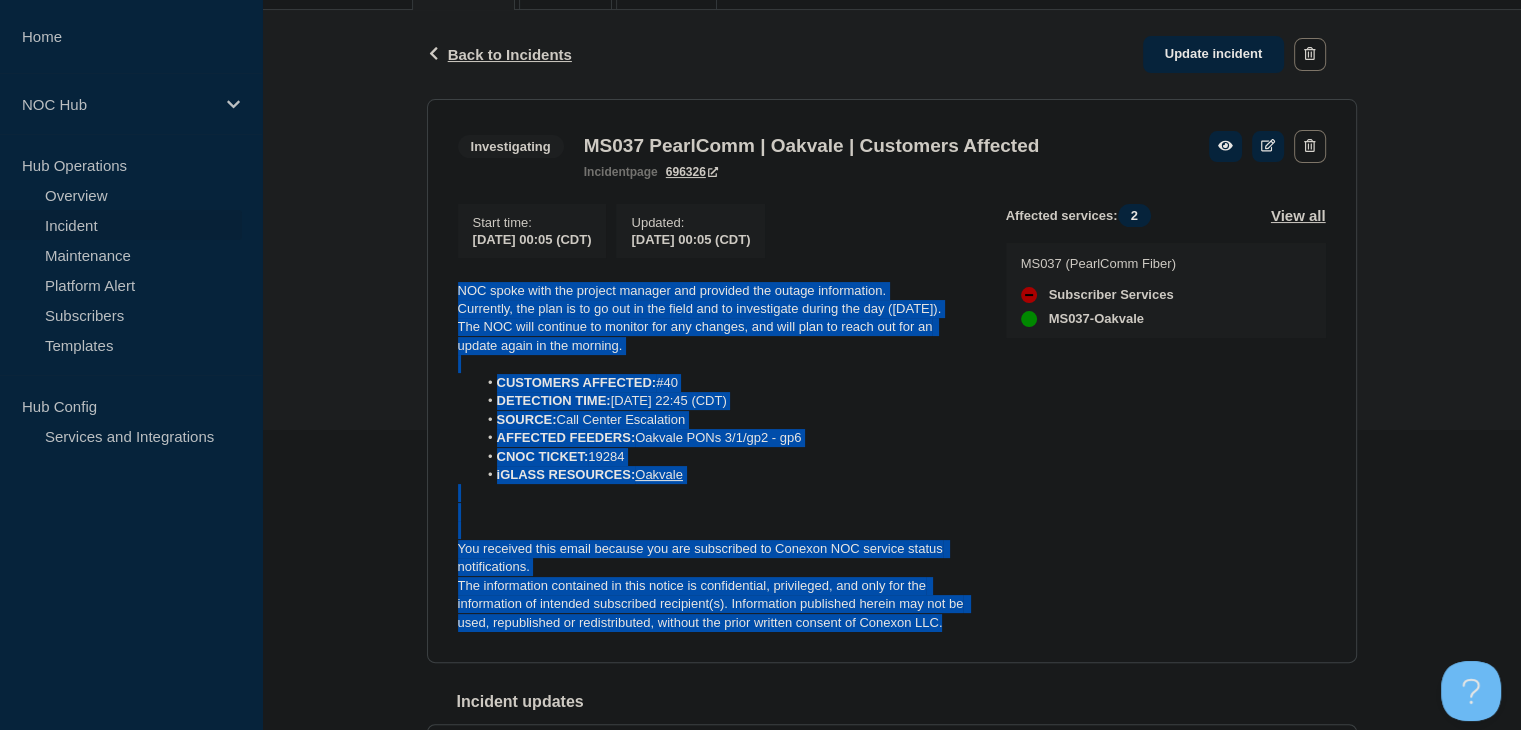 drag, startPoint x: 963, startPoint y: 630, endPoint x: 454, endPoint y: 301, distance: 606.0709 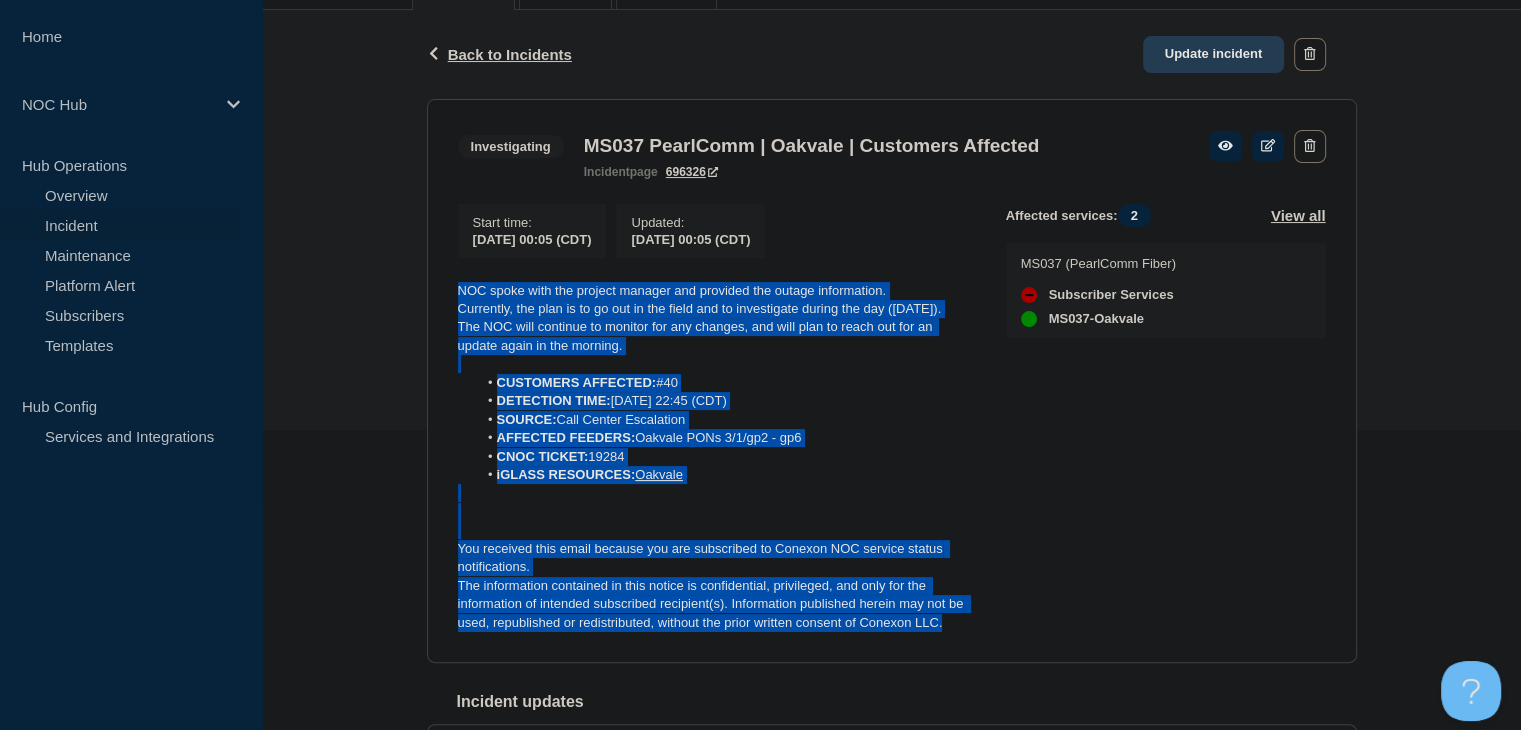 click on "Update incident" 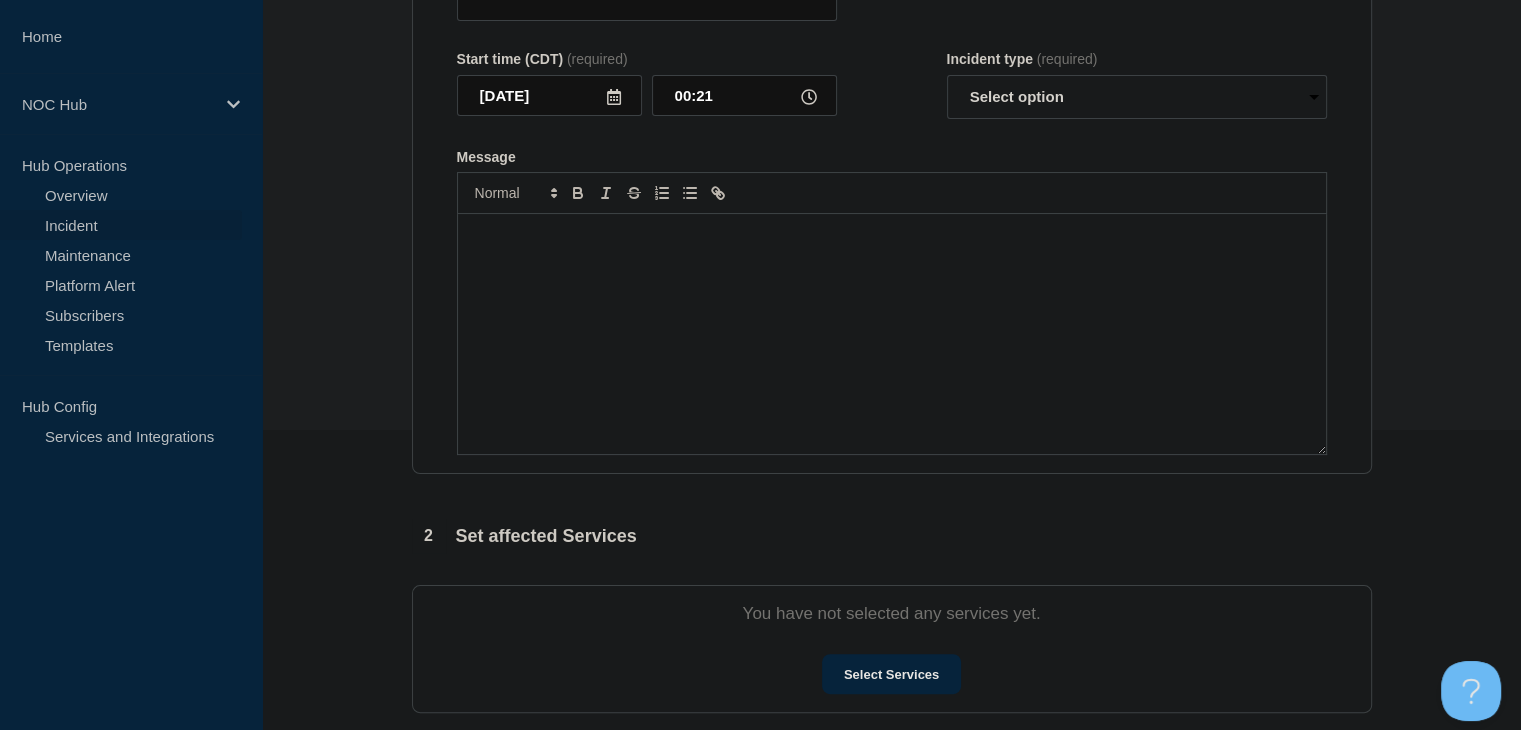 type on "MS037 PearlComm | Oakvale | Customers Affected" 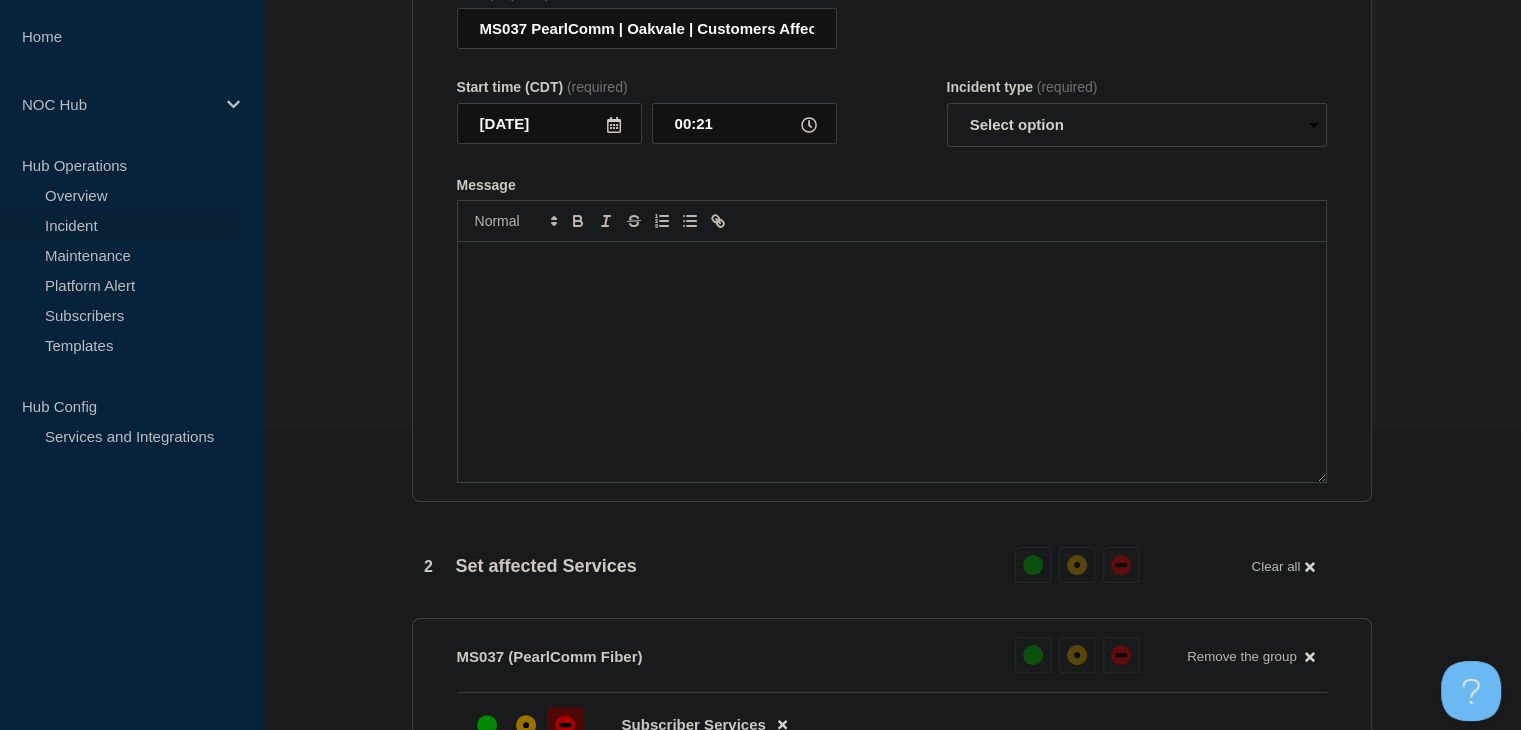 click at bounding box center (892, 362) 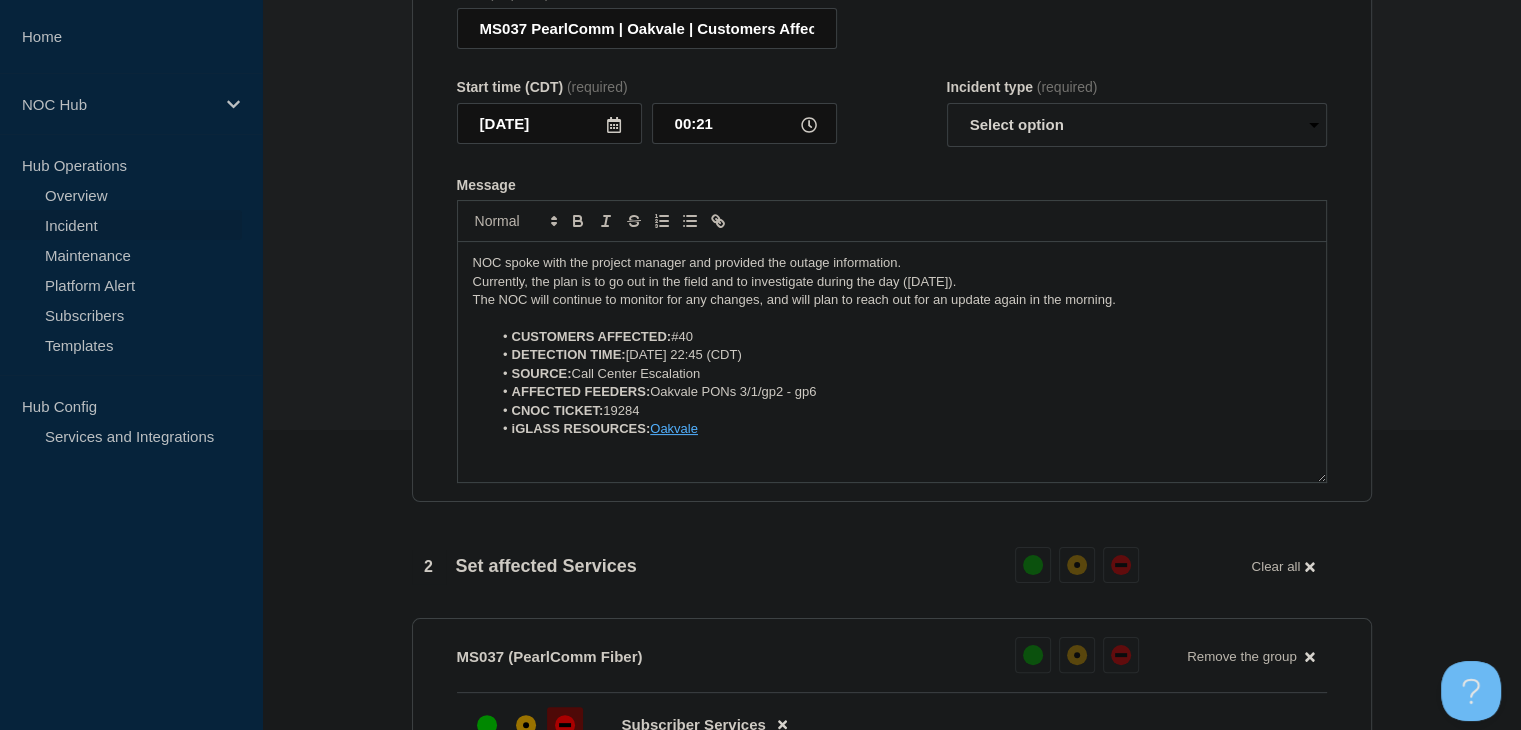 scroll, scrollTop: 64, scrollLeft: 0, axis: vertical 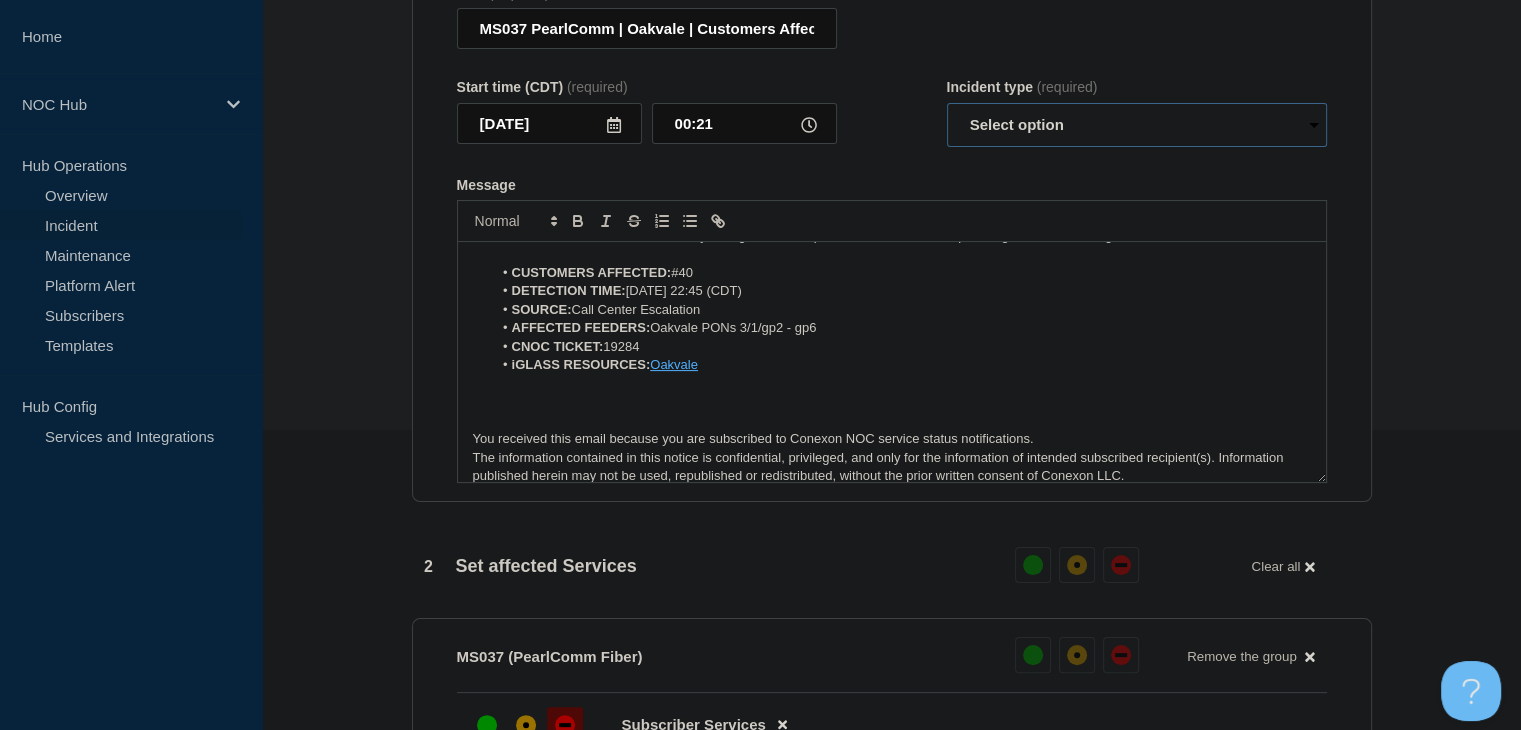 click on "Select option Investigating Identified Monitoring Resolved" at bounding box center (1137, 125) 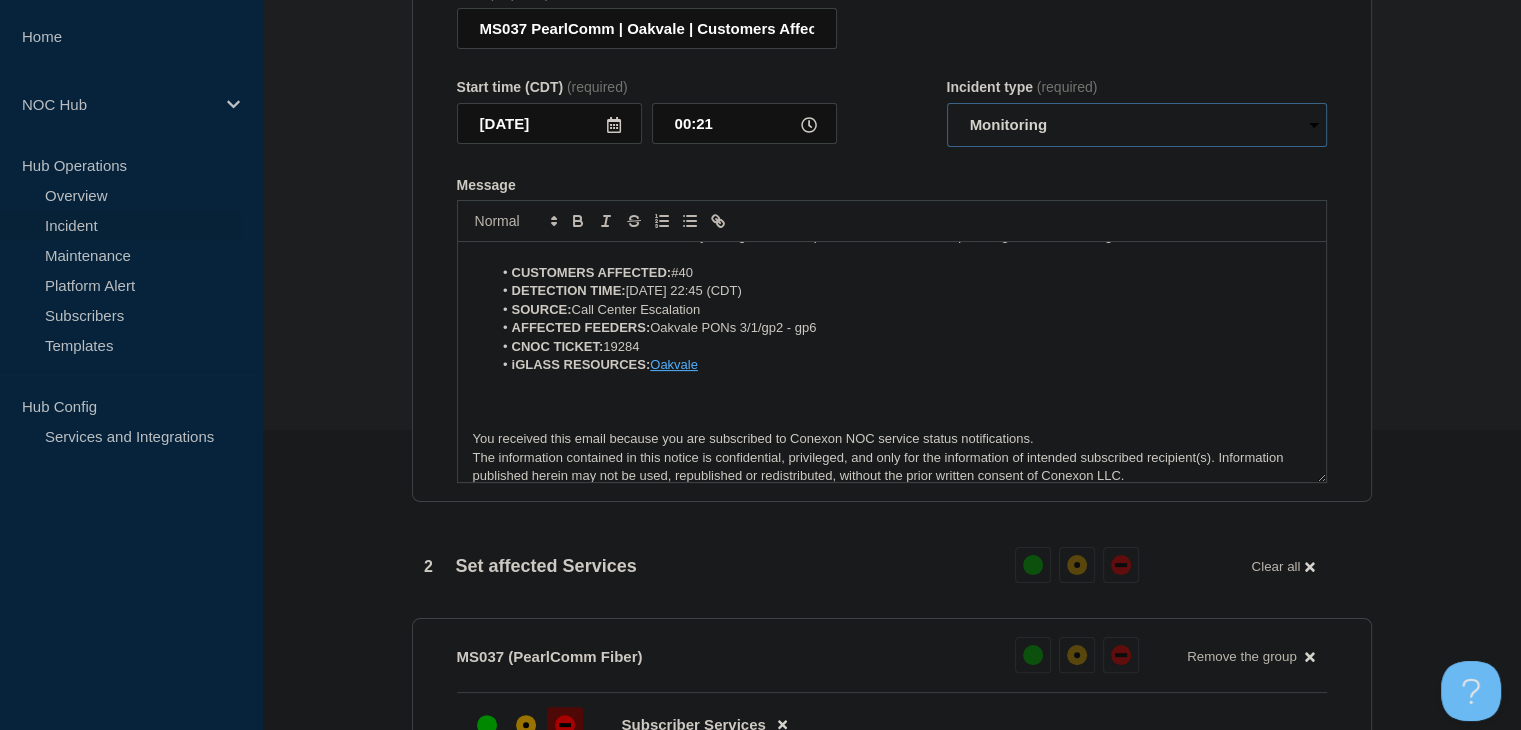 click on "Select option Investigating Identified Monitoring Resolved" at bounding box center (1137, 125) 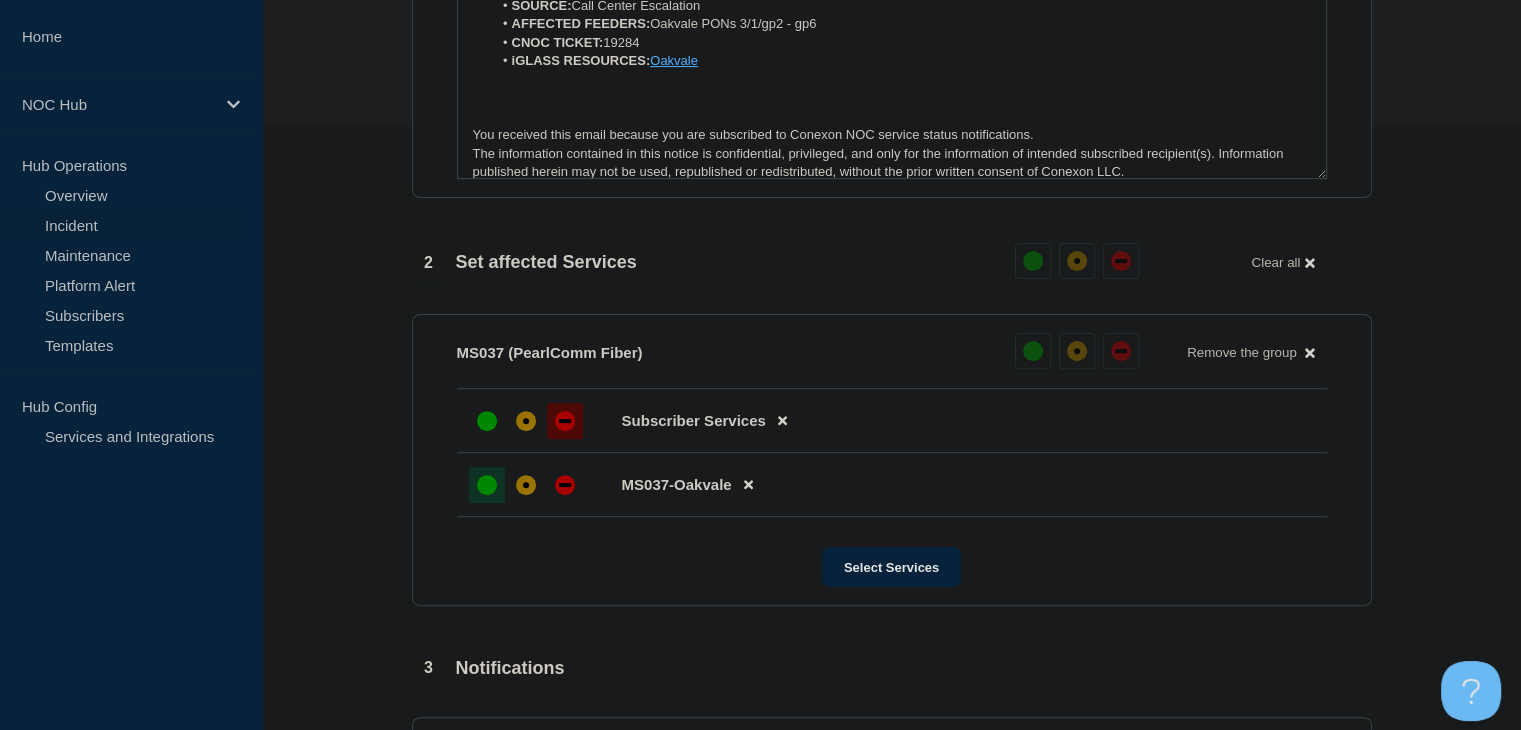 scroll, scrollTop: 324, scrollLeft: 0, axis: vertical 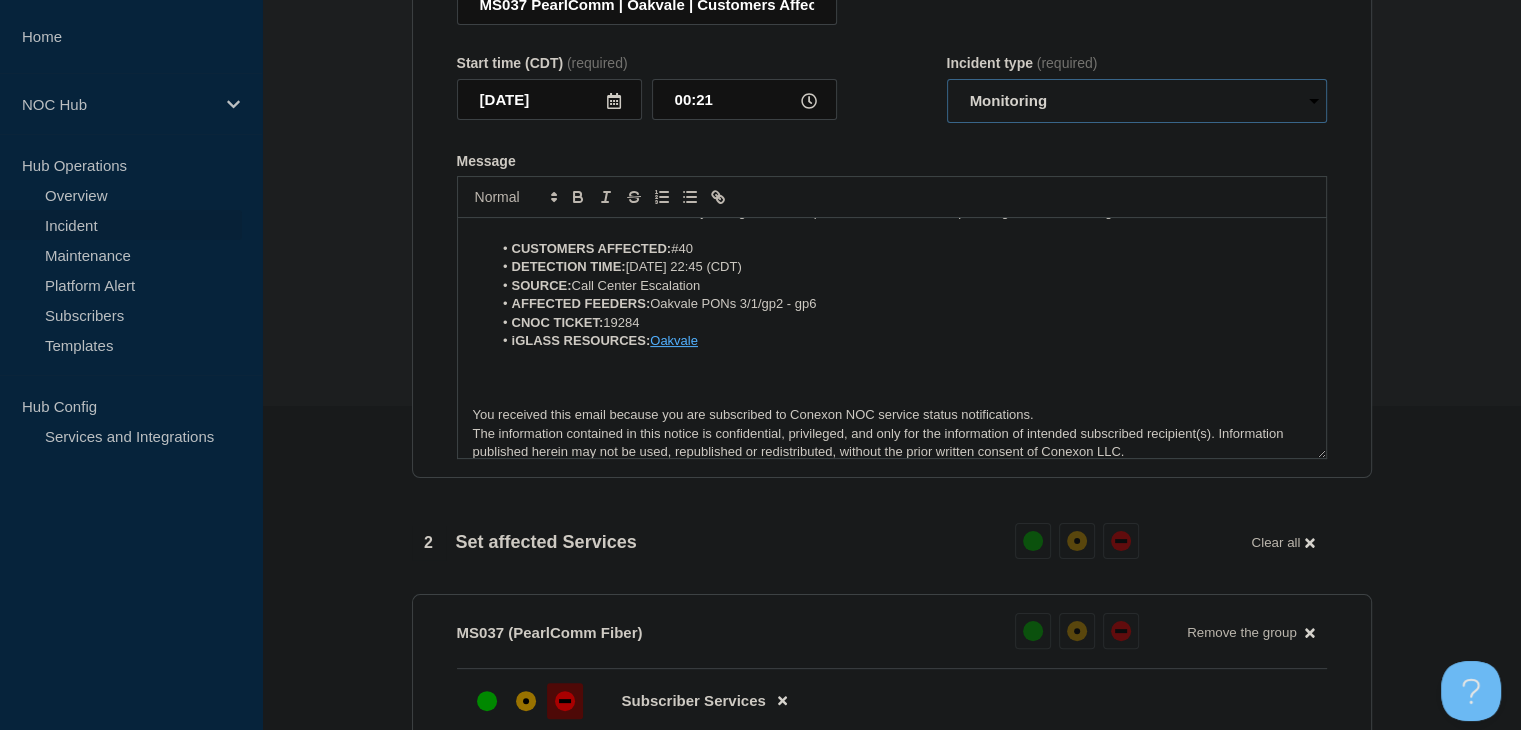 click on "Select option Investigating Identified Monitoring Resolved" at bounding box center (1137, 101) 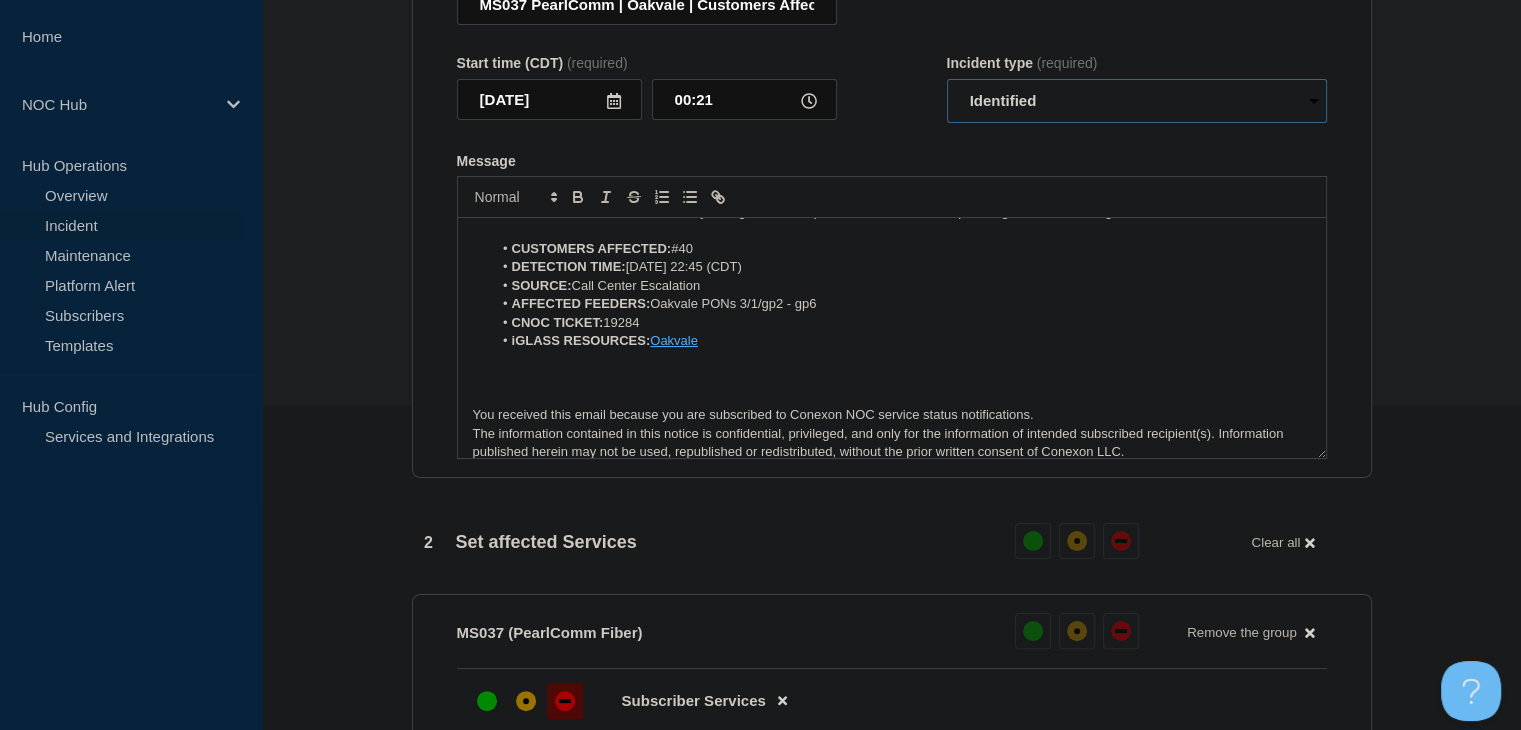 click on "Select option Investigating Identified Monitoring Resolved" at bounding box center (1137, 101) 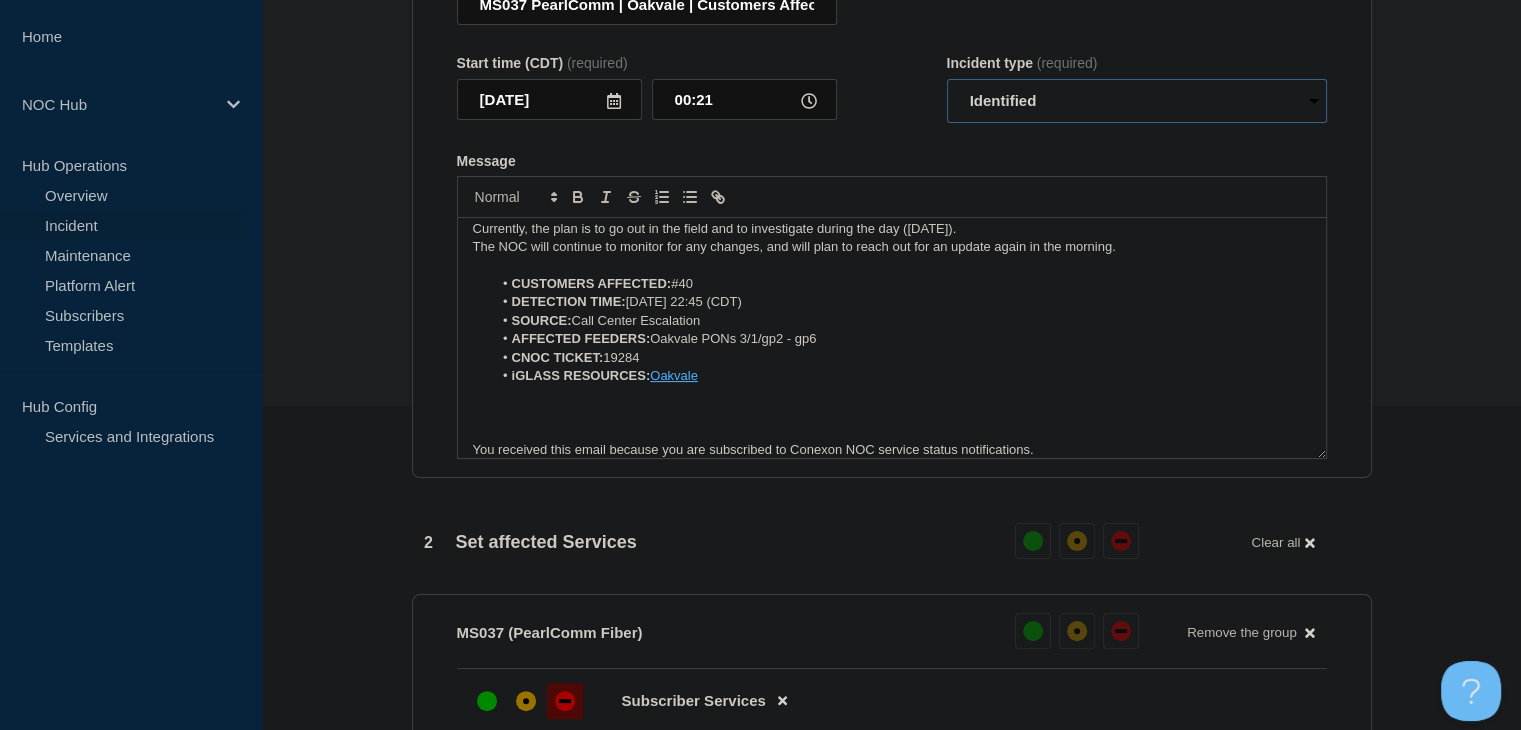 scroll, scrollTop: 0, scrollLeft: 0, axis: both 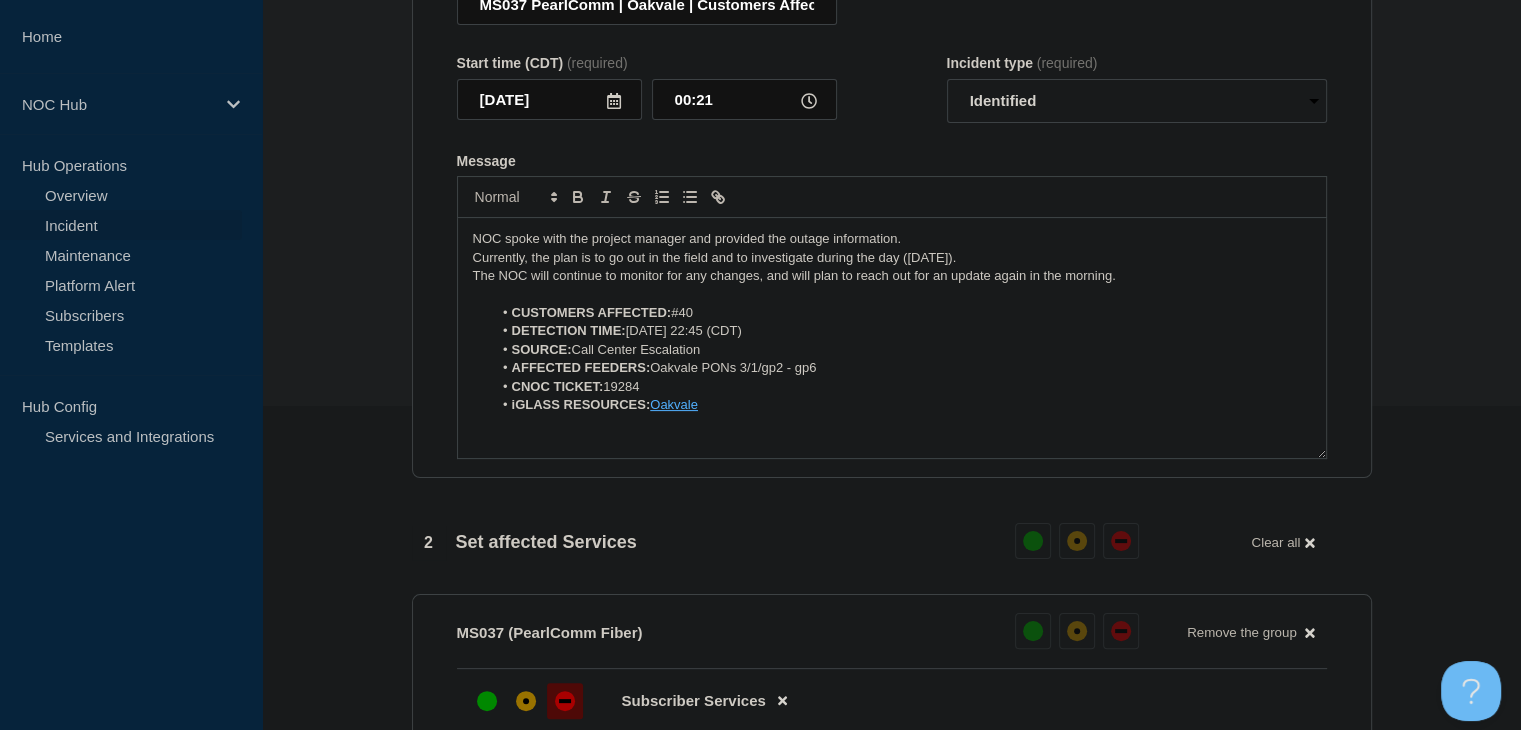 drag, startPoint x: 988, startPoint y: 265, endPoint x: 775, endPoint y: 269, distance: 213.03755 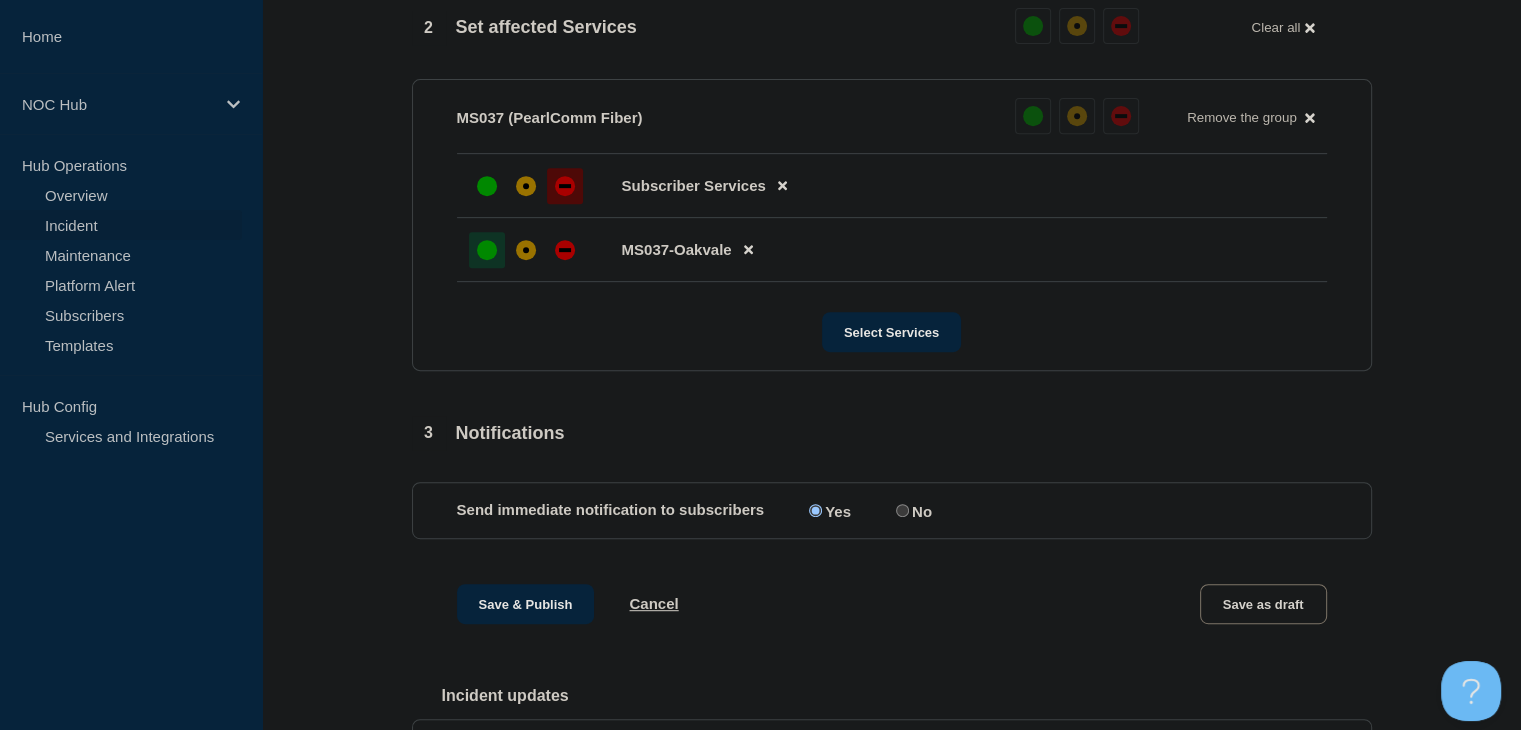 scroll, scrollTop: 1124, scrollLeft: 0, axis: vertical 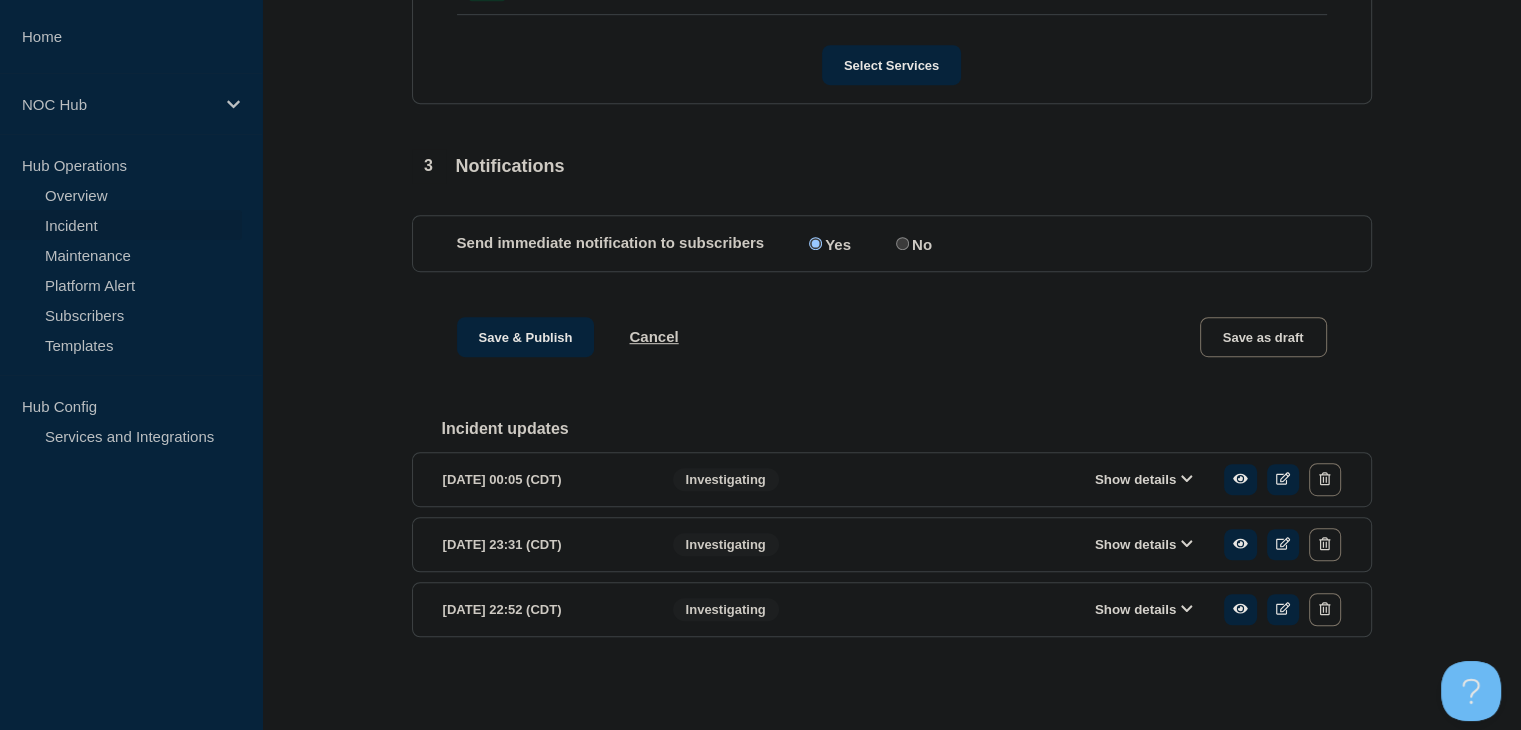 click on "Save & Publish Cancel" at bounding box center [568, 337] 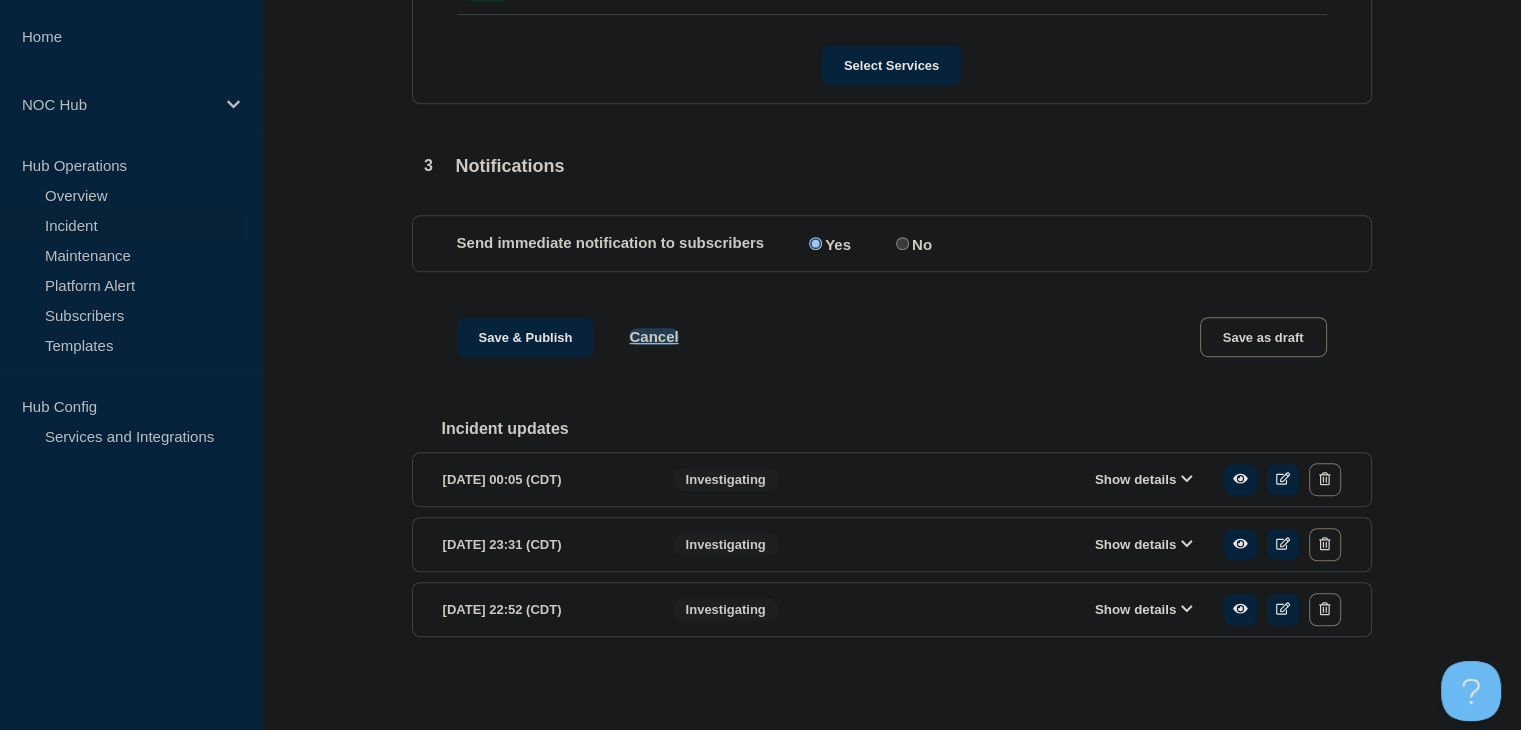 click on "Cancel" at bounding box center [653, 336] 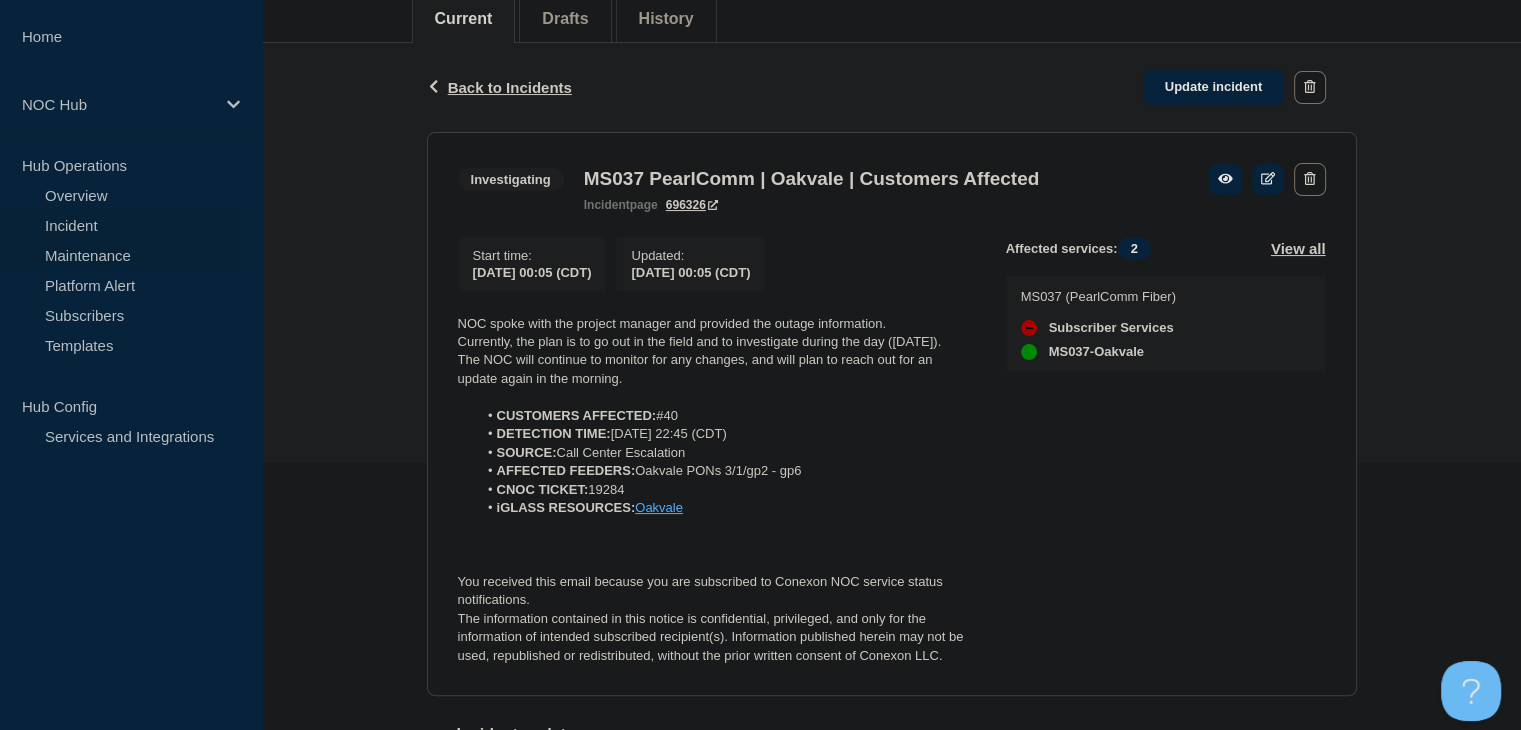 scroll, scrollTop: 100, scrollLeft: 0, axis: vertical 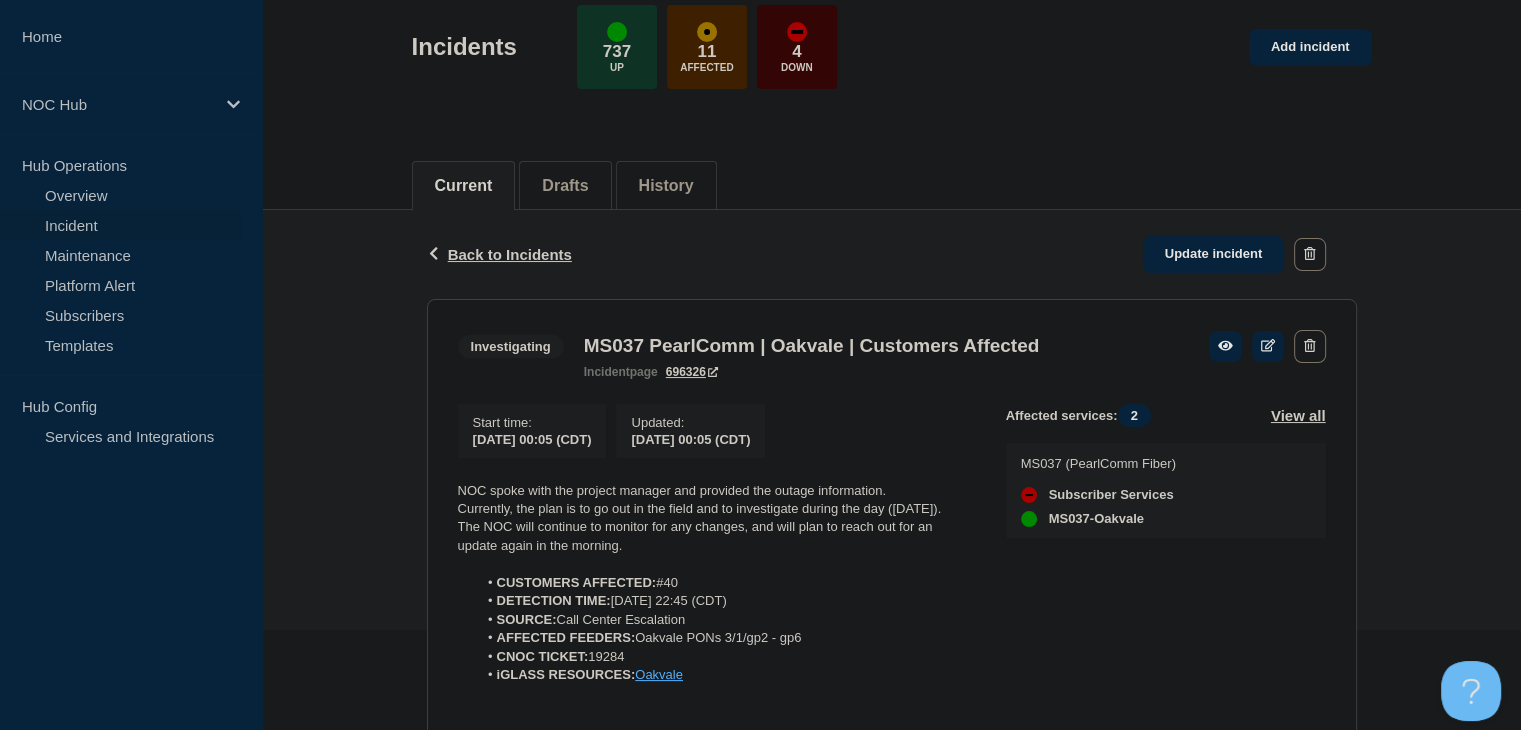 click on "Incident" at bounding box center [121, 225] 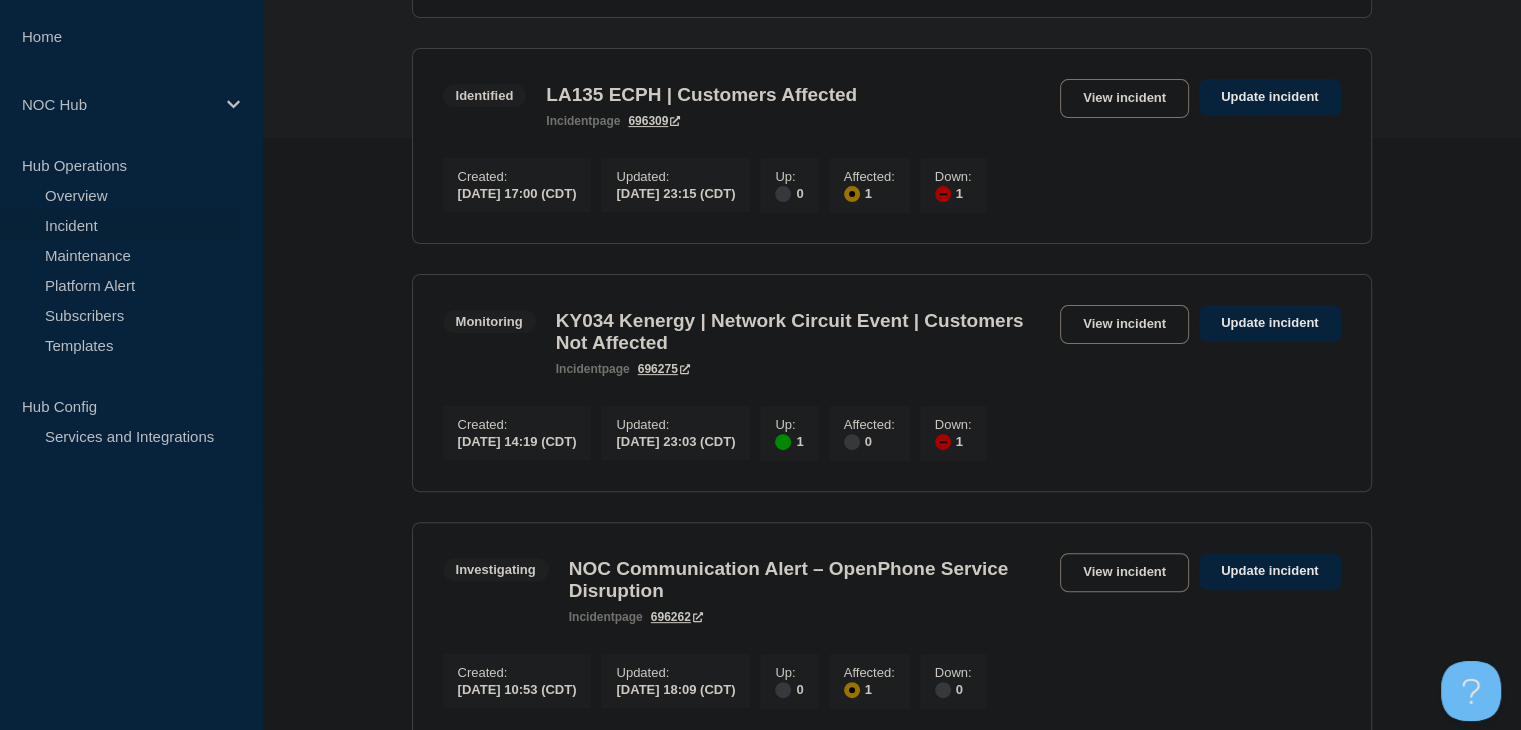 scroll, scrollTop: 600, scrollLeft: 0, axis: vertical 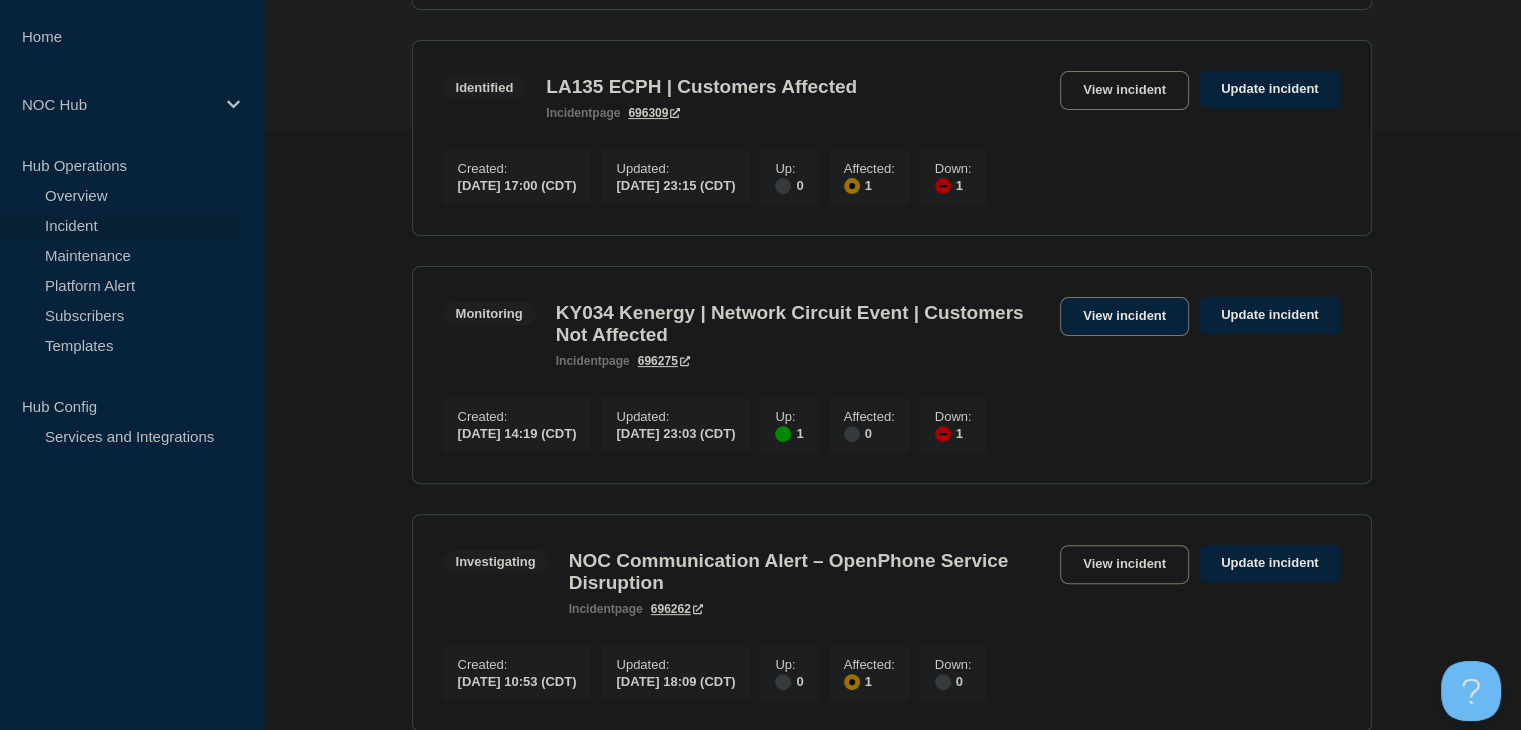 click on "View incident" at bounding box center [1124, 316] 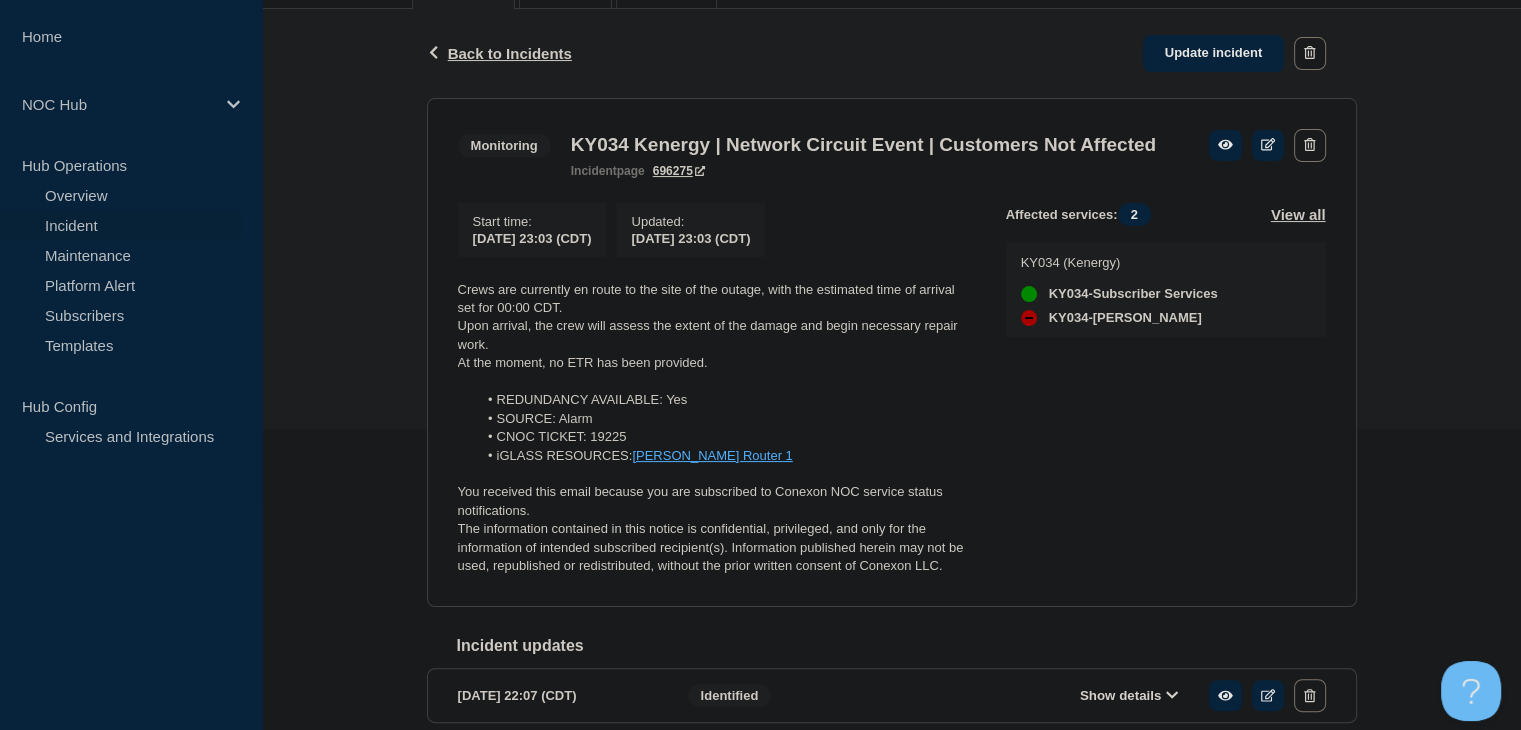 scroll, scrollTop: 300, scrollLeft: 0, axis: vertical 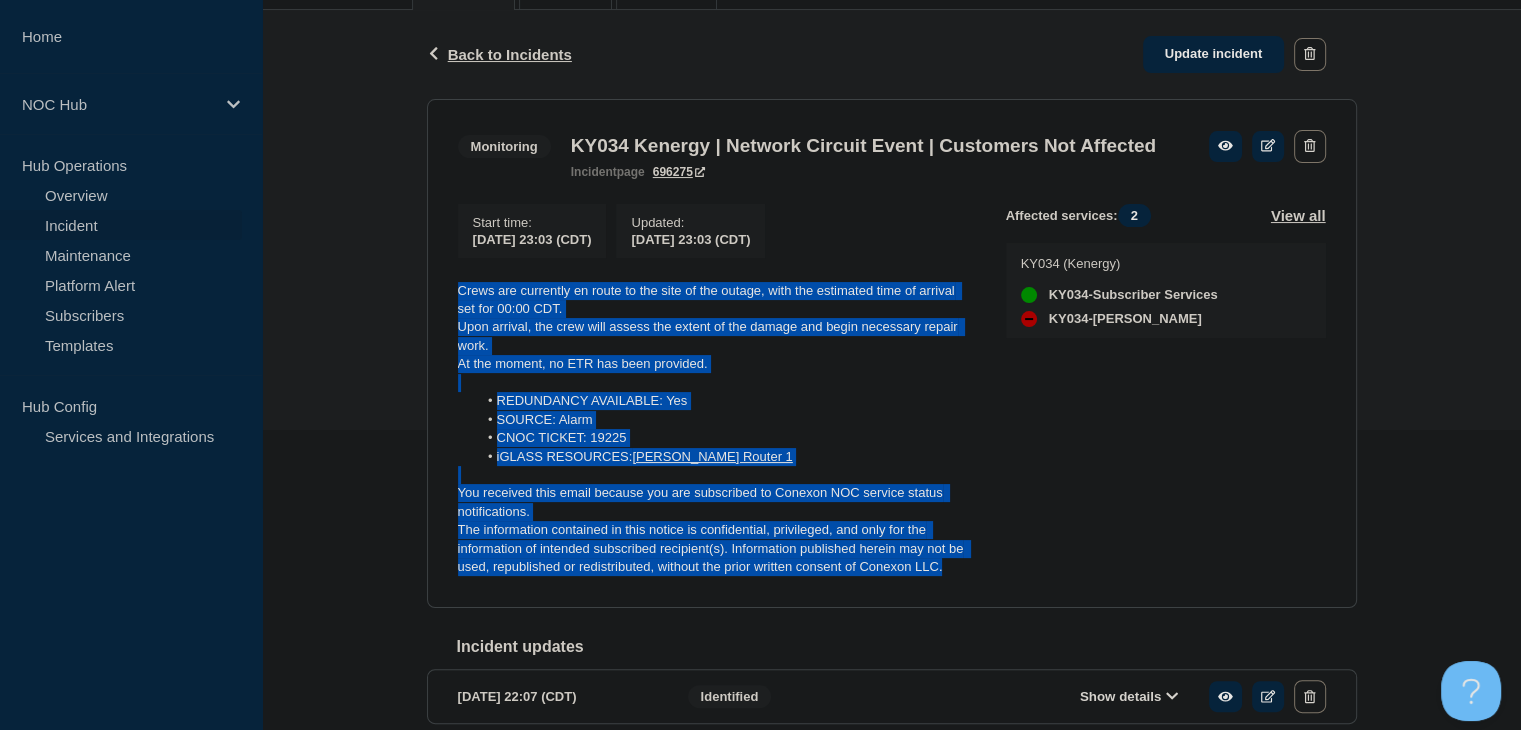 drag, startPoint x: 943, startPoint y: 604, endPoint x: 420, endPoint y: 323, distance: 593.7087 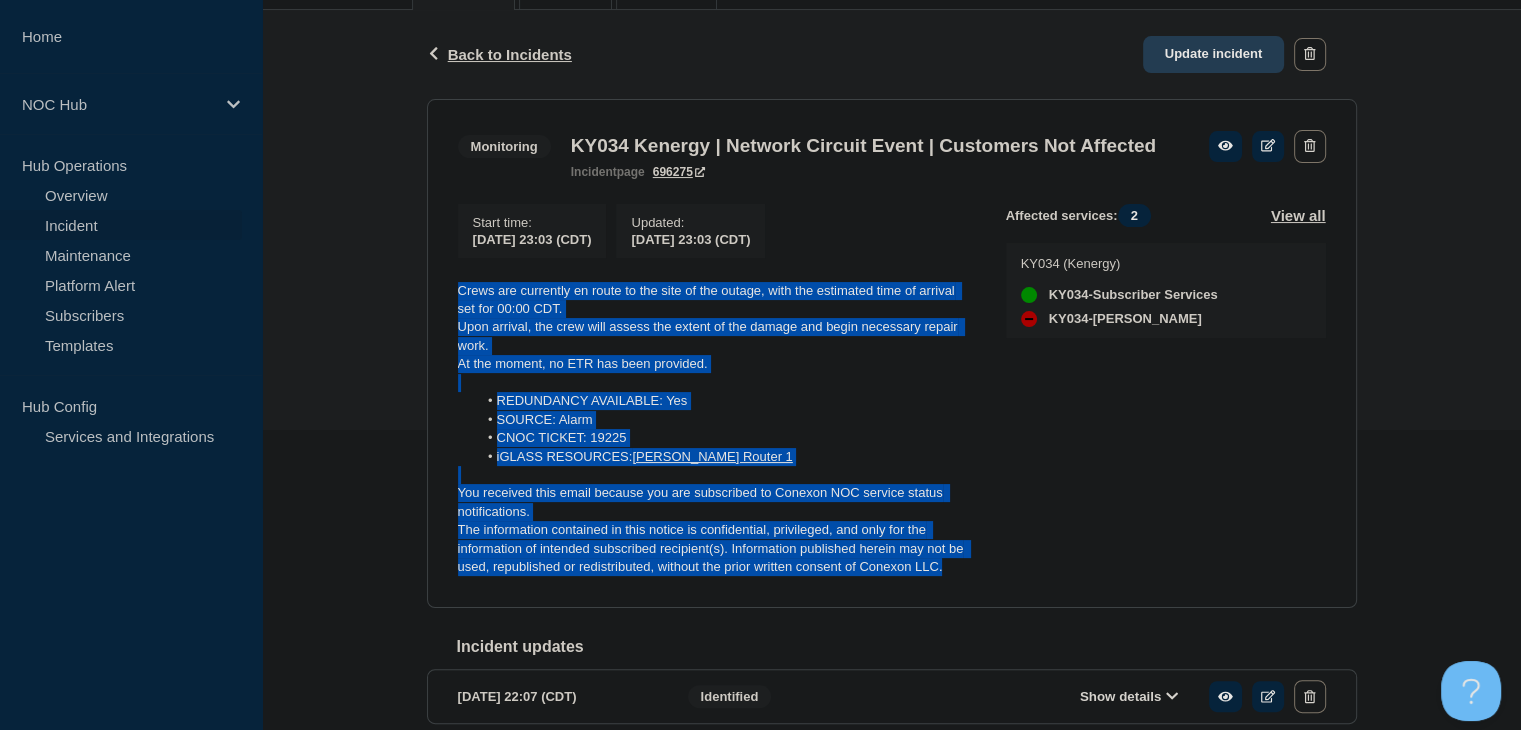 click on "Update incident" 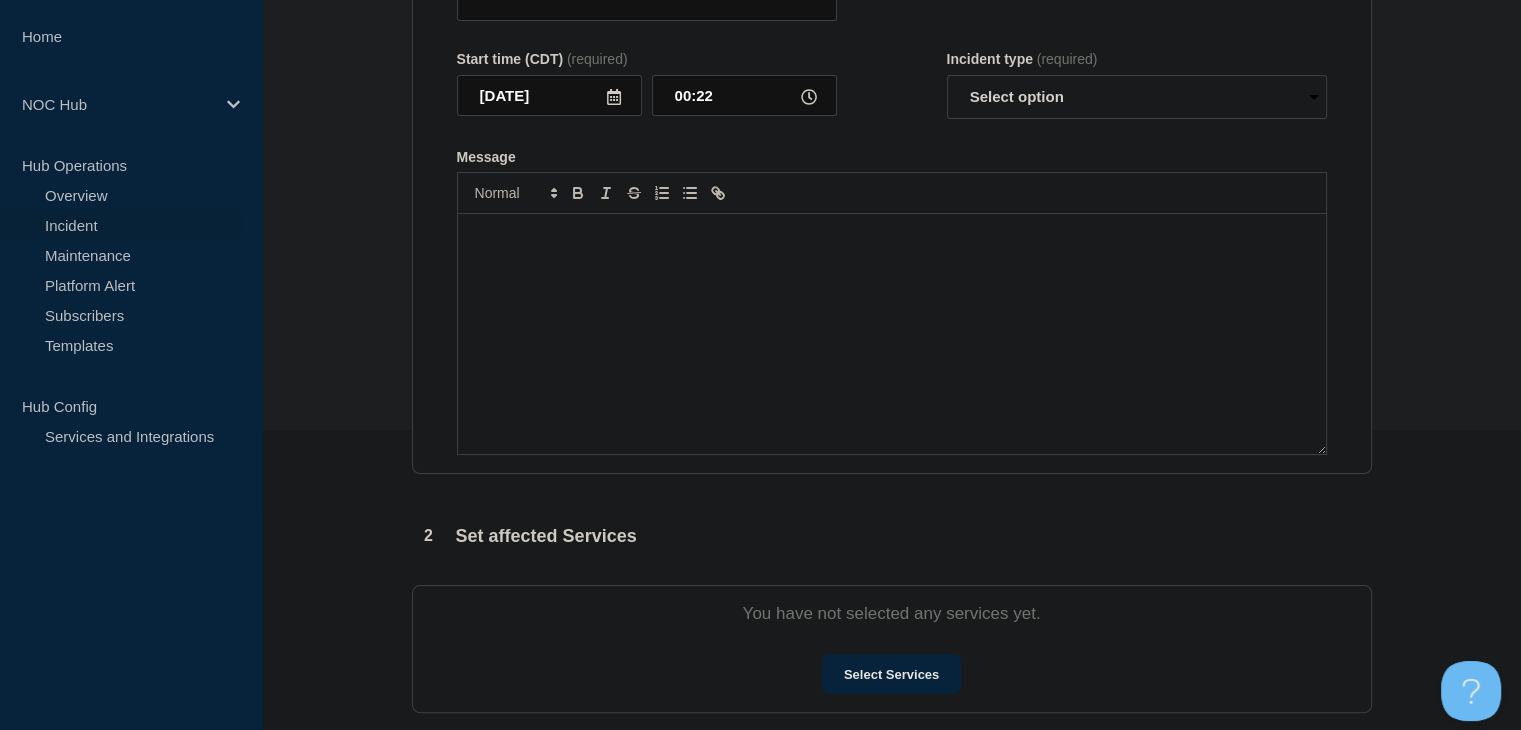 type on "KY034 Kenergy | Network Circuit Event | Customers Not Affected" 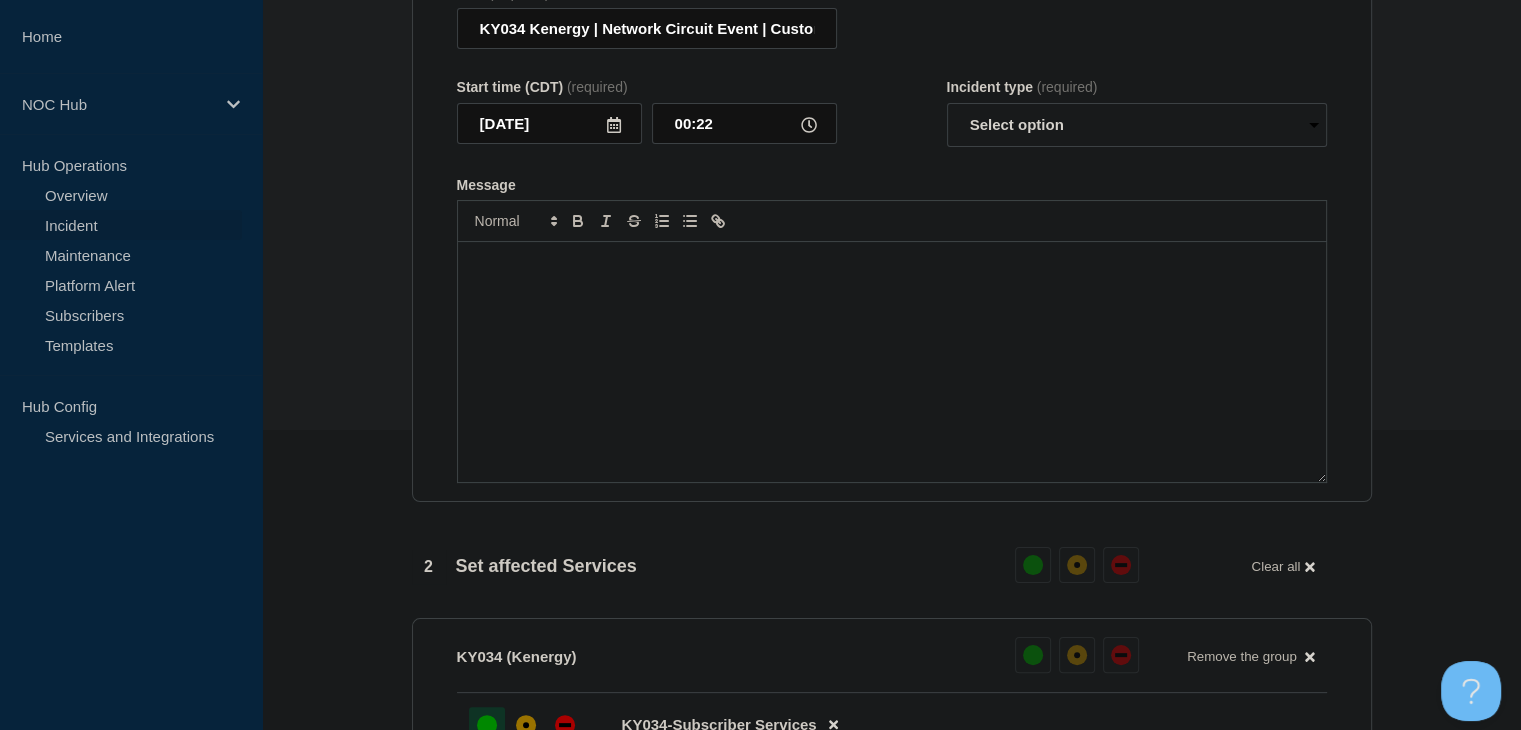 click at bounding box center [892, 362] 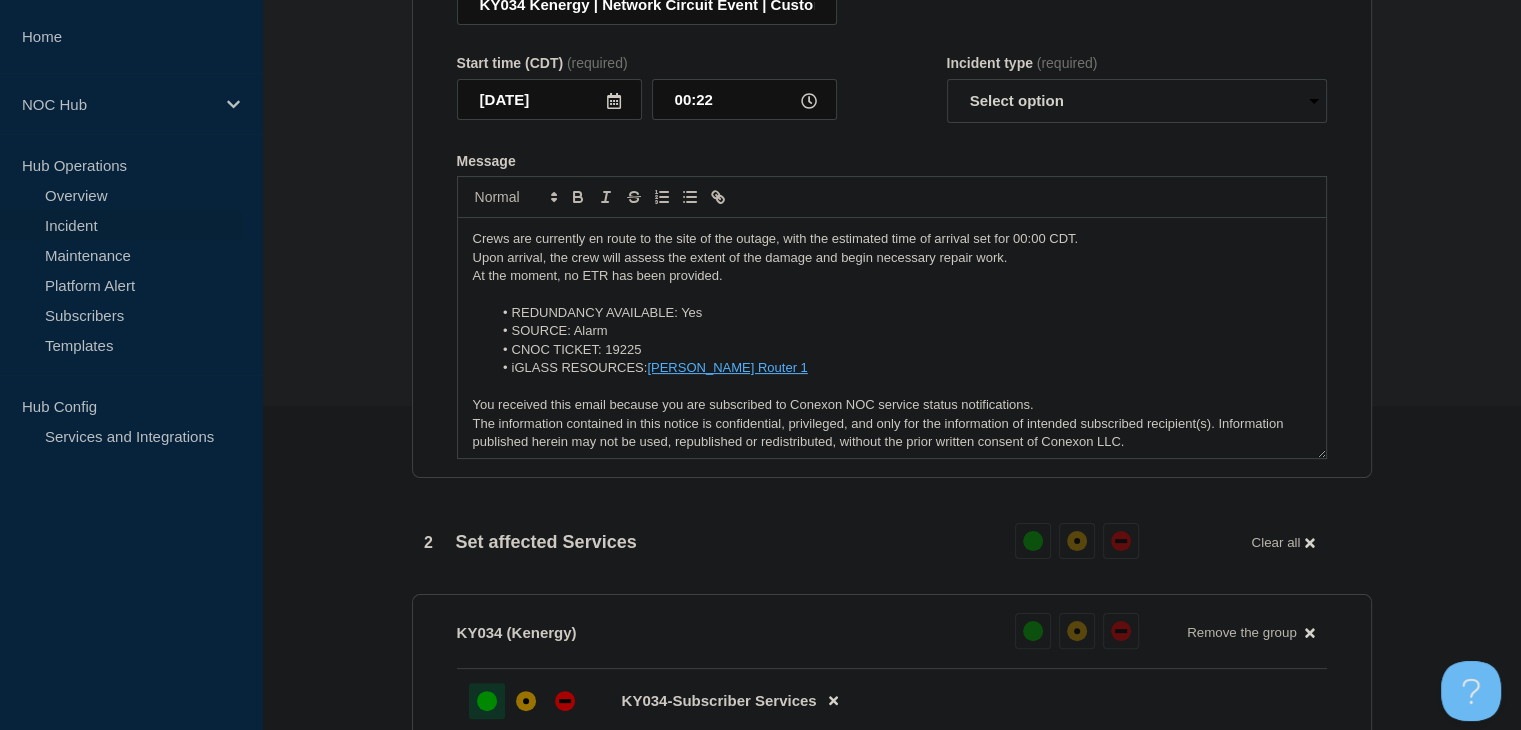scroll, scrollTop: 289, scrollLeft: 0, axis: vertical 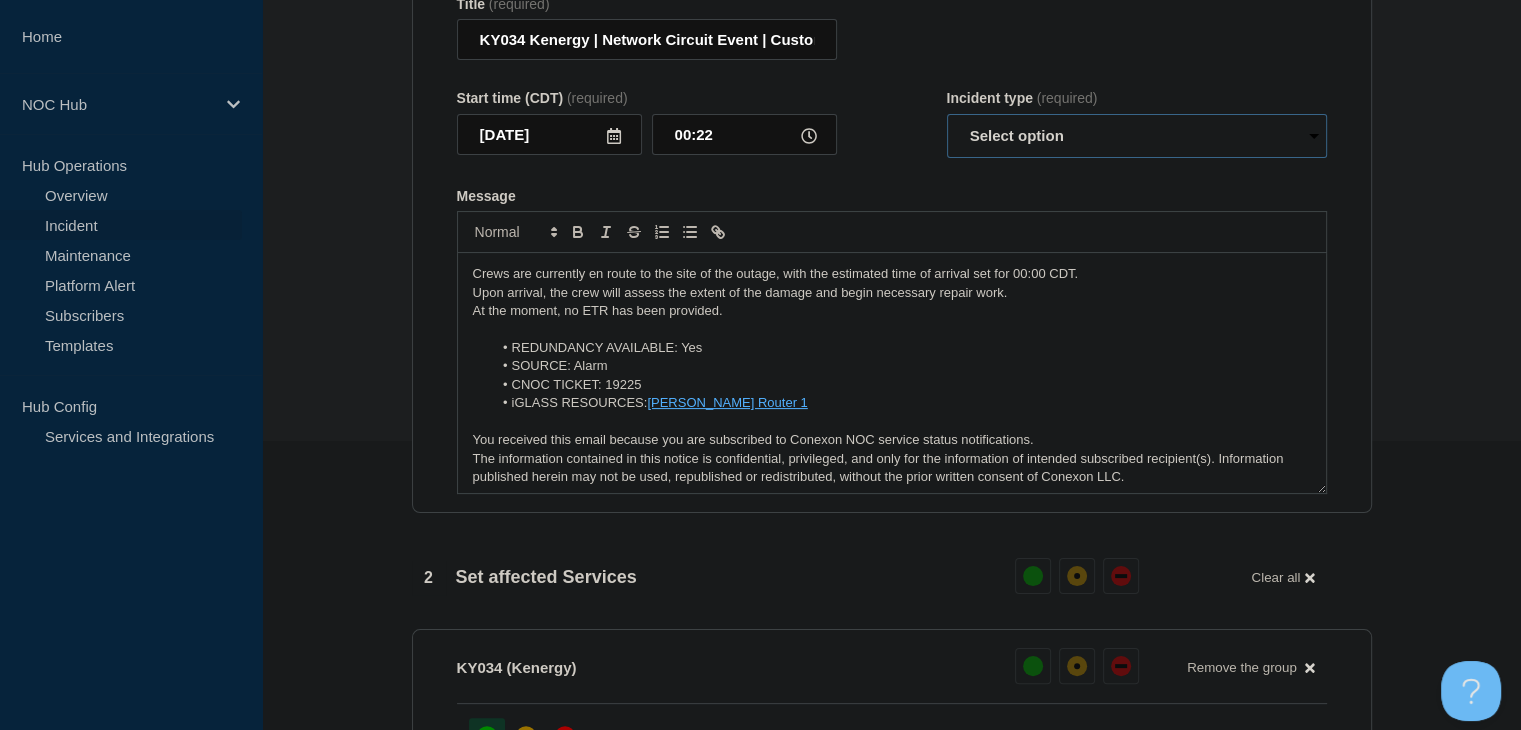 click on "Select option Investigating Identified Monitoring Resolved" at bounding box center (1137, 136) 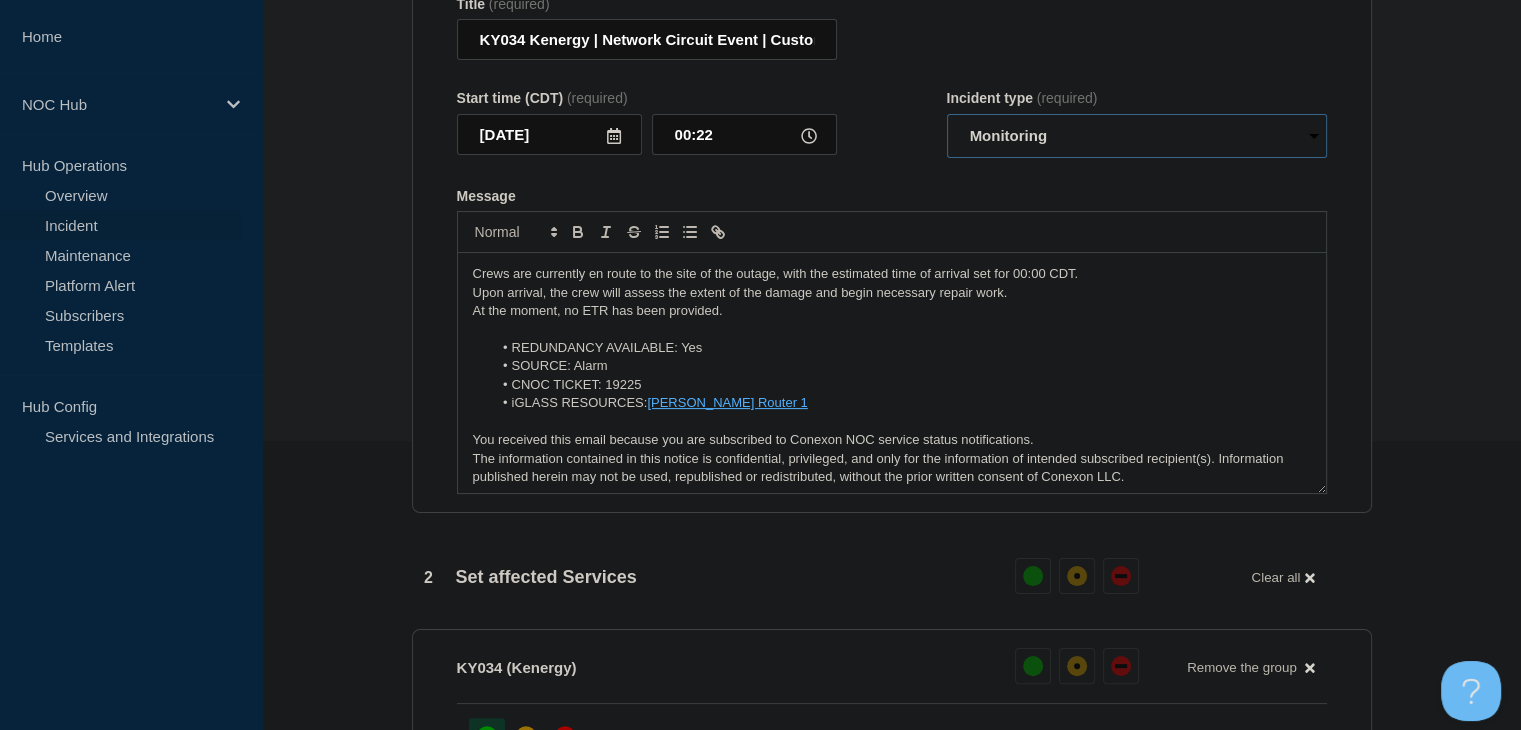click on "Select option Investigating Identified Monitoring Resolved" at bounding box center [1137, 136] 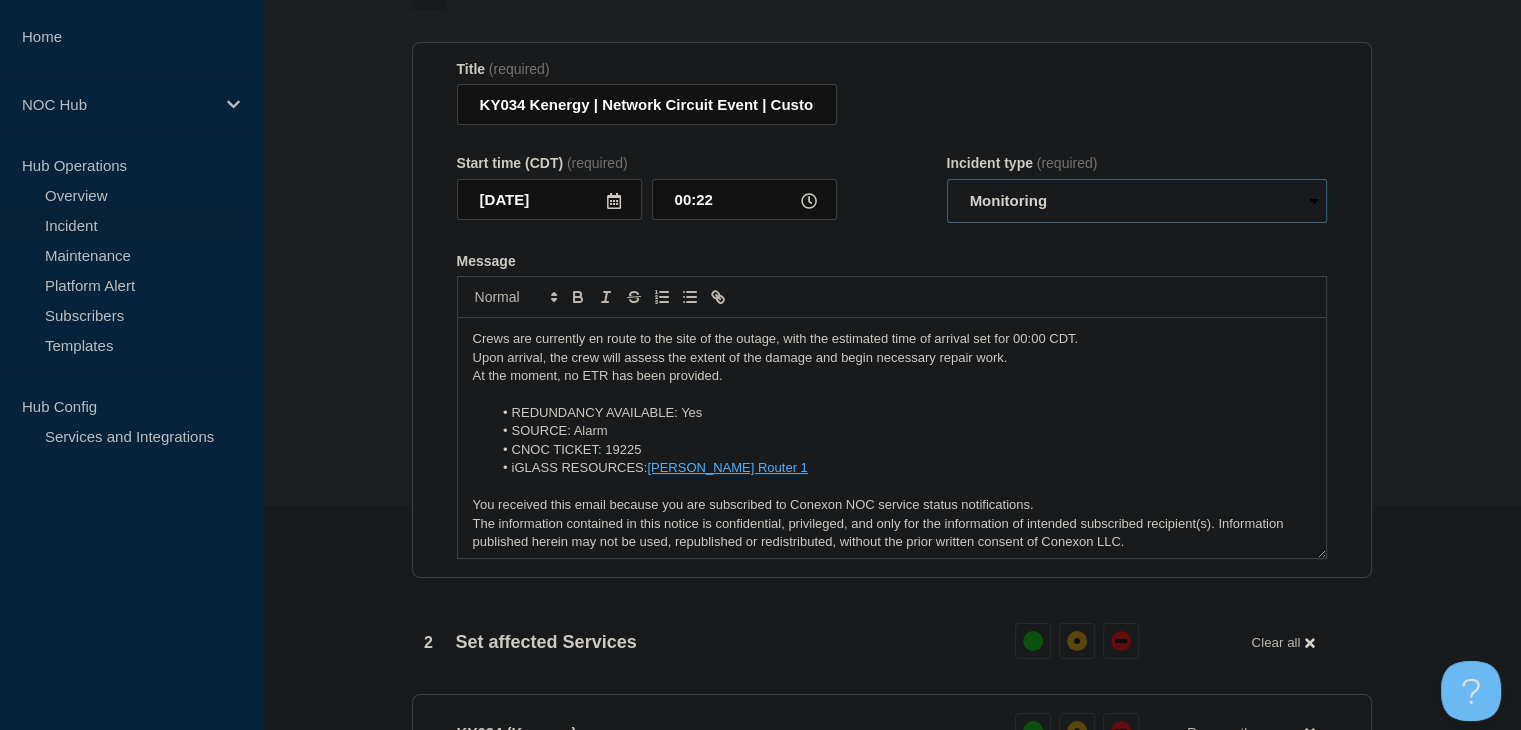 scroll, scrollTop: 189, scrollLeft: 0, axis: vertical 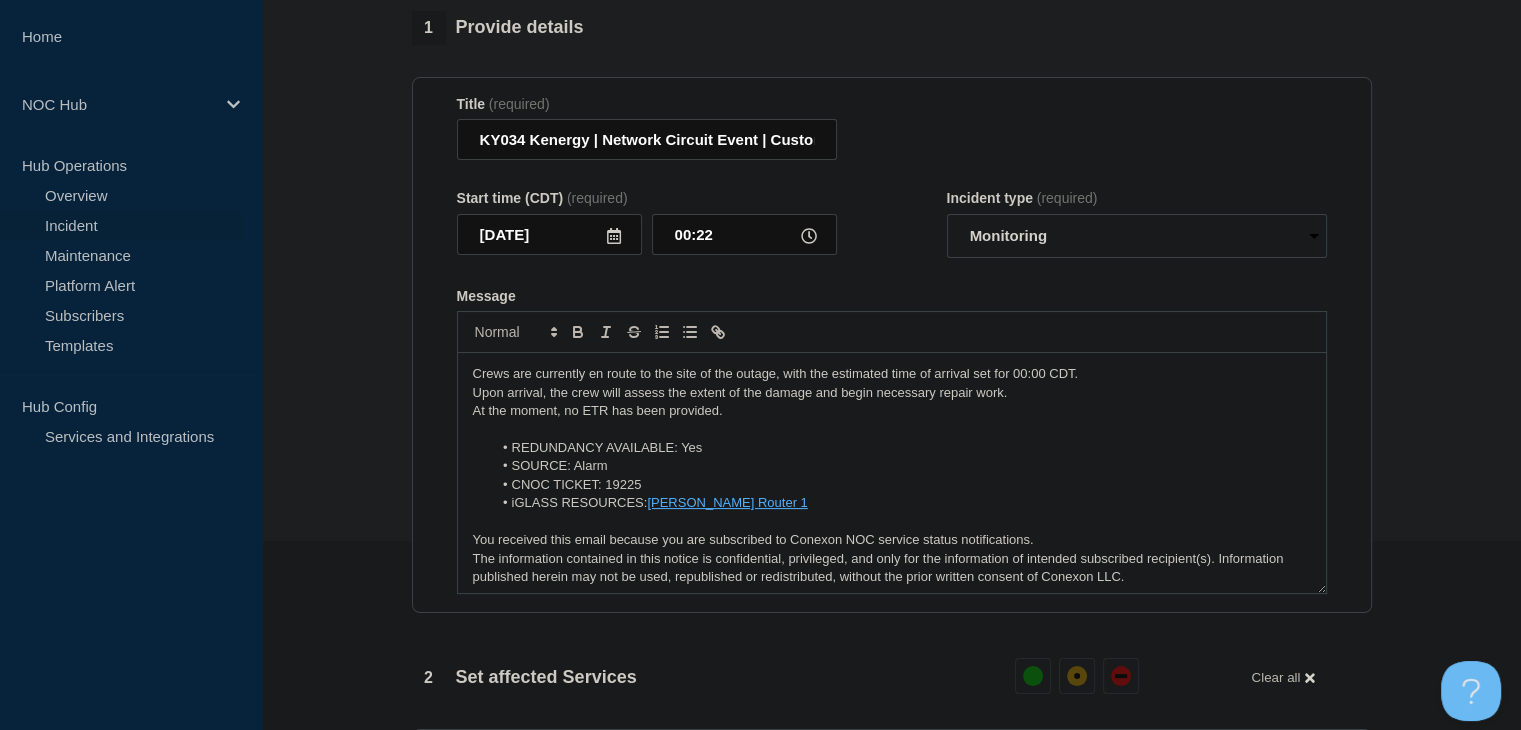 click on "Upon arrival, the crew will assess the extent of the damage and begin necessary repair work." at bounding box center (892, 393) 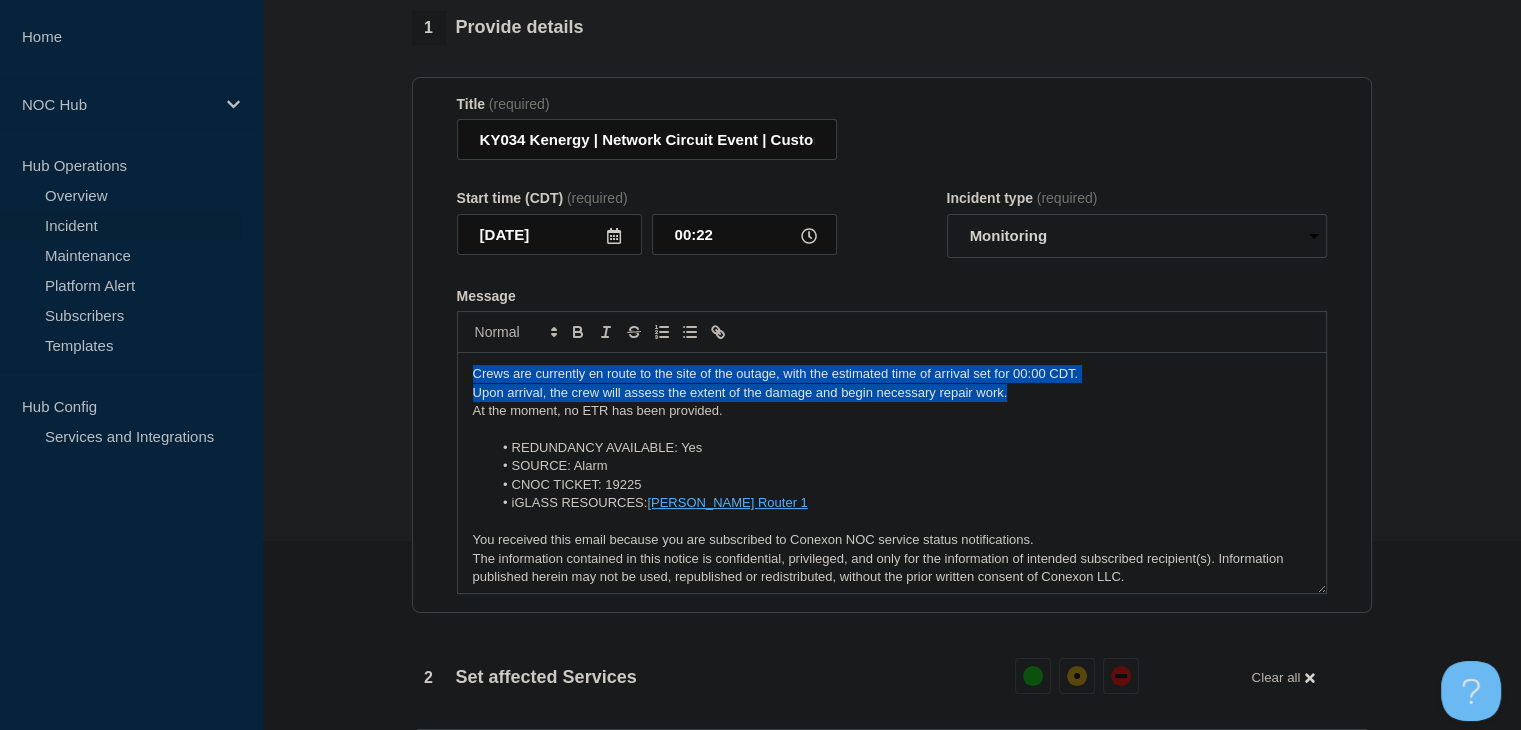 drag, startPoint x: 1013, startPoint y: 407, endPoint x: 462, endPoint y: 385, distance: 551.439 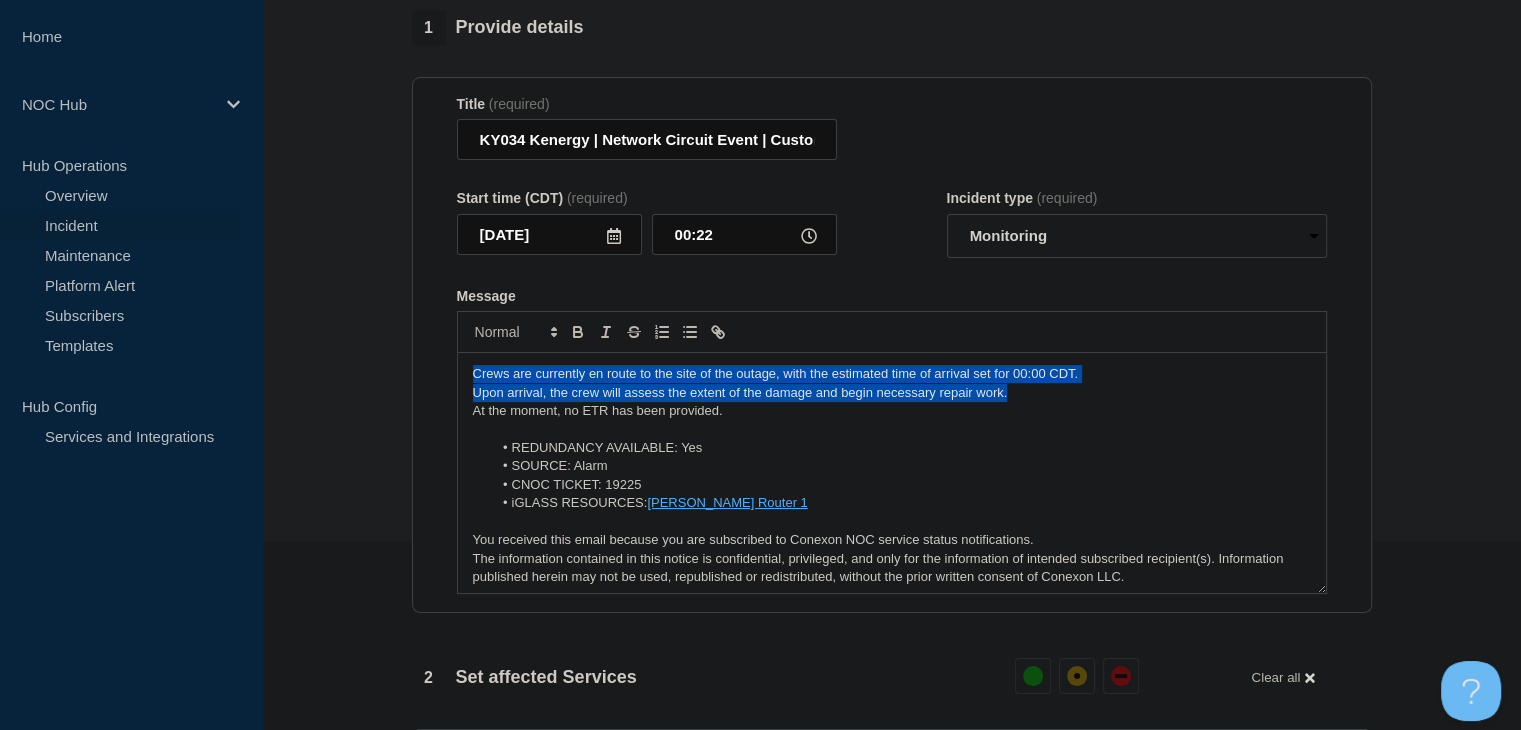 click on "Crews are currently en route to the site of the outage, with the estimated time of arrival set for 00:00 CDT. Upon arrival, the crew will assess the extent of the damage and begin necessary repair work. At the moment, no ETR has been provided. REDUNDANCY AVAILABLE: Yes SOURCE: Alarm CNOC TICKET: 19225 iGLASS RESOURCES:  Guffie Router 1 You received this email because you are subscribed to Conexon NOC service status notifications. The information contained in this notice is confidential, privileged, and only for the information of intended subscribed recipient(s). Information published herein may not be used, republished or redistributed, without the prior written consent of Conexon LLC." at bounding box center (892, 473) 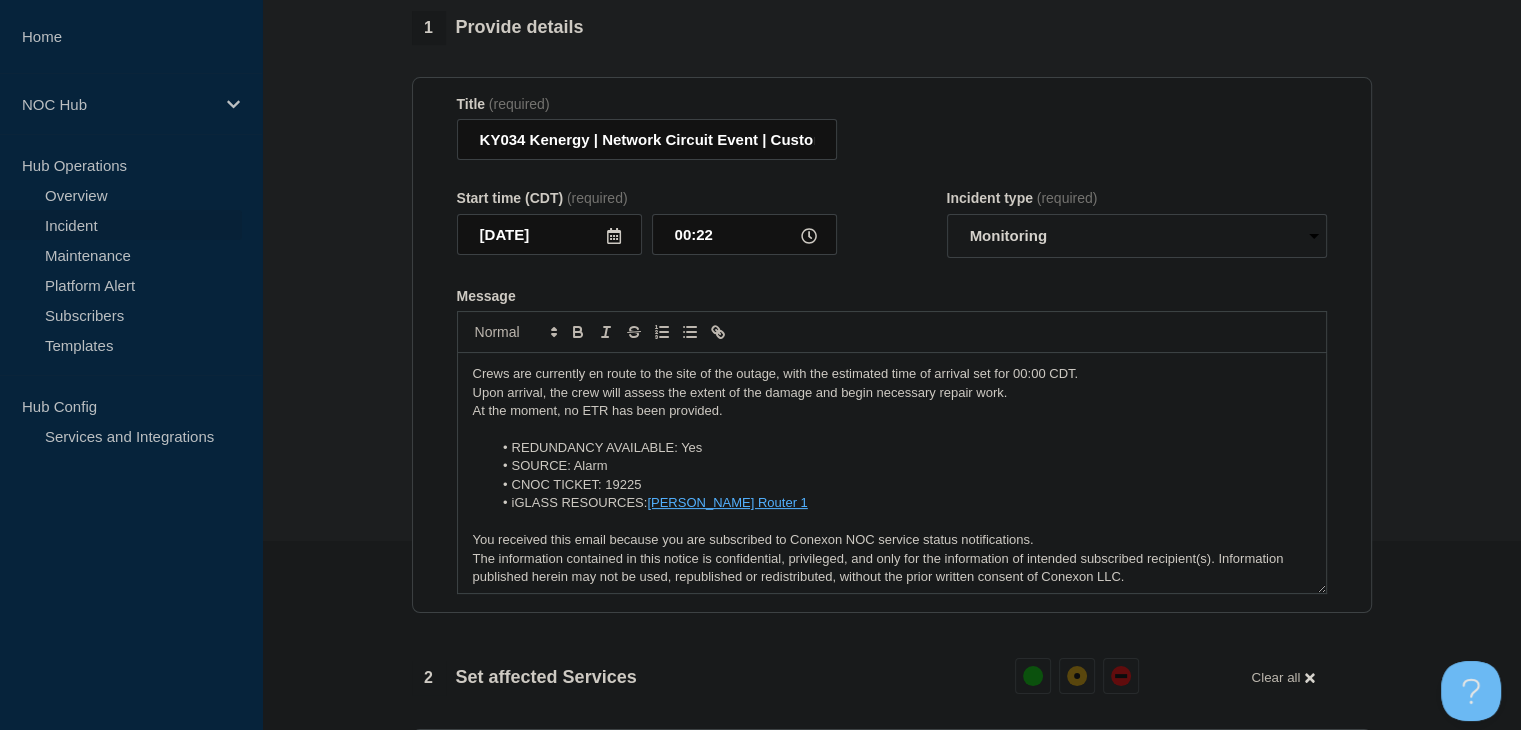 type 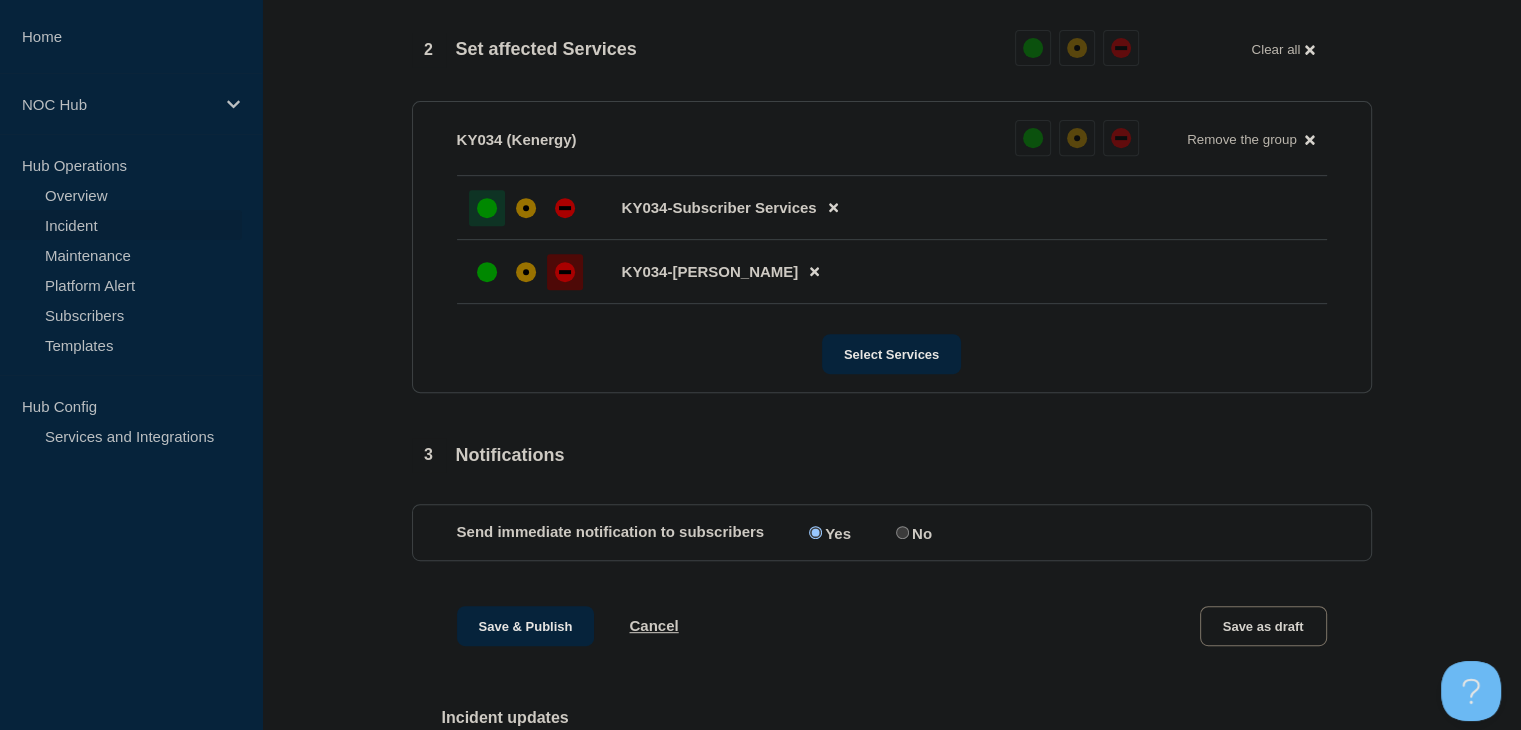 scroll, scrollTop: 989, scrollLeft: 0, axis: vertical 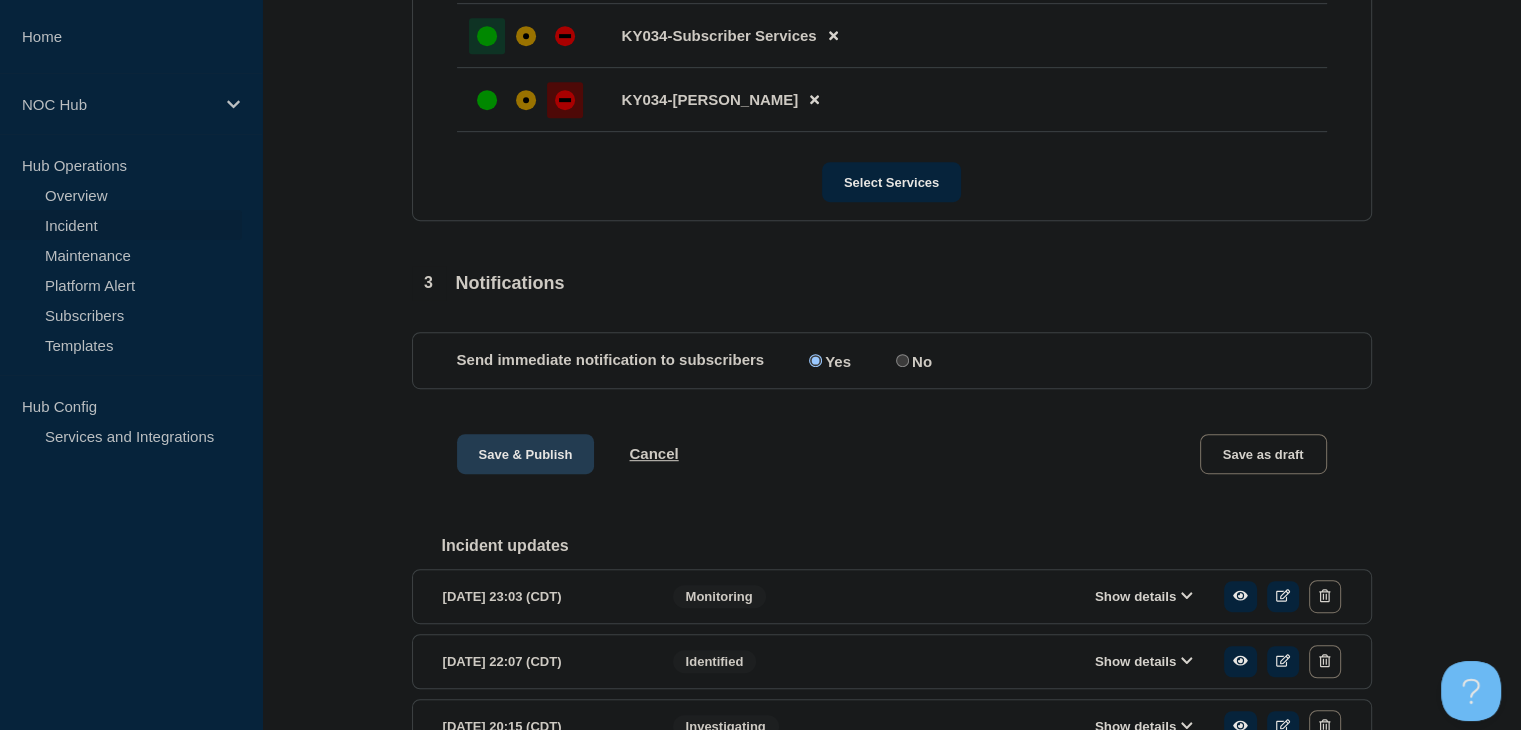 click on "Save & Publish" at bounding box center [526, 454] 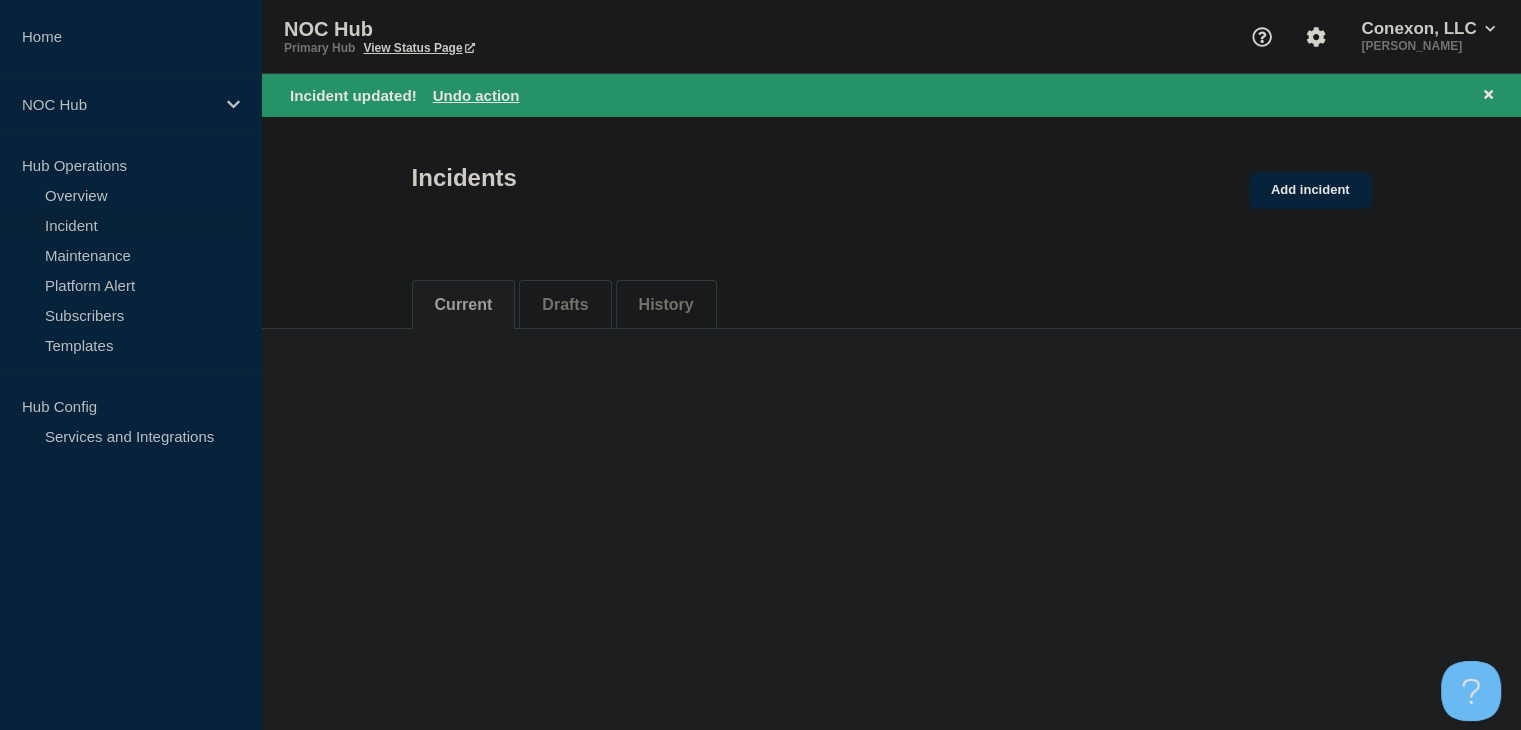 scroll, scrollTop: 0, scrollLeft: 0, axis: both 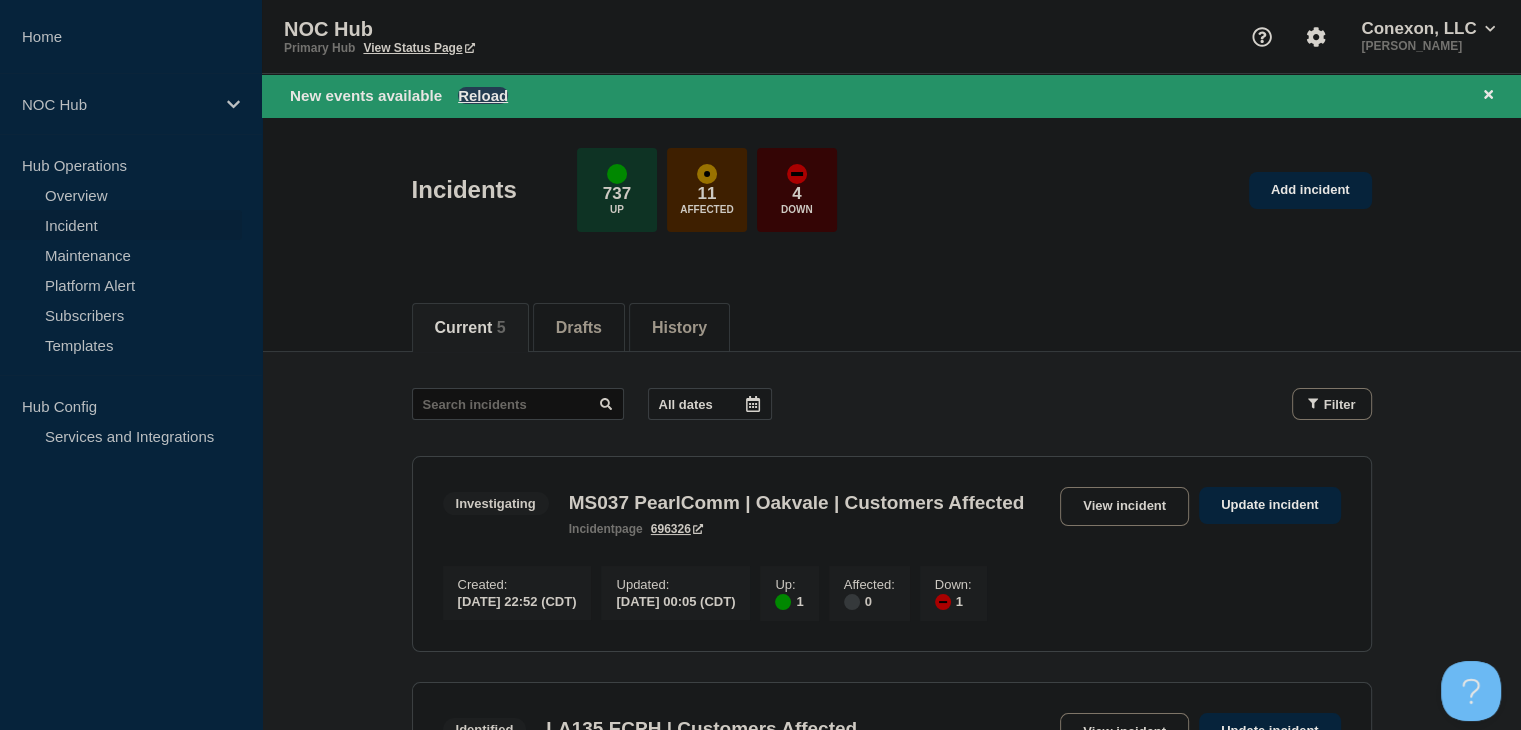 click on "Reload" at bounding box center (483, 95) 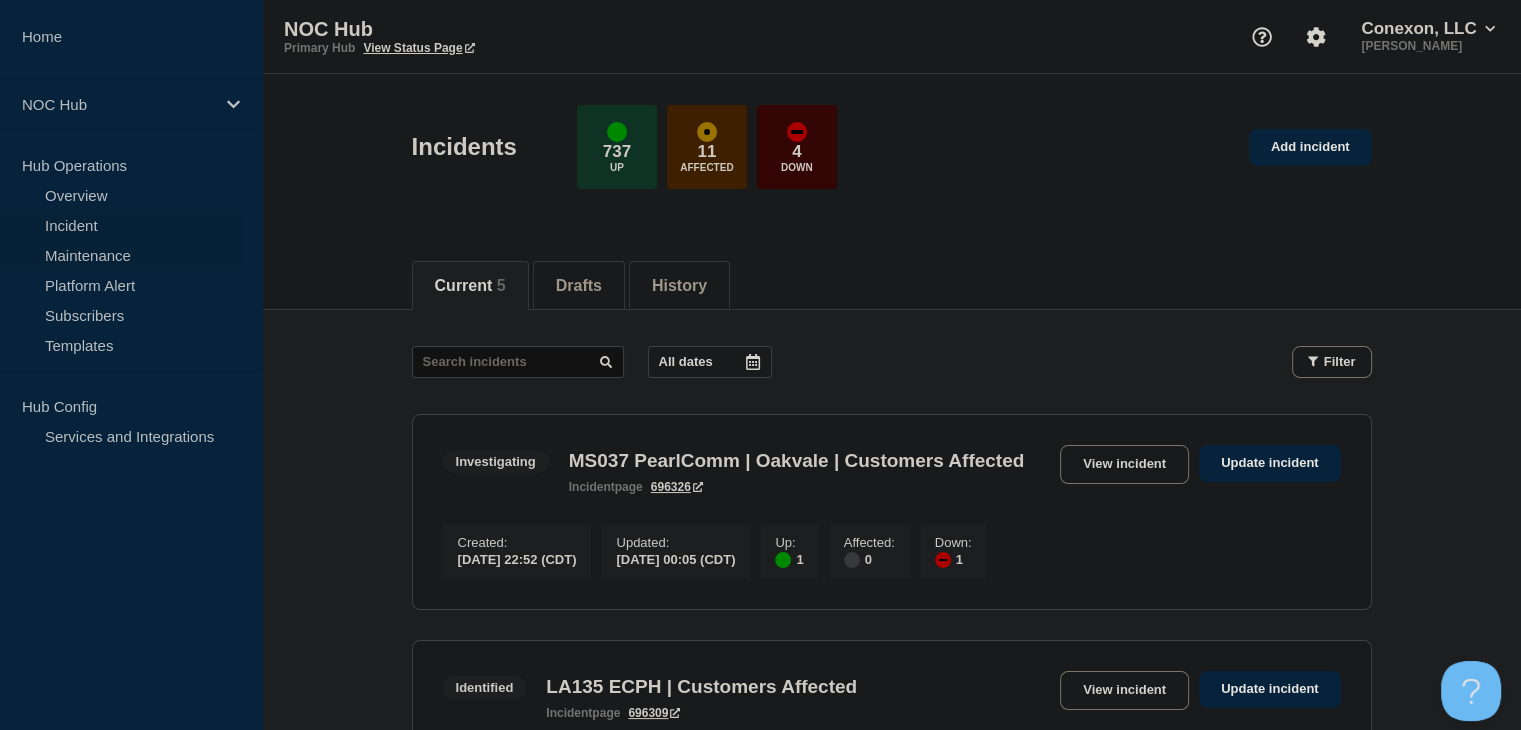 click on "Maintenance" at bounding box center [121, 255] 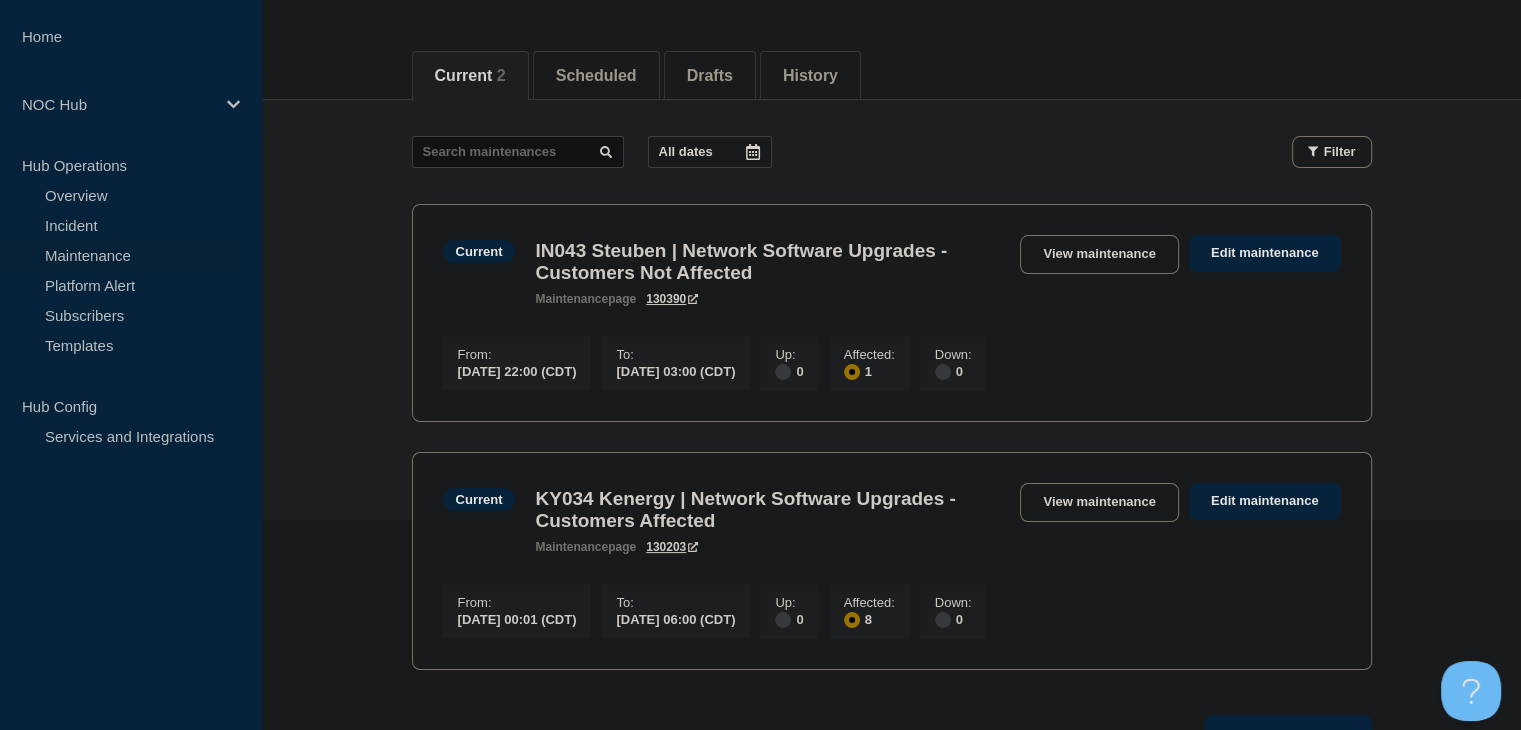 scroll, scrollTop: 0, scrollLeft: 0, axis: both 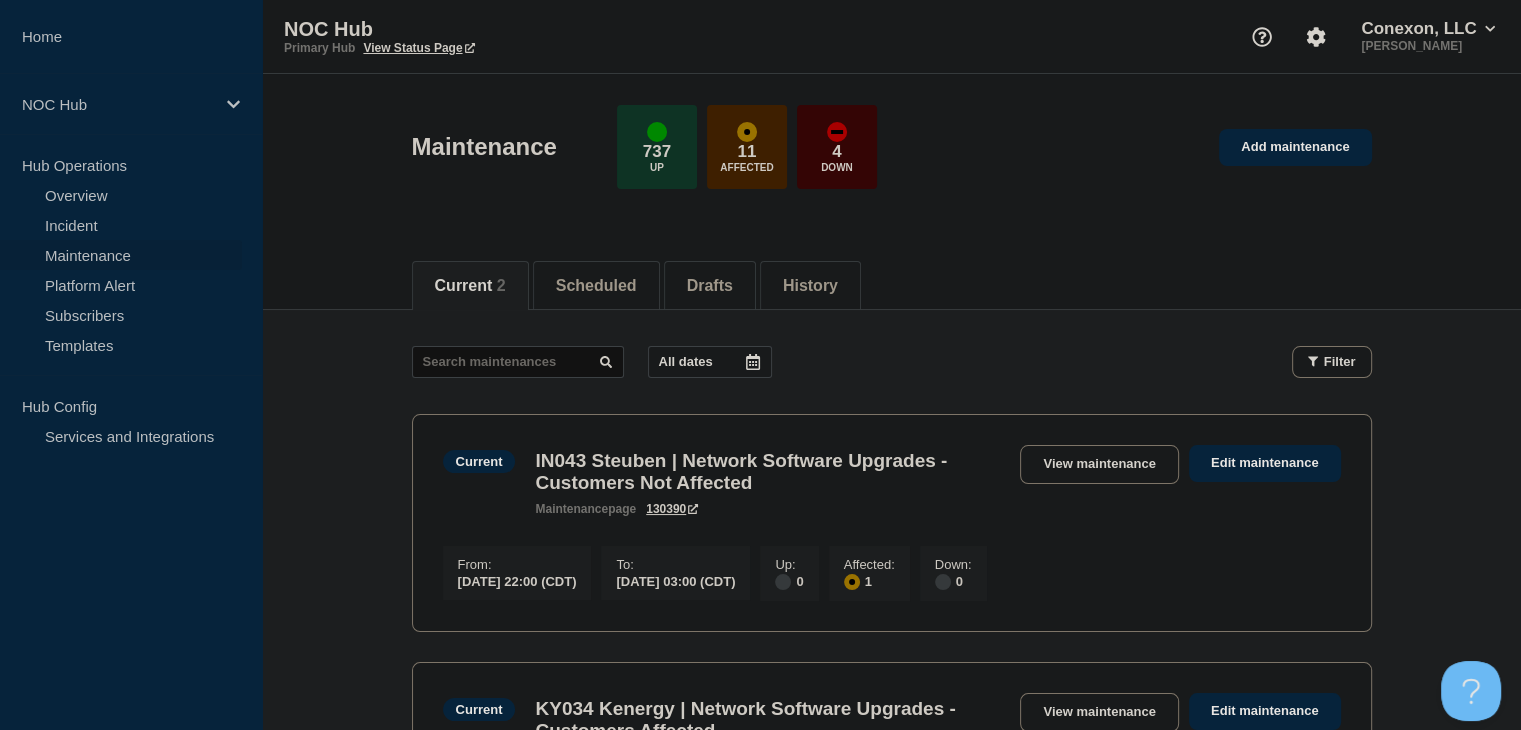 click on "Maintenance" at bounding box center [121, 255] 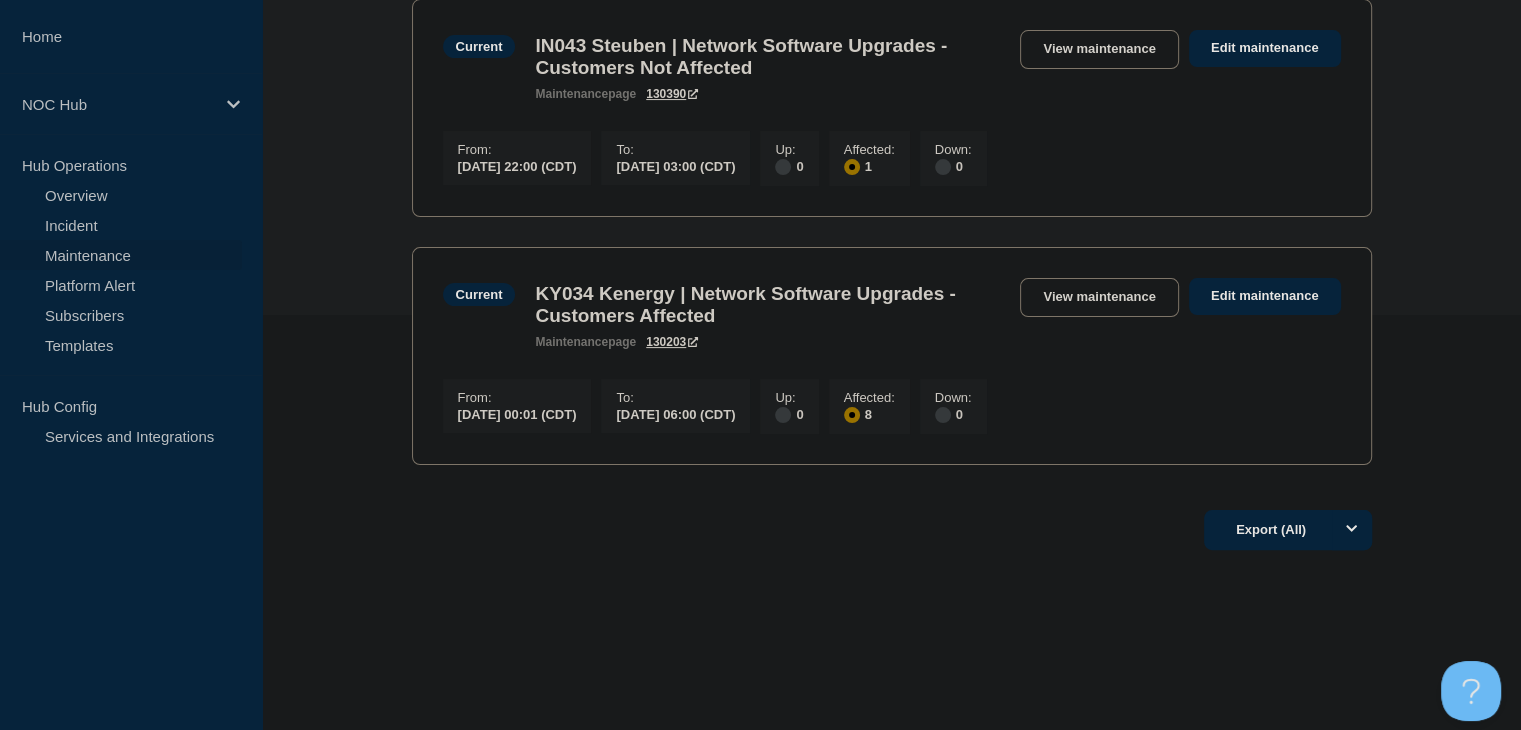 scroll, scrollTop: 437, scrollLeft: 0, axis: vertical 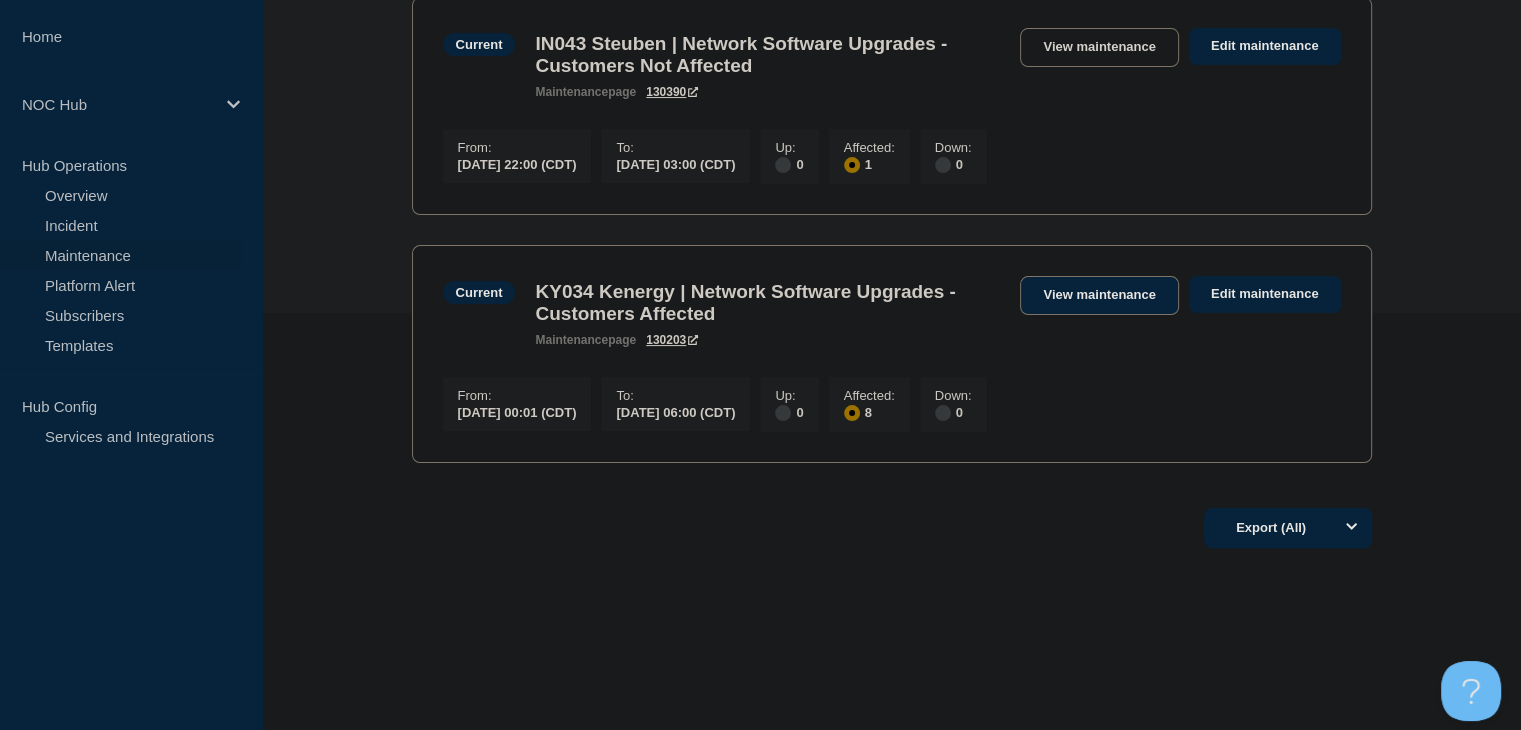 click on "View maintenance" at bounding box center [1099, 295] 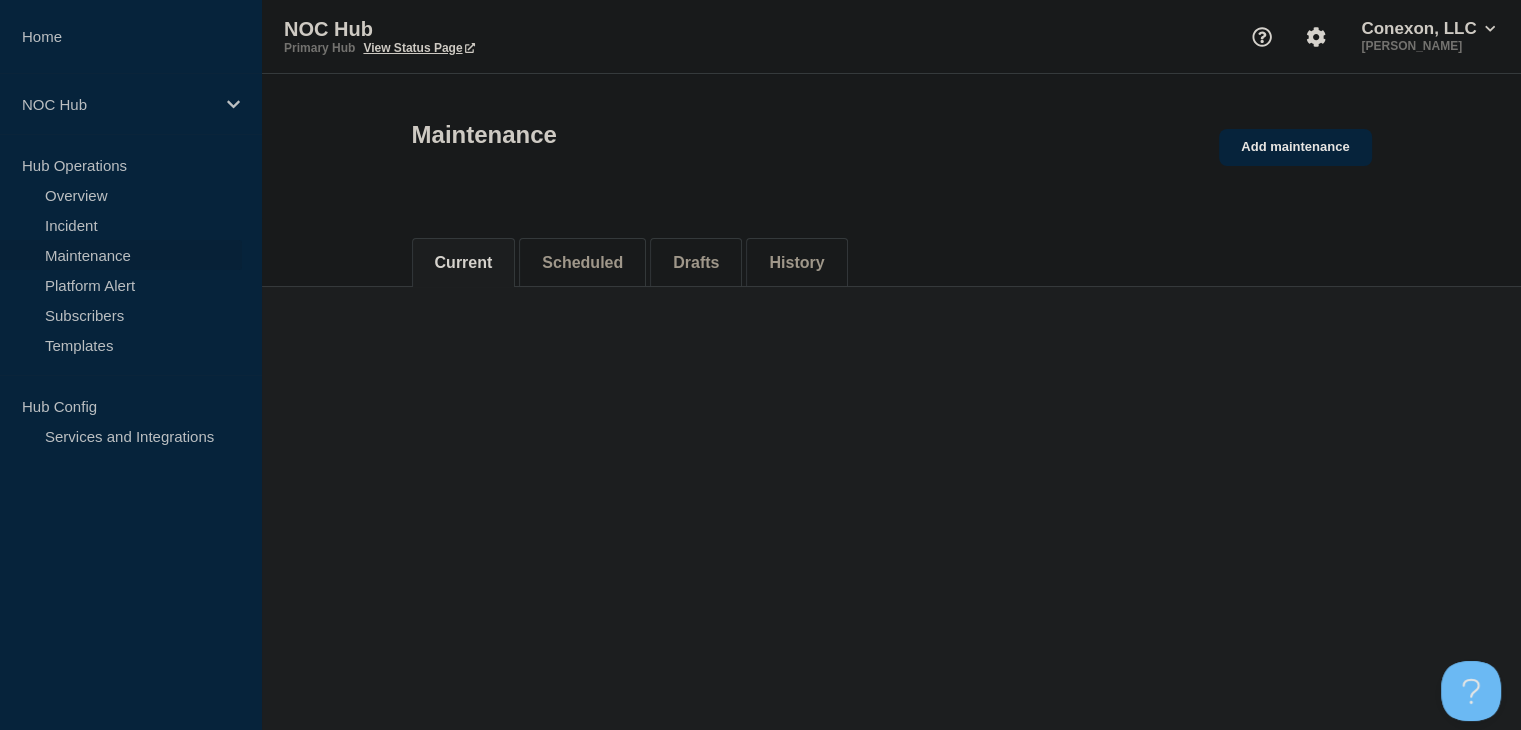 scroll, scrollTop: 0, scrollLeft: 0, axis: both 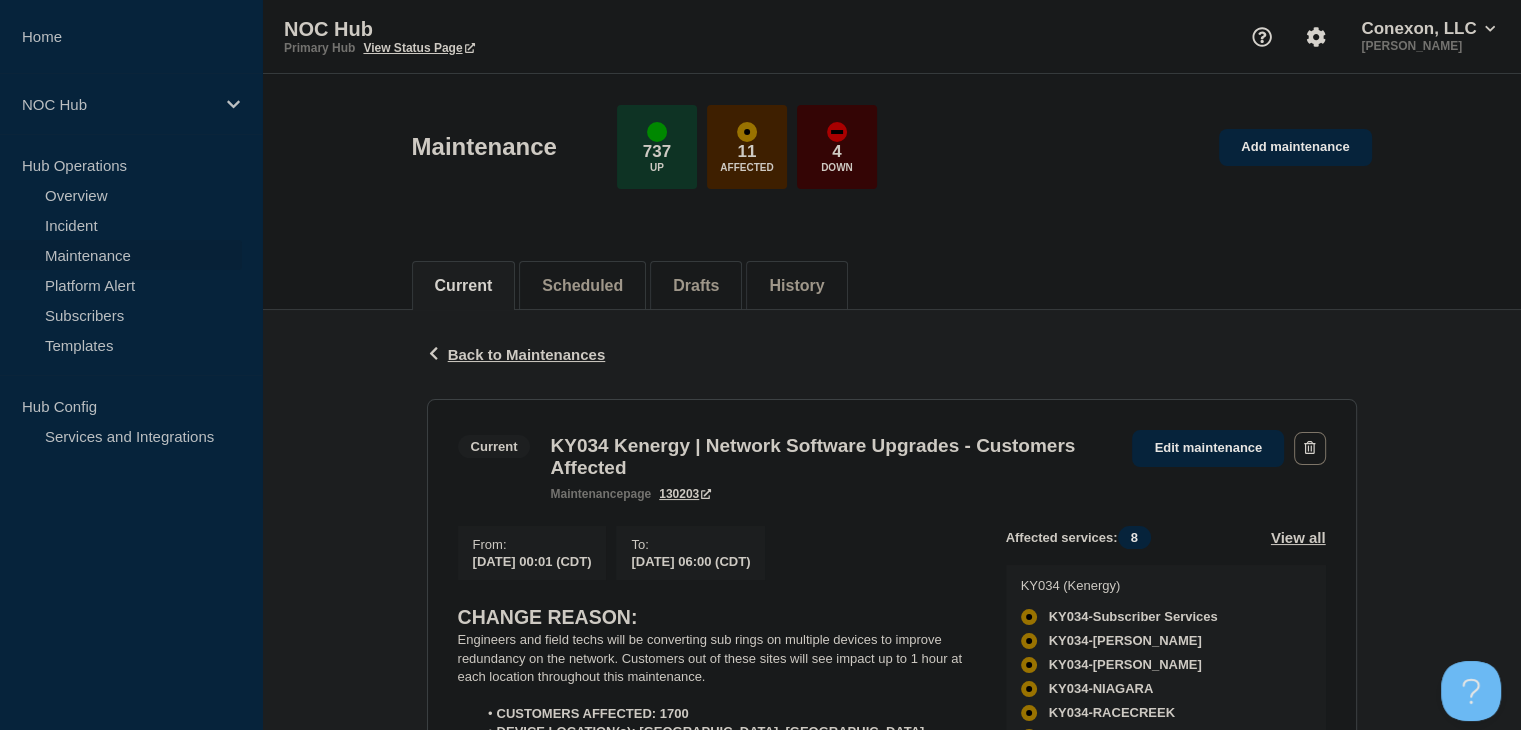 click on "Maintenance" at bounding box center (121, 255) 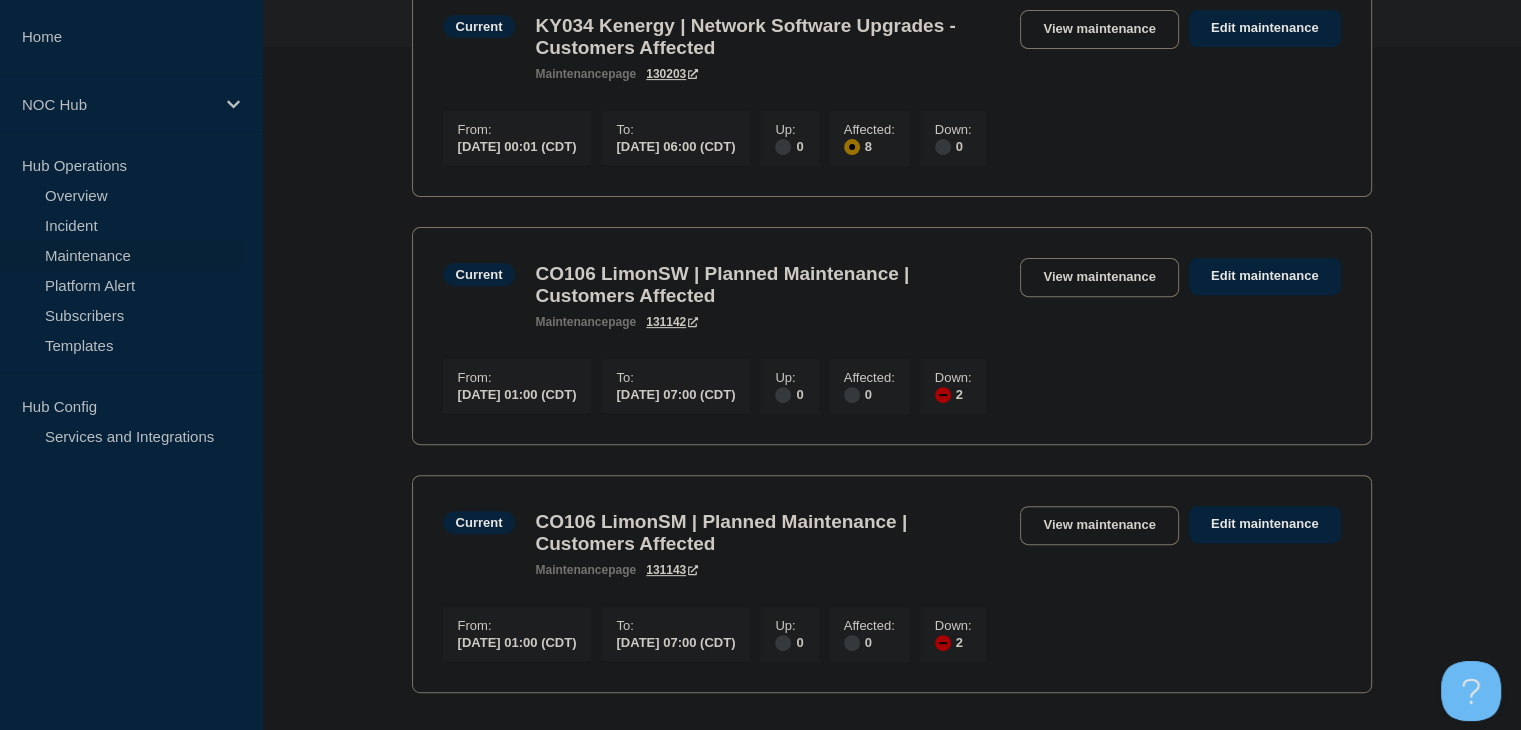 scroll, scrollTop: 700, scrollLeft: 0, axis: vertical 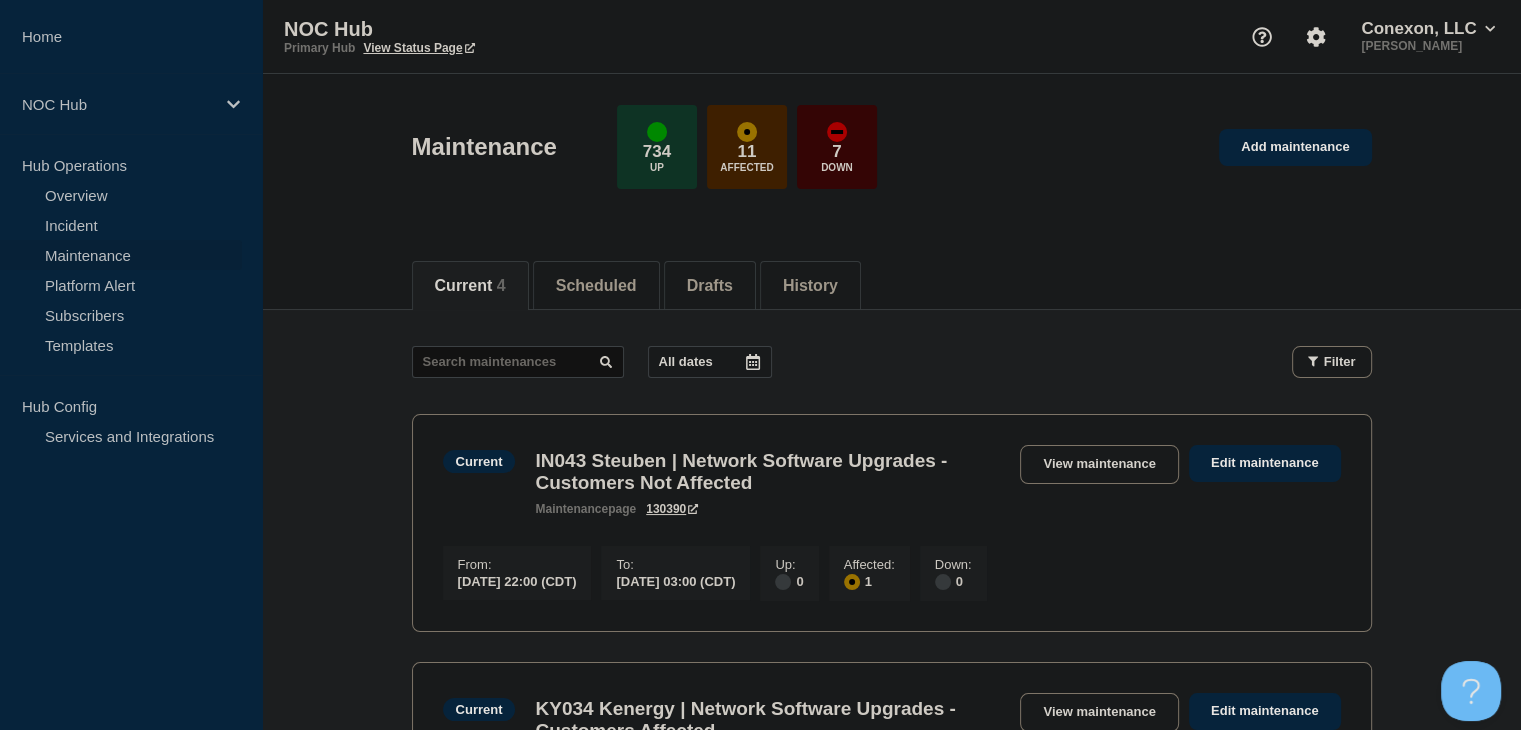 click on "Maintenance" at bounding box center [121, 255] 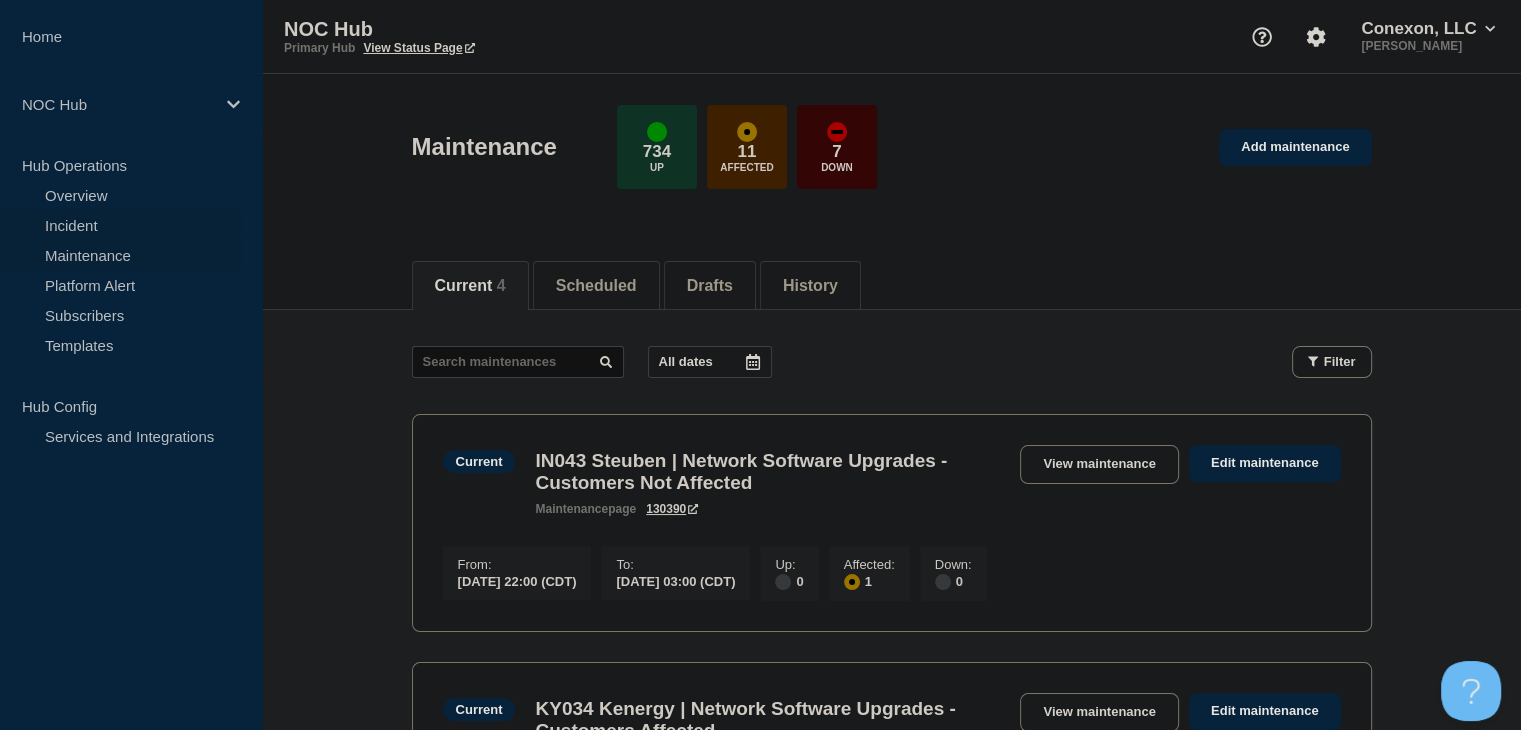 click on "Incident" at bounding box center [121, 225] 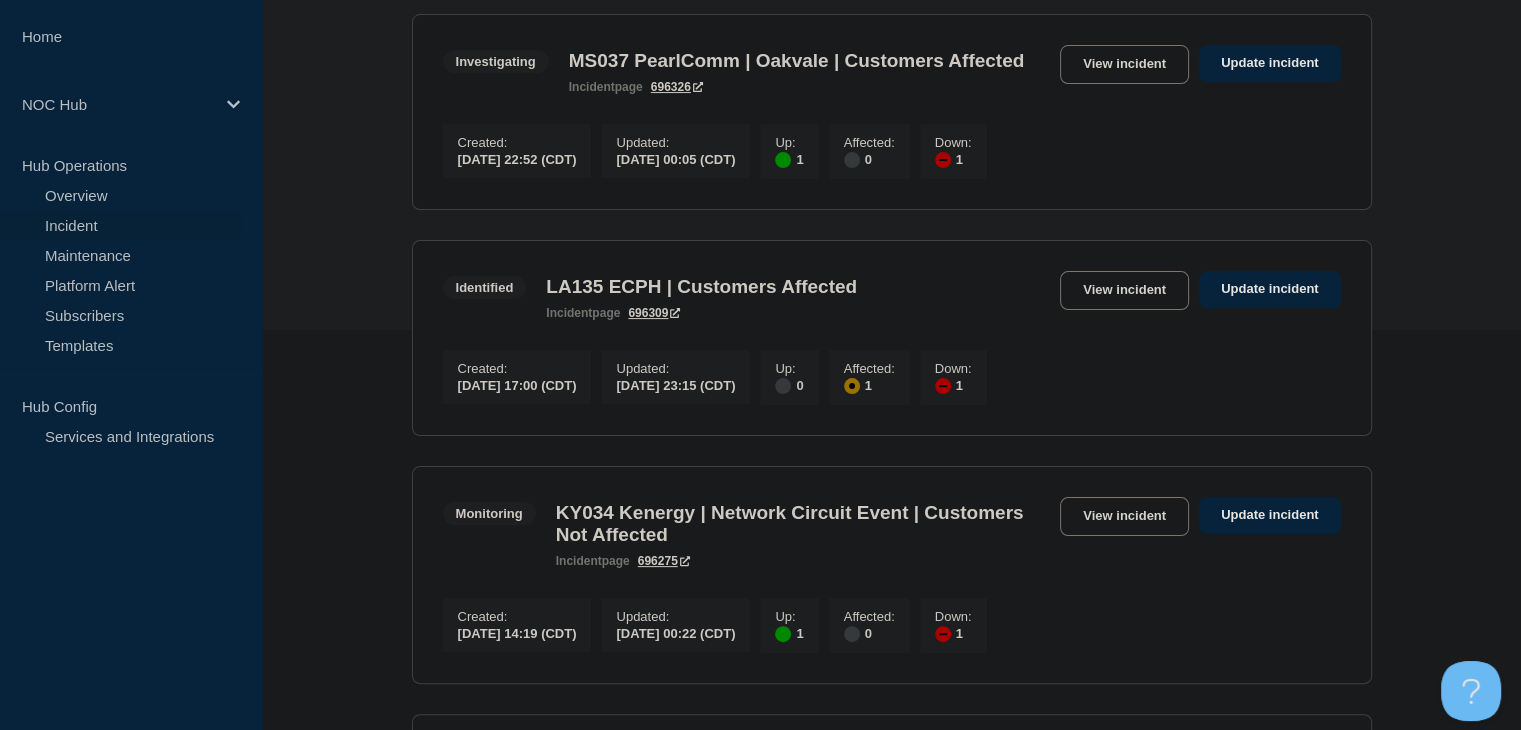 scroll, scrollTop: 200, scrollLeft: 0, axis: vertical 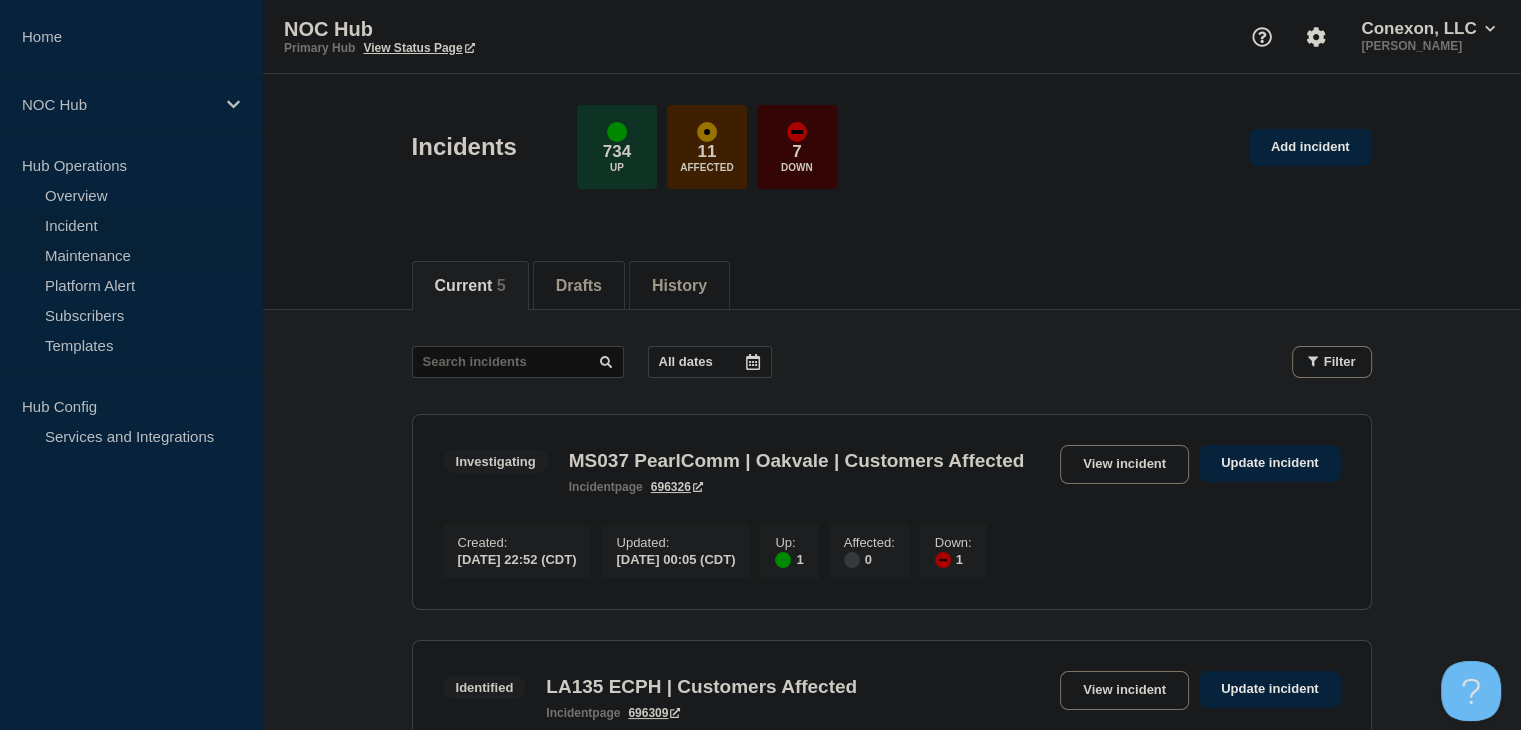 click on "Maintenance" at bounding box center (121, 255) 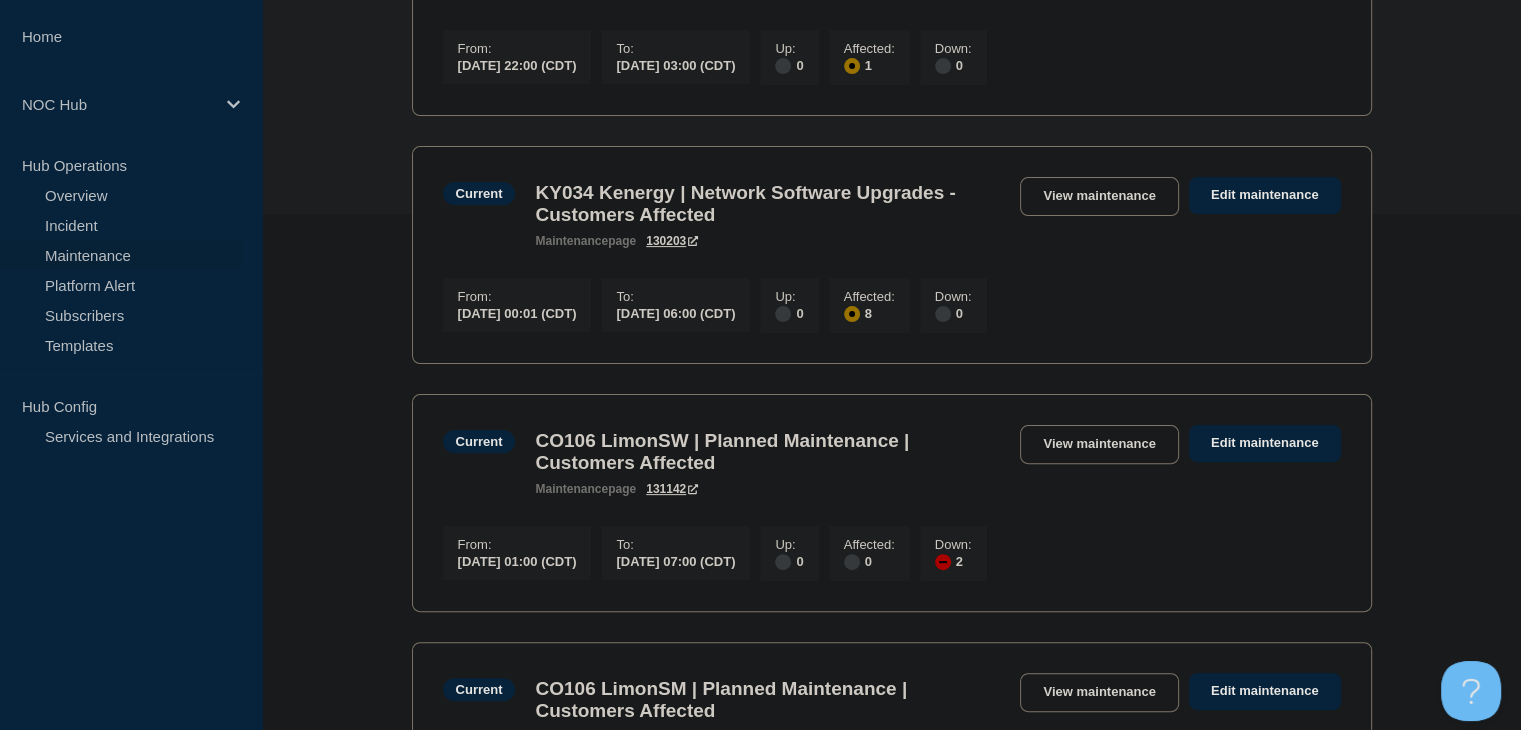 scroll, scrollTop: 600, scrollLeft: 0, axis: vertical 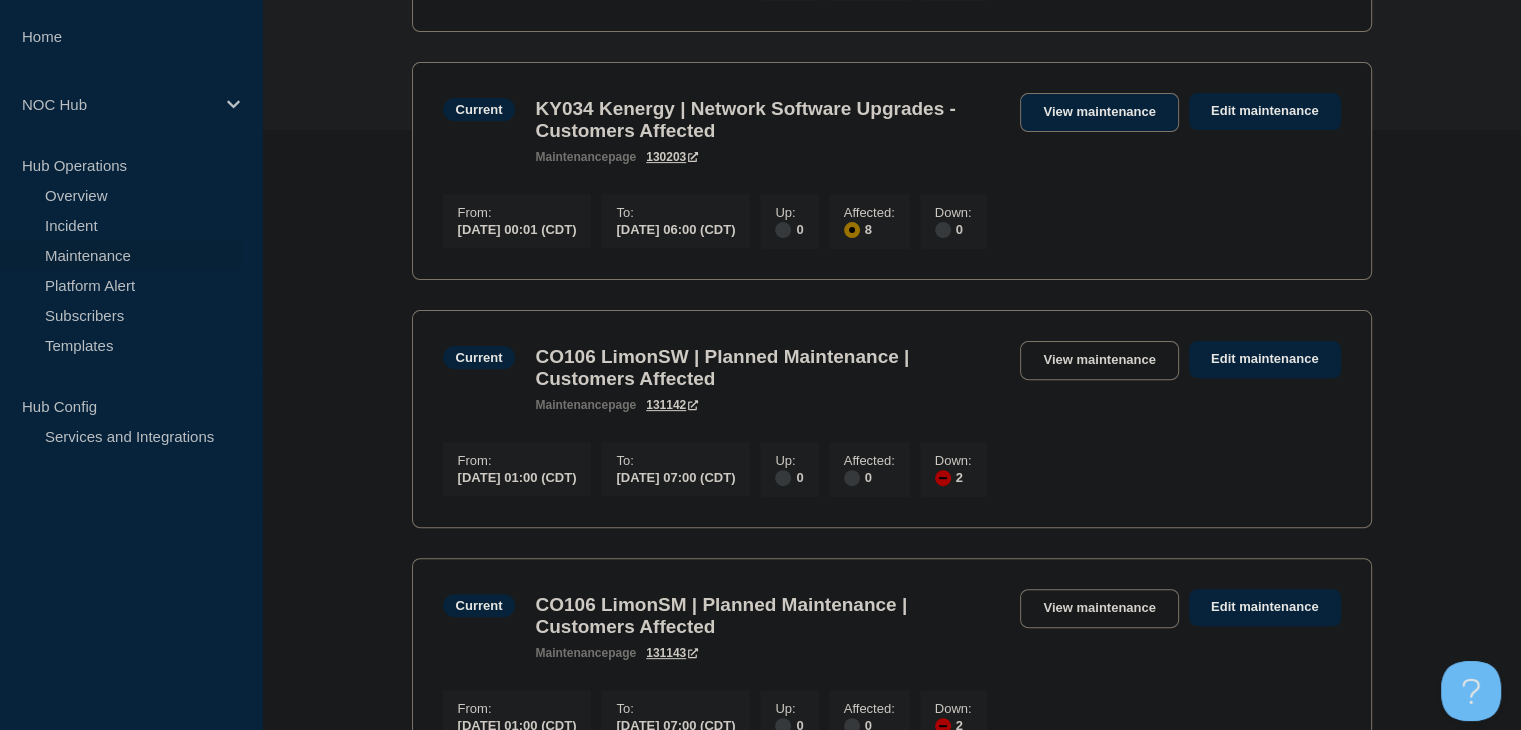 click on "View maintenance" at bounding box center [1099, 112] 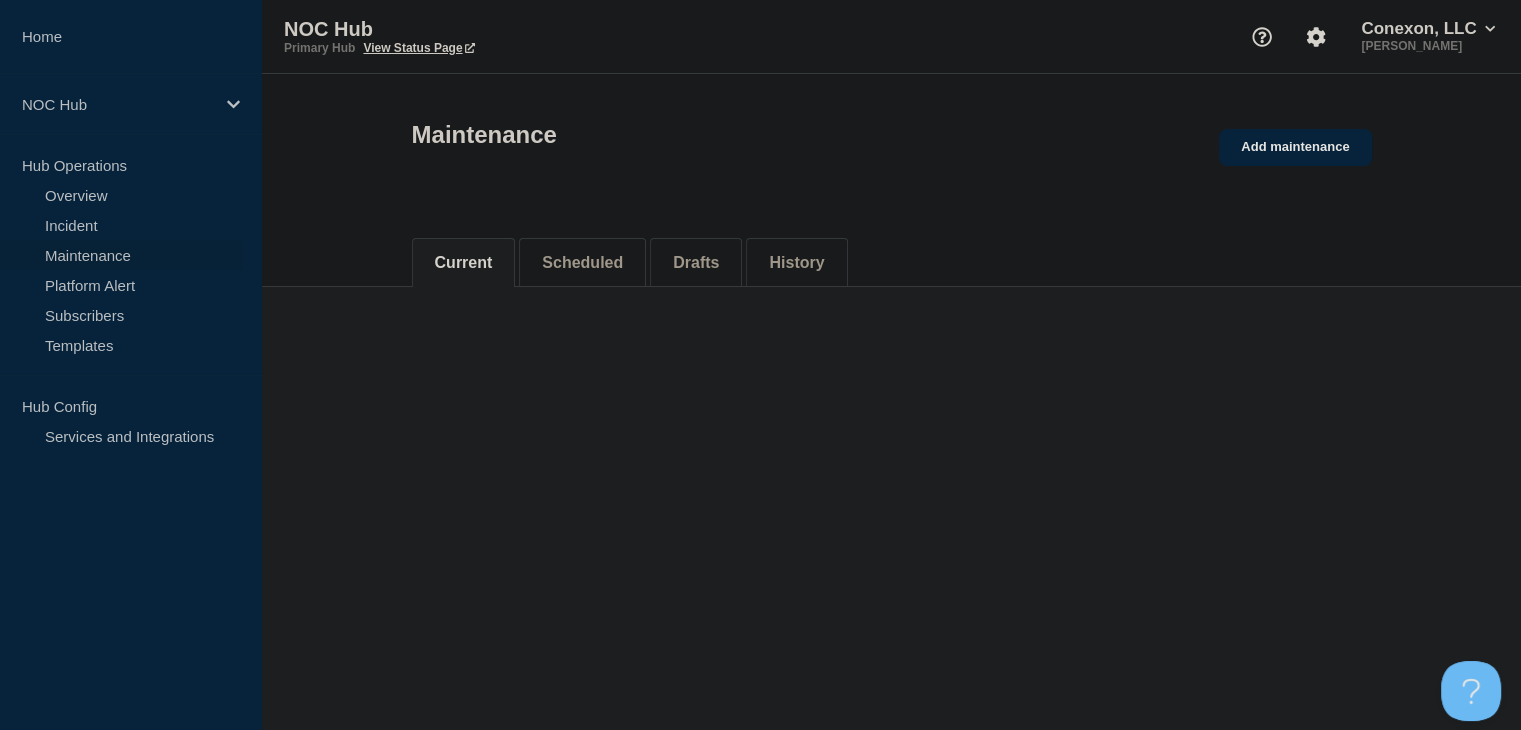 scroll, scrollTop: 0, scrollLeft: 0, axis: both 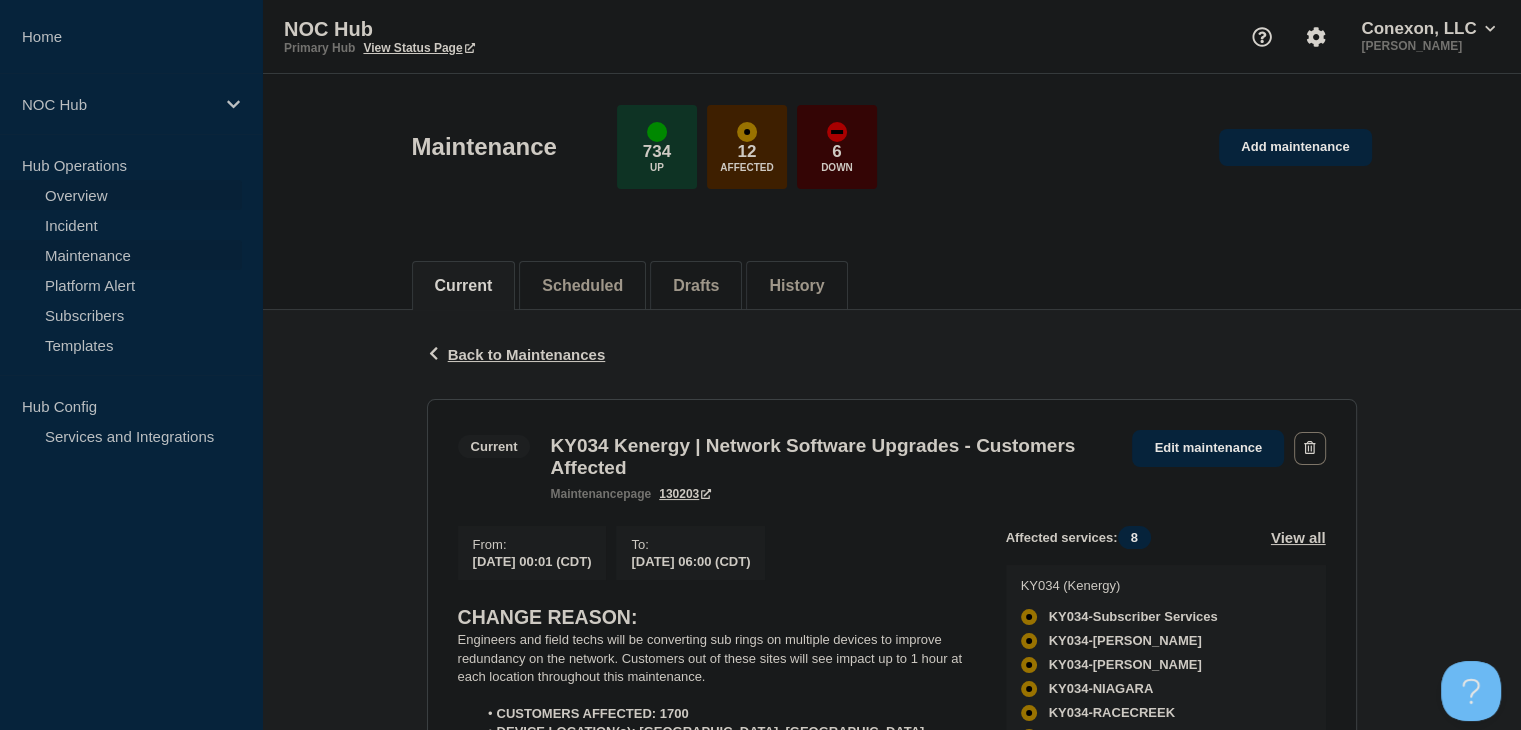 click on "Overview" at bounding box center (121, 195) 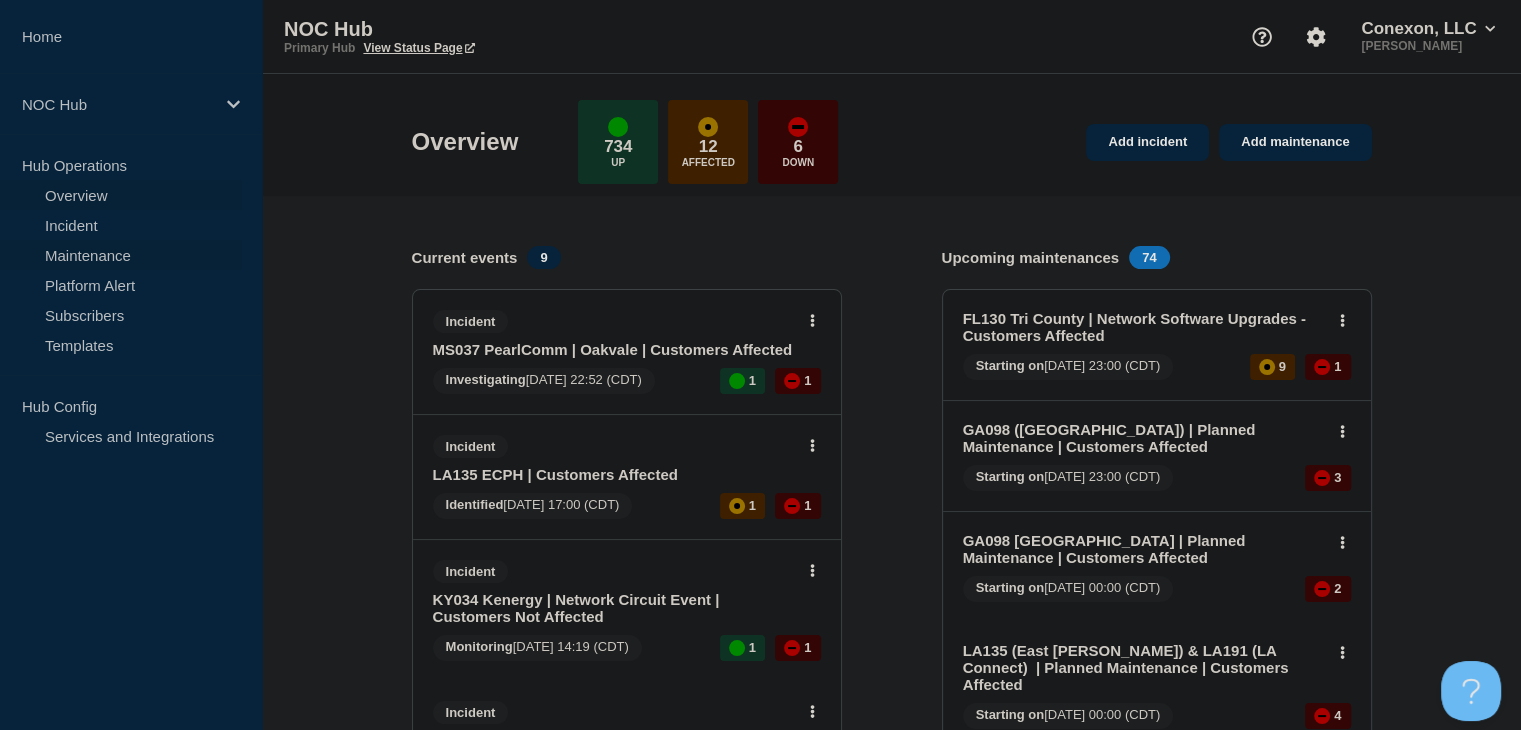 click on "Maintenance" at bounding box center [121, 255] 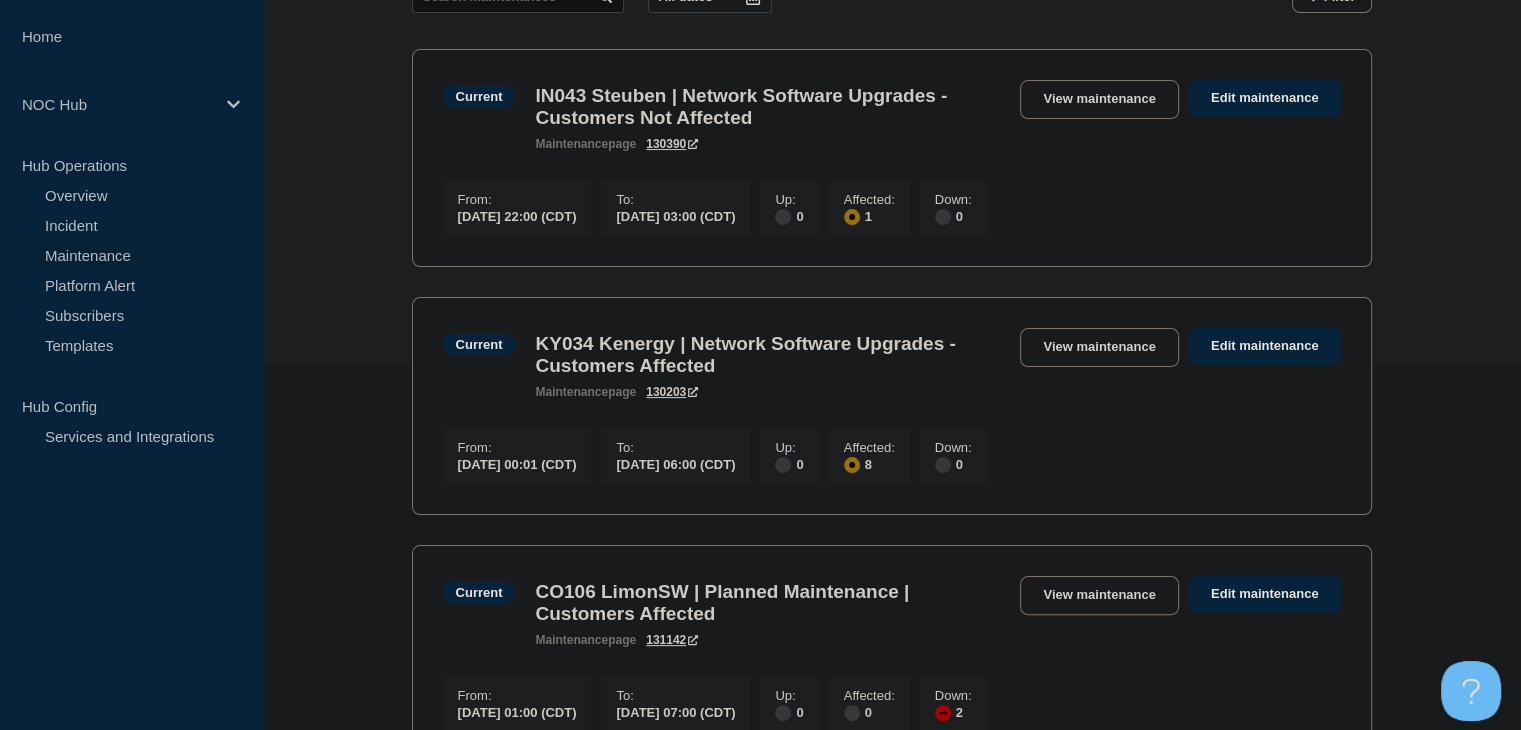 scroll, scrollTop: 400, scrollLeft: 0, axis: vertical 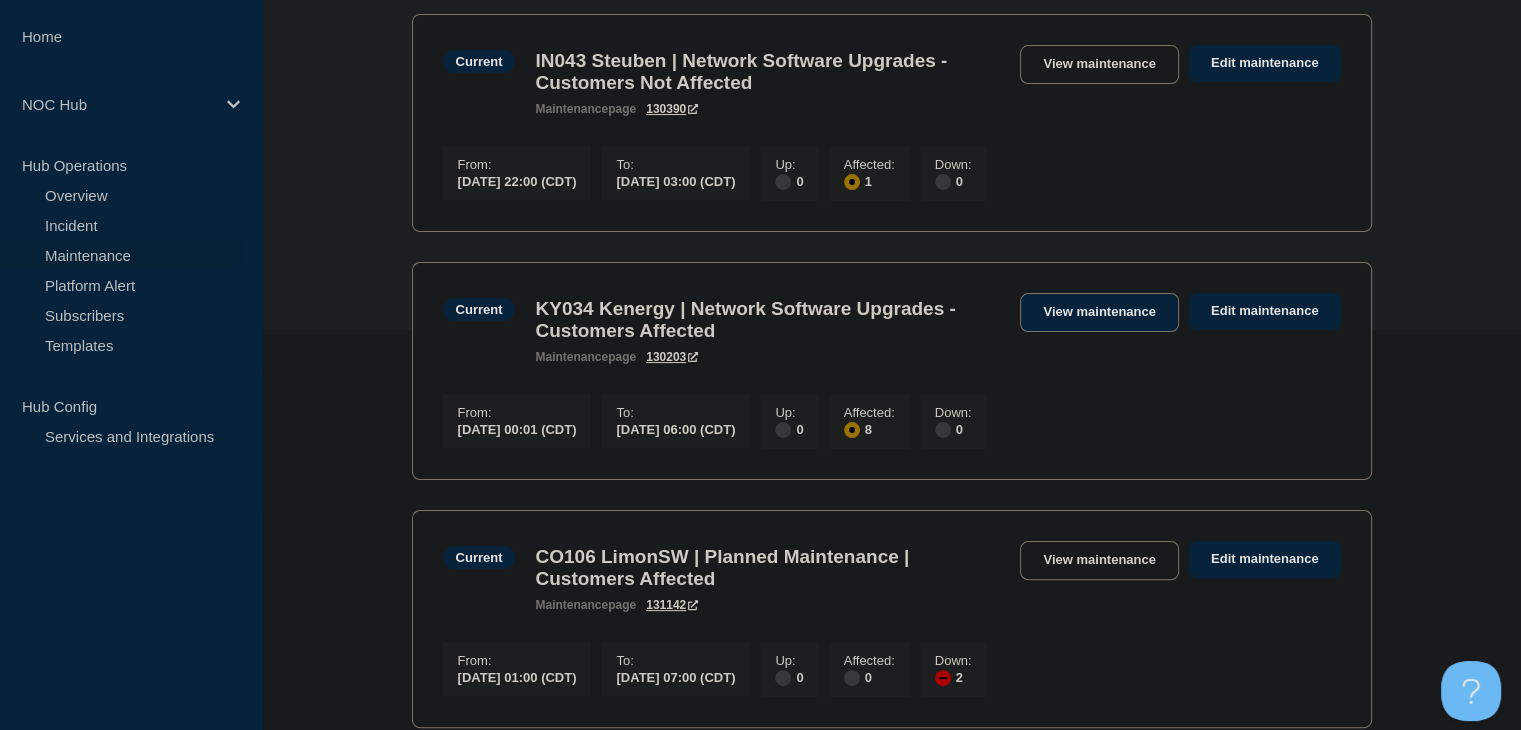 click on "View maintenance" at bounding box center [1099, 312] 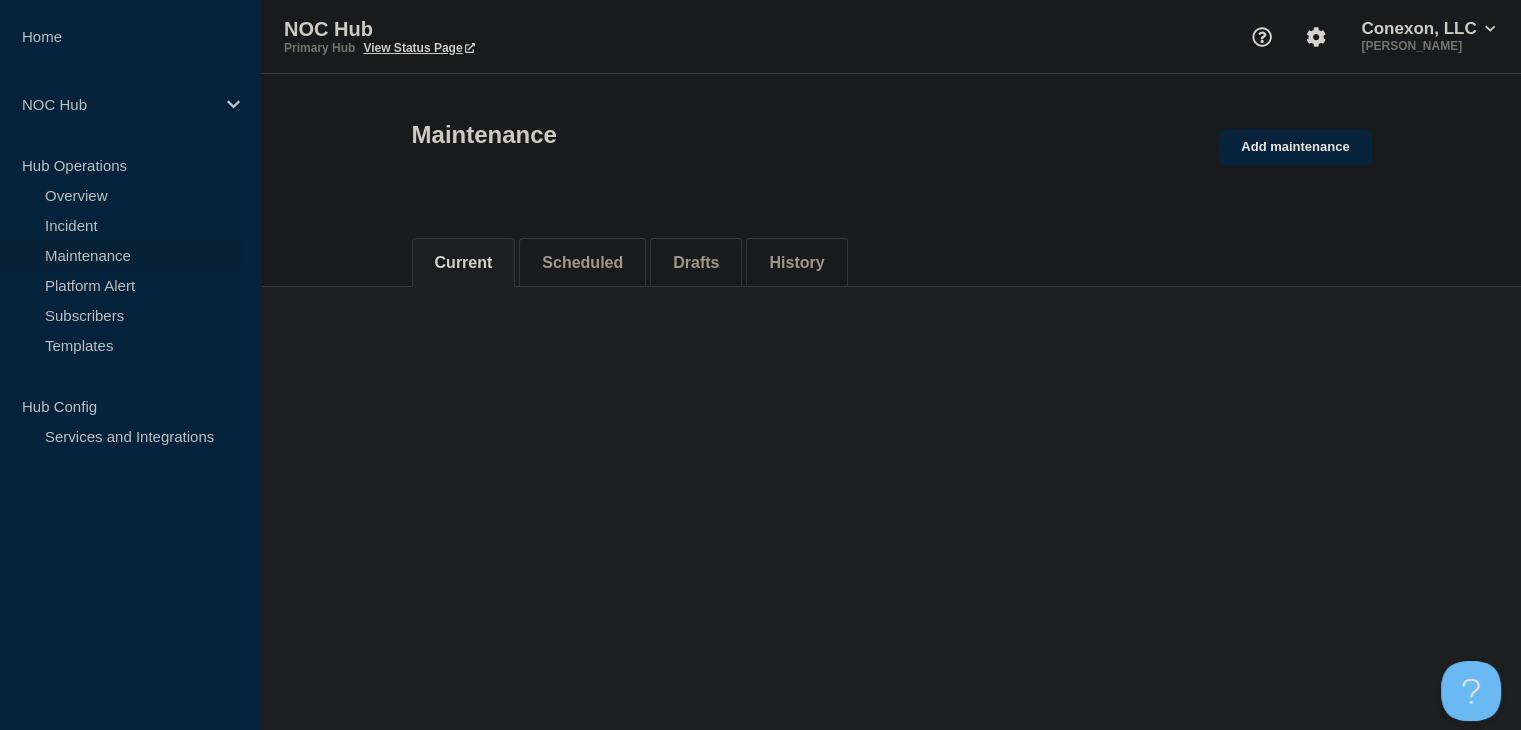 scroll, scrollTop: 0, scrollLeft: 0, axis: both 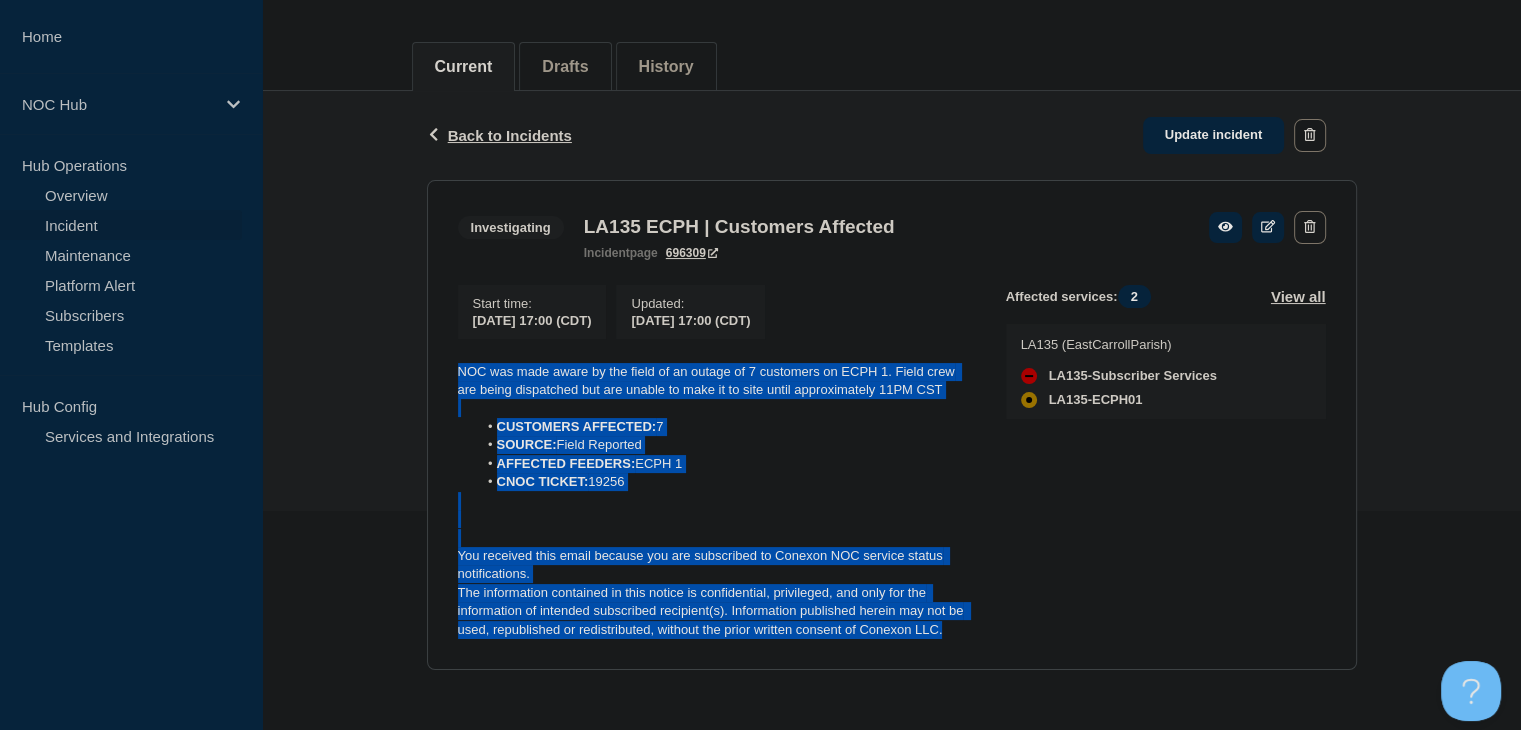 drag, startPoint x: 972, startPoint y: 626, endPoint x: 456, endPoint y: 352, distance: 584.23627 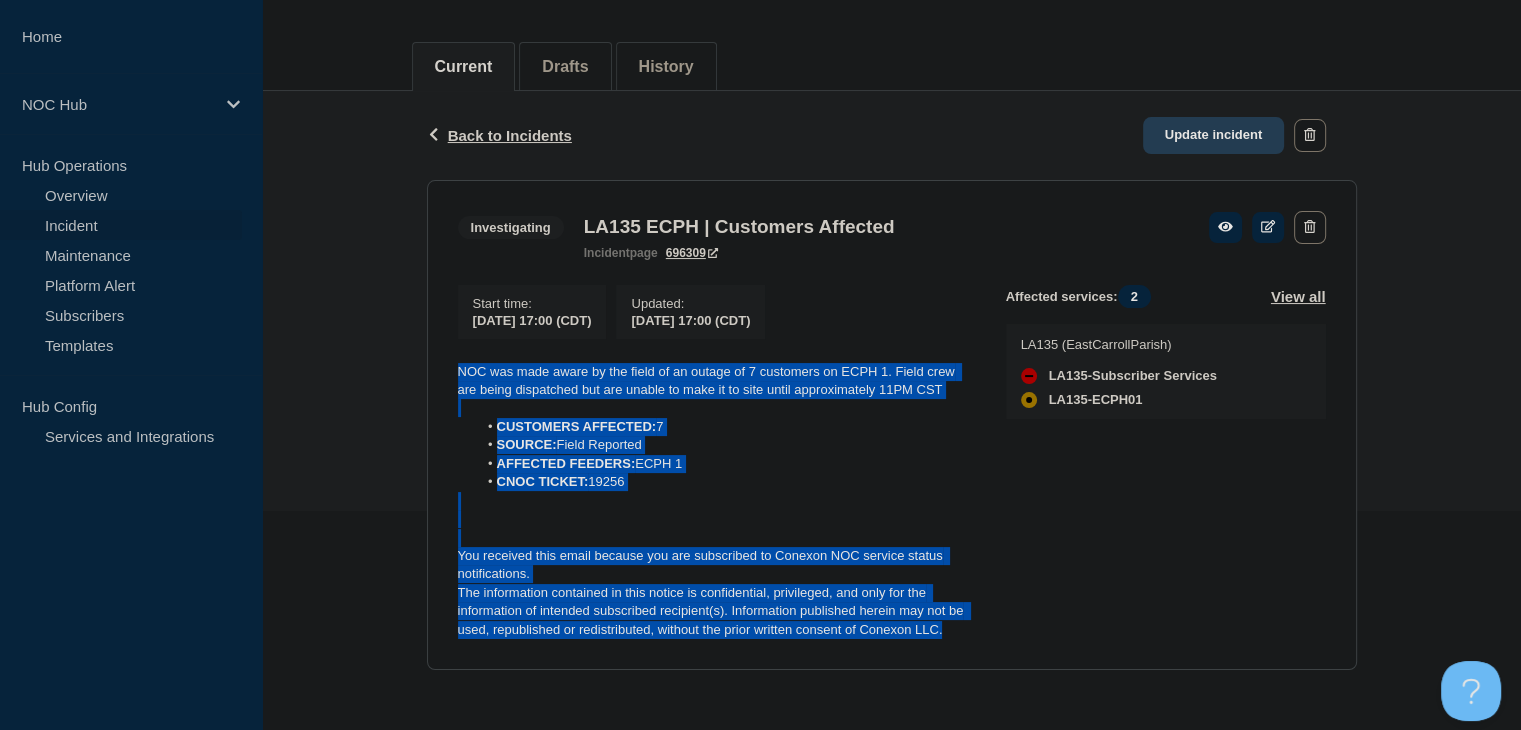 click on "Update incident" 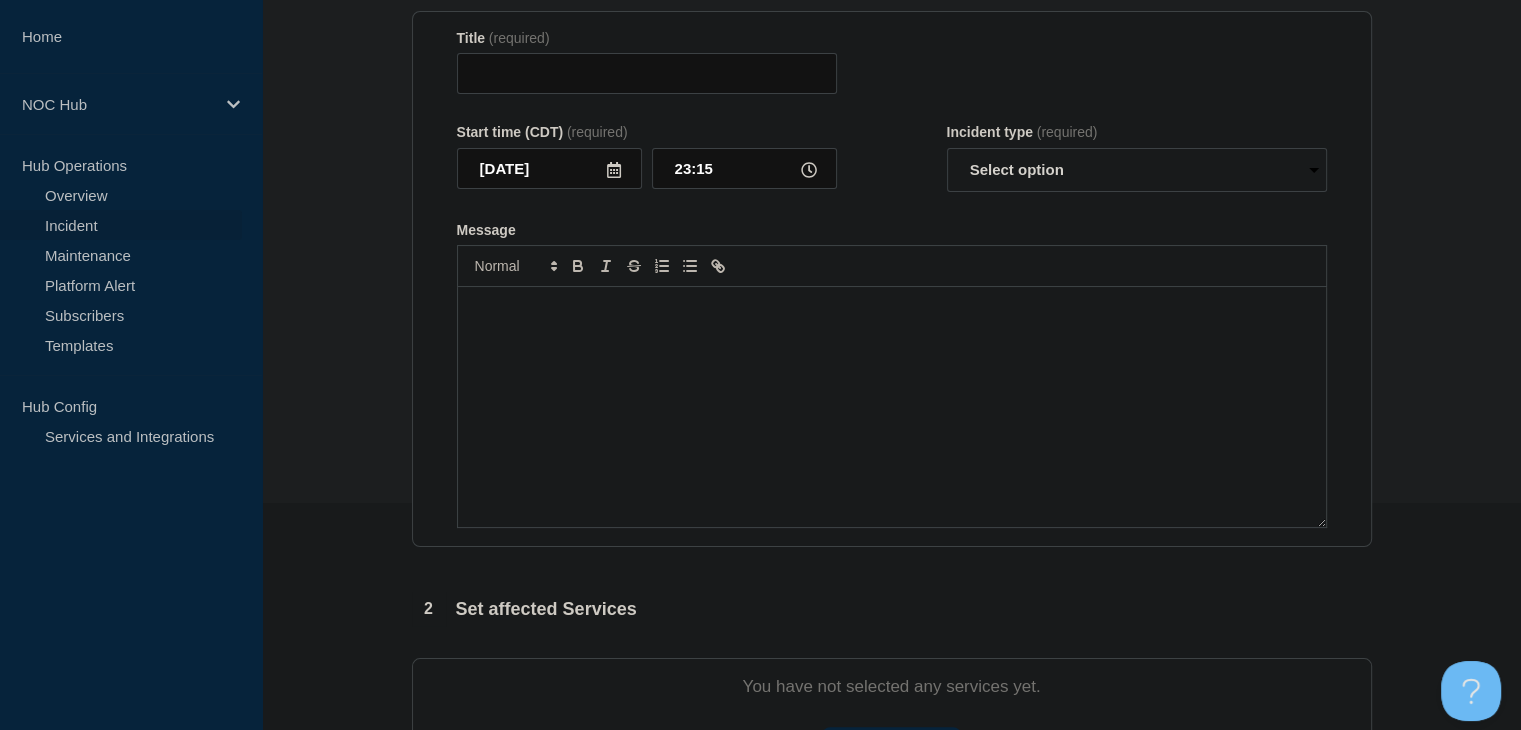 click at bounding box center (892, 407) 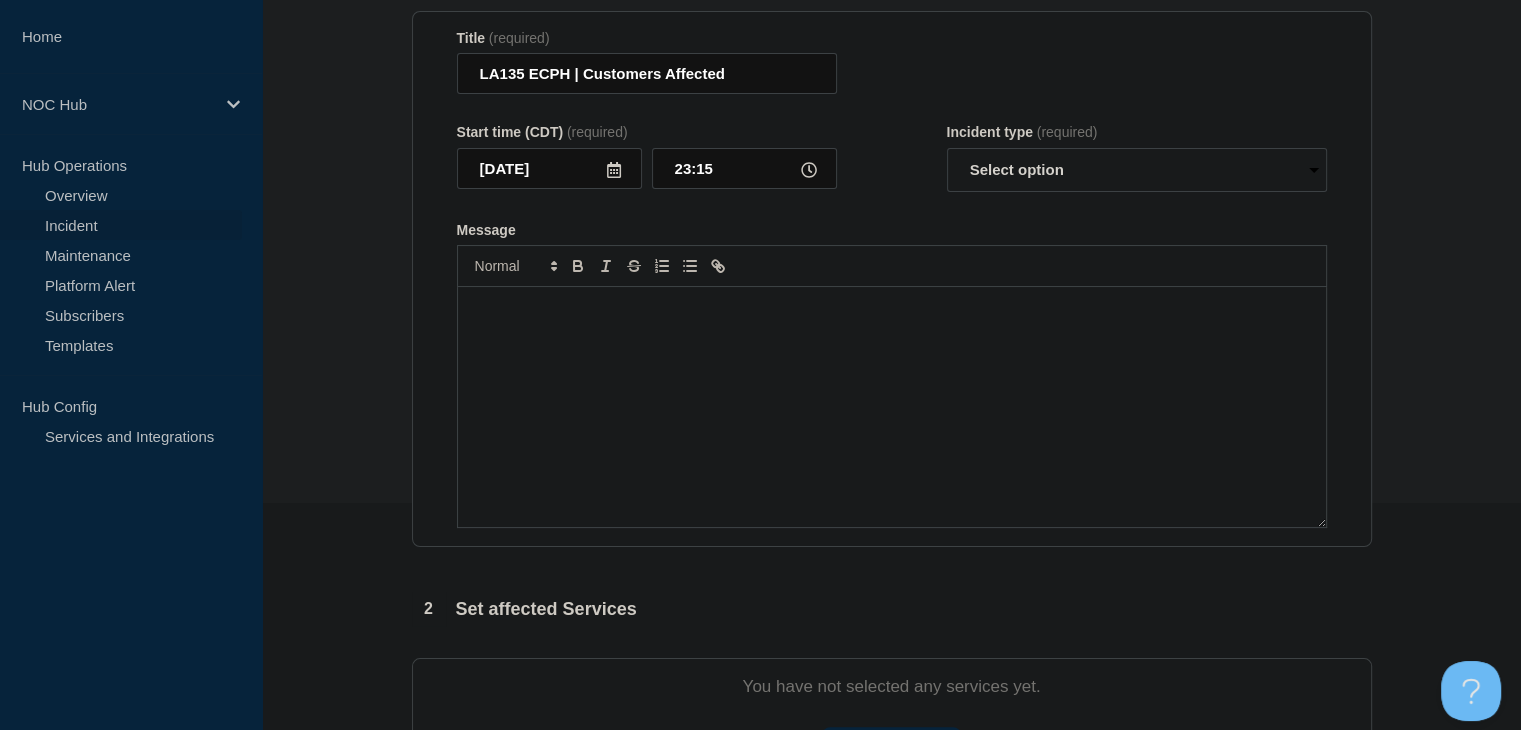 scroll, scrollTop: 260, scrollLeft: 0, axis: vertical 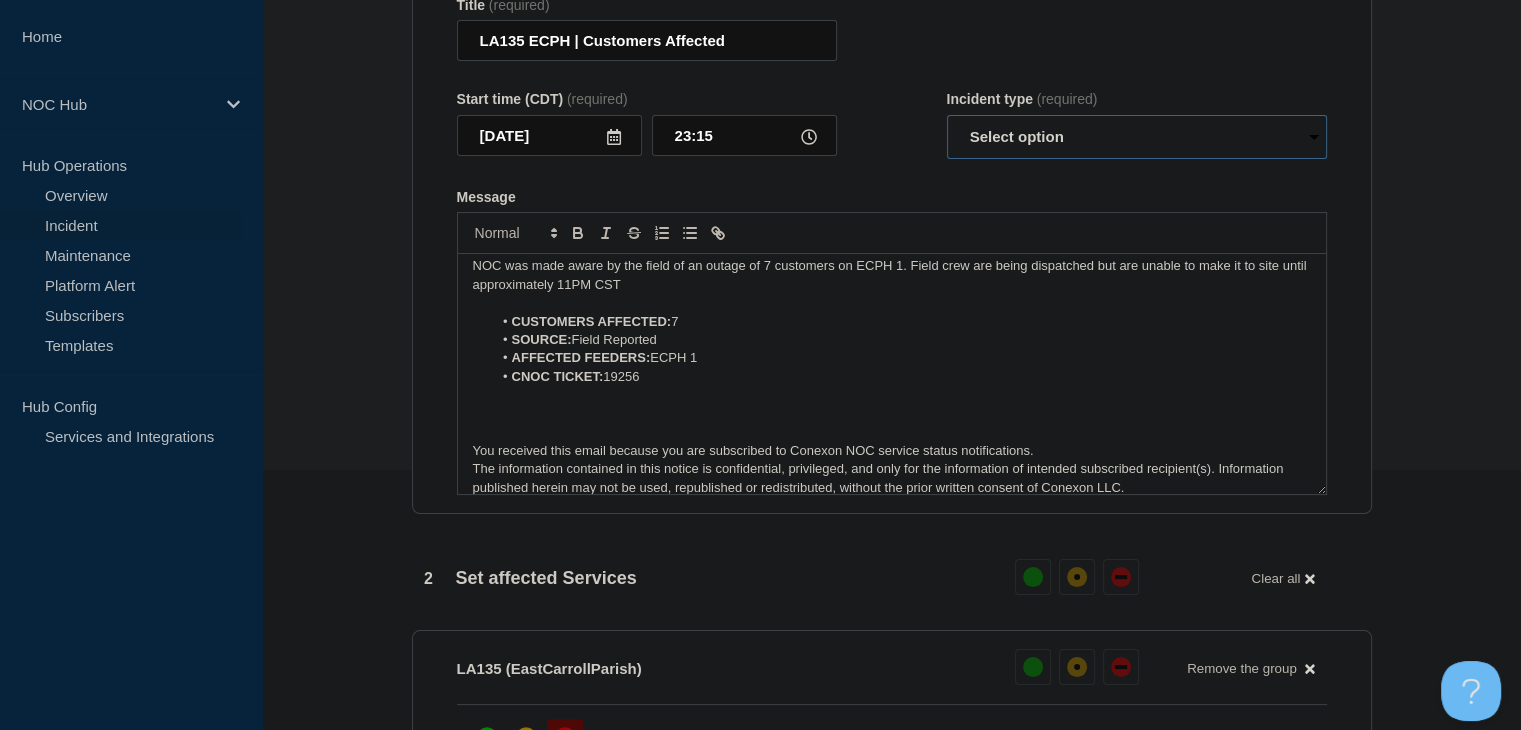 click on "Select option Investigating Identified Monitoring Resolved" at bounding box center (1137, 137) 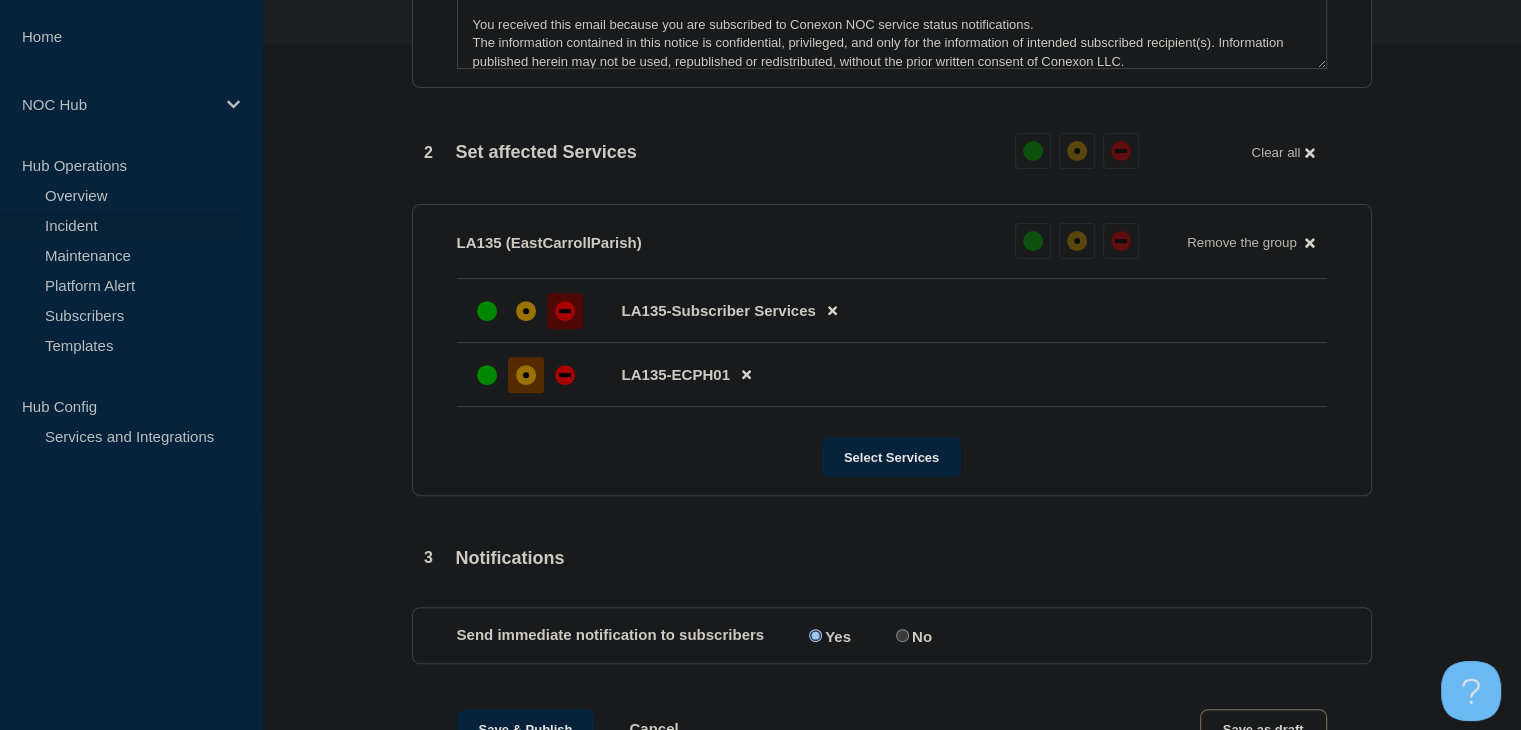 scroll, scrollTop: 496, scrollLeft: 0, axis: vertical 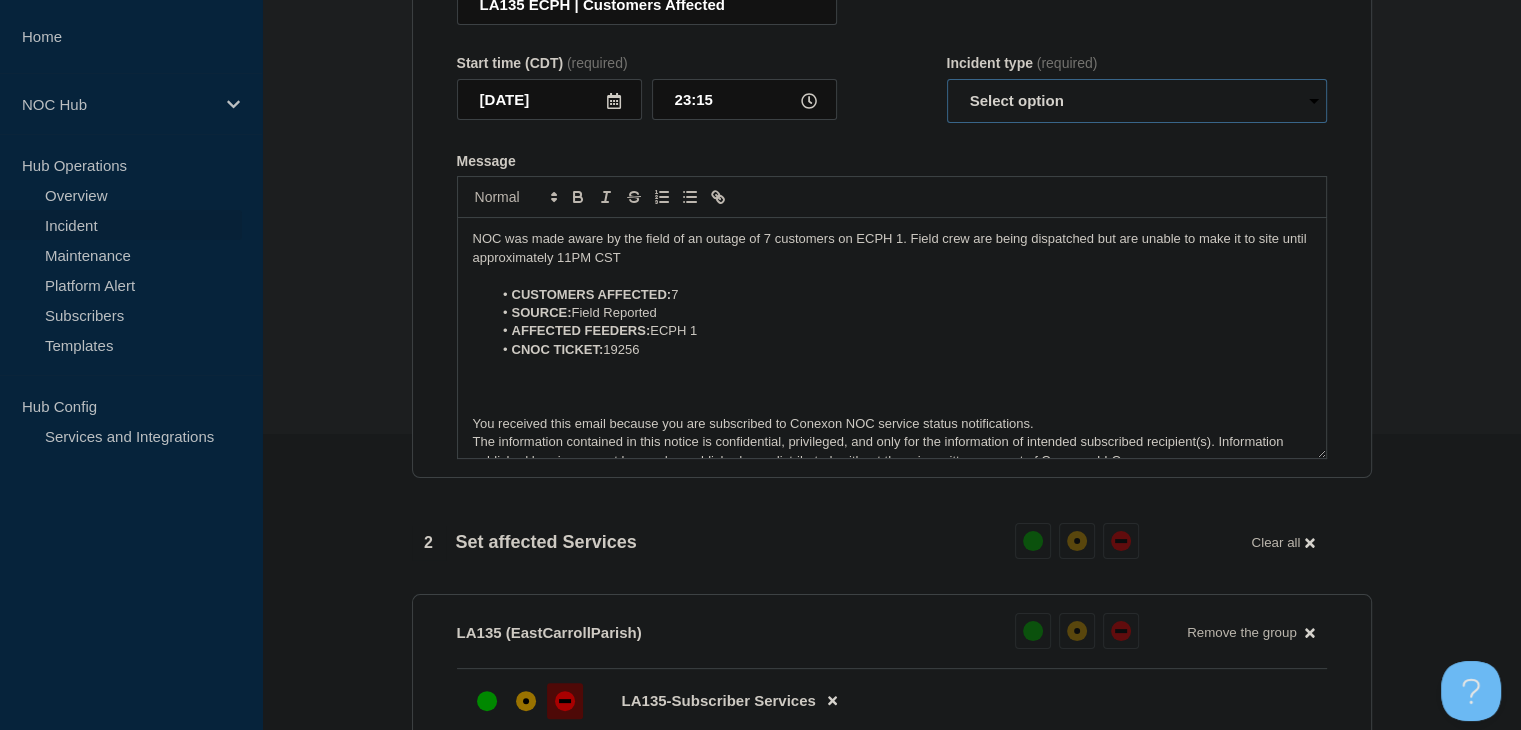 click on "Select option Investigating Identified Monitoring Resolved" at bounding box center (1137, 101) 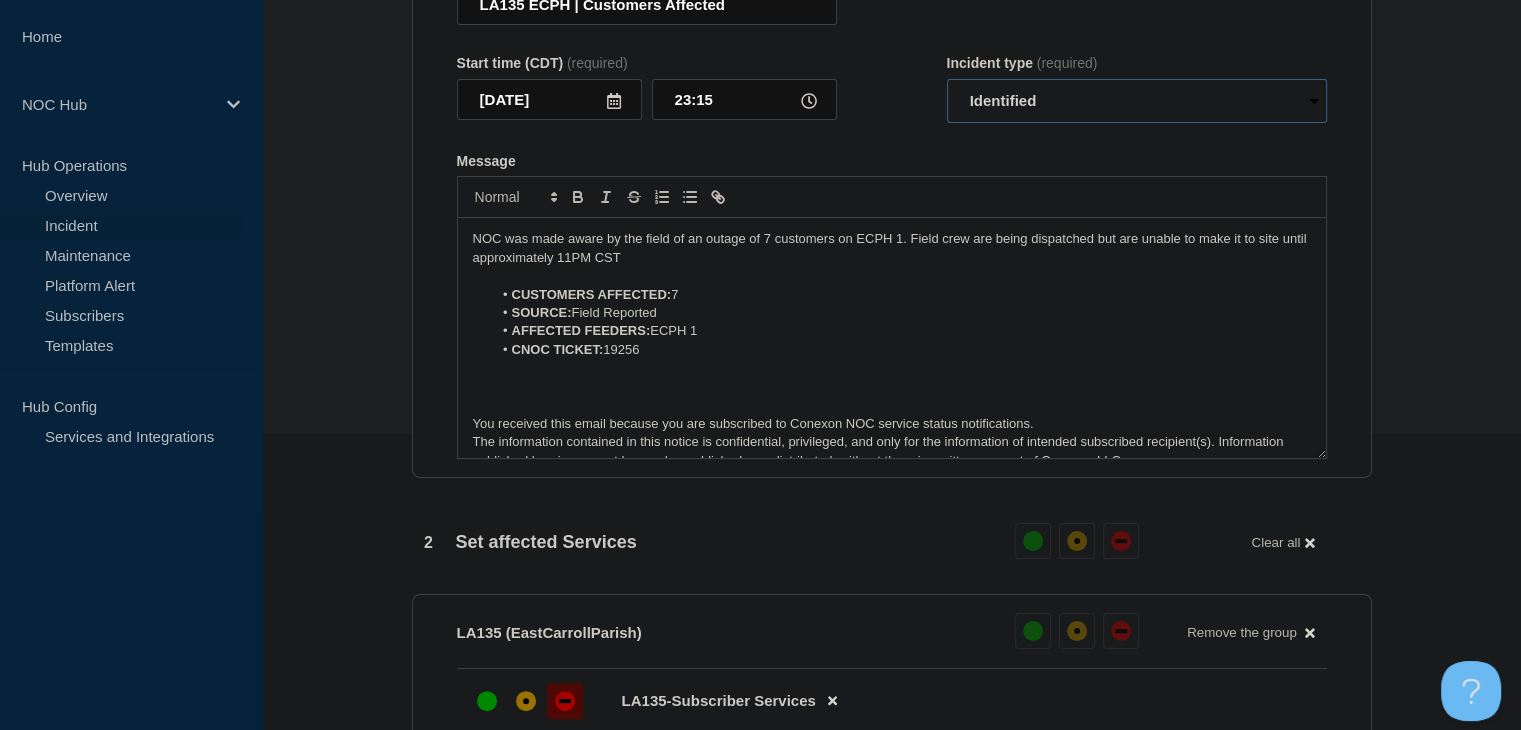 click on "Select option Investigating Identified Monitoring Resolved" at bounding box center [1137, 101] 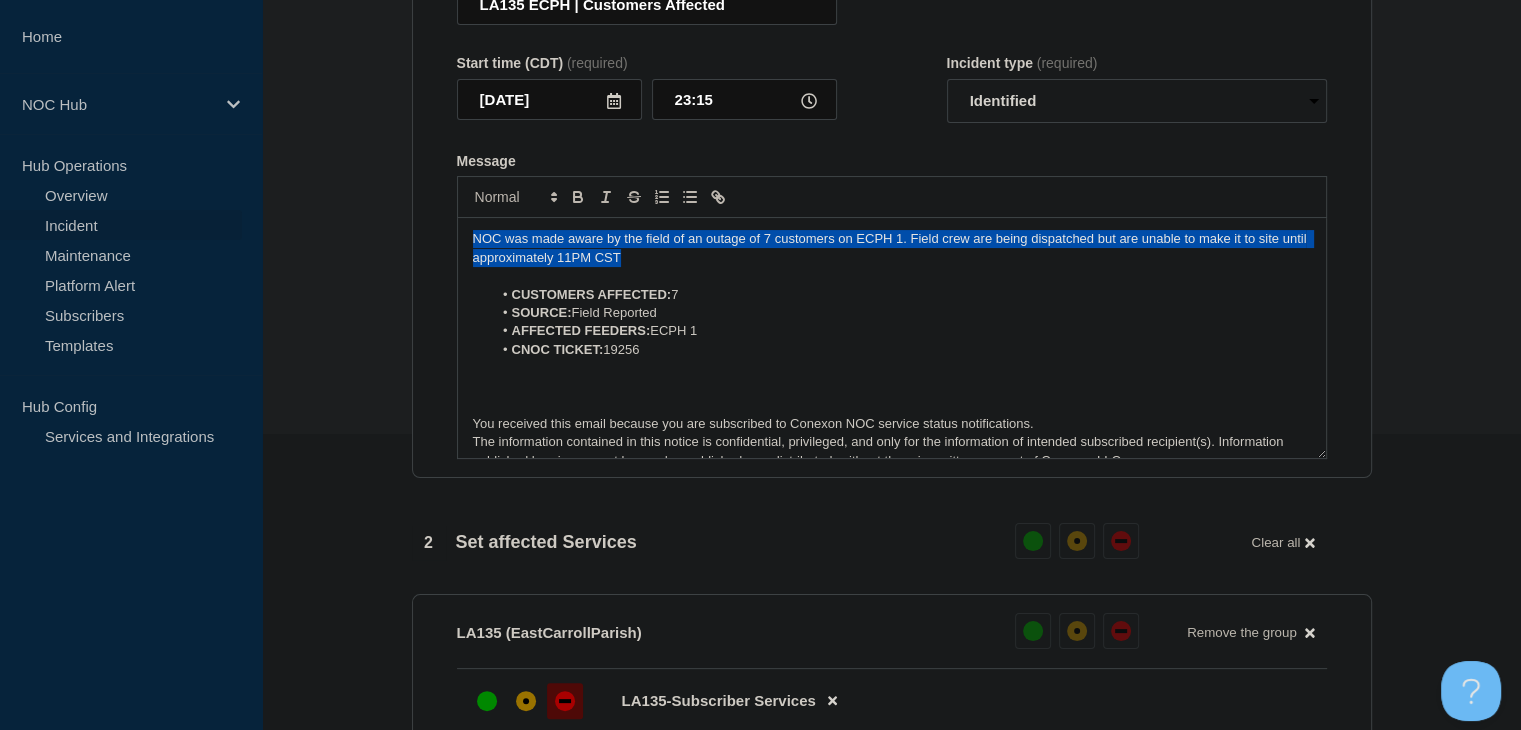 drag, startPoint x: 660, startPoint y: 302, endPoint x: 384, endPoint y: 285, distance: 276.52304 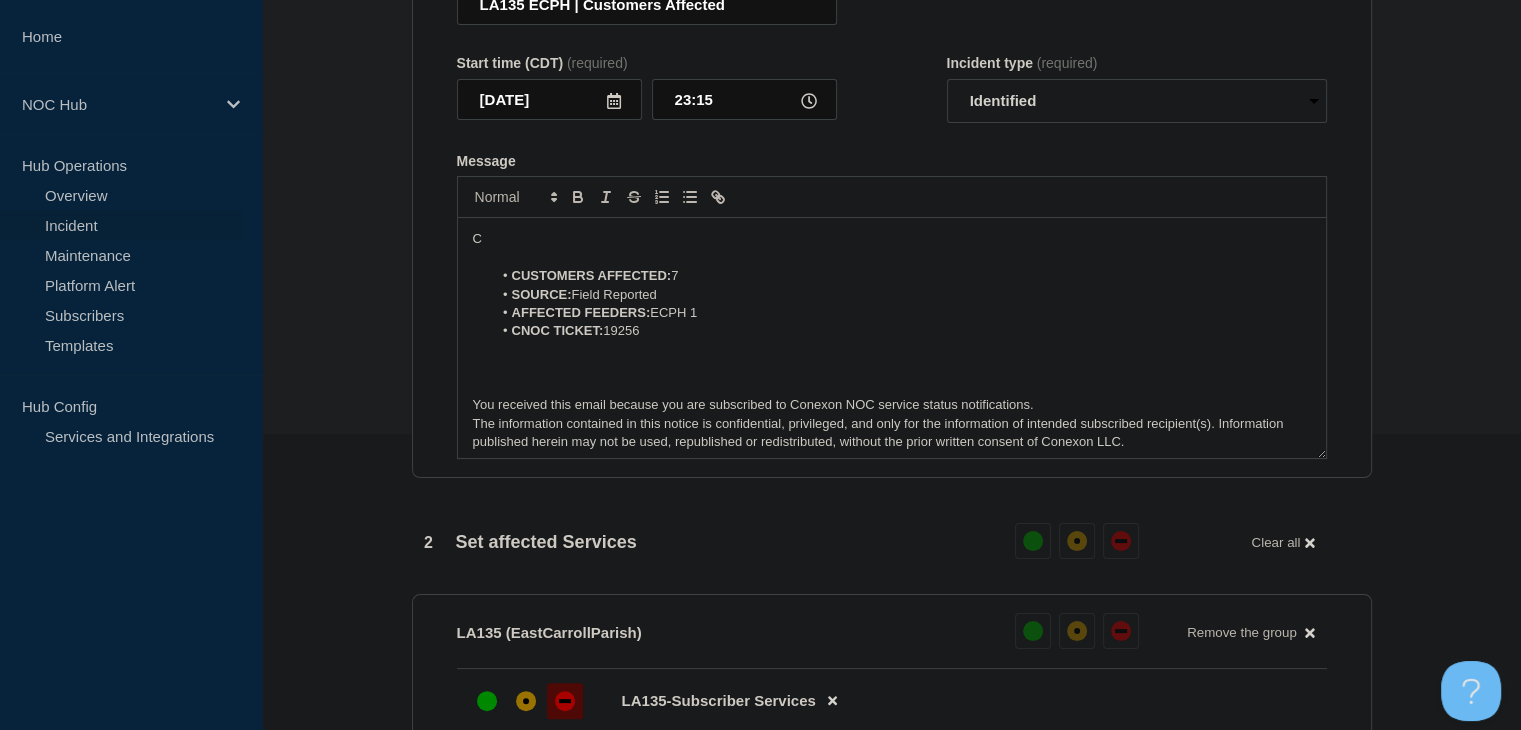 type 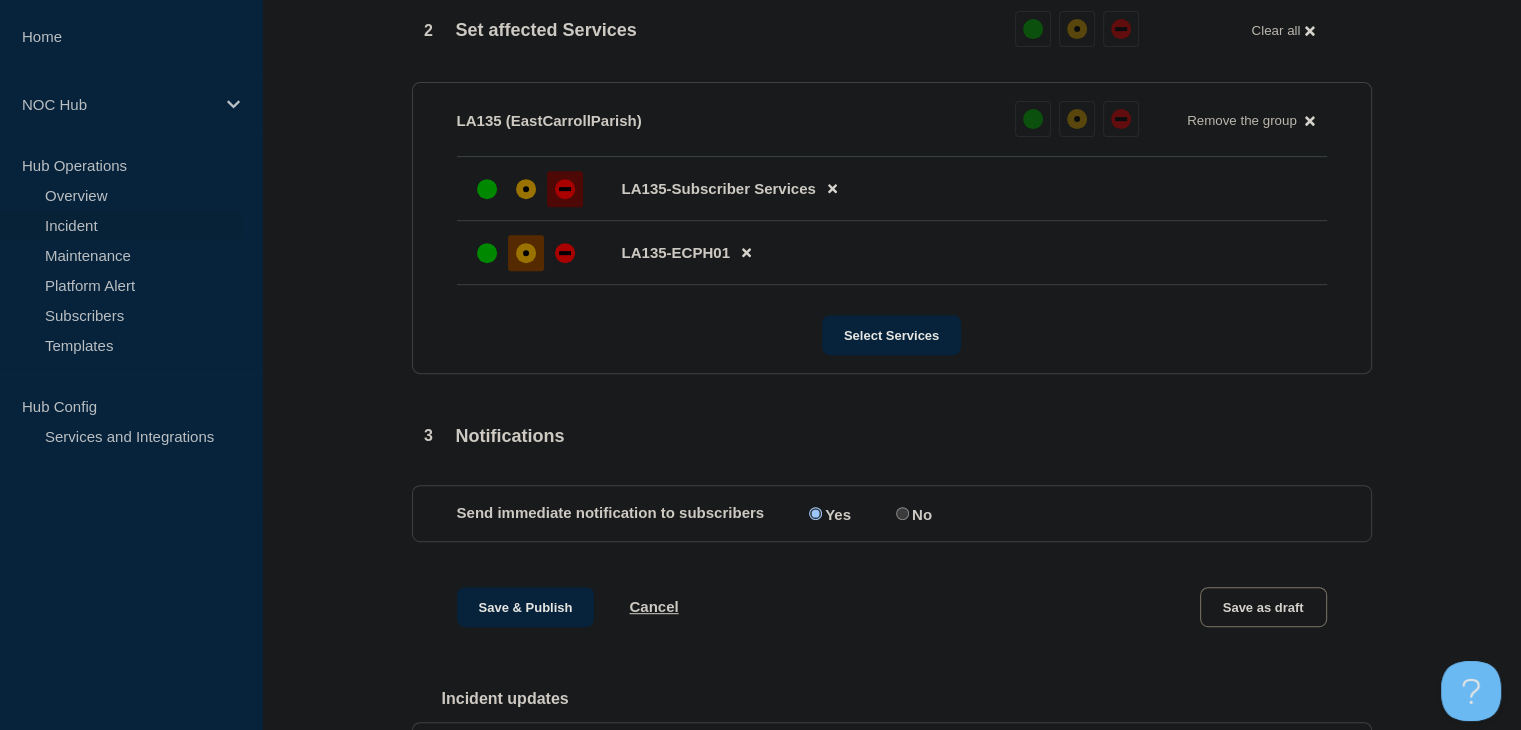 scroll, scrollTop: 896, scrollLeft: 0, axis: vertical 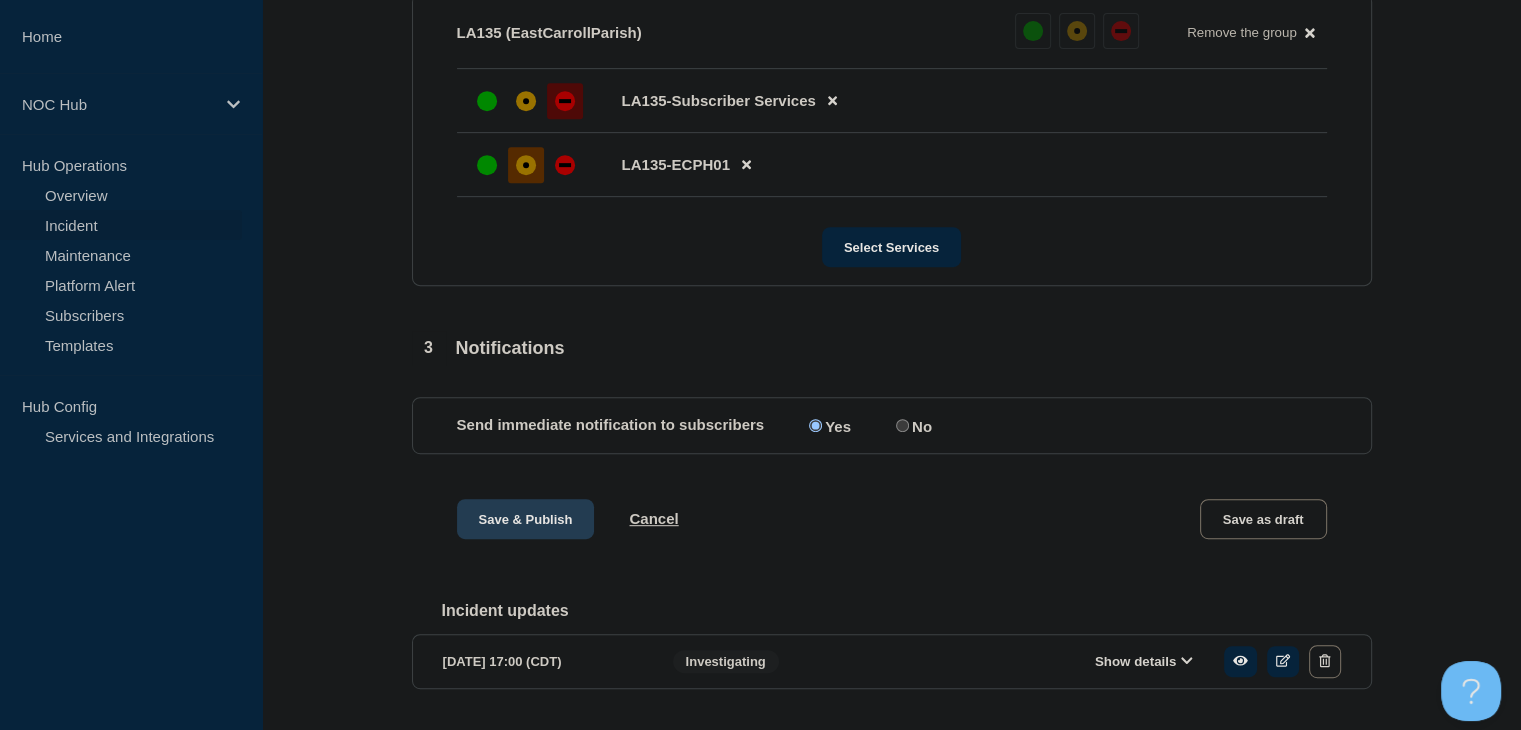click on "Save & Publish" at bounding box center (526, 519) 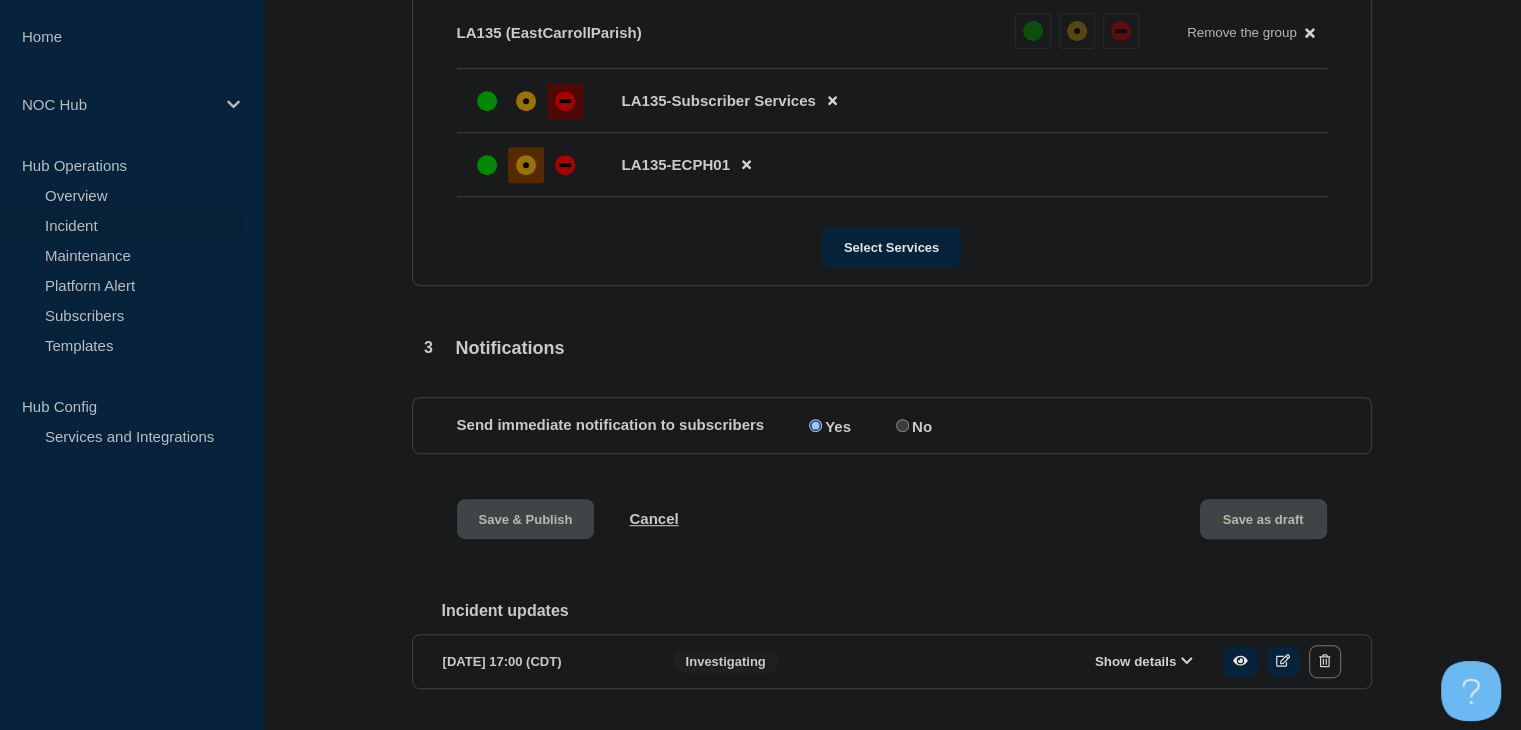 scroll, scrollTop: 0, scrollLeft: 0, axis: both 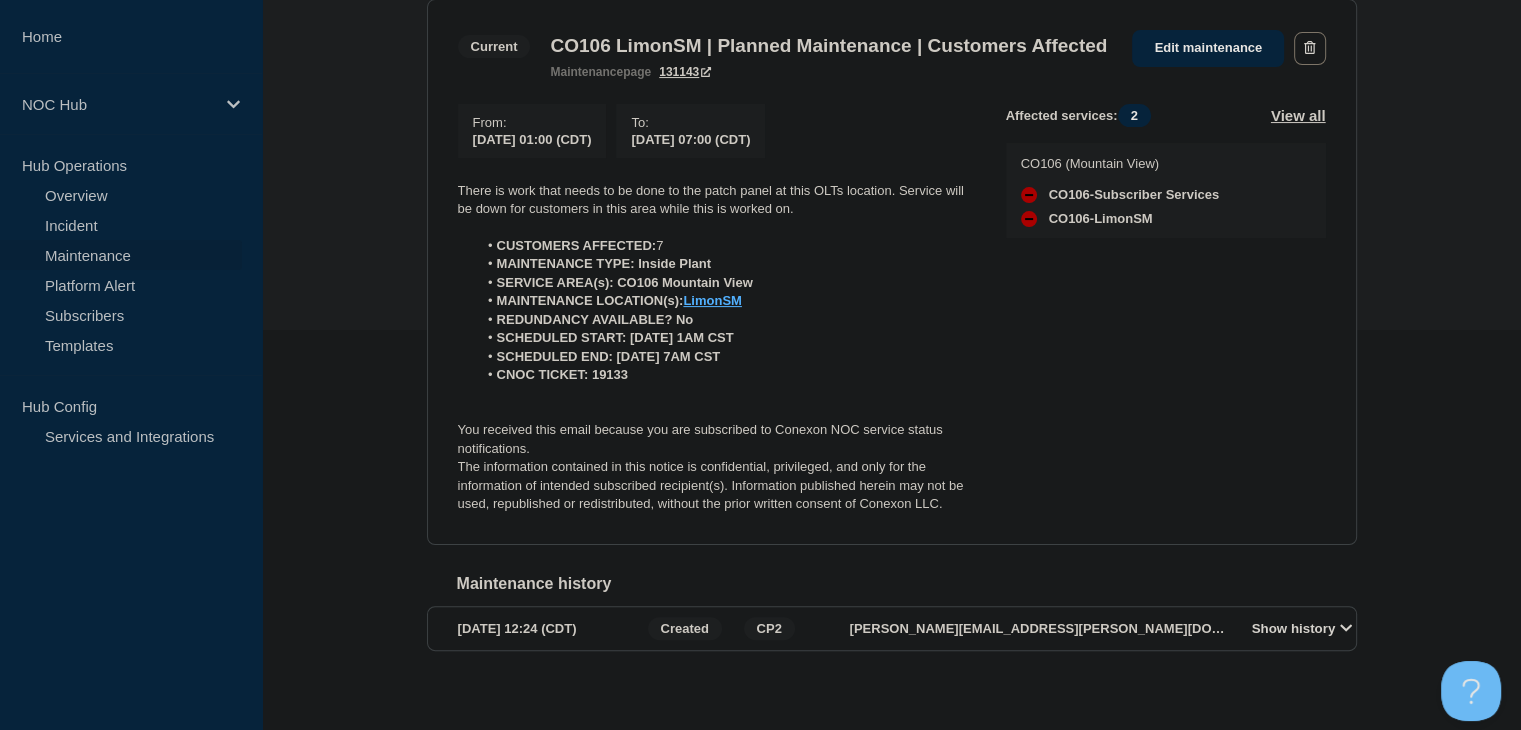click on "Back Back to Maintenances Current CO106 LimonSM | Planned Maintenance | Customers Affected From  2025-07-16 01:00 (CDT) To  2025-07-16 07:00 (CDT) There is work that needs to be done to the patch panel at this OLTs location. Service will be down for customers in this area while this is worked on.  CUSTOMERS AFFECTED:  7 MAINTENANCE TYPE: Inside Plant SERVICE AREA(s): CO106 Mountain View MAINTENANCE LOCATION(s):  LimonSM REDUNDANCY AVAILABLE? No SCHEDULED START: 07/16/25 1AM CST SCHEDULED END: 07/16/25 7AM CST CNOC TICKET: 19133 You received this email because you are subscribed to Conexon NOC service status notifications. The information contained in this notice is confidential, privileged, and only for the information of intended subscribed recipient(s). Information published herein may not be used, republished or redistributed, without the prior written consent of Conexon LLC. Affected services:  2 View all CO106 (Mountain View) CO106-Subscriber Services  CO106-LimonSM  Current maintenance  page 131143  : :" 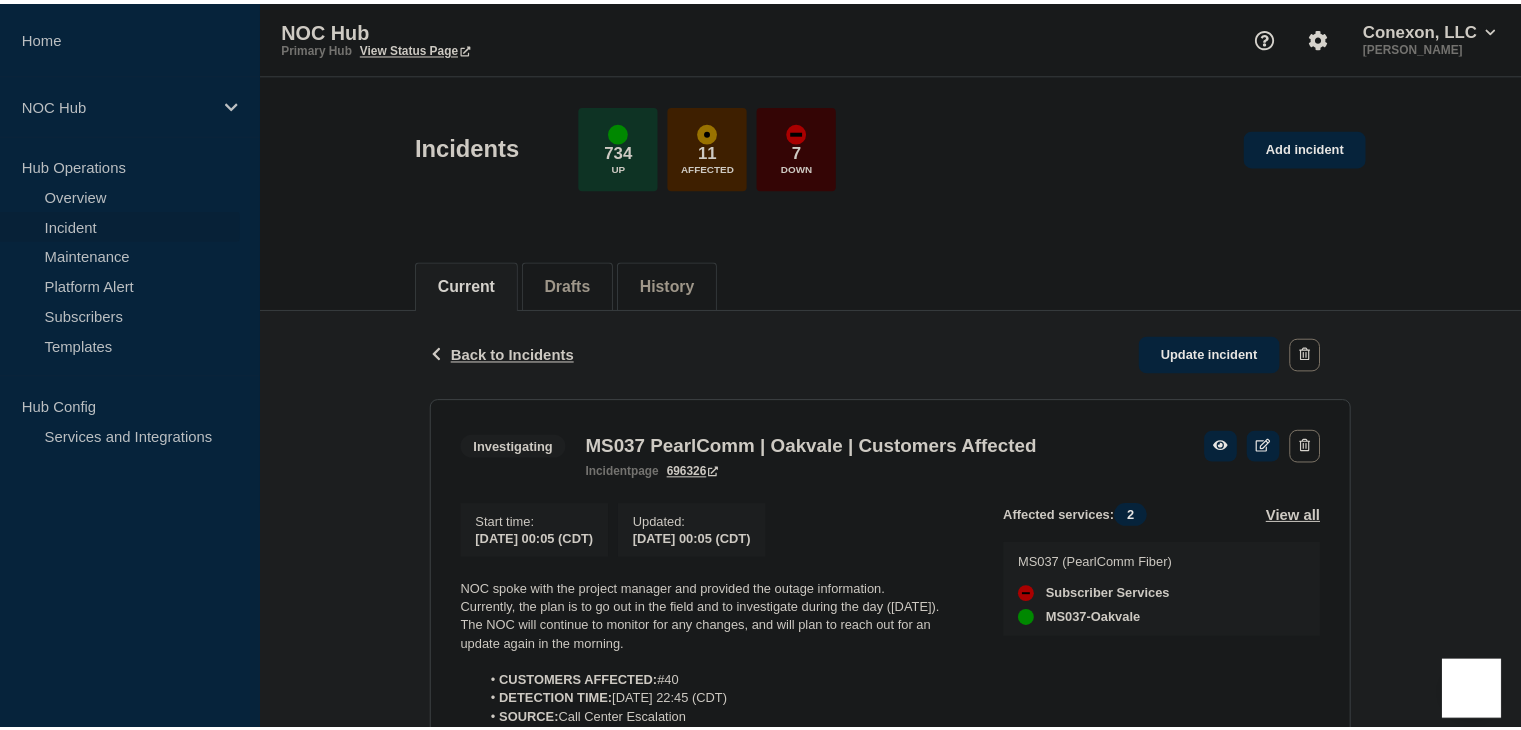 scroll, scrollTop: 0, scrollLeft: 0, axis: both 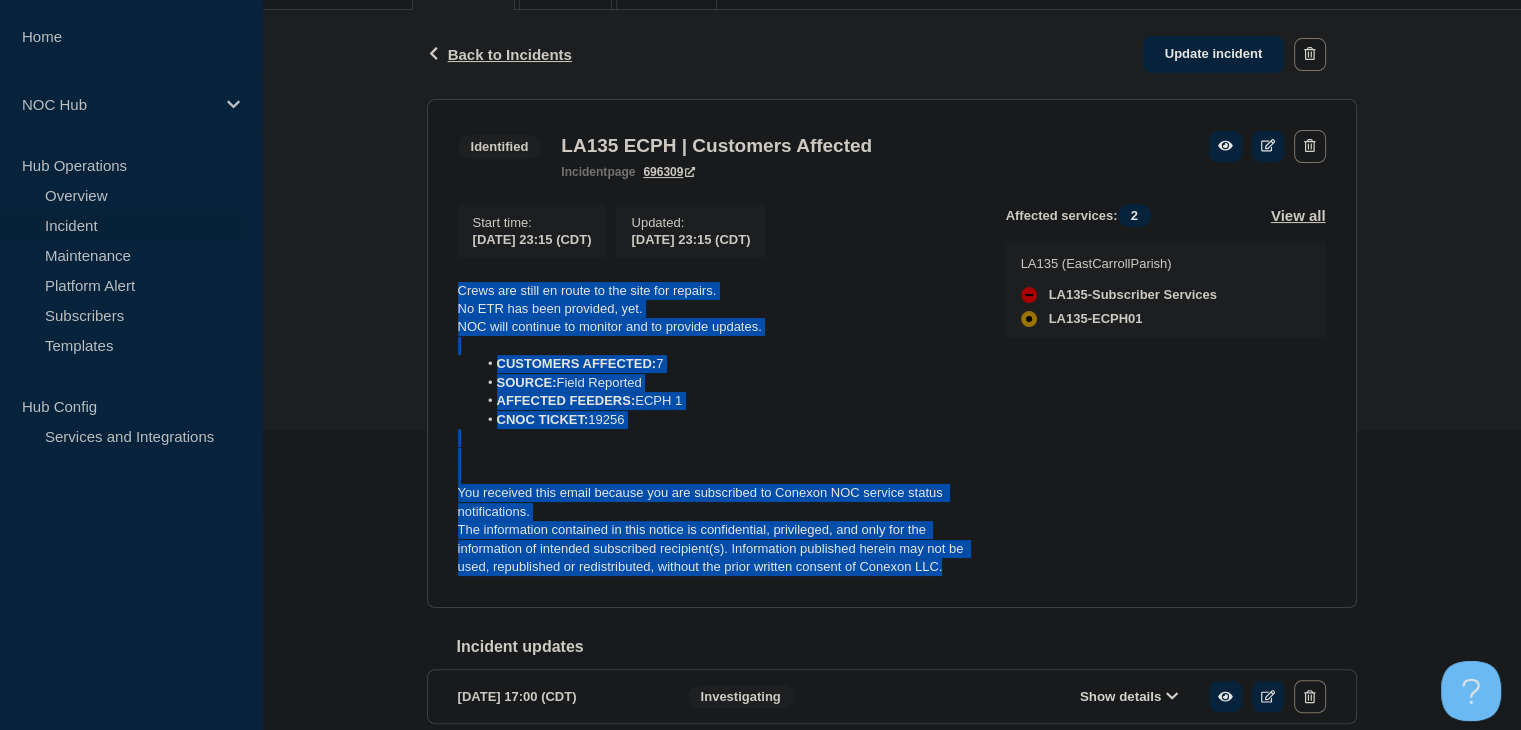 drag, startPoint x: 971, startPoint y: 580, endPoint x: 425, endPoint y: 279, distance: 623.47174 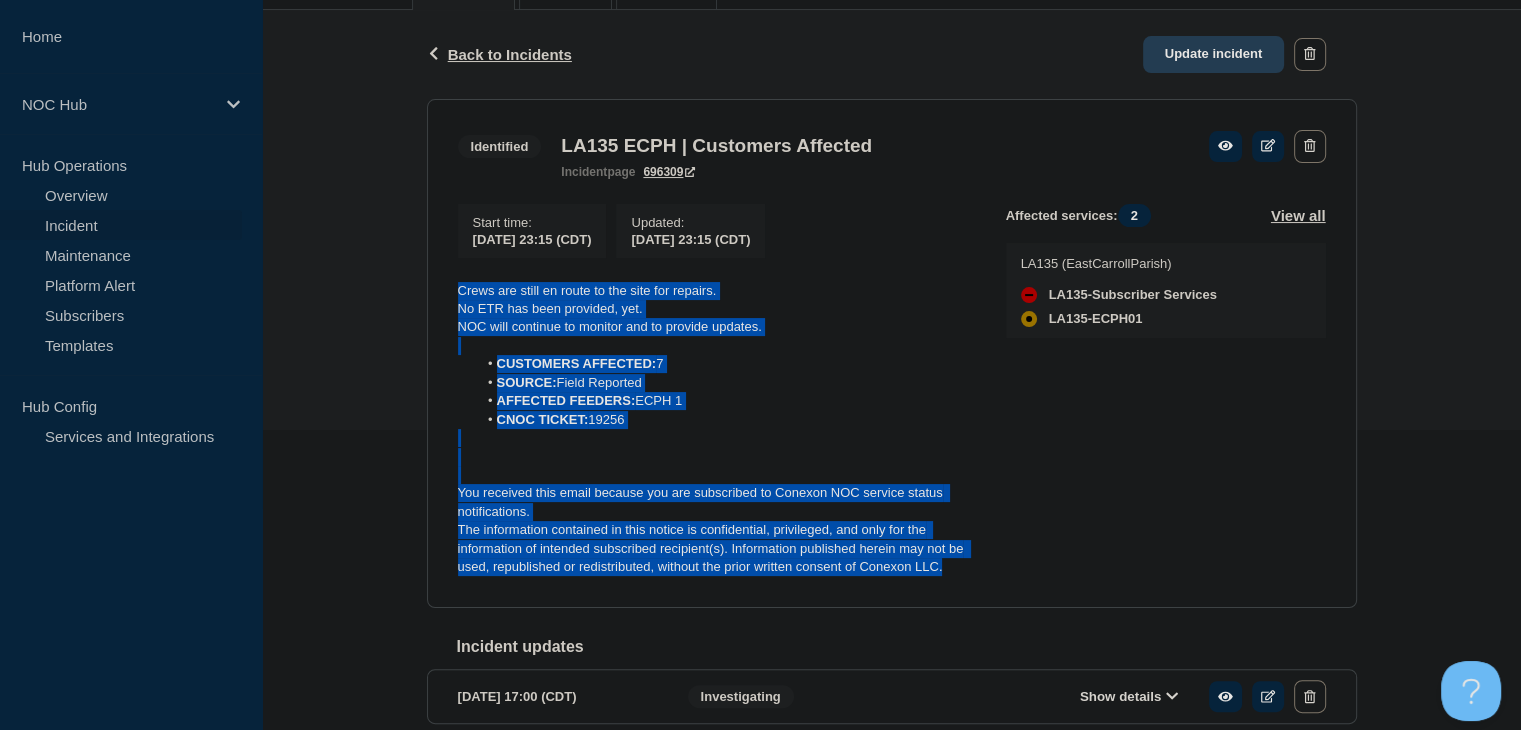 click on "Update incident" 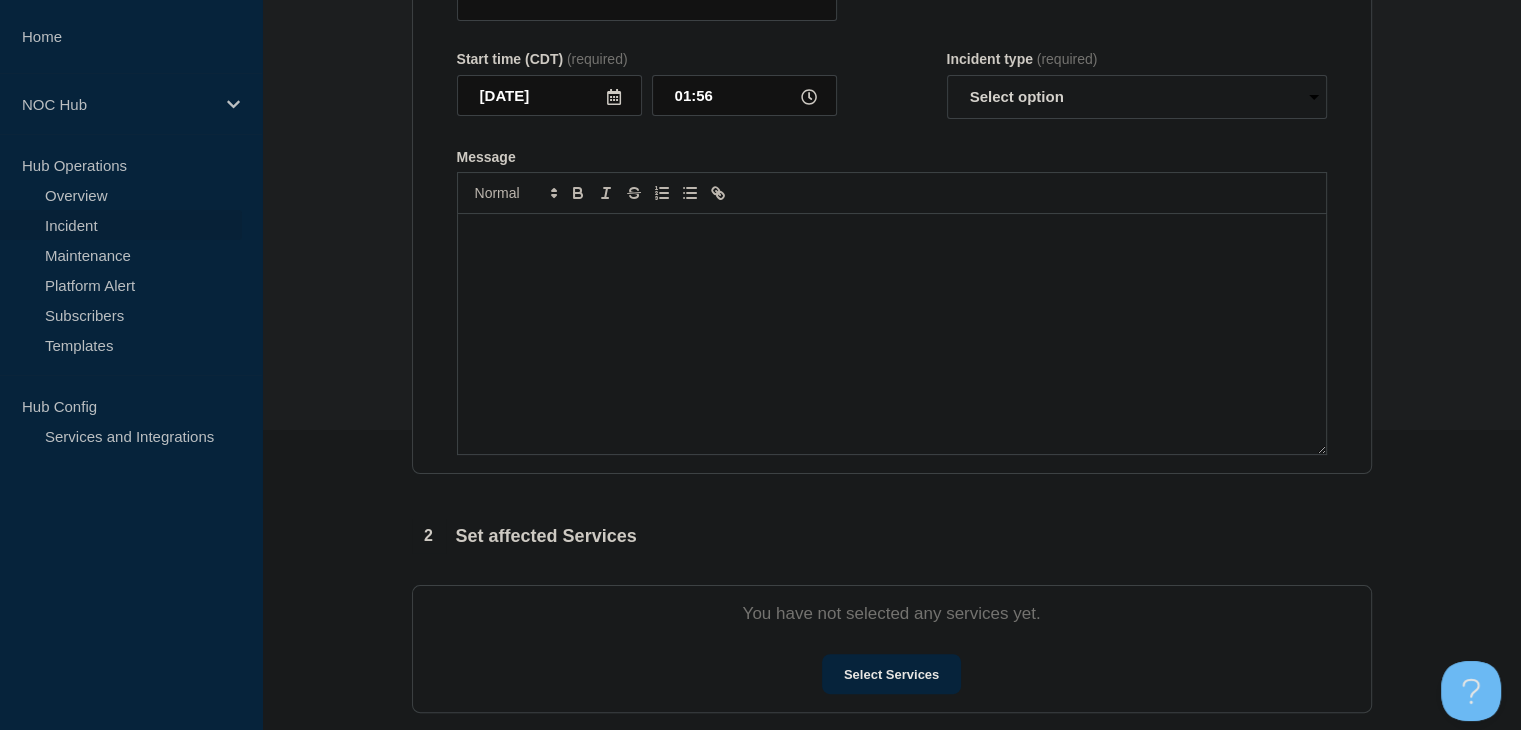 click at bounding box center (892, 334) 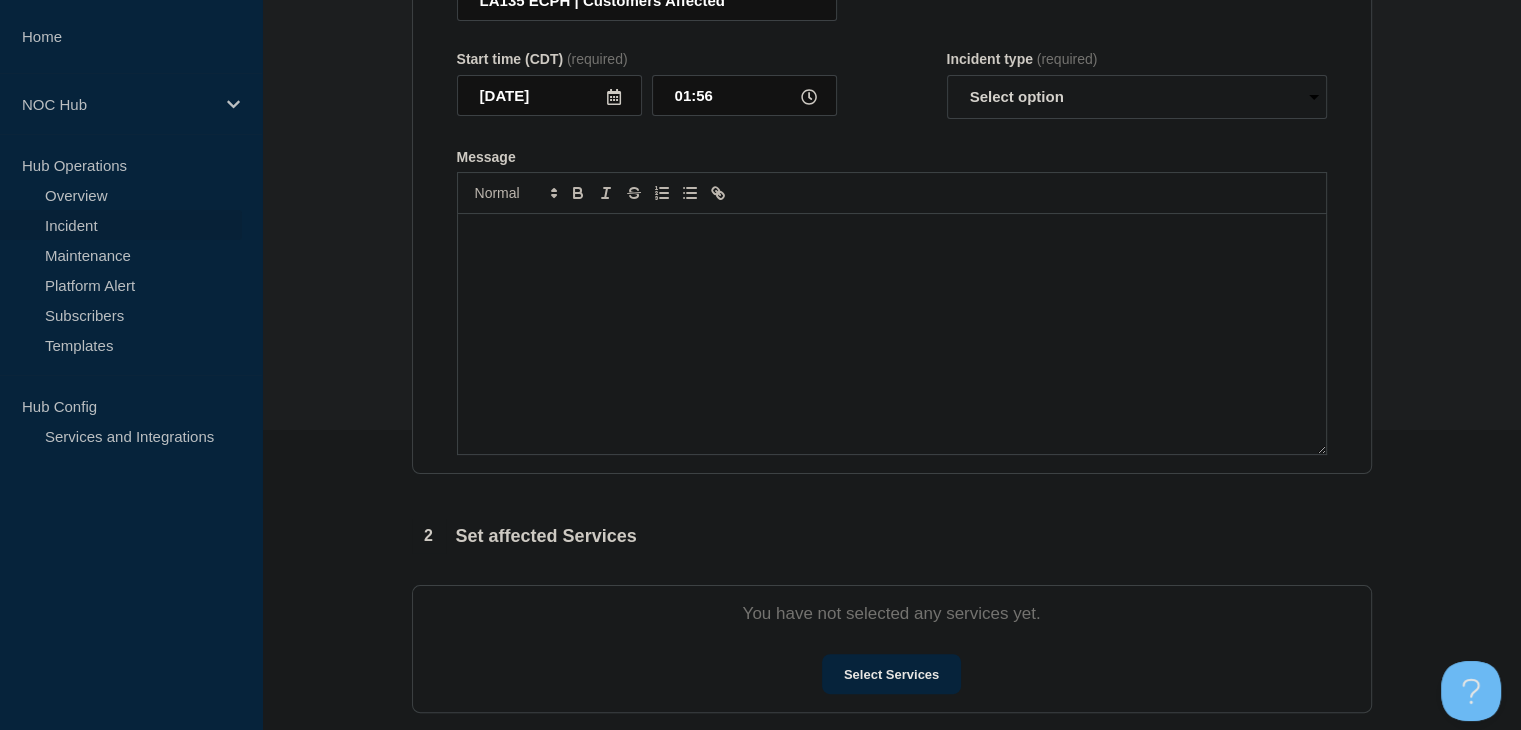 scroll, scrollTop: 333, scrollLeft: 0, axis: vertical 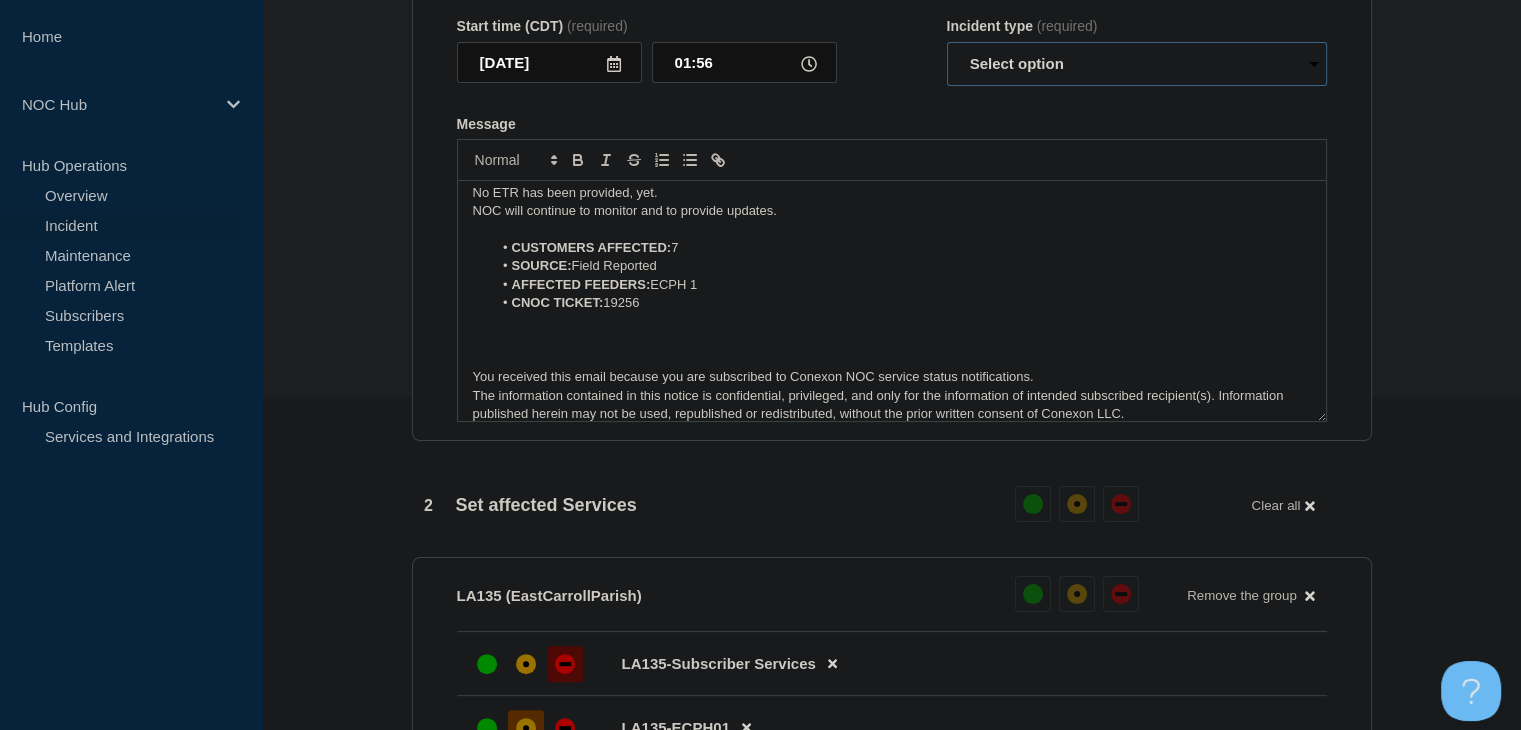 click on "Select option Investigating Identified Monitoring Resolved" at bounding box center [1137, 64] 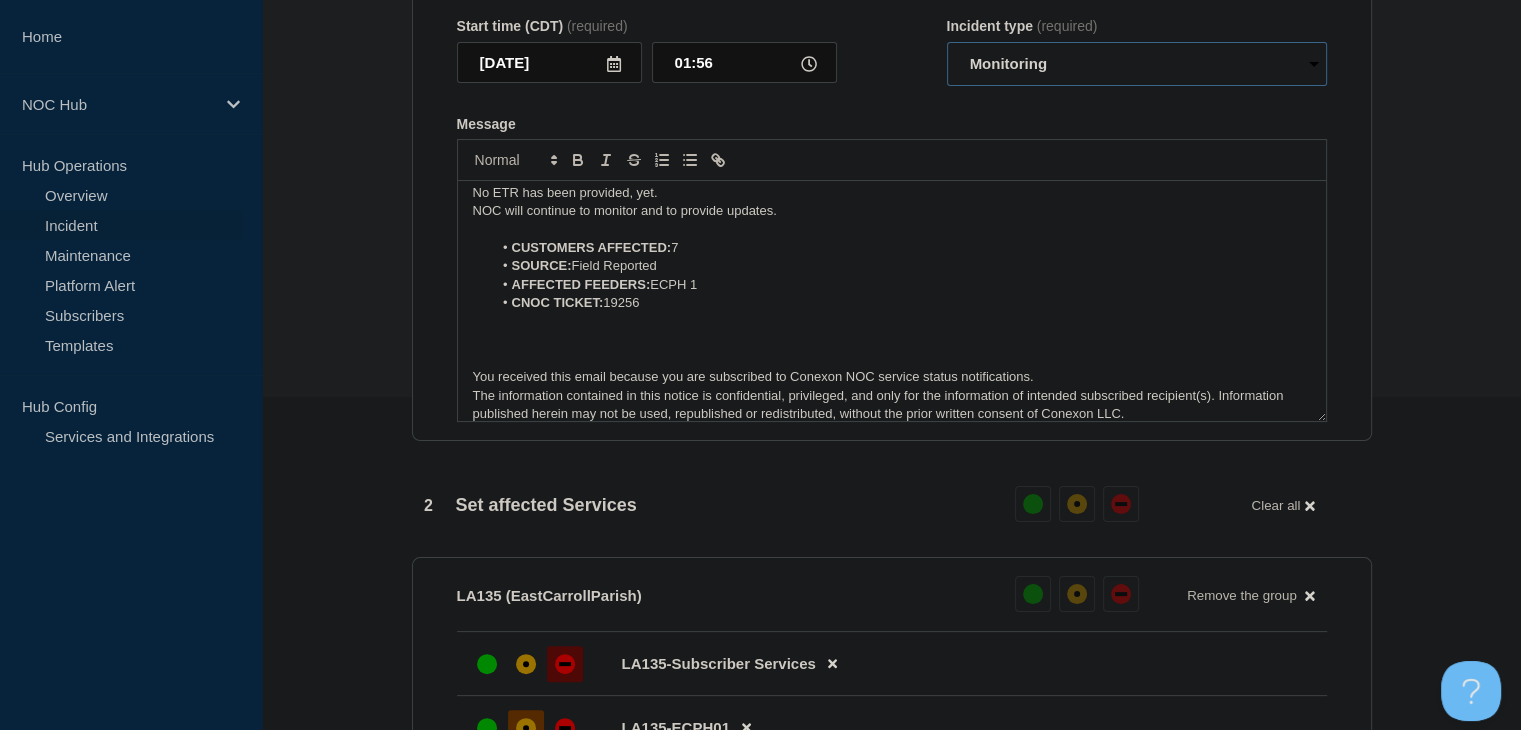 click on "Select option Investigating Identified Monitoring Resolved" at bounding box center [1137, 64] 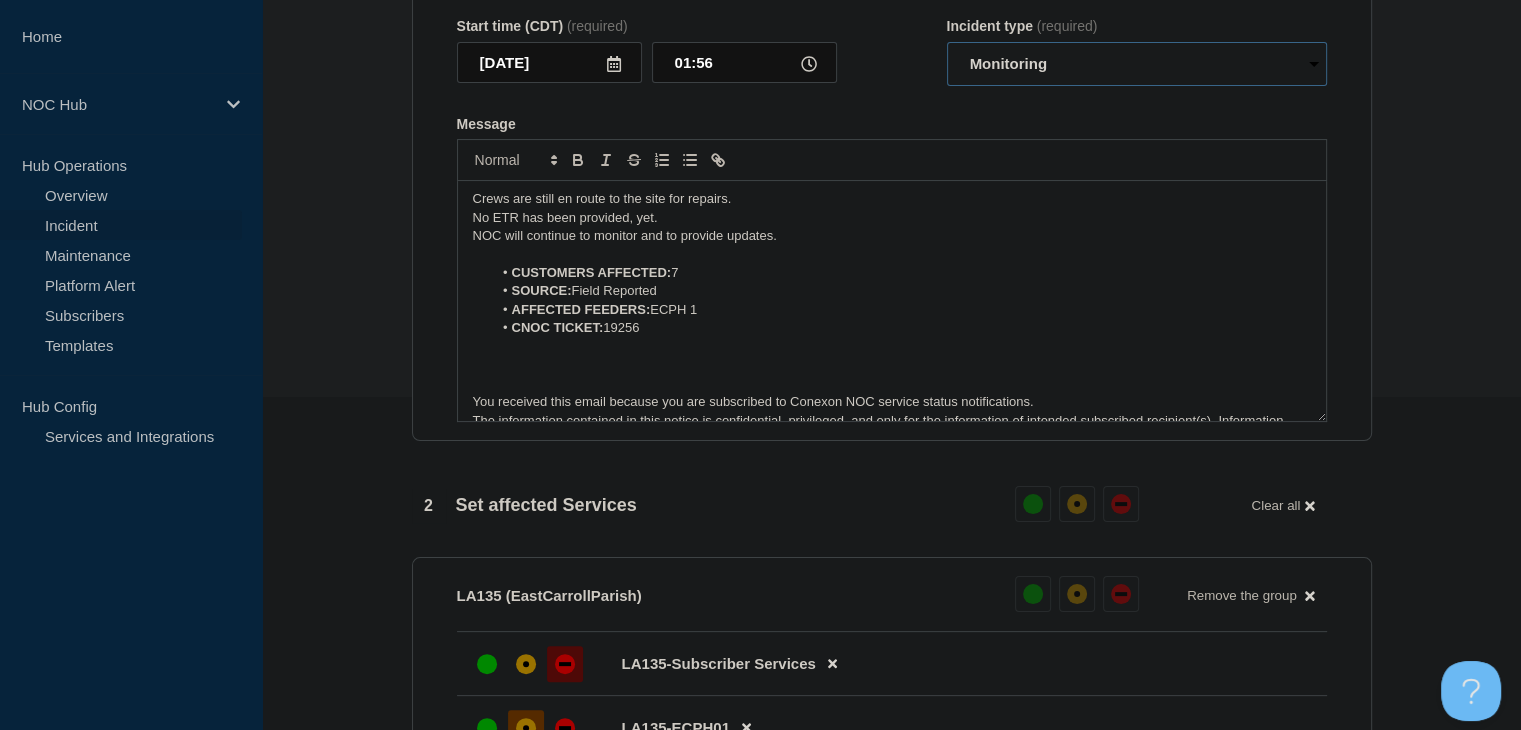 scroll, scrollTop: 0, scrollLeft: 0, axis: both 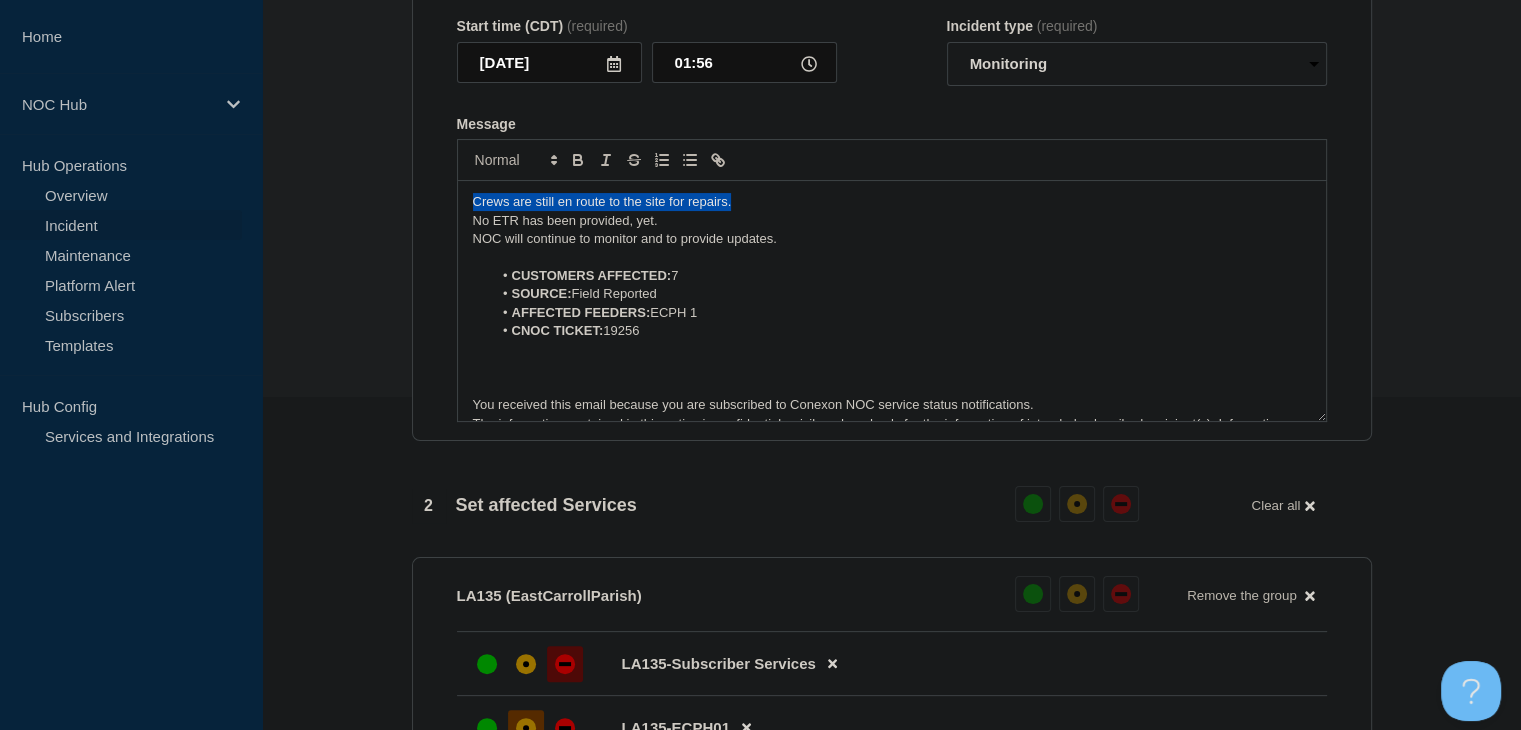 drag, startPoint x: 744, startPoint y: 234, endPoint x: 316, endPoint y: 218, distance: 428.29895 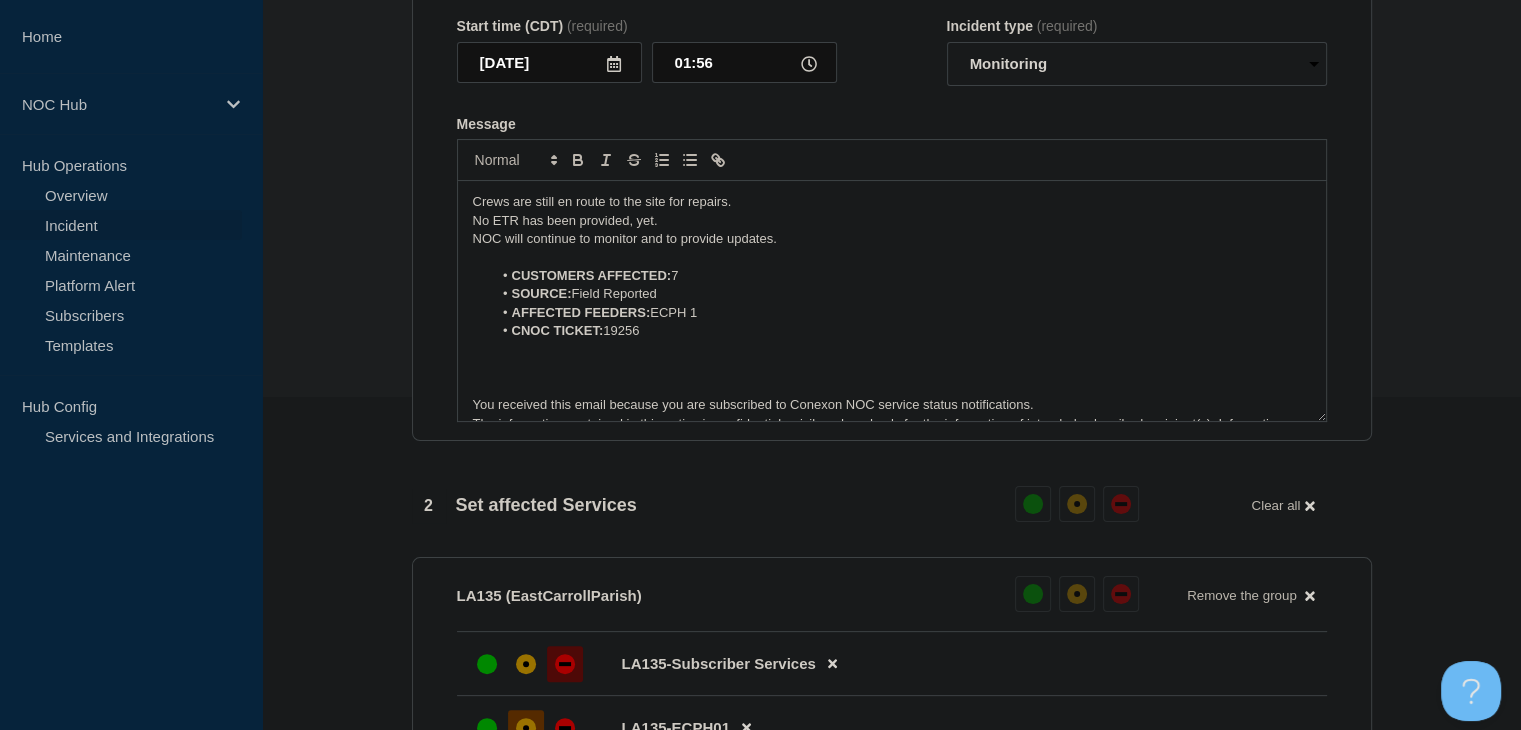 type 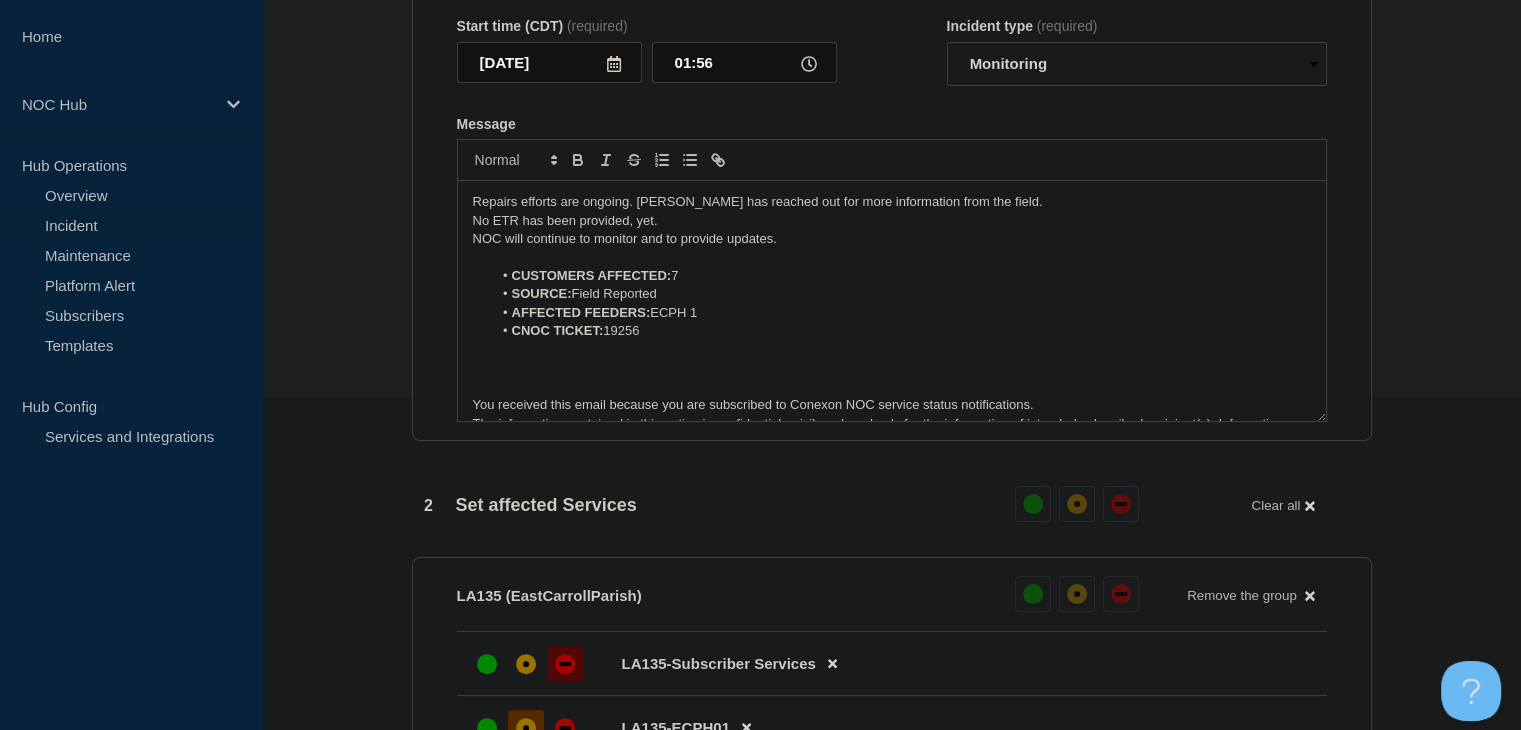scroll, scrollTop: 933, scrollLeft: 0, axis: vertical 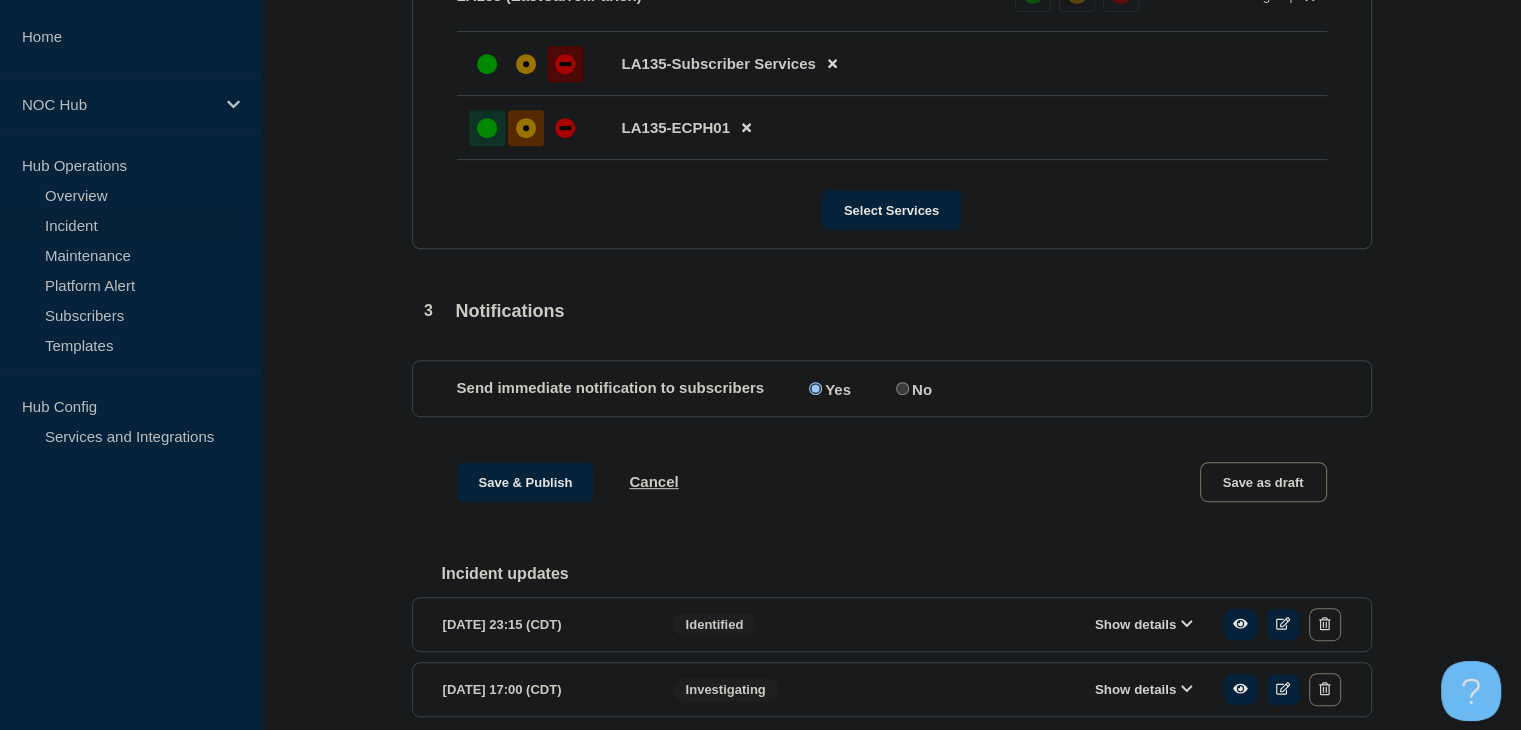 click at bounding box center [487, 128] 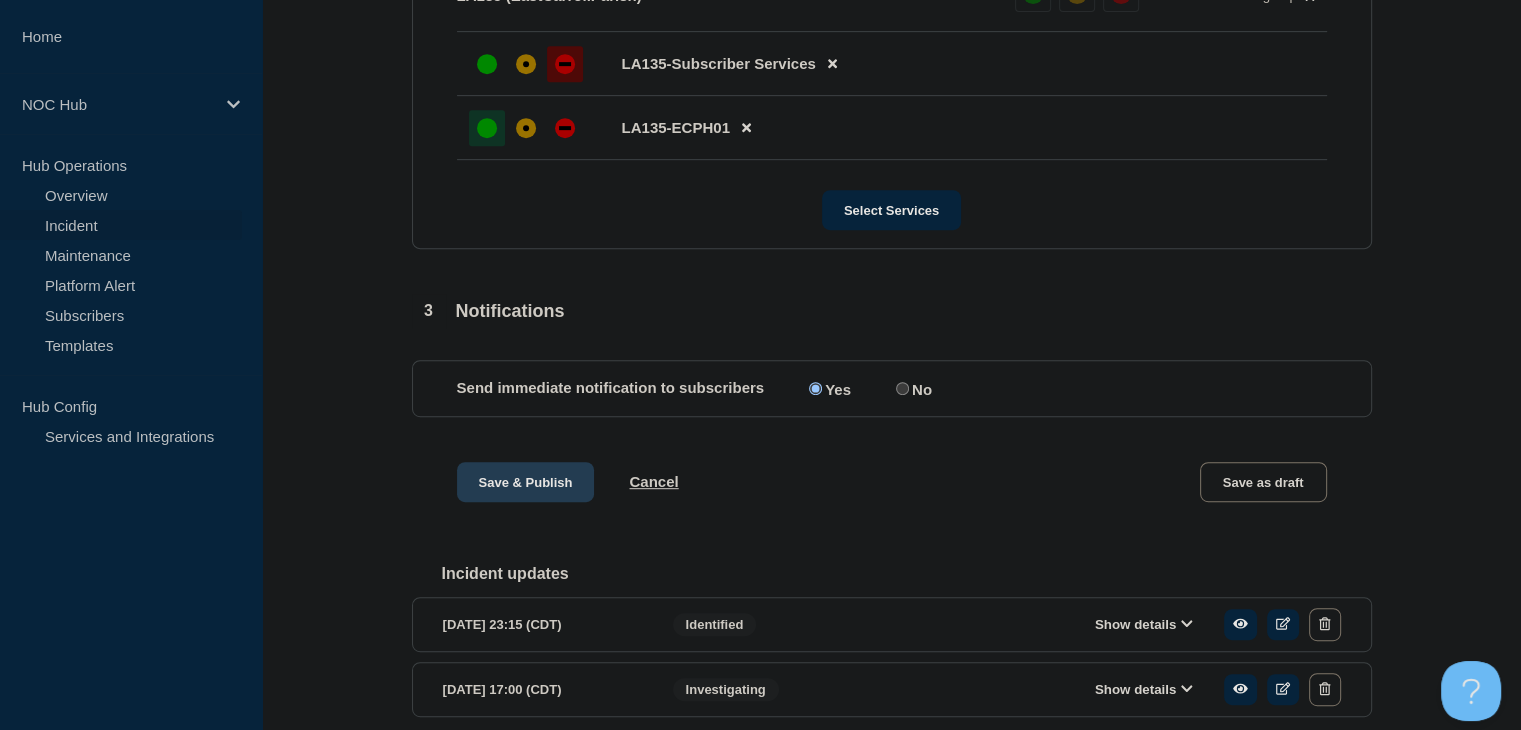 click on "Save & Publish" at bounding box center (526, 482) 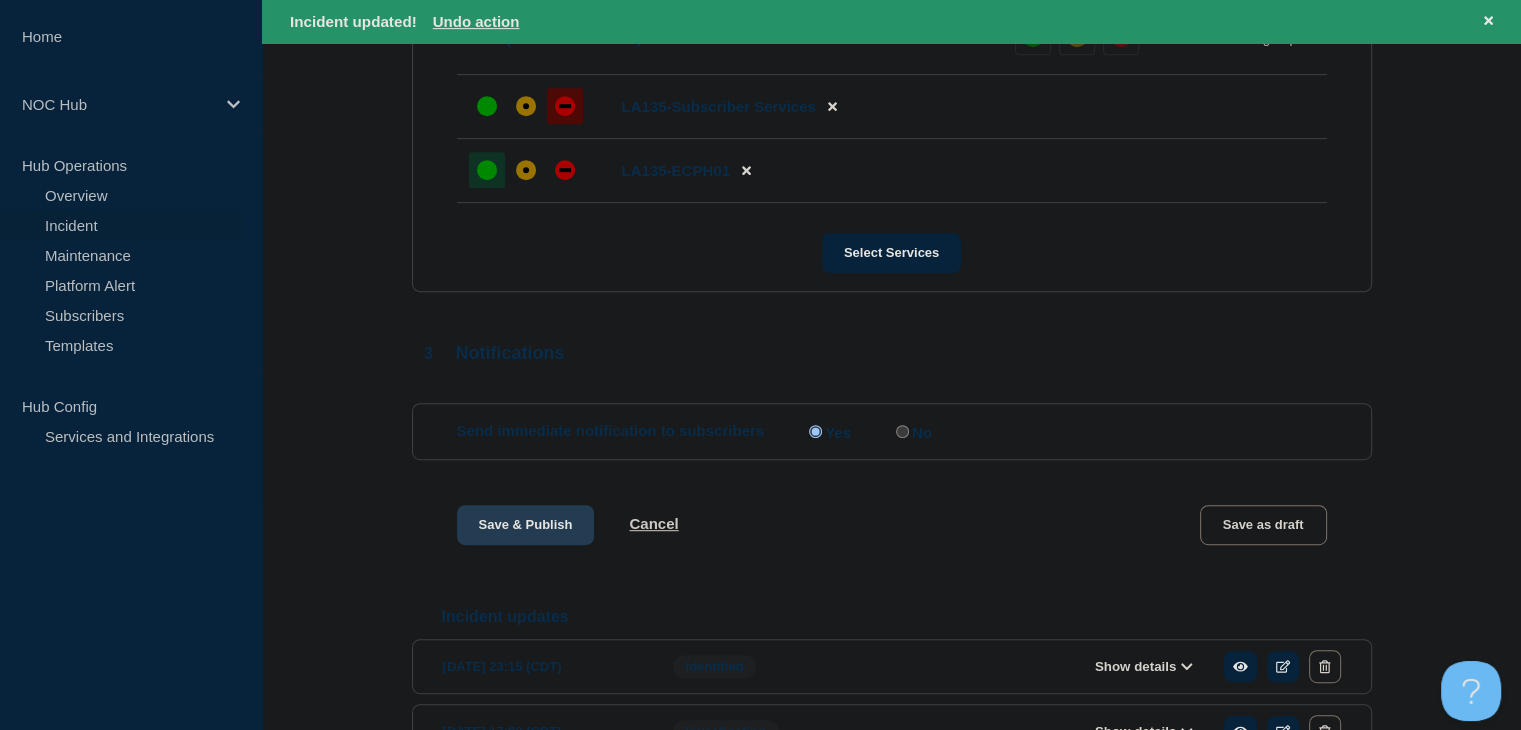 scroll, scrollTop: 0, scrollLeft: 0, axis: both 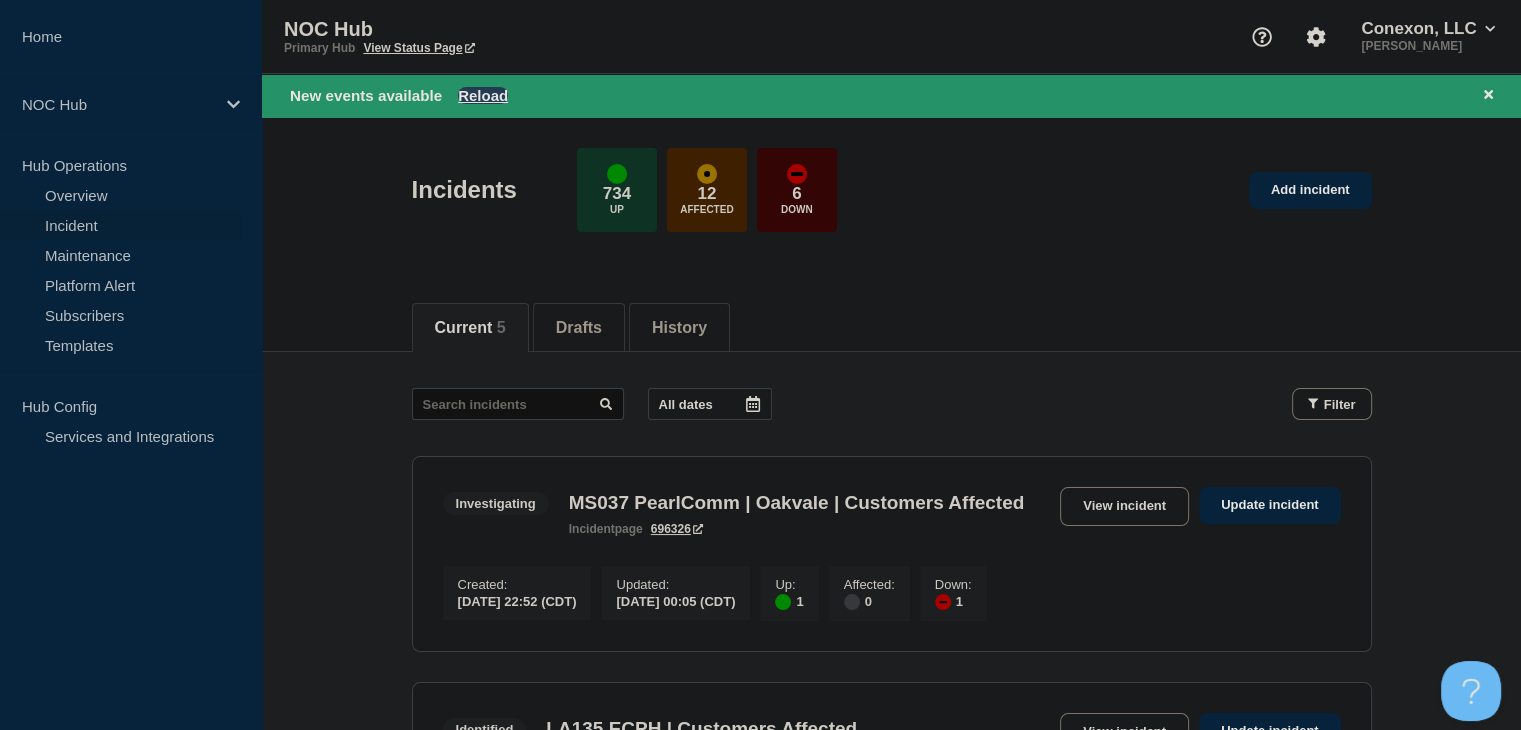 click on "Reload" at bounding box center [483, 95] 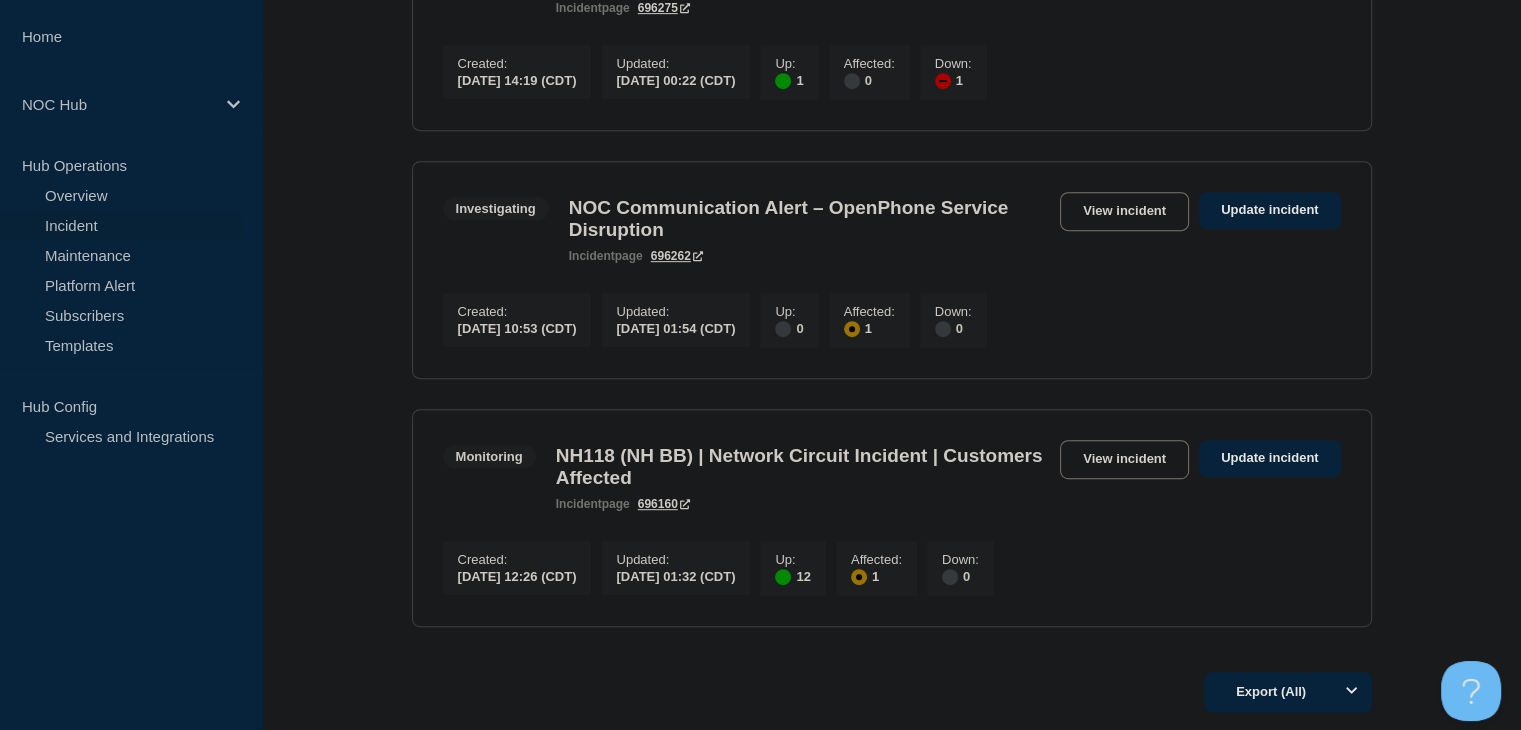 scroll, scrollTop: 1187, scrollLeft: 0, axis: vertical 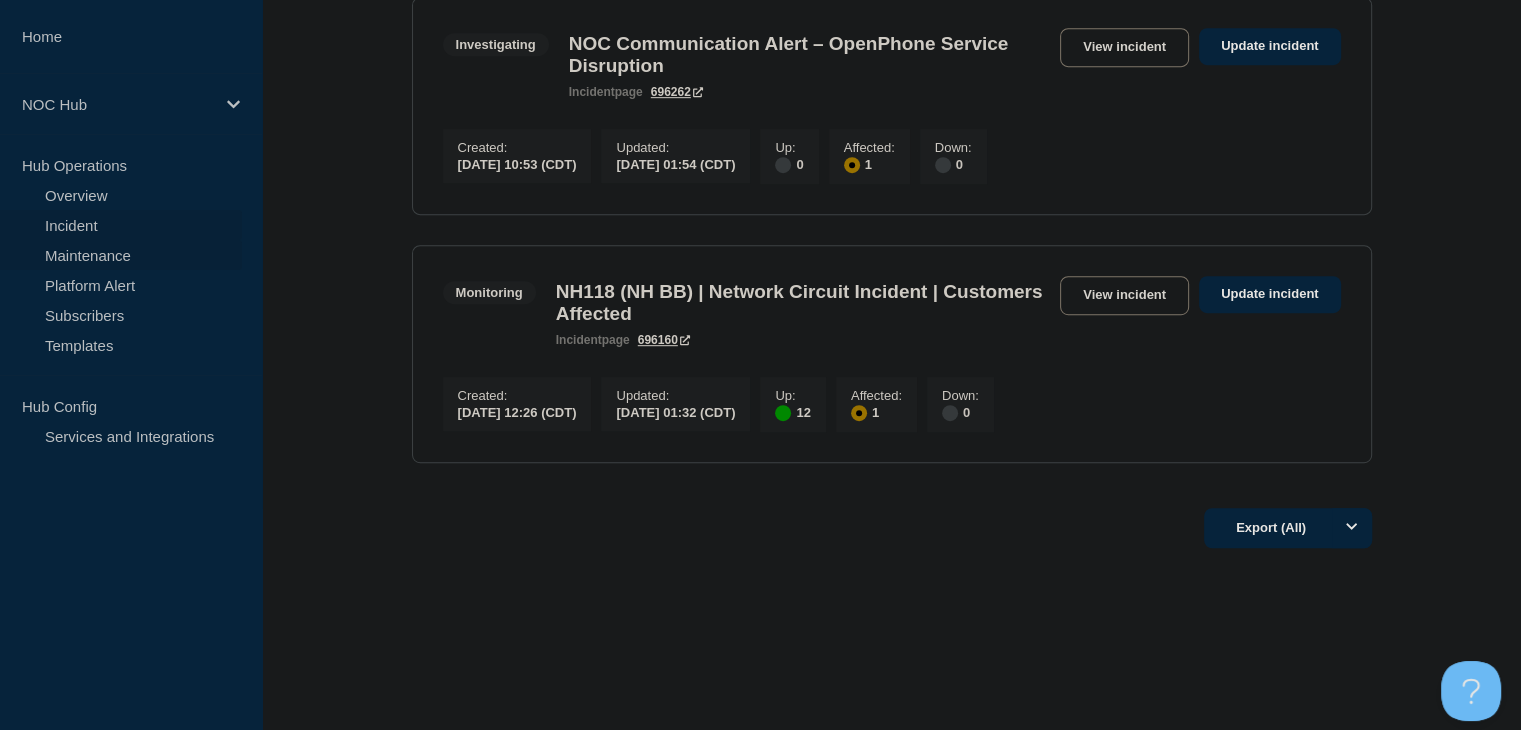 click on "Maintenance" at bounding box center [121, 255] 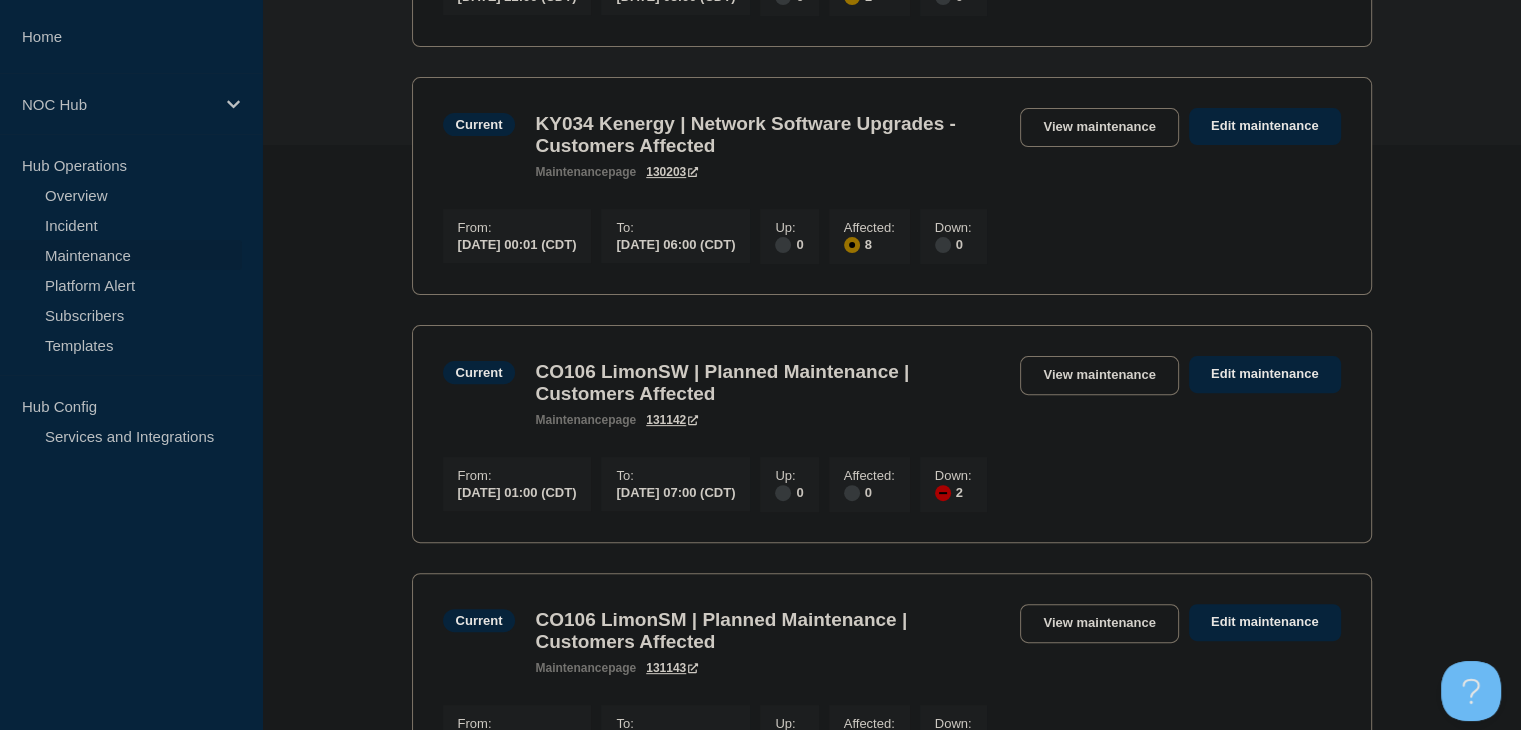 scroll, scrollTop: 600, scrollLeft: 0, axis: vertical 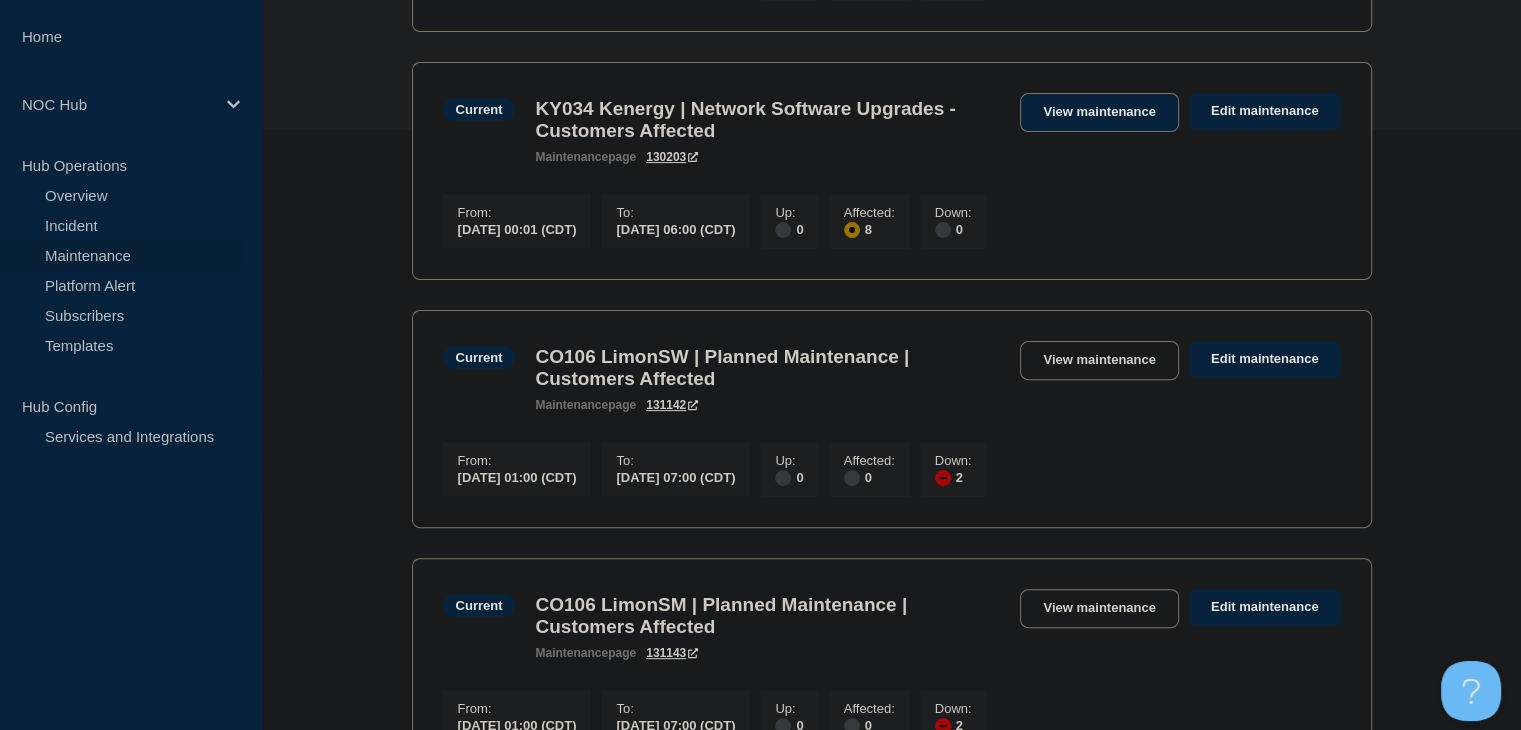 click on "View maintenance" at bounding box center (1099, 112) 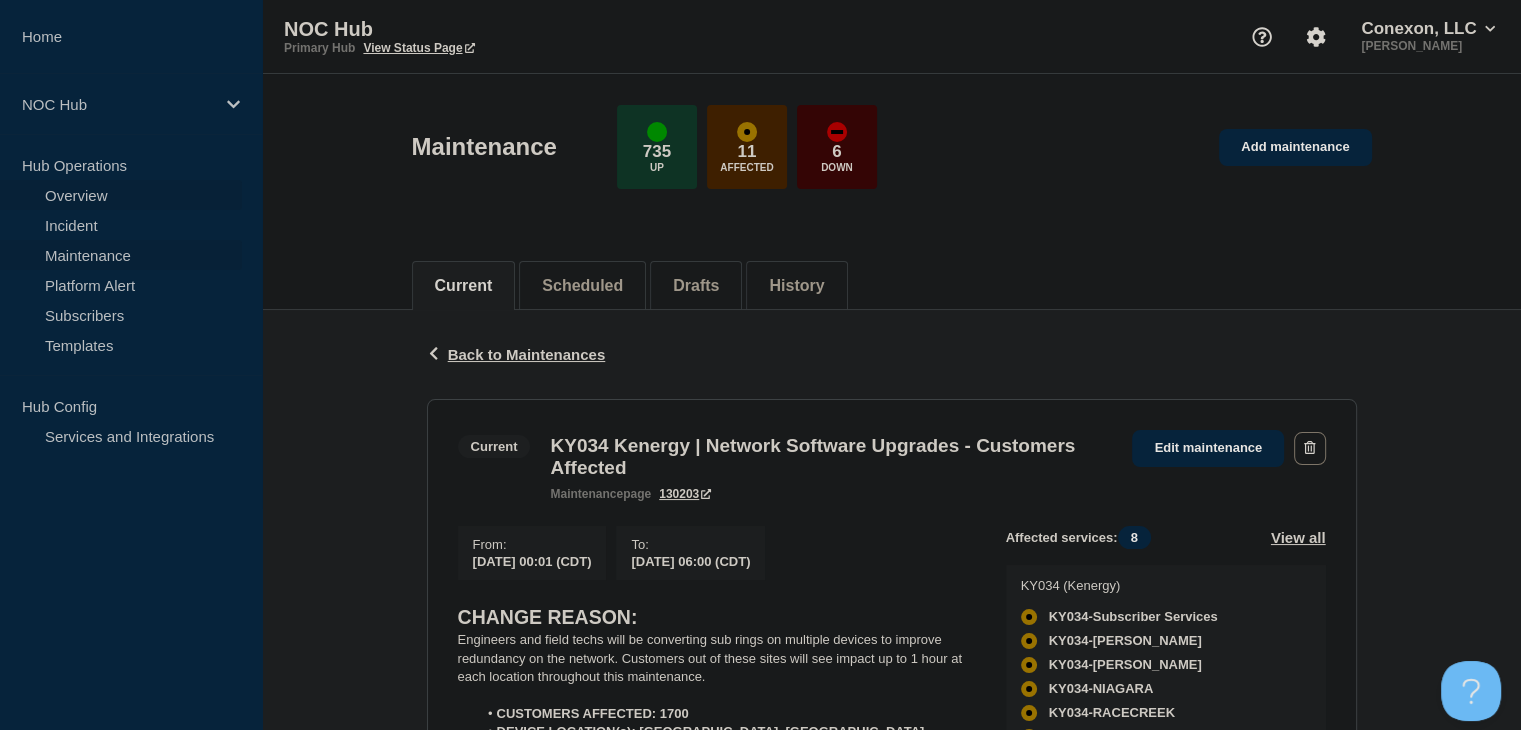 click on "Overview" at bounding box center [121, 195] 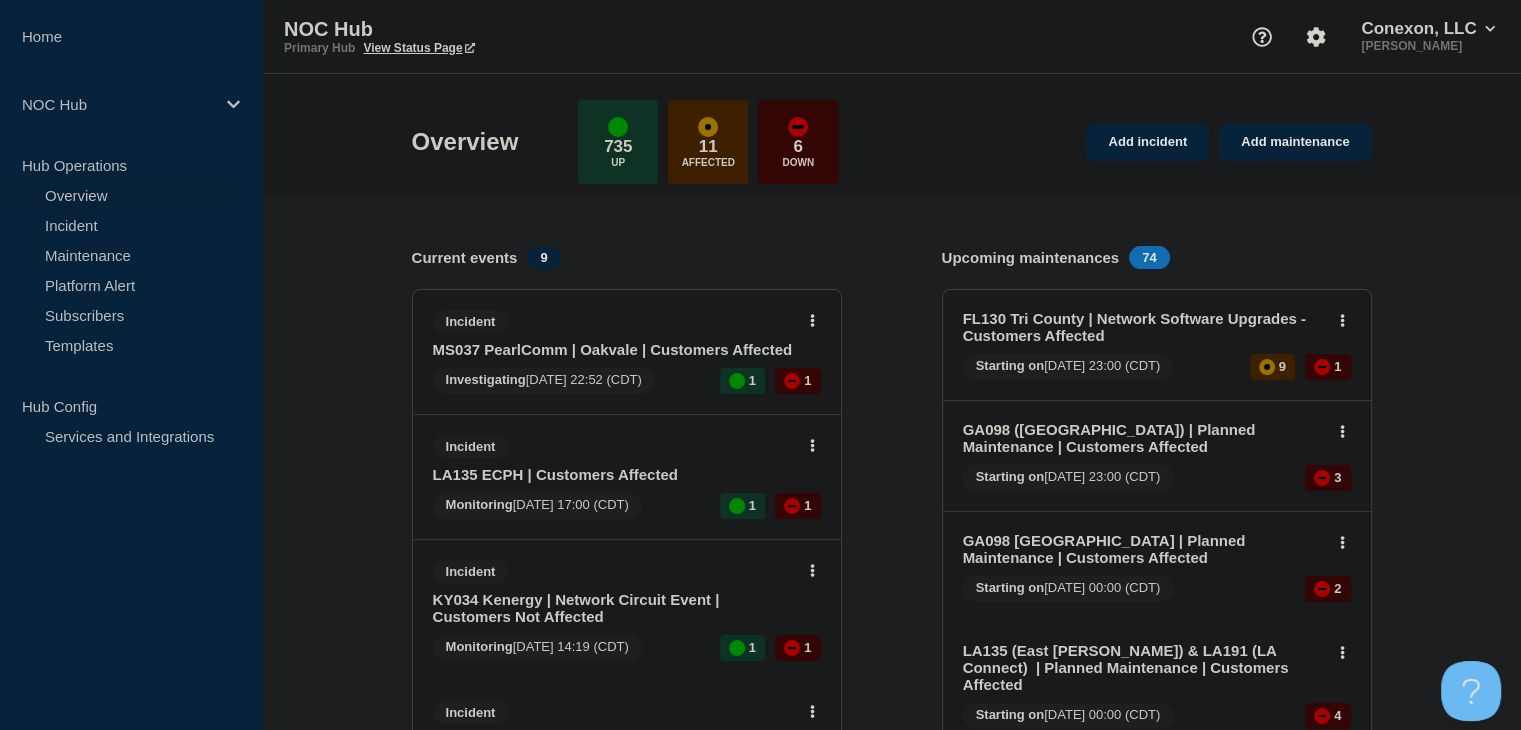 scroll, scrollTop: 200, scrollLeft: 0, axis: vertical 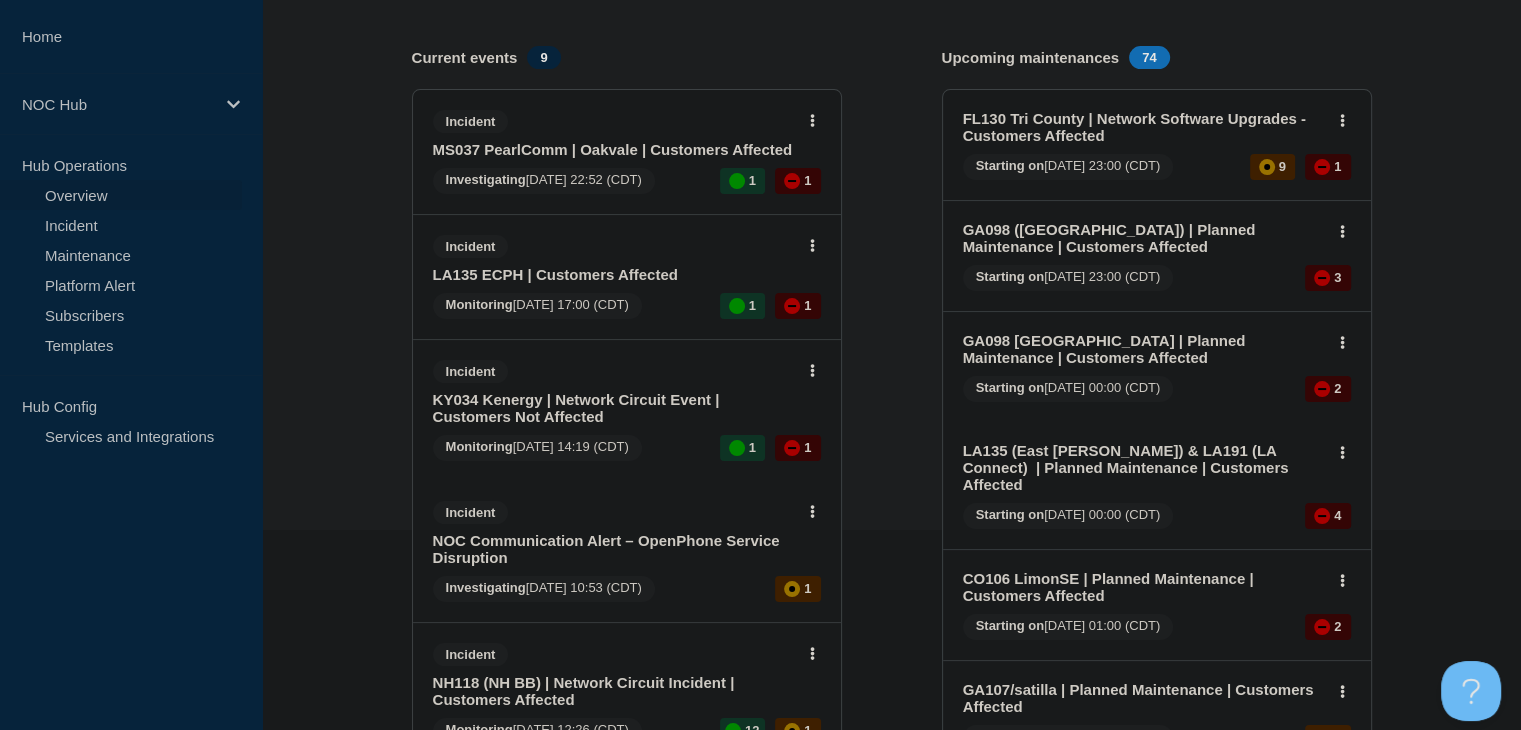 click on "KY034 Kenergy | Network Circuit Event | Customers Not Affected" at bounding box center [613, 408] 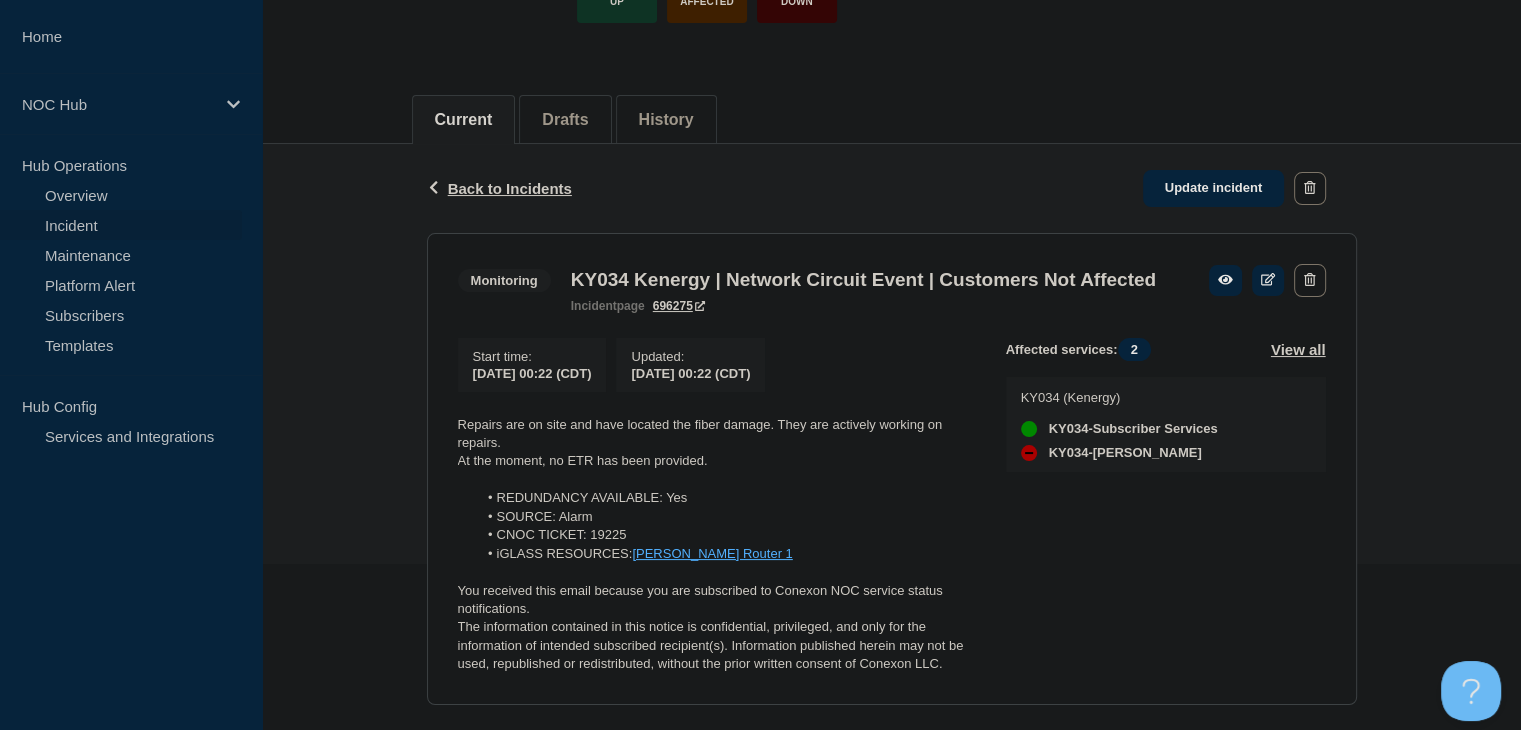 scroll, scrollTop: 300, scrollLeft: 0, axis: vertical 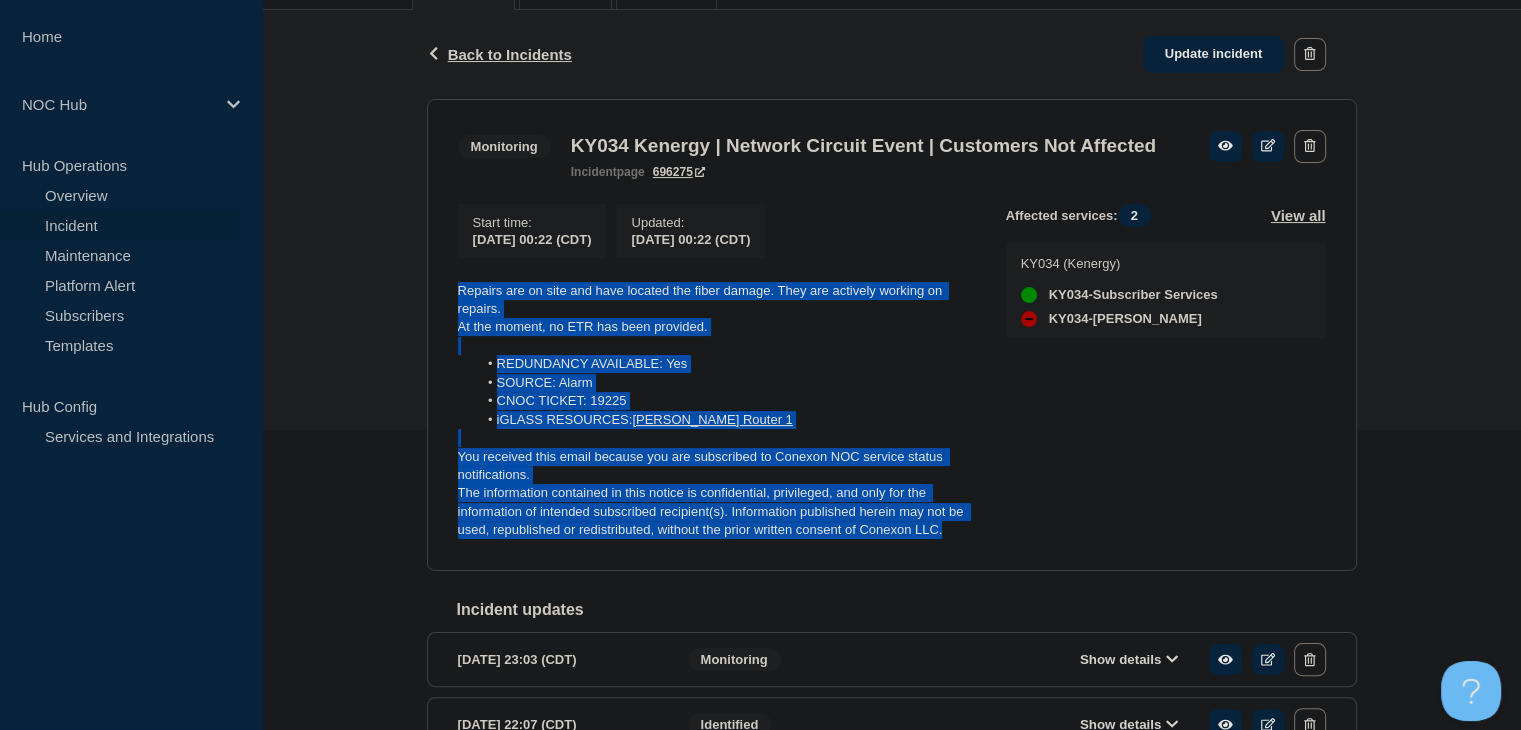 drag, startPoint x: 951, startPoint y: 571, endPoint x: 437, endPoint y: 320, distance: 572.01135 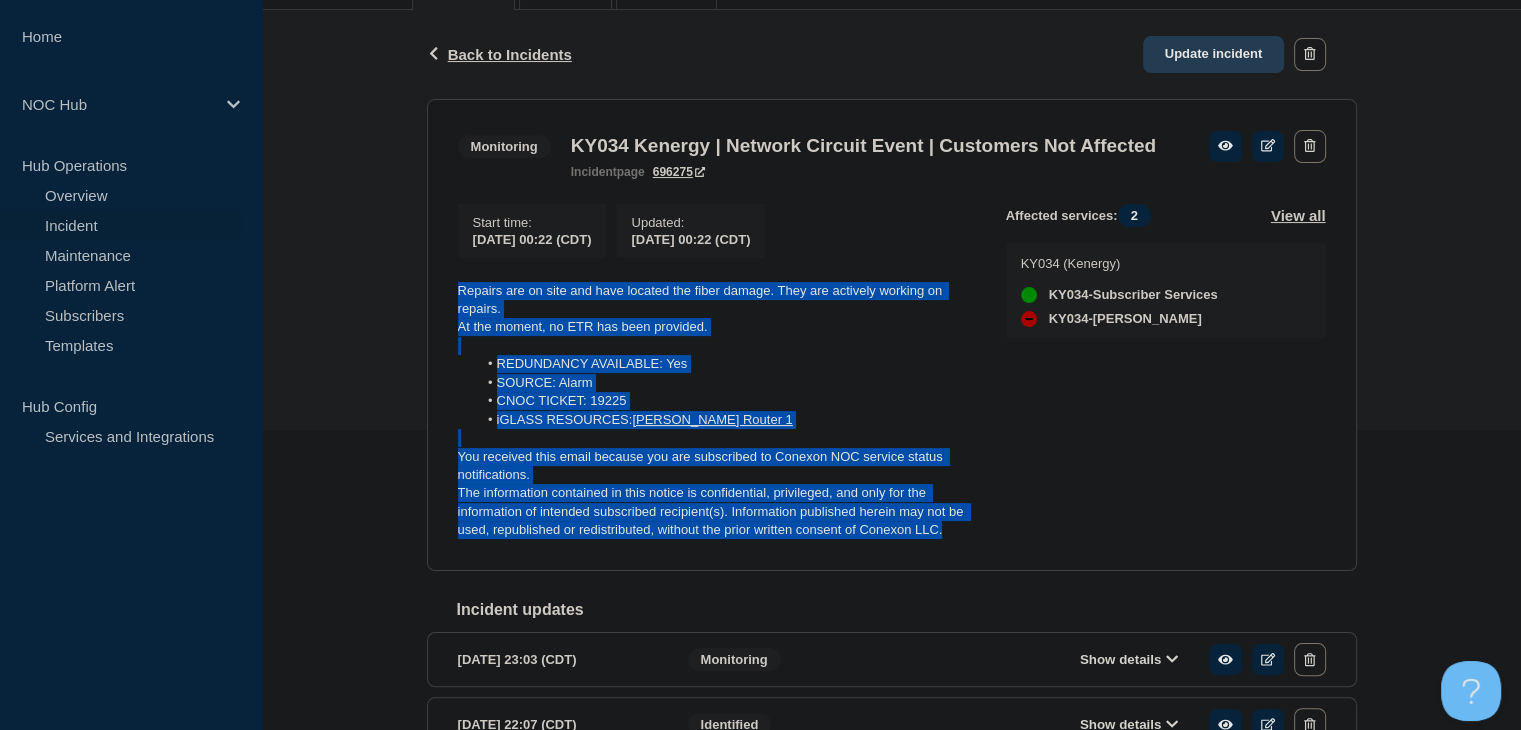 click on "Update incident" 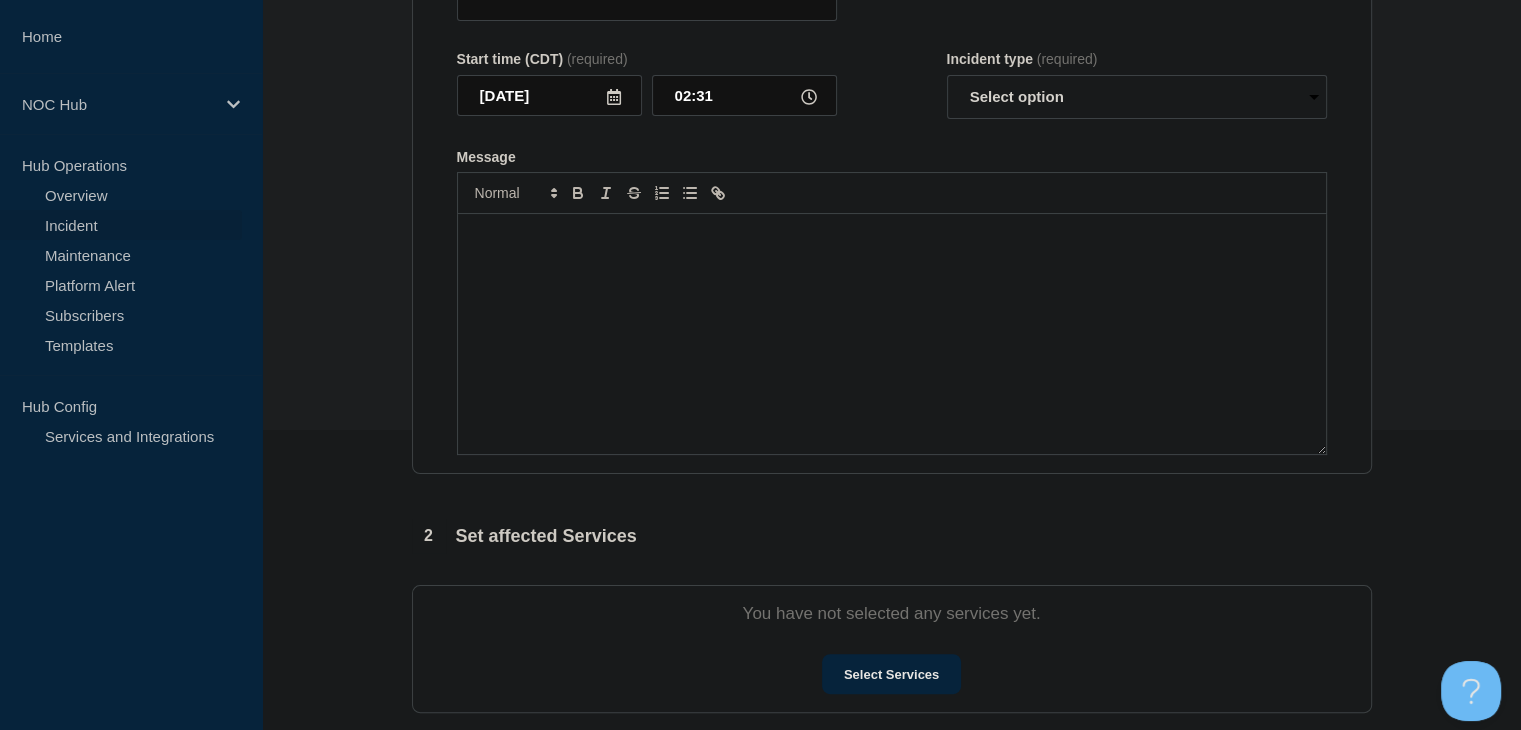 type on "KY034 Kenergy | Network Circuit Event | Customers Not Affected" 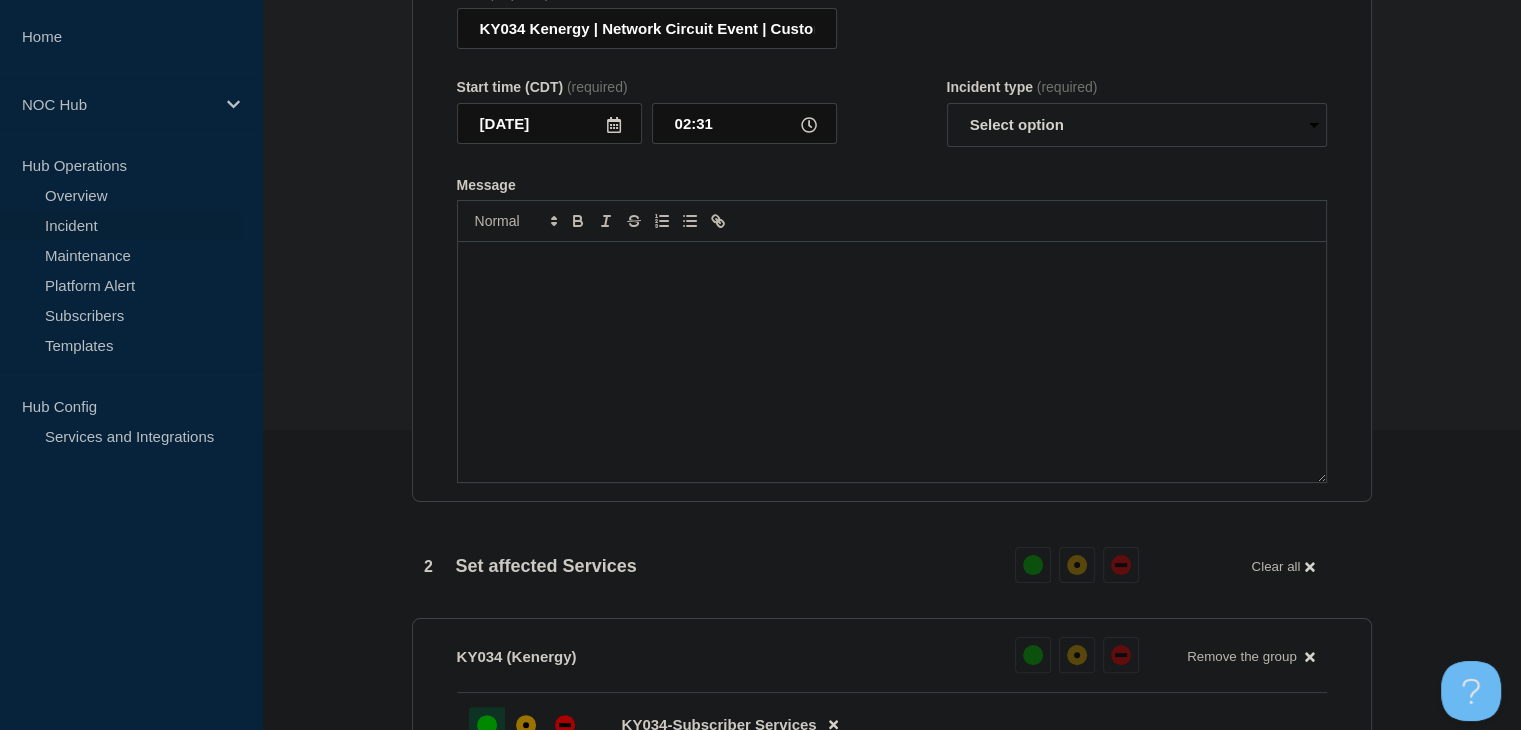 click at bounding box center [892, 362] 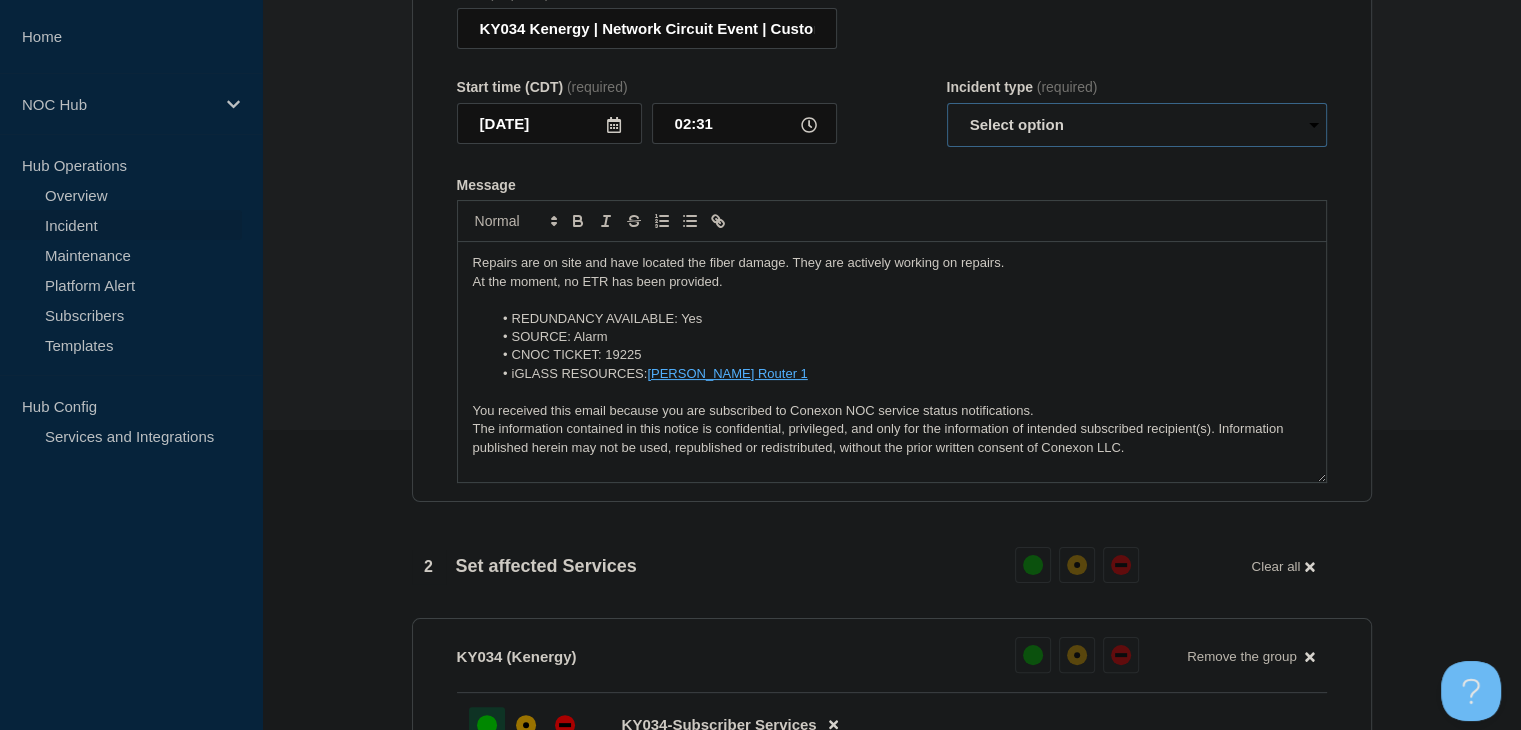 drag, startPoint x: 1016, startPoint y: 131, endPoint x: 1024, endPoint y: 153, distance: 23.409399 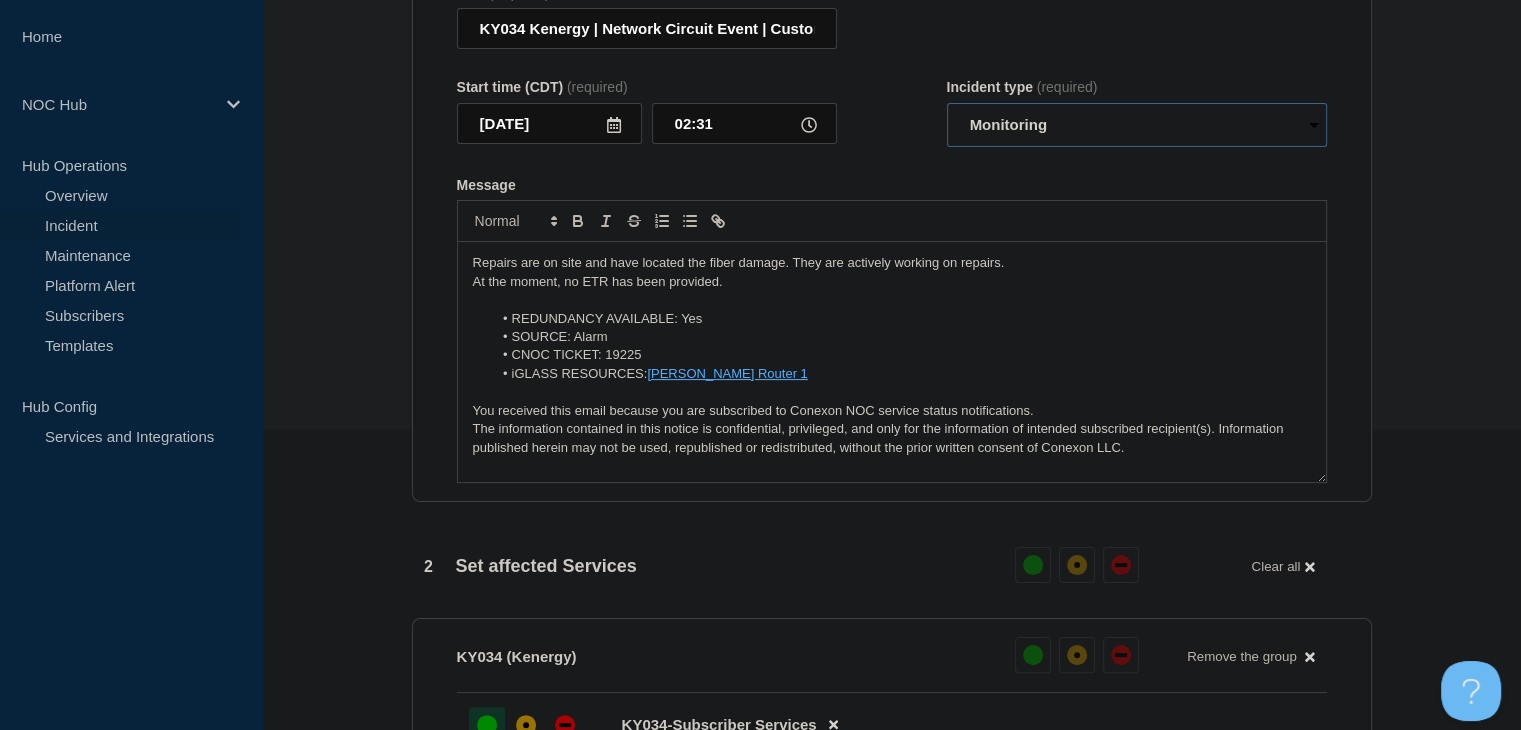 click on "Select option Investigating Identified Monitoring Resolved" at bounding box center [1137, 125] 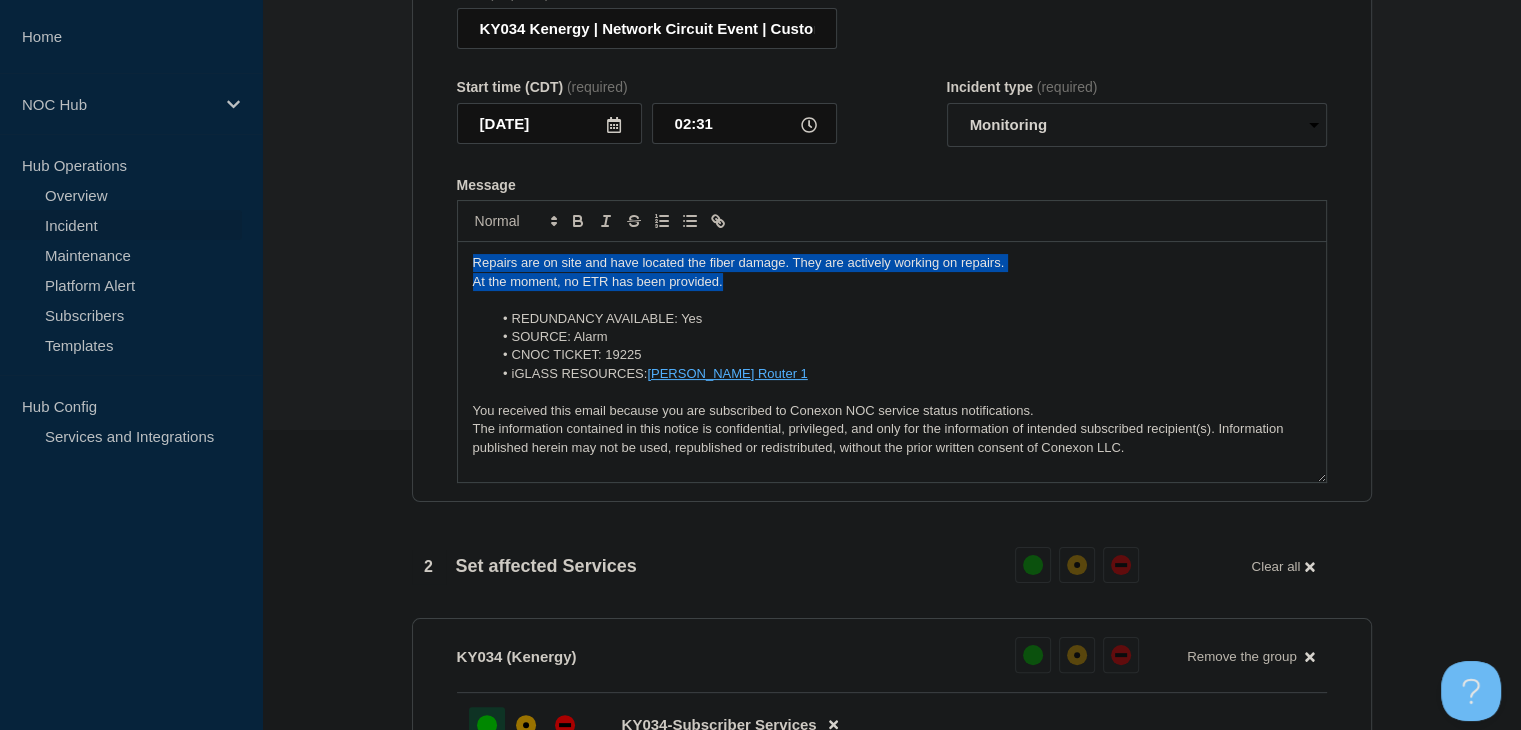 drag, startPoint x: 733, startPoint y: 294, endPoint x: 423, endPoint y: 269, distance: 311.00644 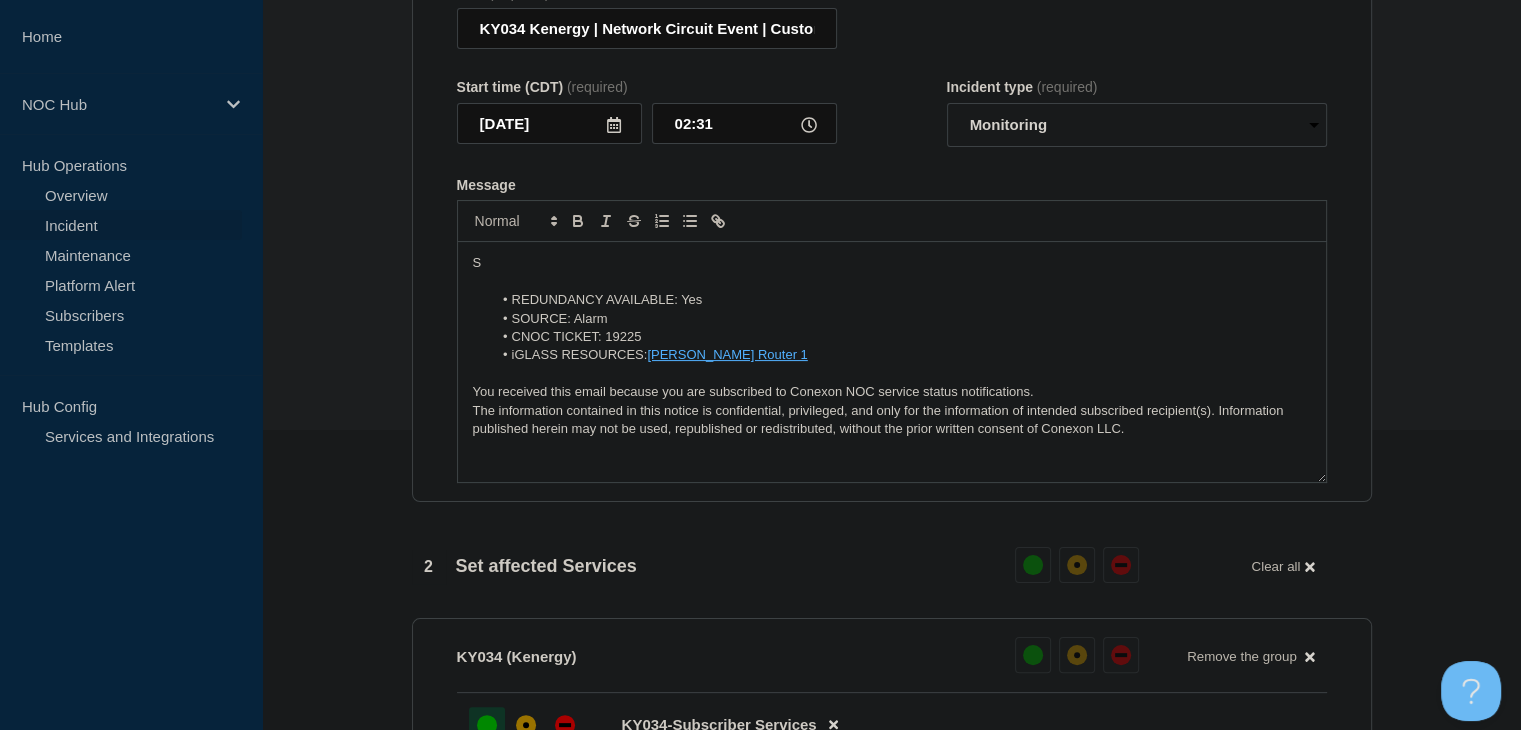 type 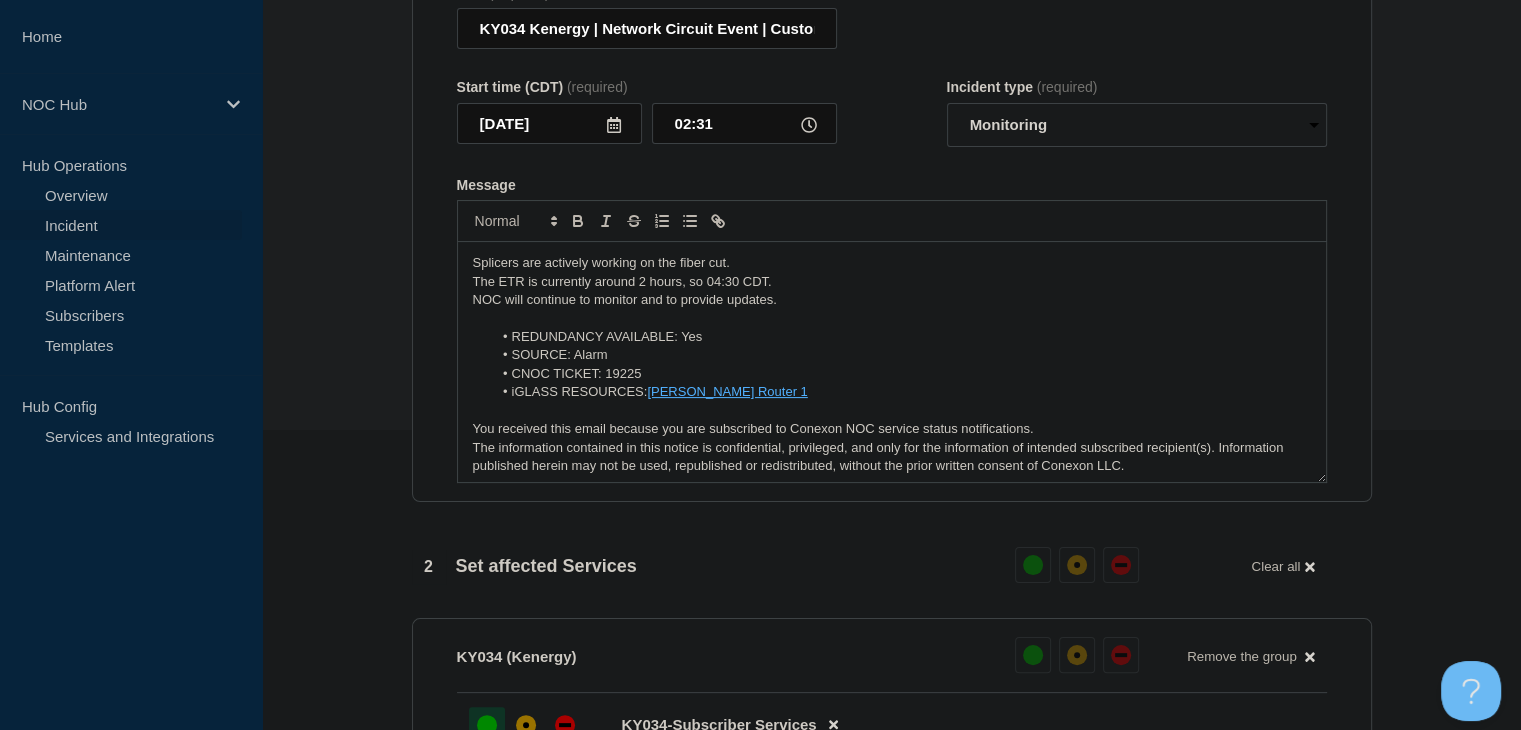 scroll, scrollTop: 800, scrollLeft: 0, axis: vertical 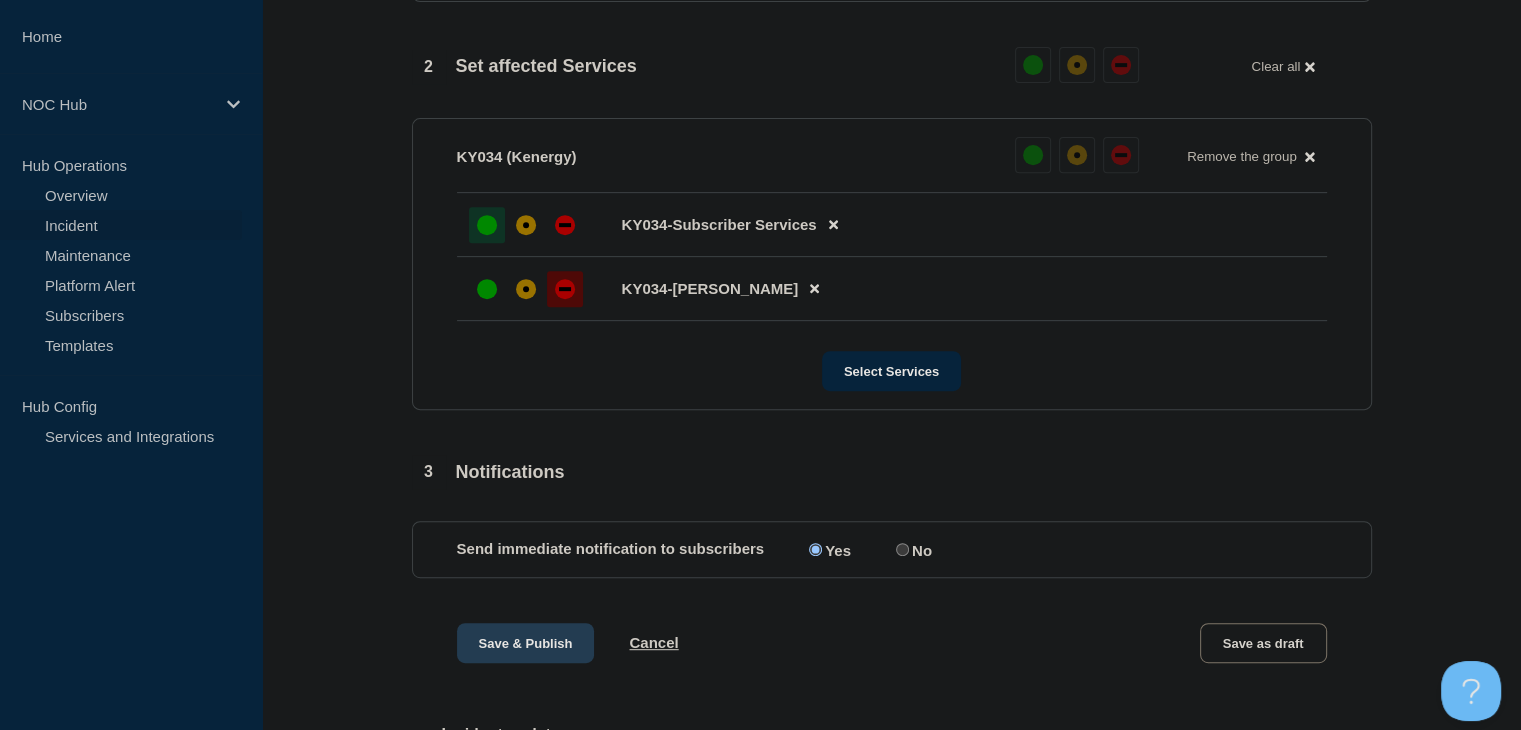 click on "Save & Publish" at bounding box center [526, 643] 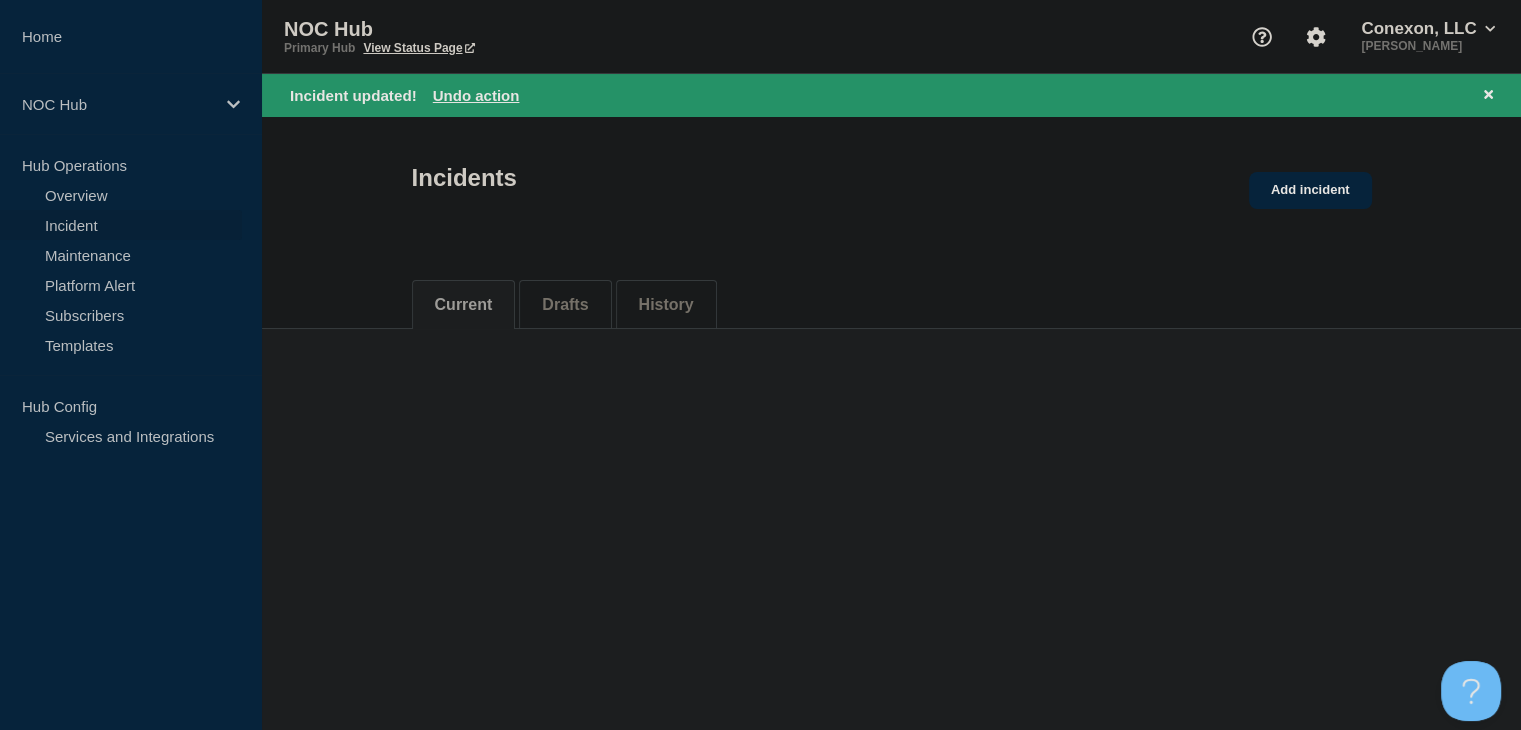 scroll, scrollTop: 0, scrollLeft: 0, axis: both 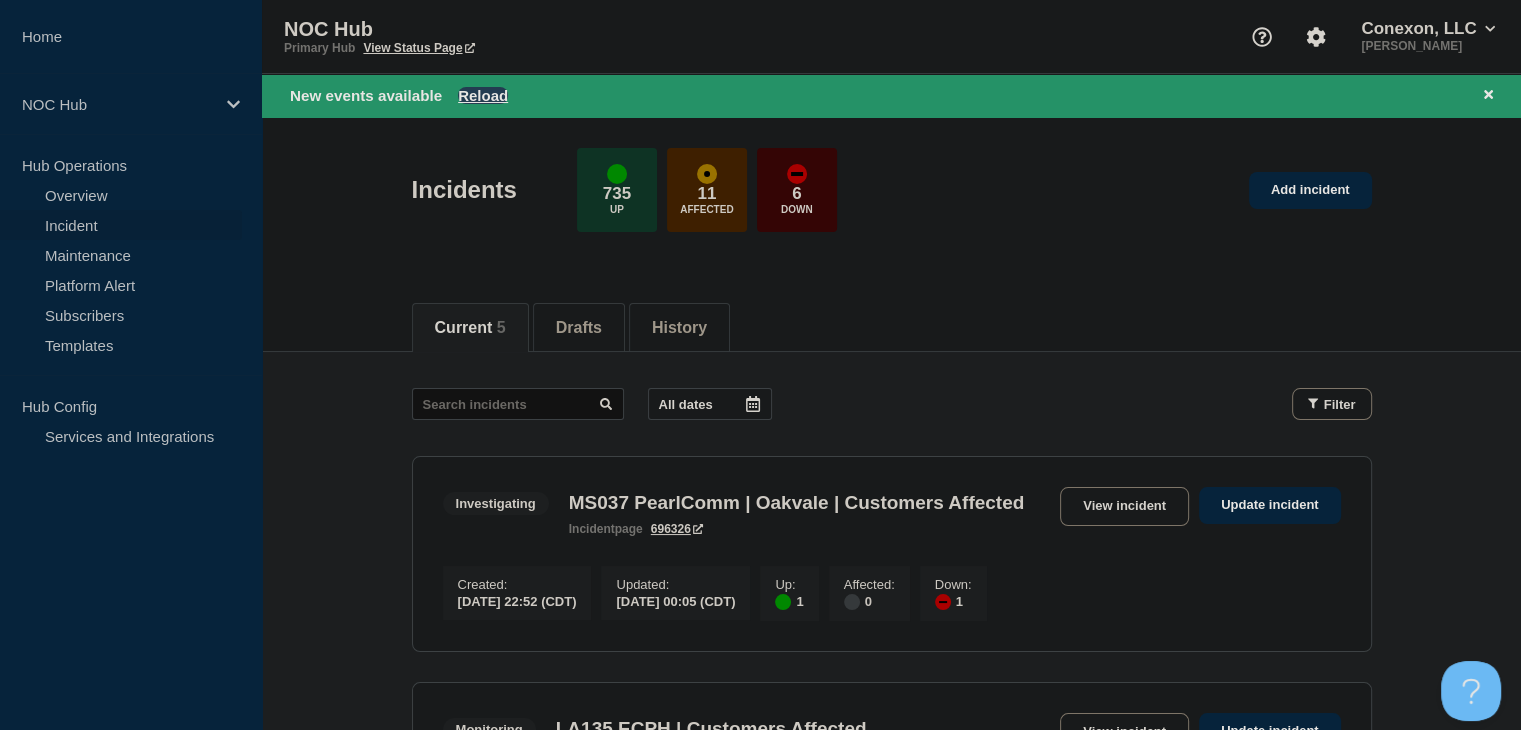 click on "Reload" at bounding box center (483, 95) 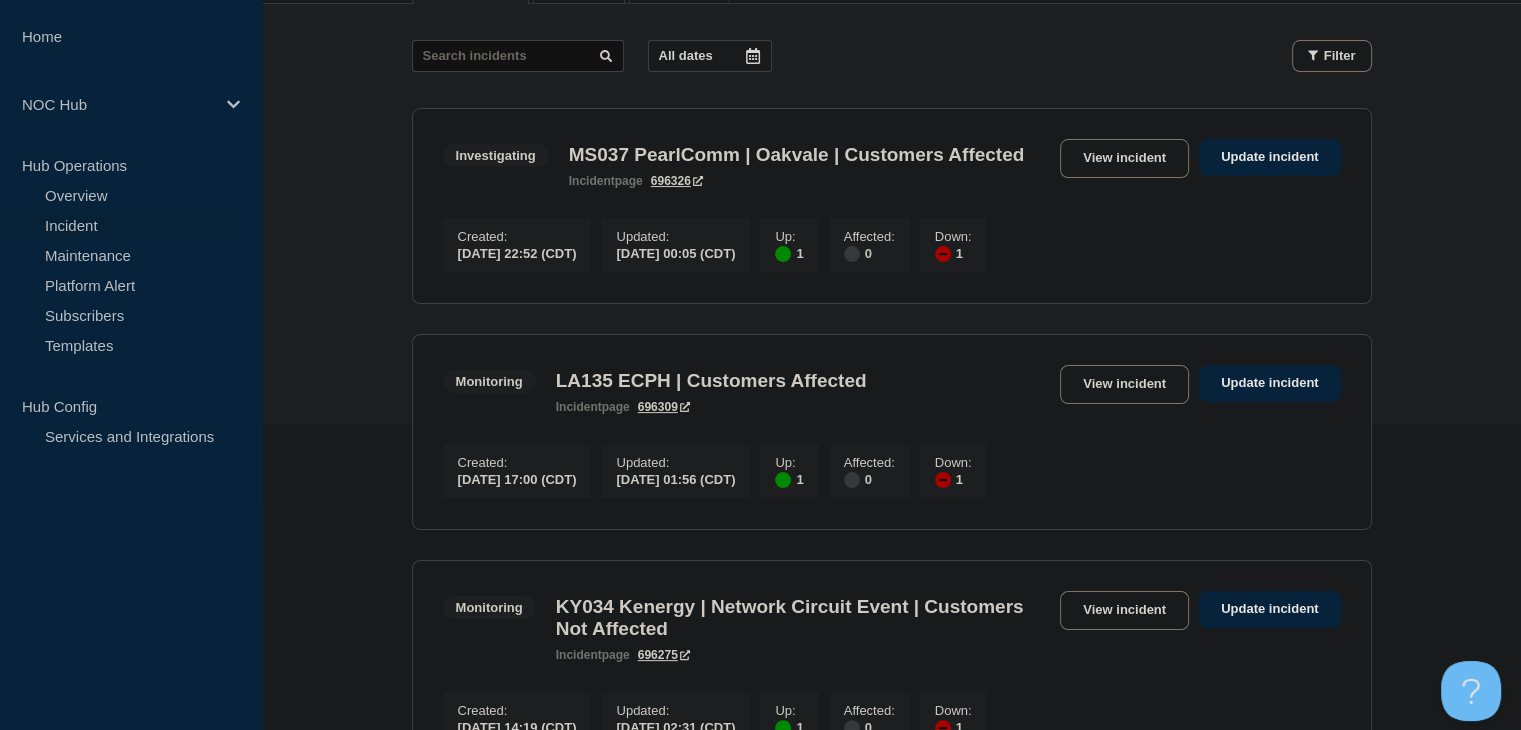 scroll, scrollTop: 0, scrollLeft: 0, axis: both 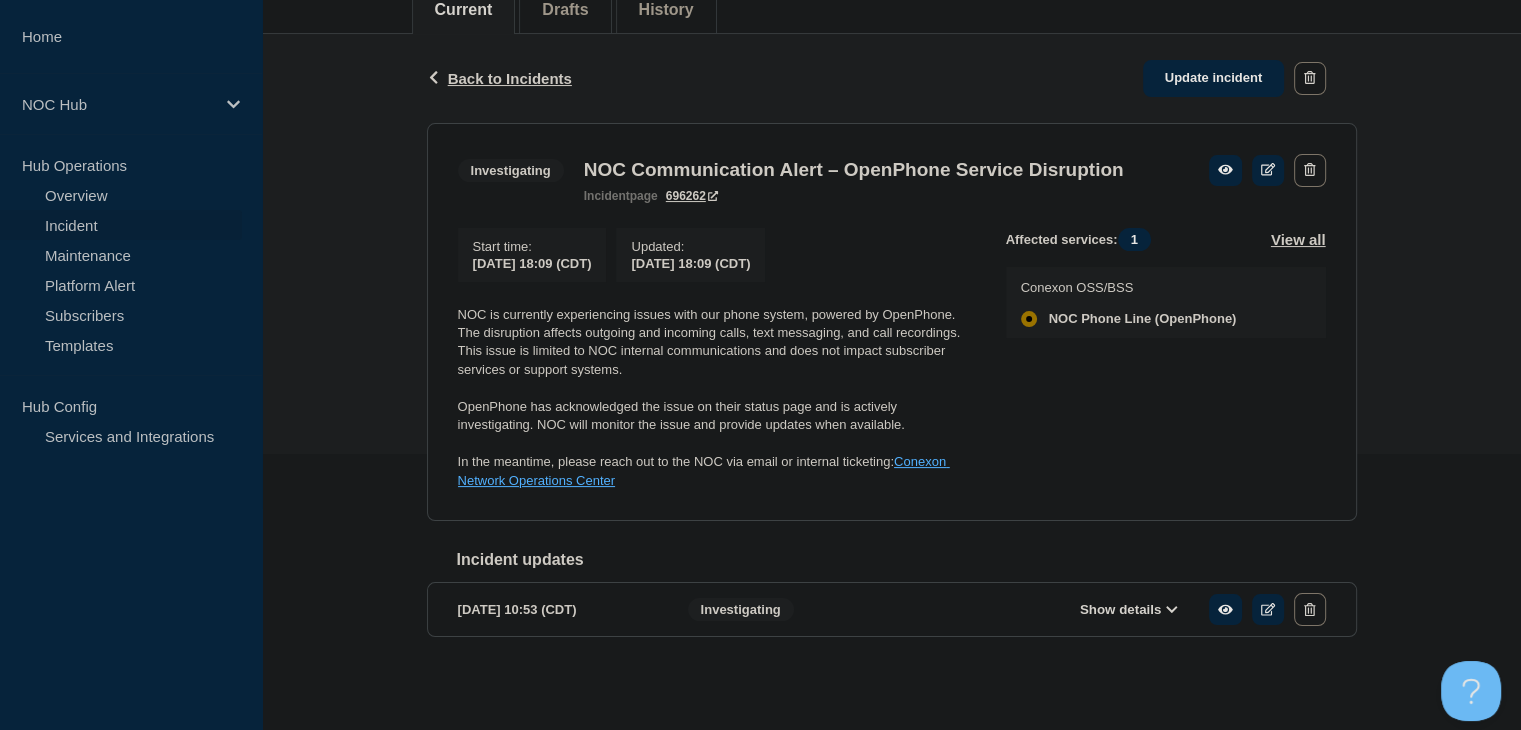 click on "Show details" at bounding box center (1129, 609) 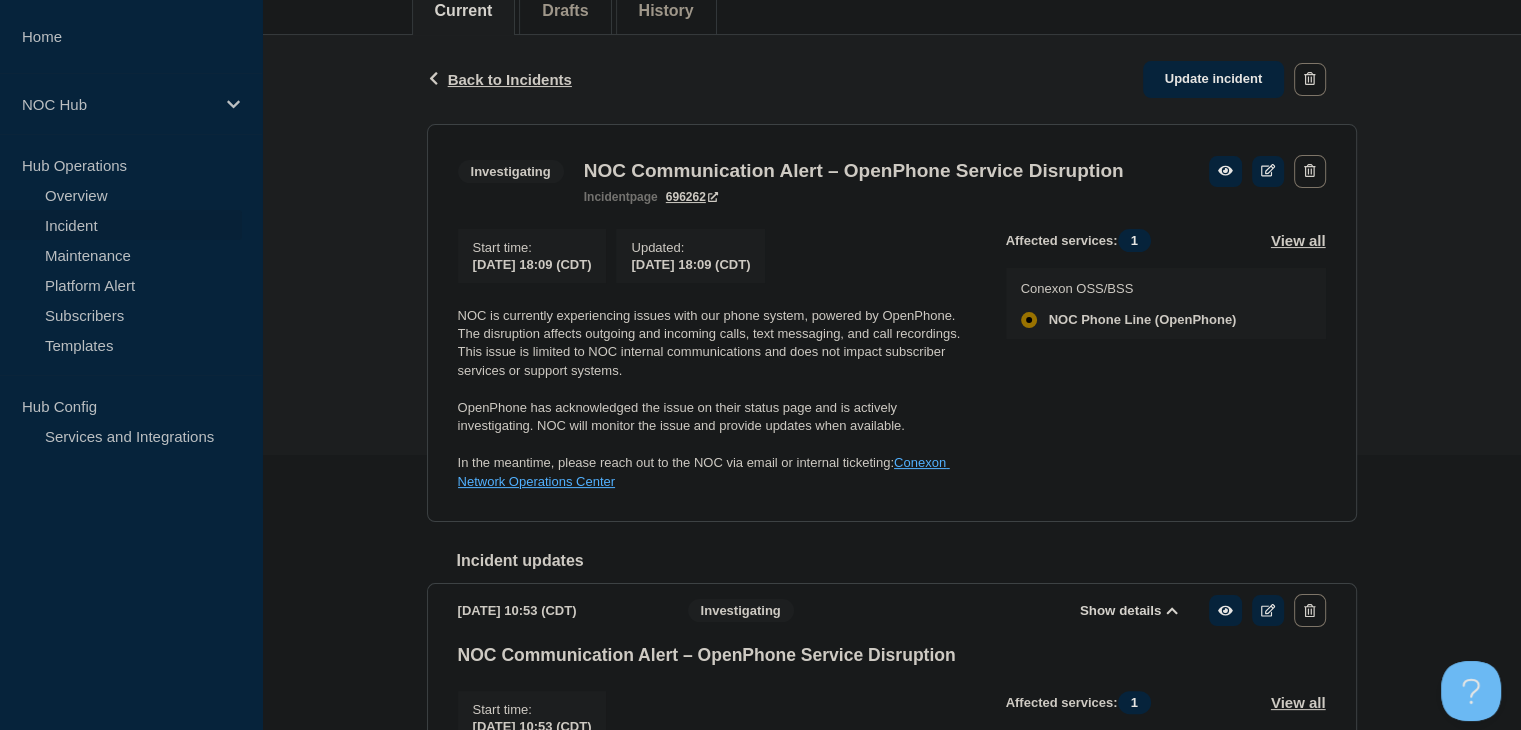 scroll, scrollTop: 360, scrollLeft: 0, axis: vertical 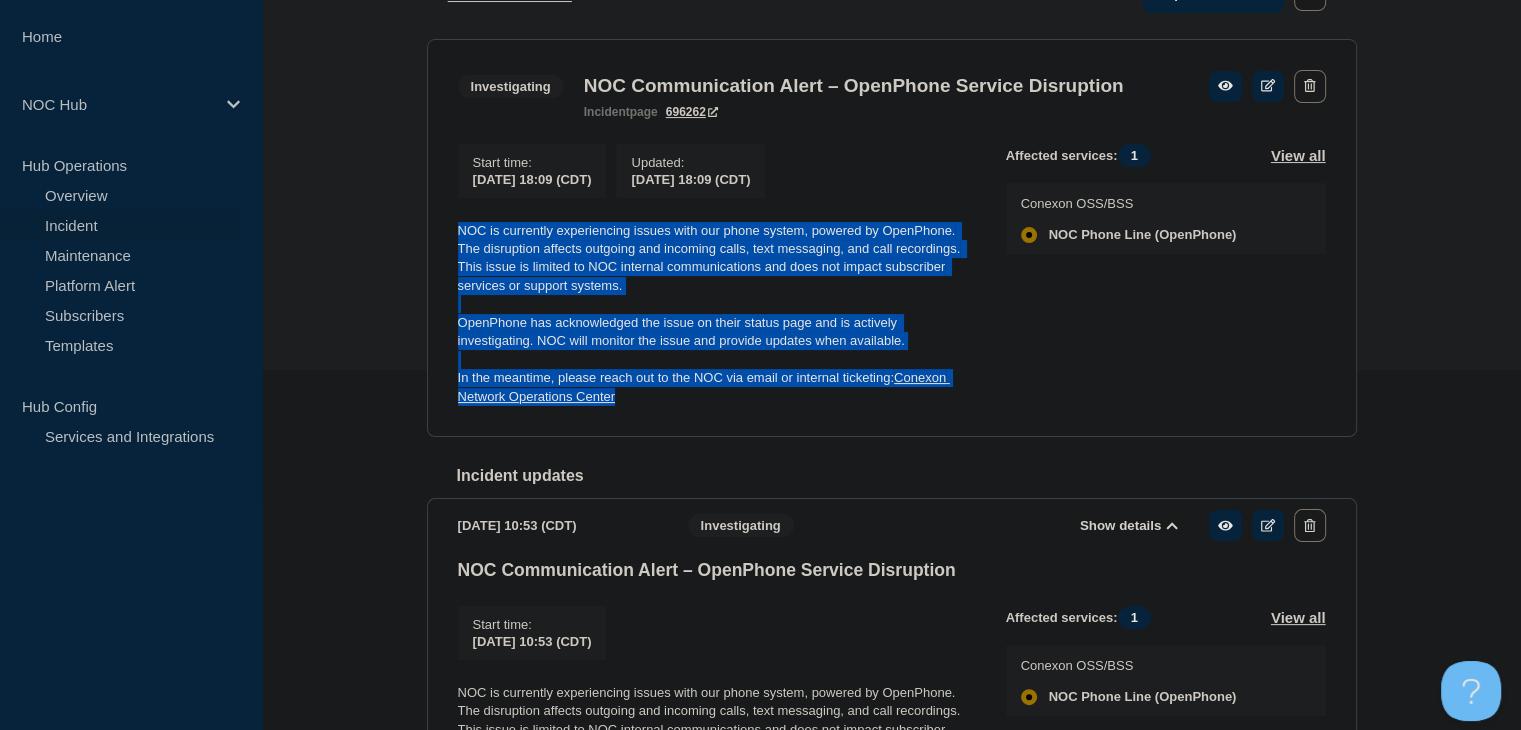 drag, startPoint x: 638, startPoint y: 440, endPoint x: 441, endPoint y: 262, distance: 265.5052 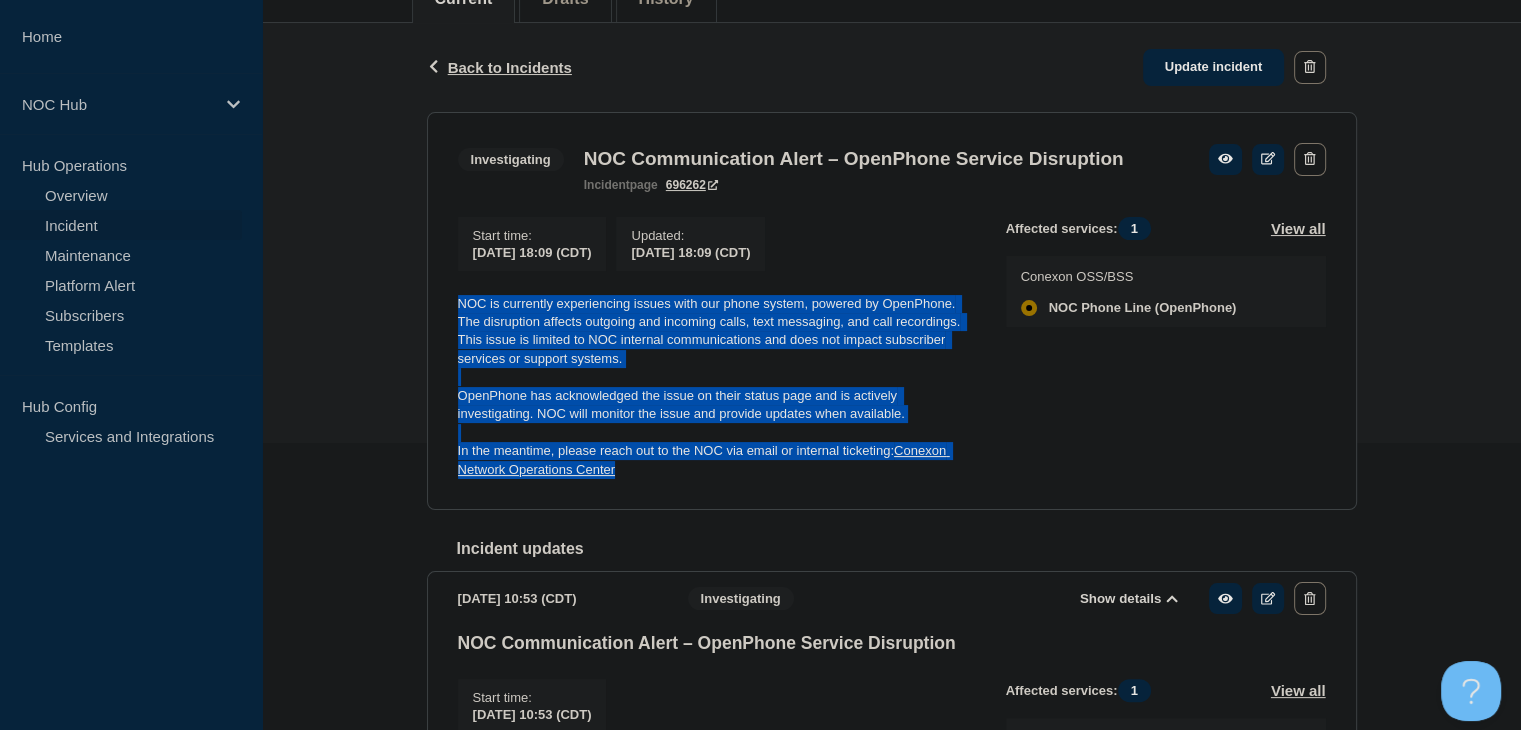 scroll, scrollTop: 260, scrollLeft: 0, axis: vertical 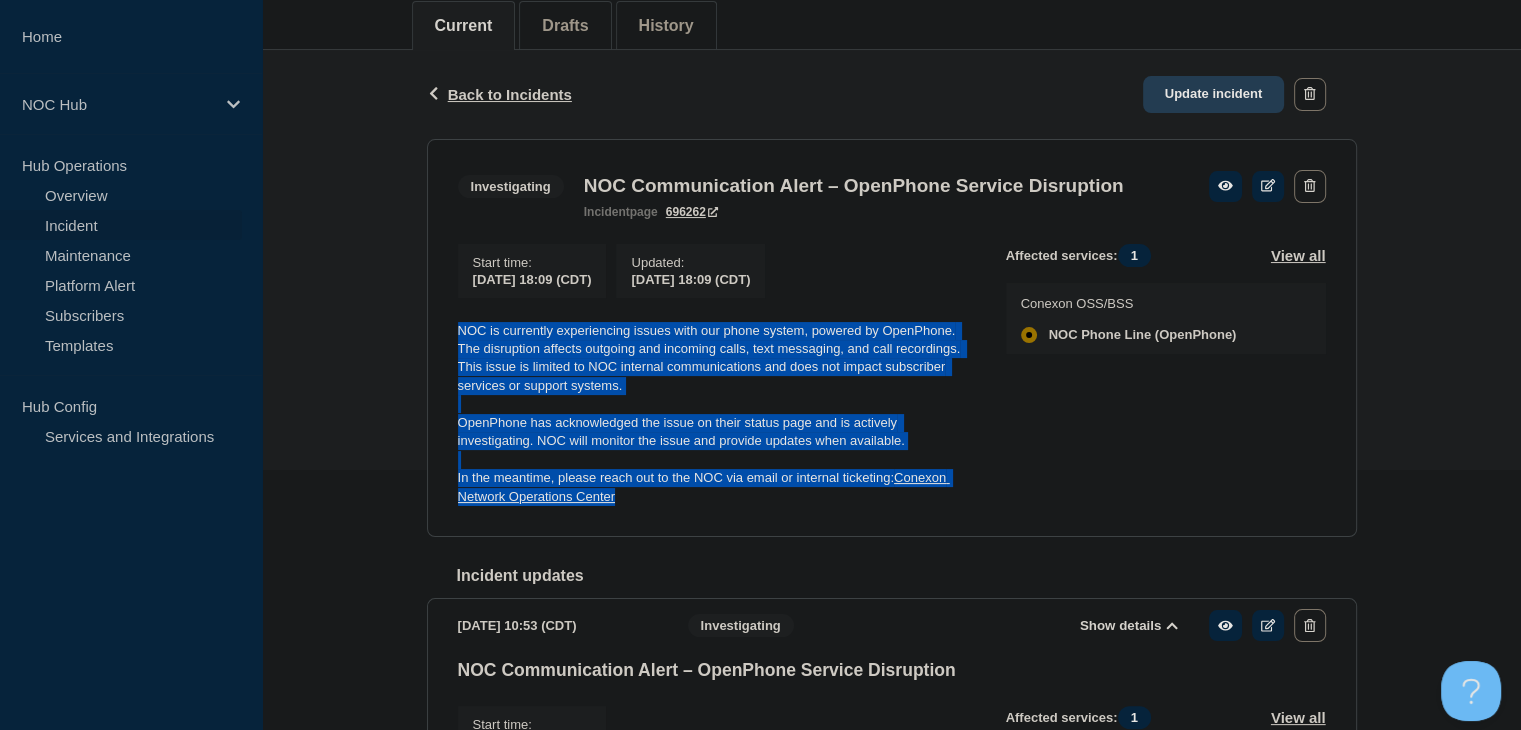 click on "Update incident" 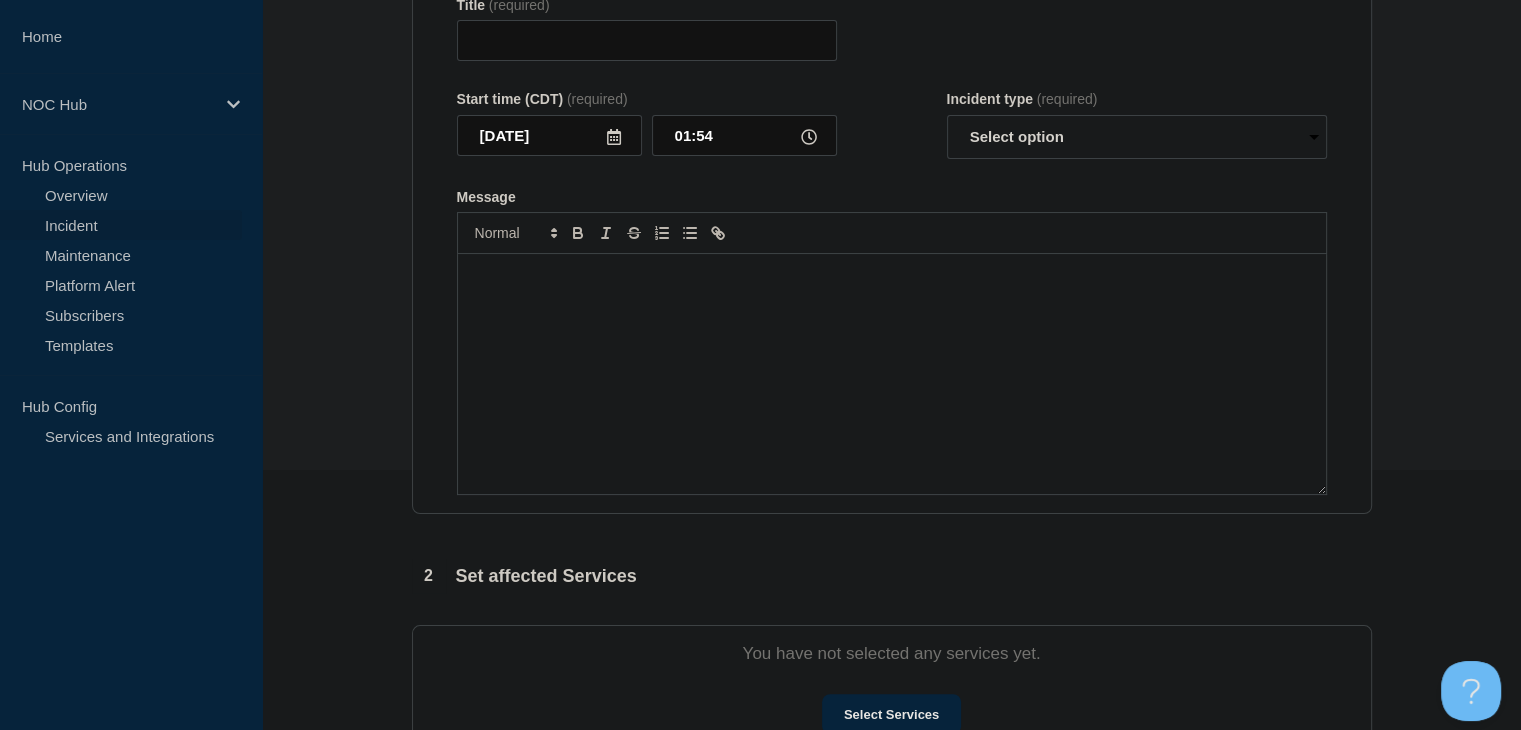 type on "NOC Communication Alert – OpenPhone Service Disruption" 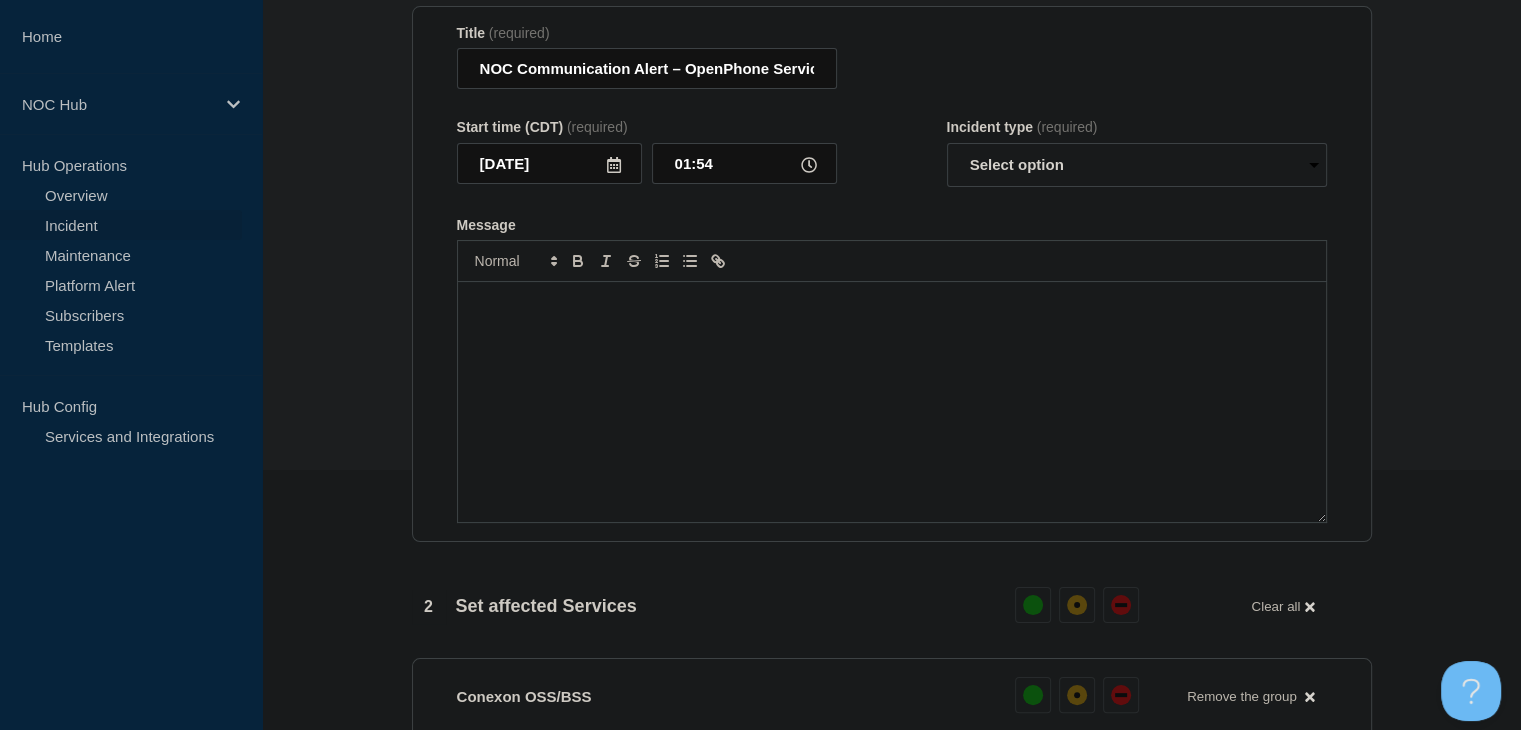 click at bounding box center [892, 402] 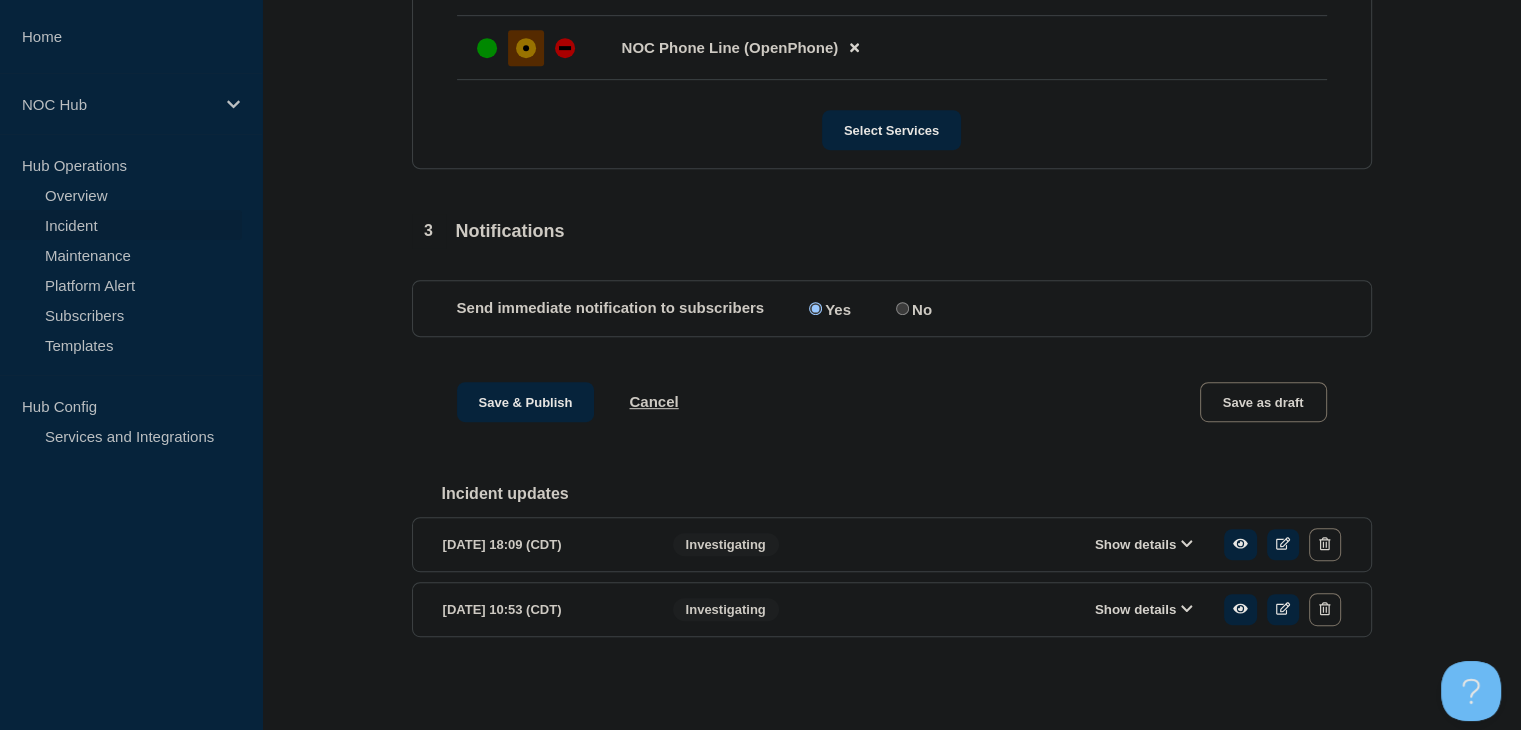 scroll, scrollTop: 296, scrollLeft: 0, axis: vertical 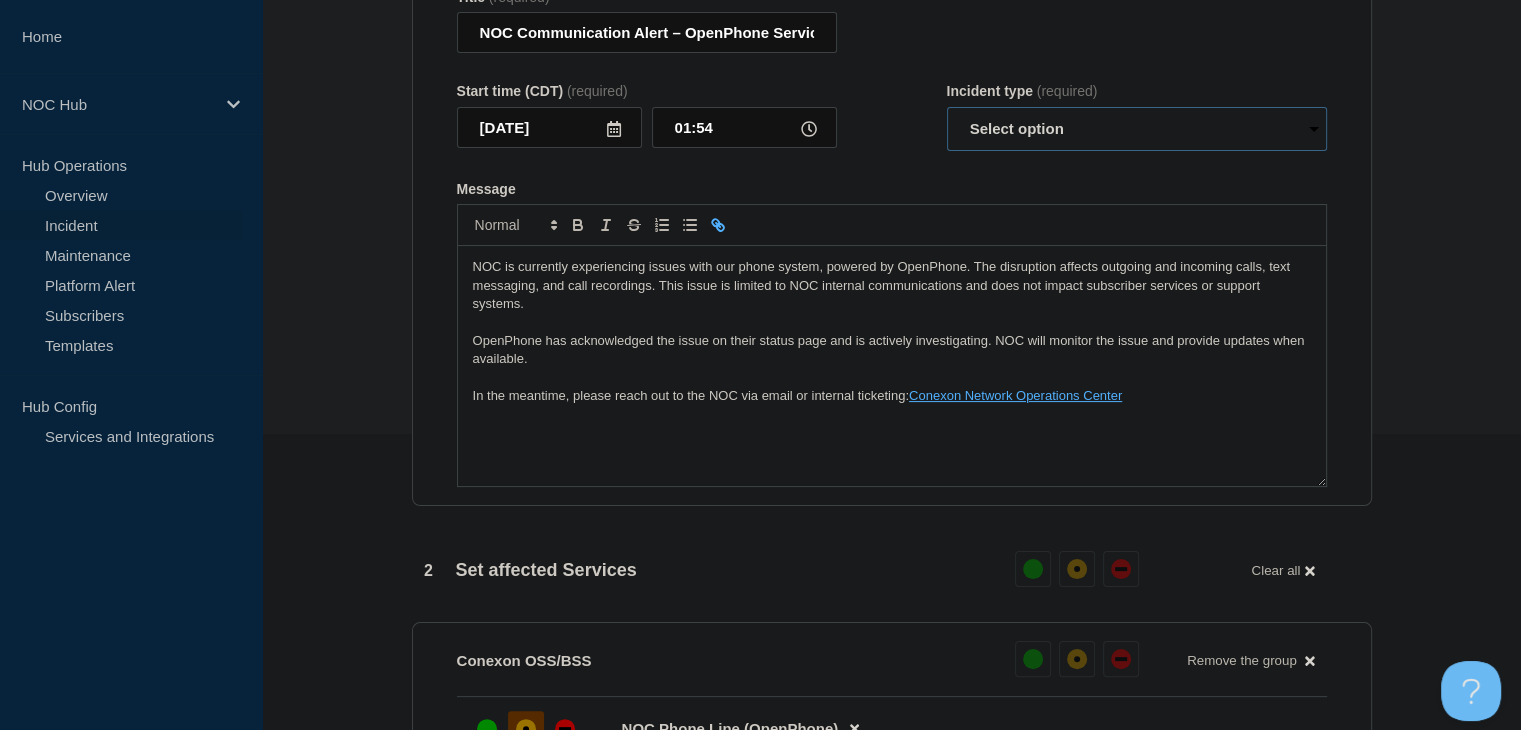 click on "Select option Investigating Identified Monitoring Resolved" at bounding box center (1137, 129) 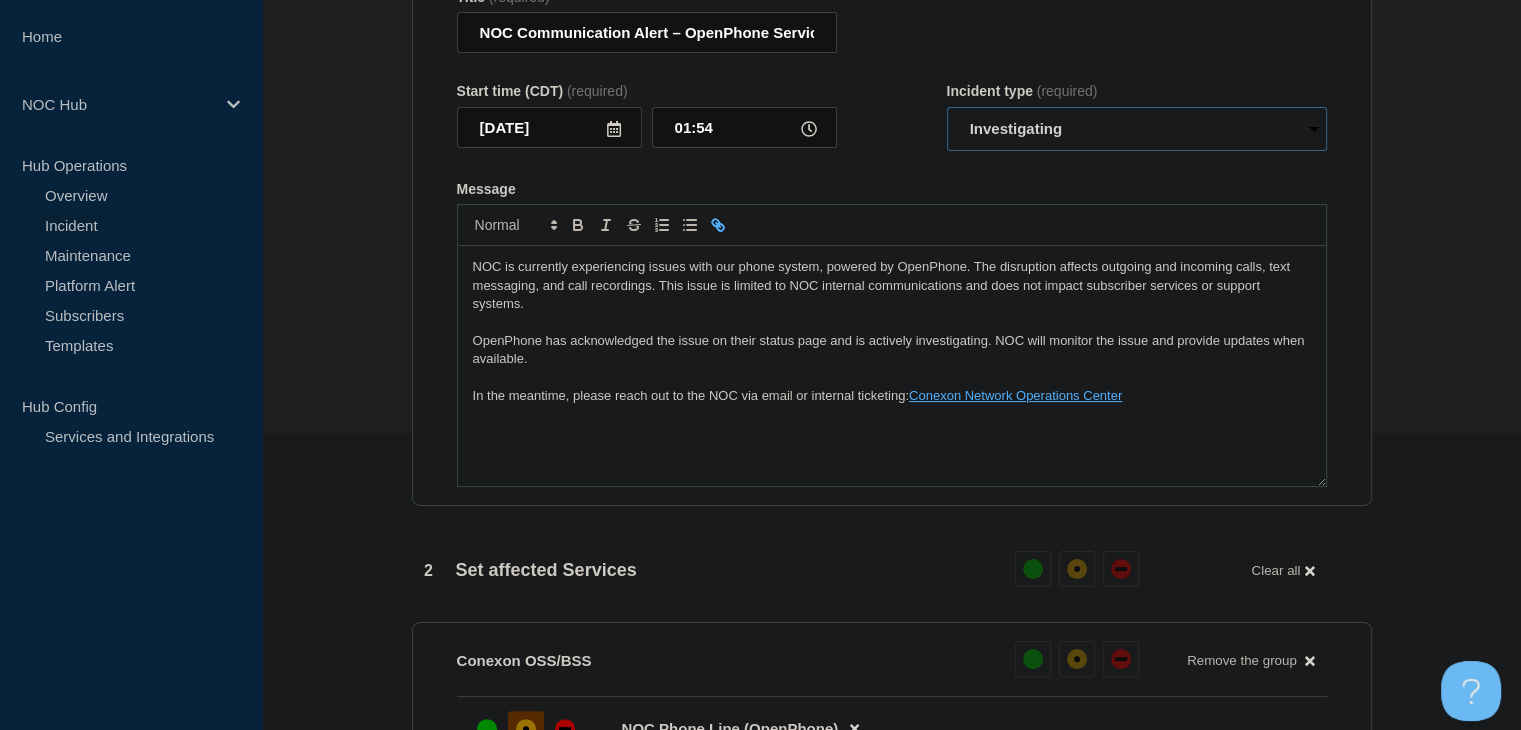 click on "Select option Investigating Identified Monitoring Resolved" at bounding box center [1137, 129] 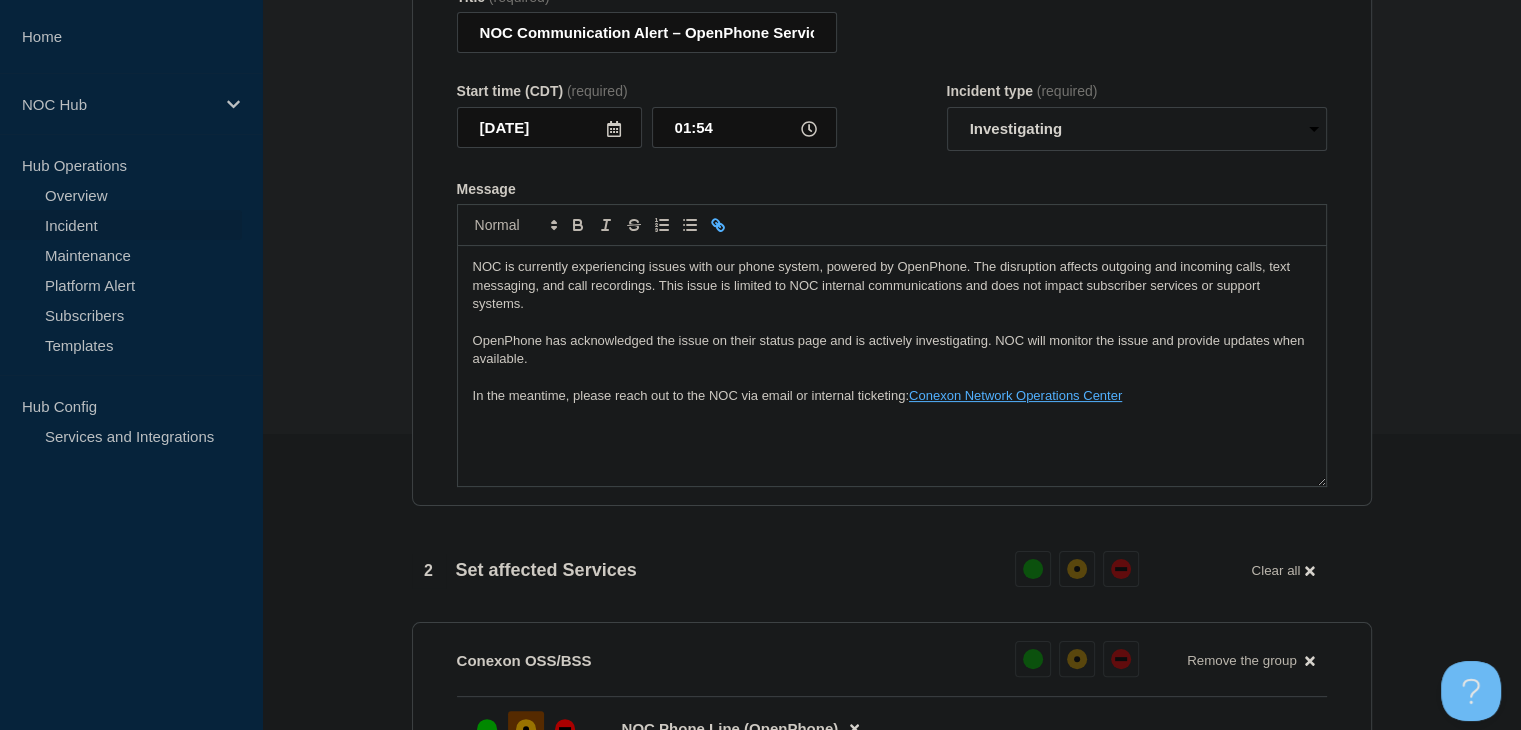 click on "Title  (required) NOC Communication Alert – OpenPhone Service Disruption Start time (CDT)  (required) 2025-07-16 01:54 Incident type  (required) Select option Investigating Identified Monitoring Resolved Message  NOC is currently experiencing issues with our phone system, powered by OpenPhone. The disruption affects outgoing and incoming calls, text messaging, and call recordings. This issue is limited to NOC internal communications and does not impact subscriber services or support systems. OpenPhone has acknowledged the issue on their status page and is actively investigating. NOC will monitor the issue and provide updates when available. In the meantime, please reach out to the NOC via email or internal ticketing:  Conexon Network Operations Center" 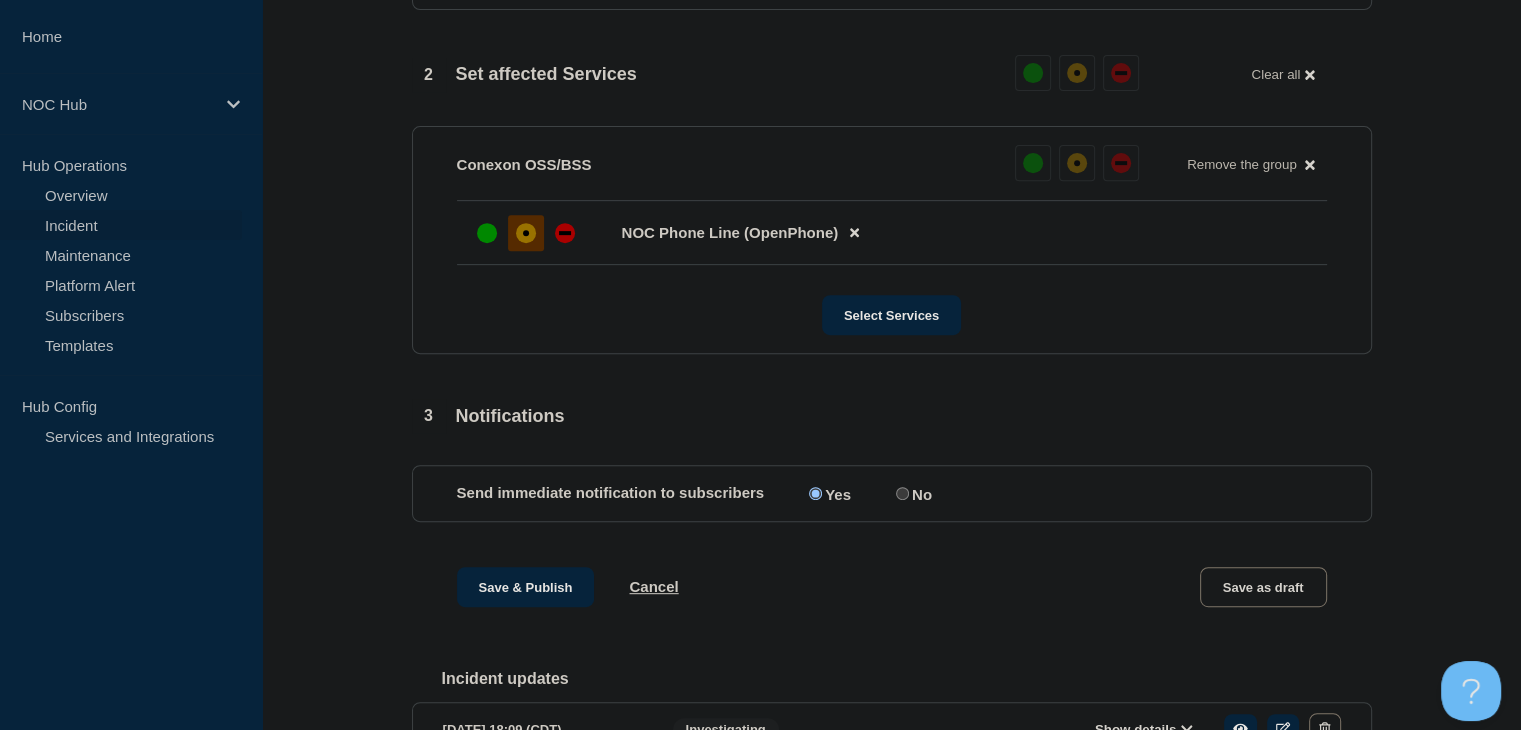 scroll, scrollTop: 796, scrollLeft: 0, axis: vertical 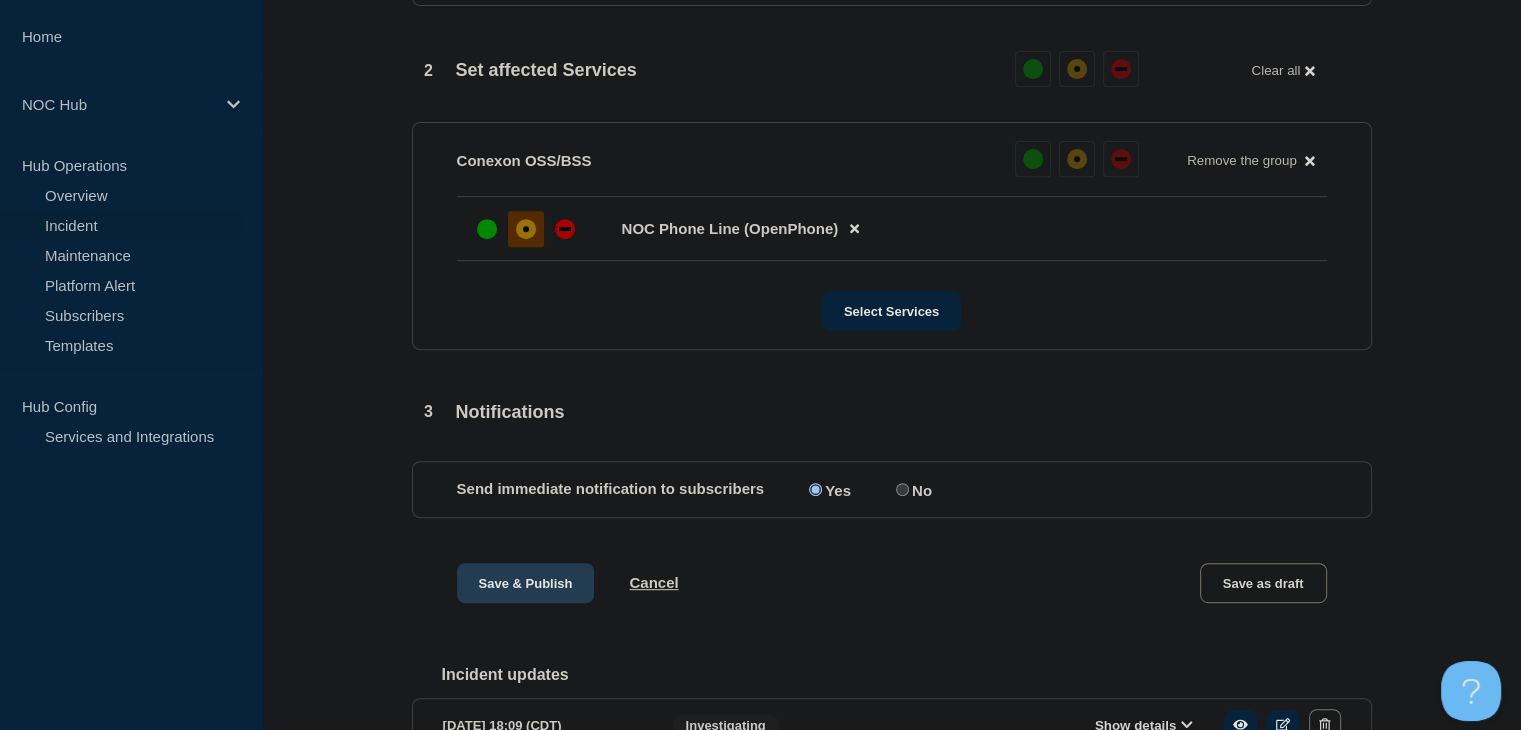 click on "Save & Publish" at bounding box center [526, 583] 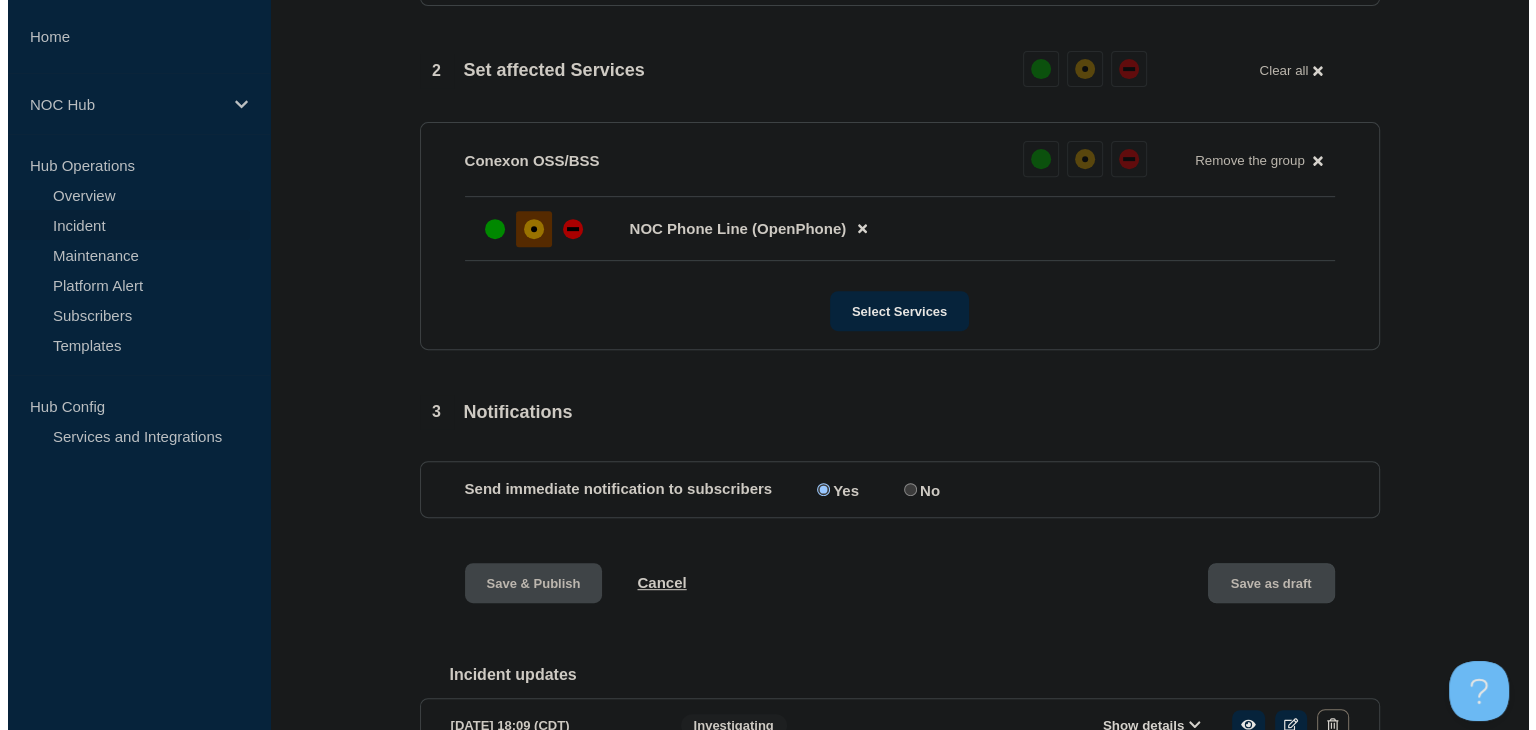scroll, scrollTop: 0, scrollLeft: 0, axis: both 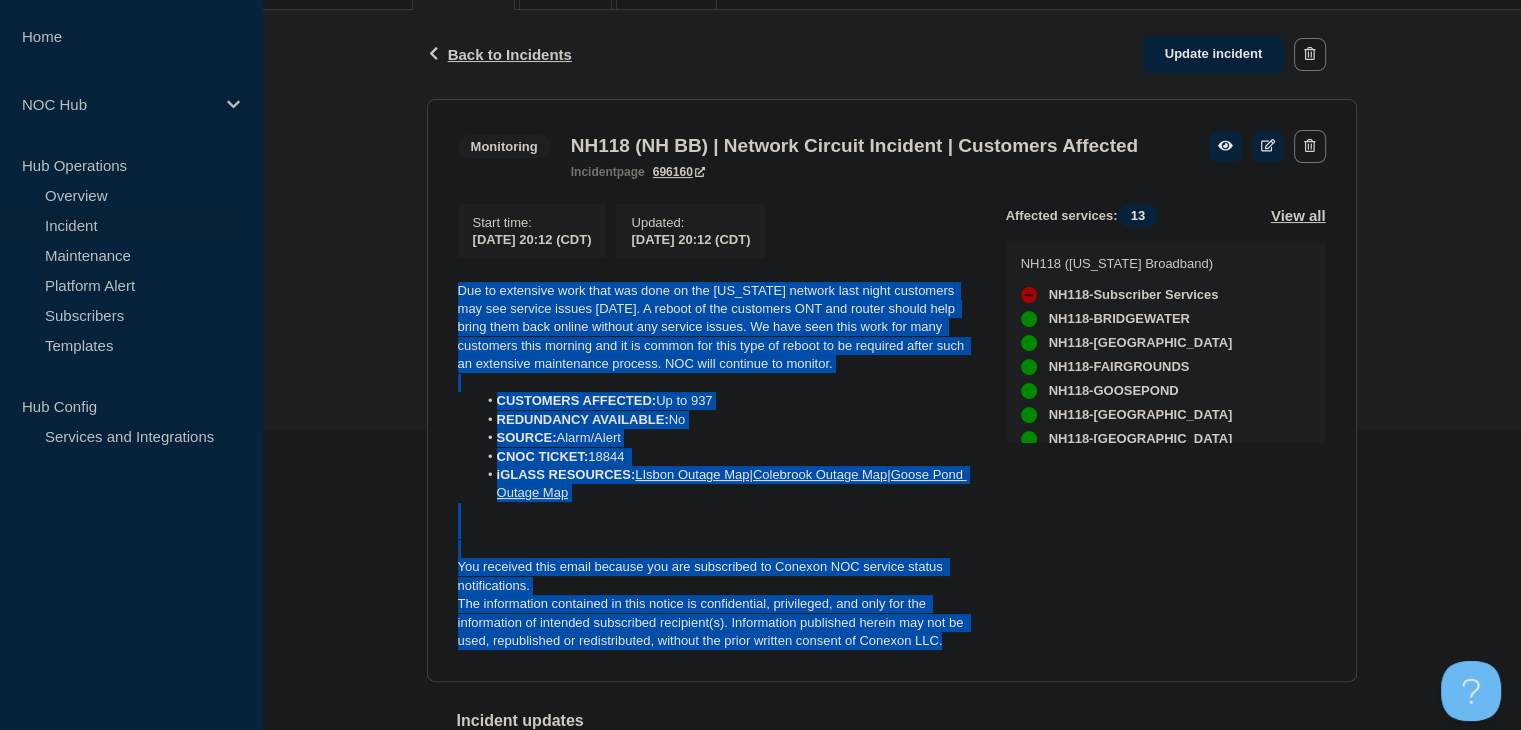 drag, startPoint x: 959, startPoint y: 677, endPoint x: 443, endPoint y: 329, distance: 622.3825 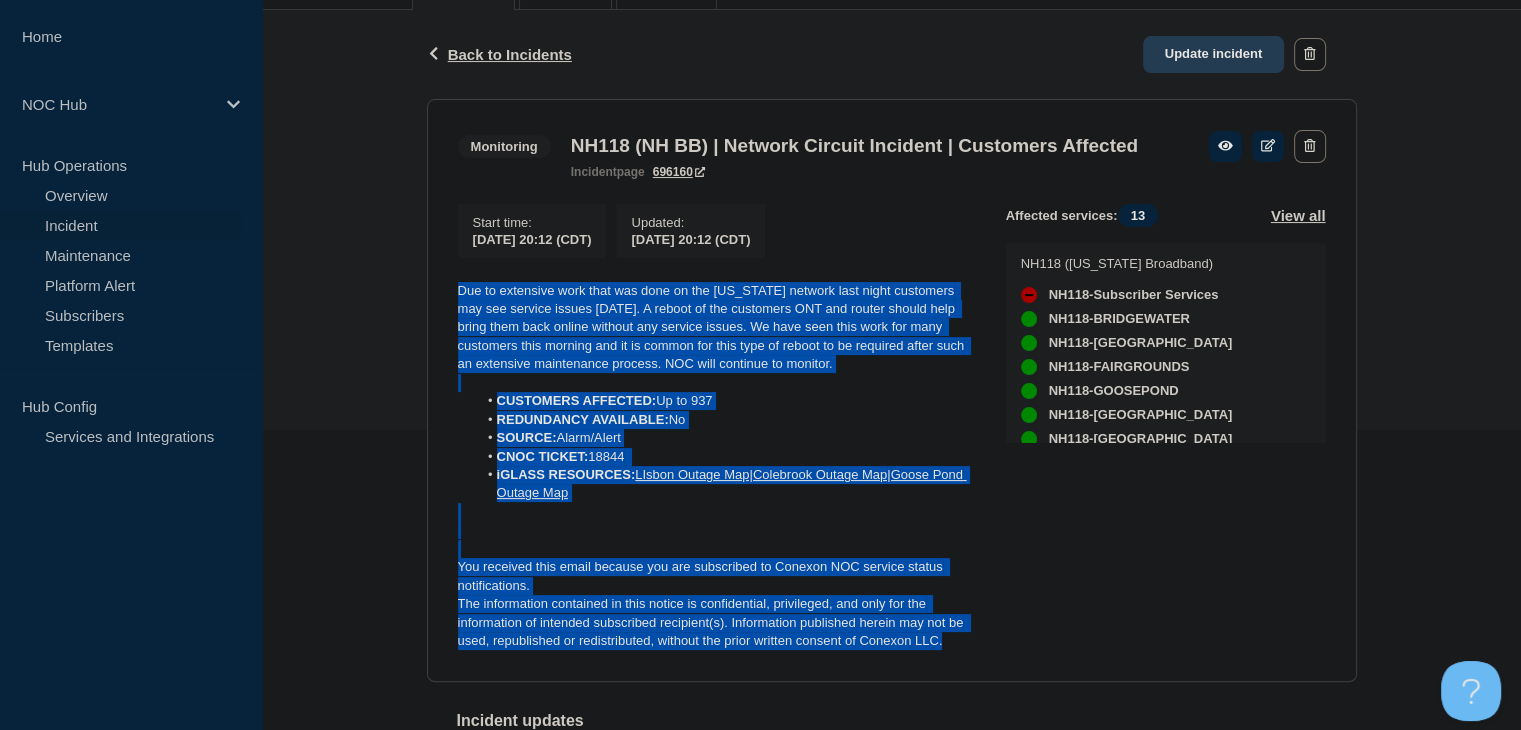 click on "Update incident" 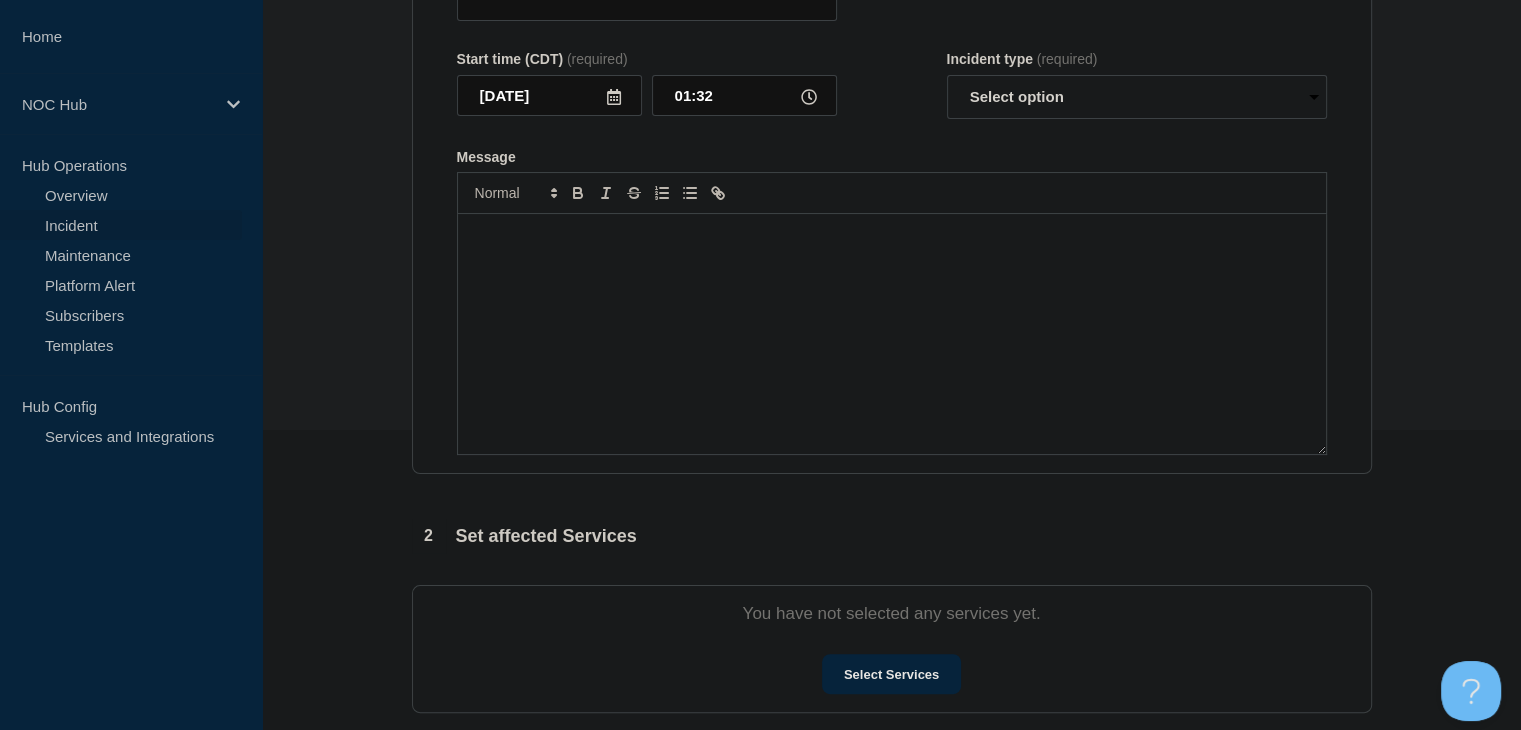 type on "NH118 (NH BB) | Network Circuit Incident | Customers Affected" 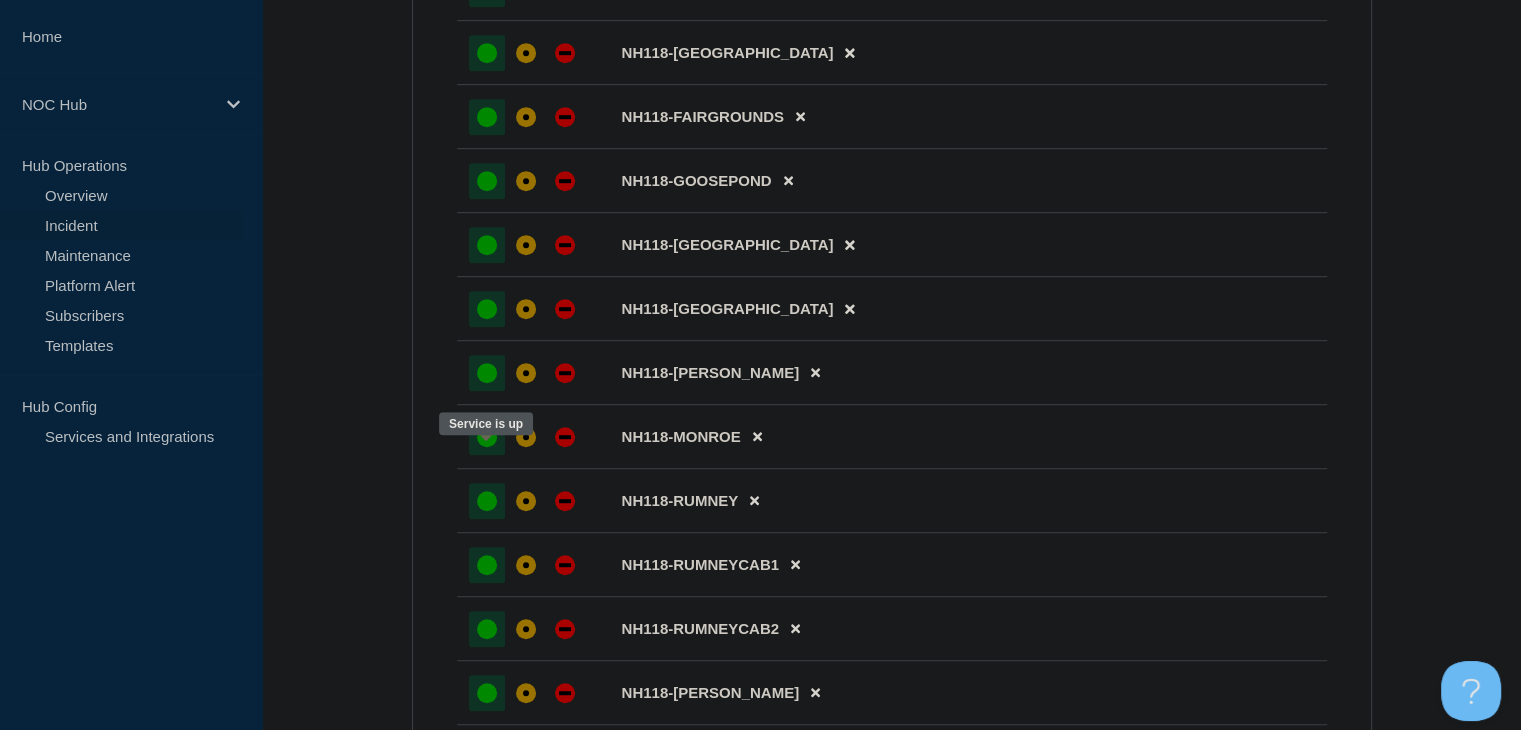 scroll, scrollTop: 600, scrollLeft: 0, axis: vertical 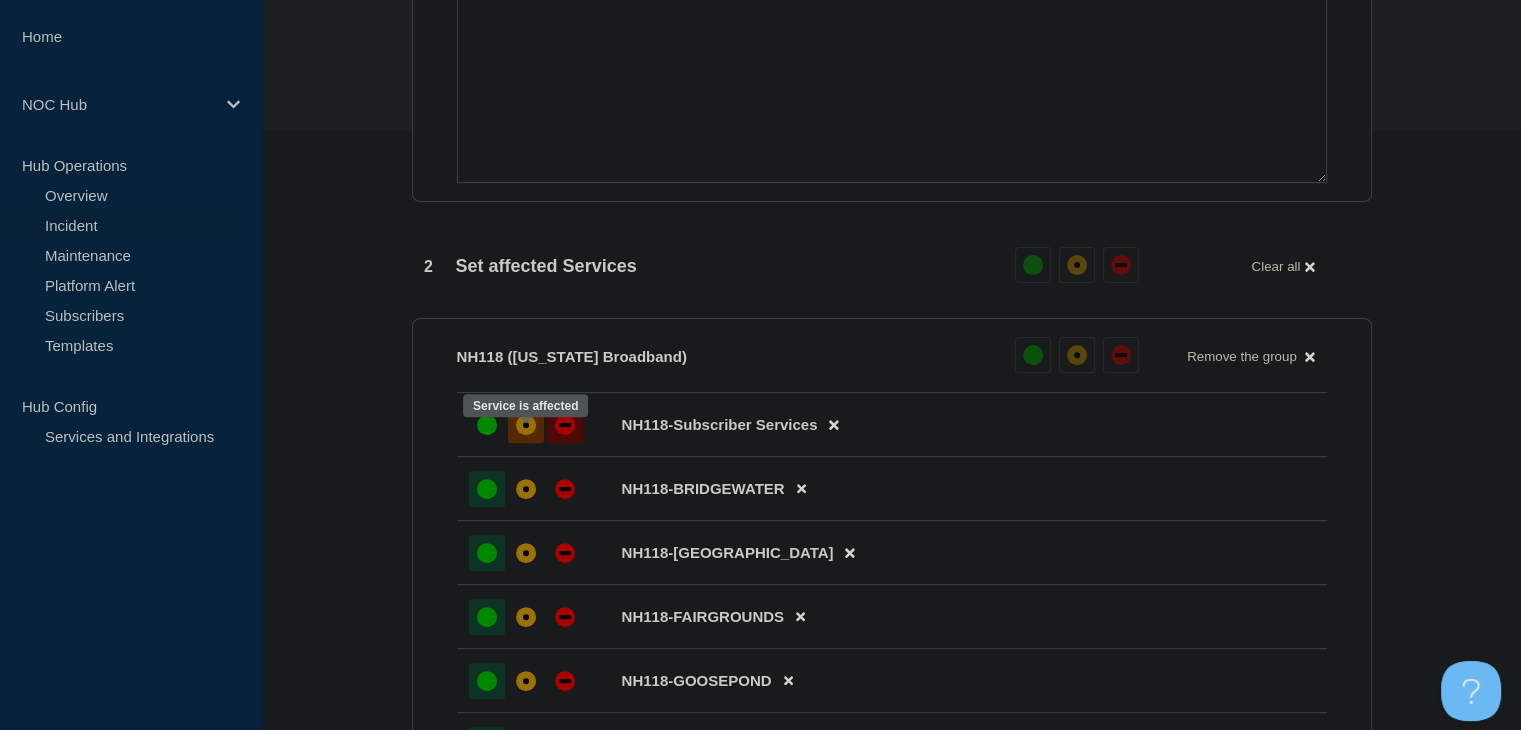 click at bounding box center (526, 425) 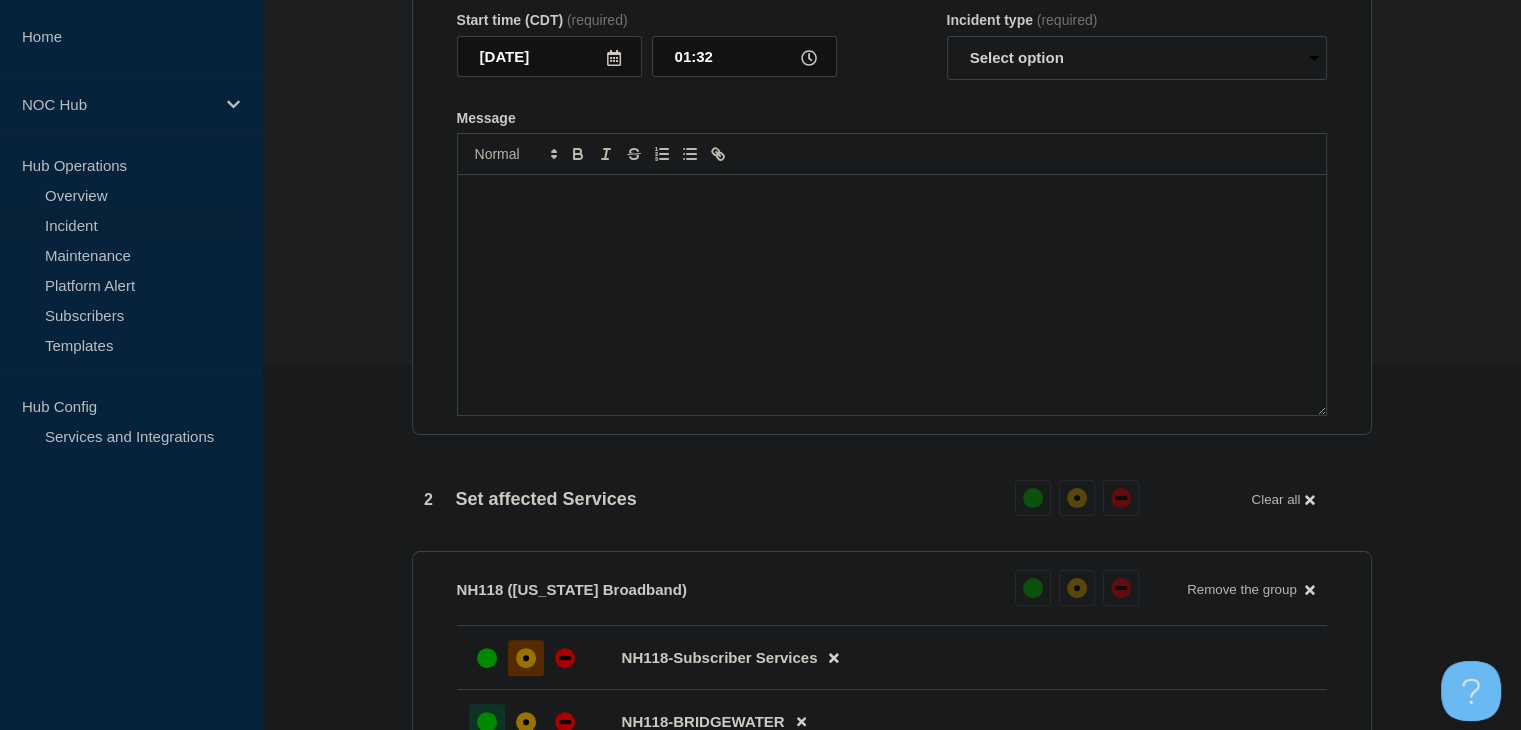 scroll, scrollTop: 200, scrollLeft: 0, axis: vertical 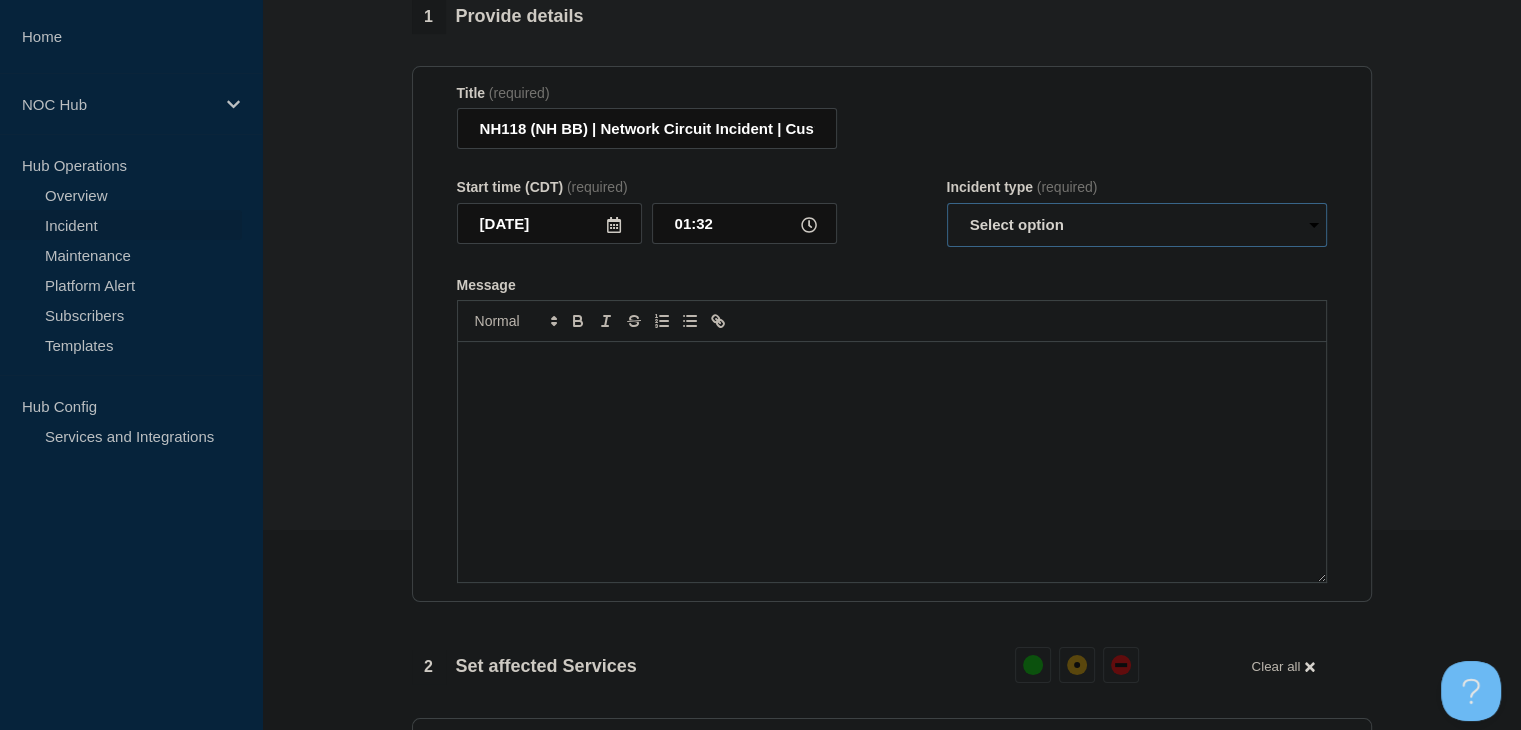 click on "Select option Investigating Identified Monitoring Resolved" at bounding box center [1137, 225] 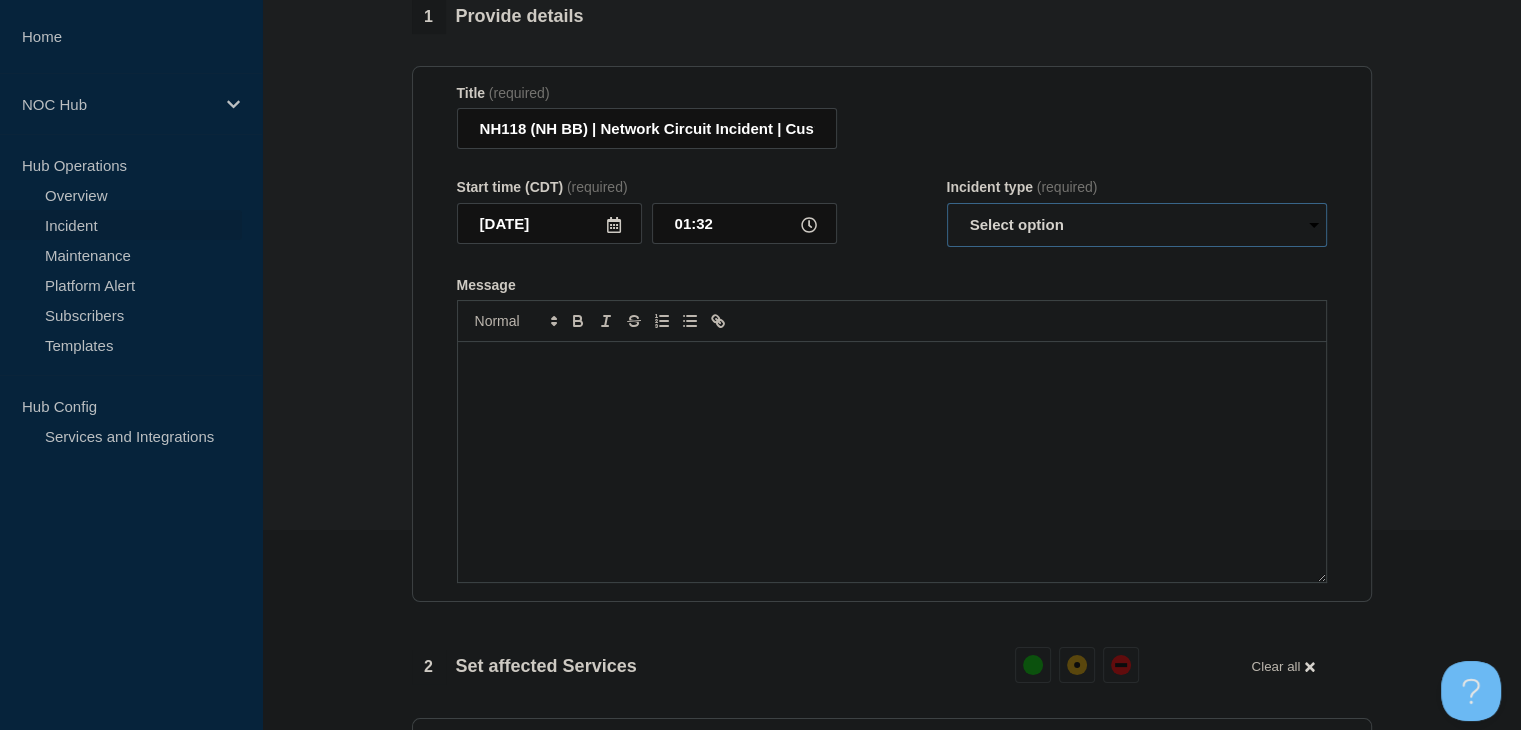 select on "monitoring" 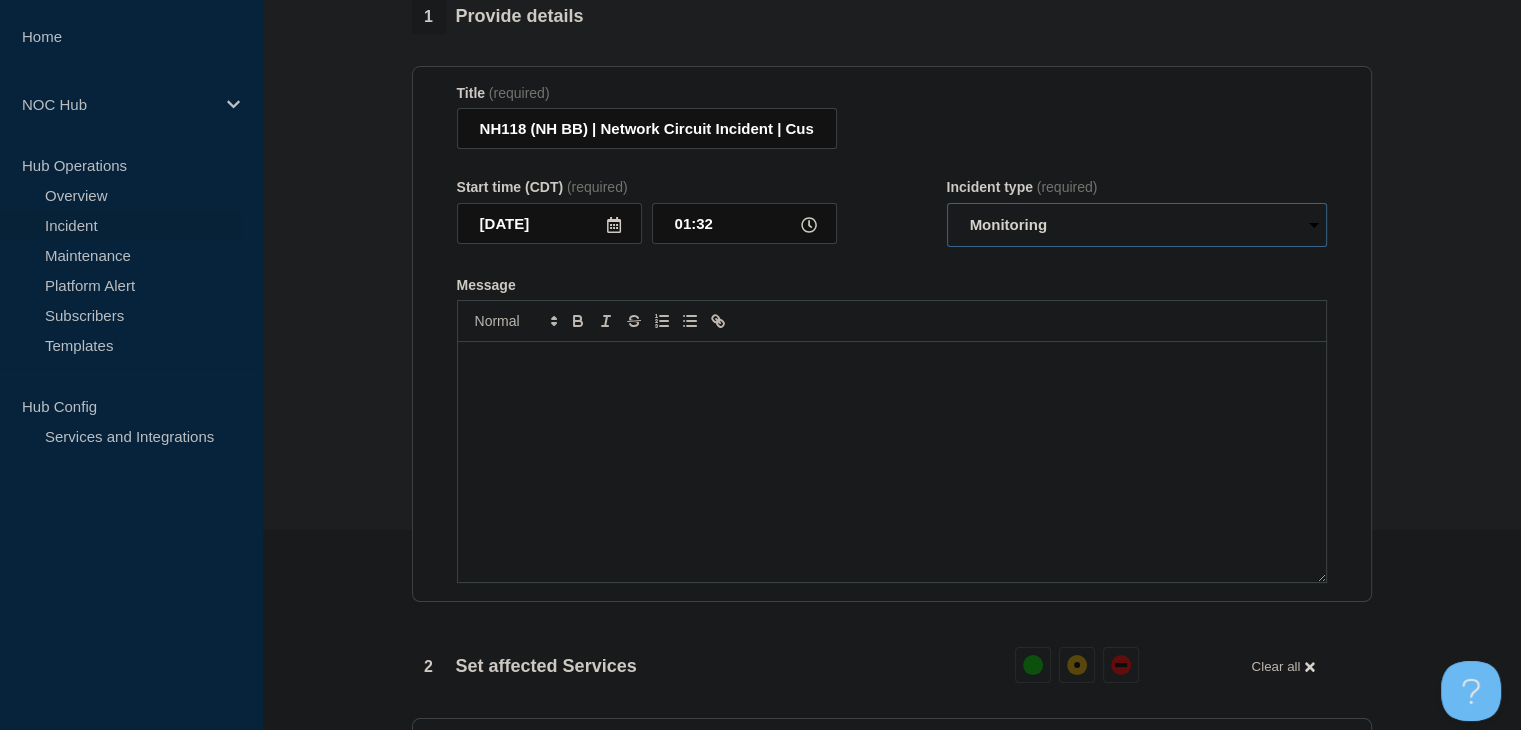 click on "Select option Investigating Identified Monitoring Resolved" at bounding box center [1137, 225] 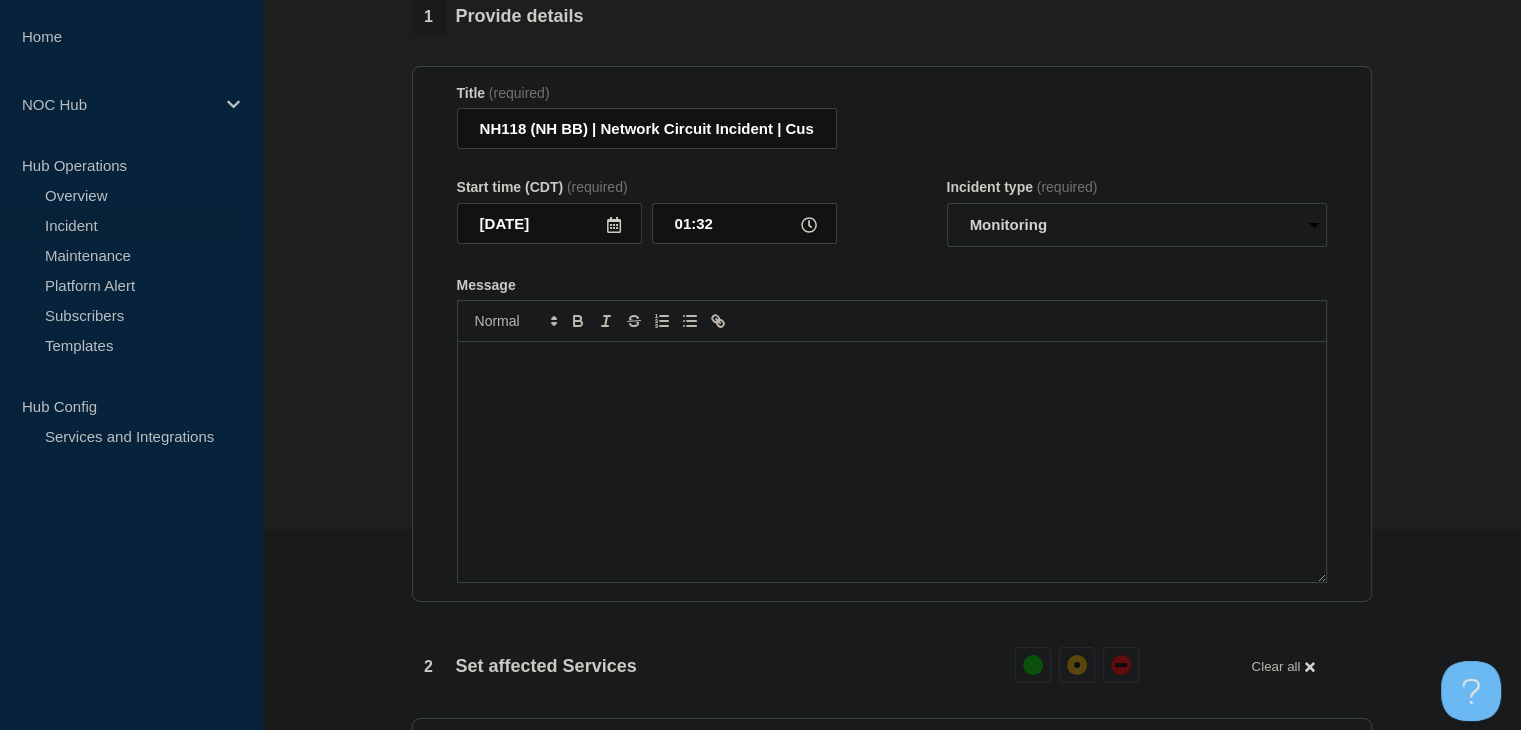 click at bounding box center (892, 462) 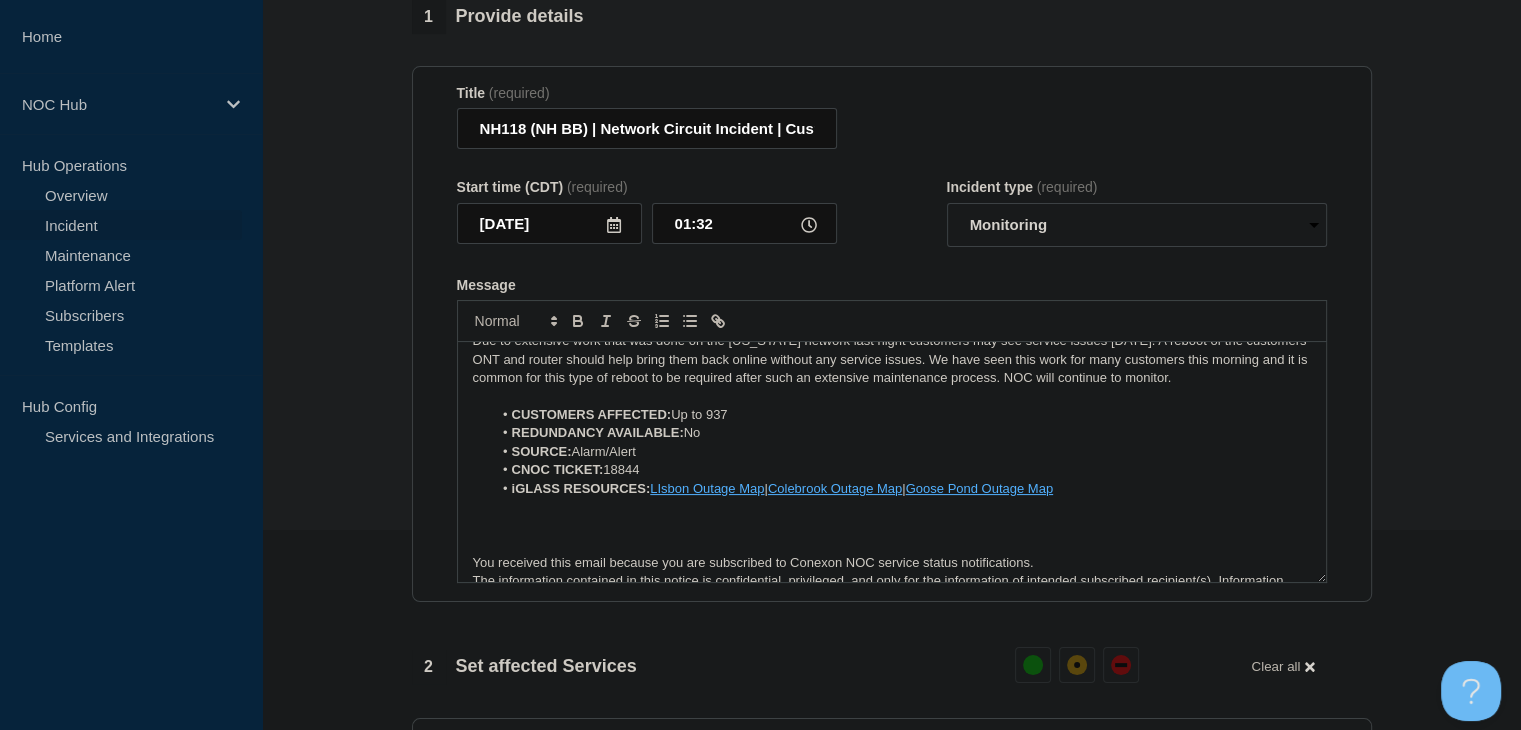 scroll, scrollTop: 0, scrollLeft: 0, axis: both 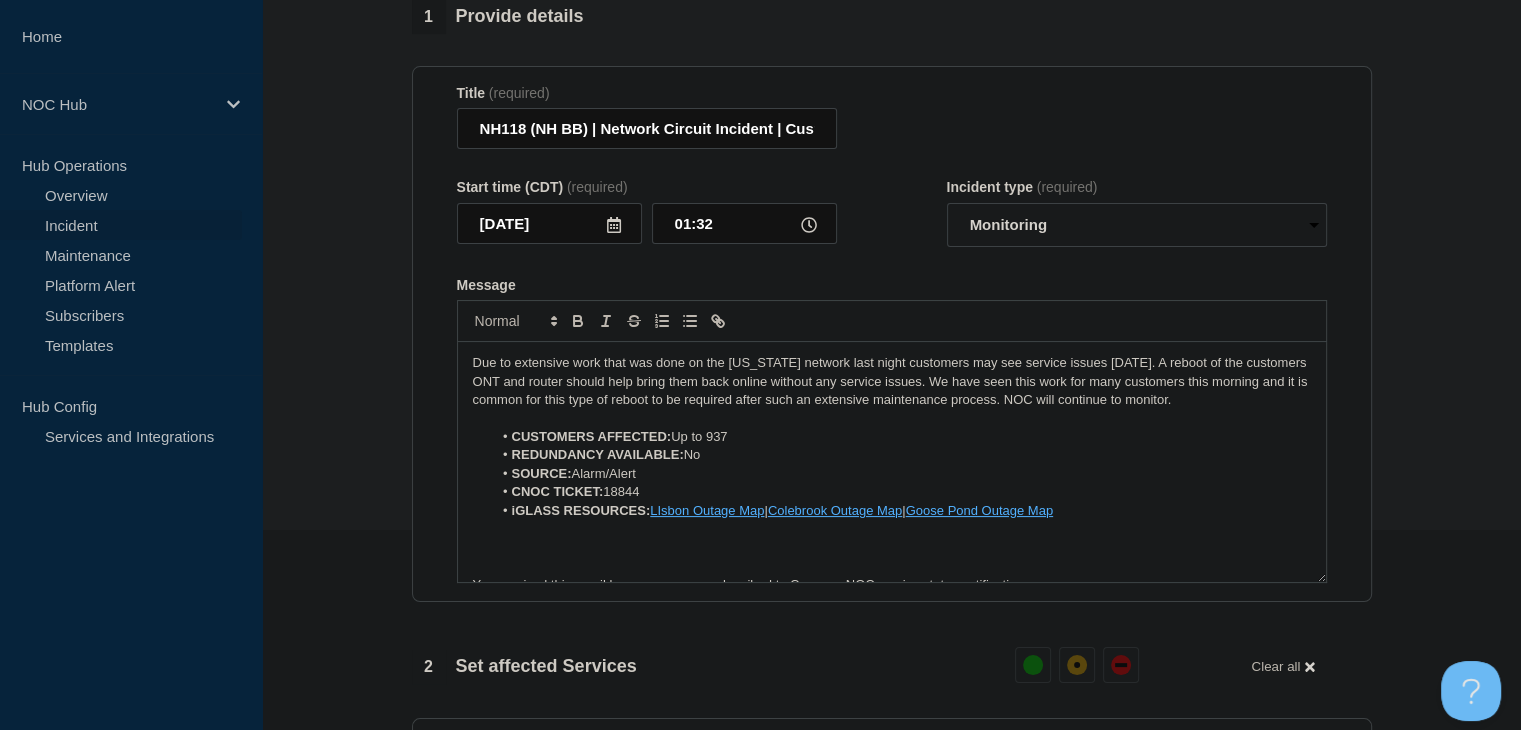 click on "Due to extensive work that was done on the [US_STATE] network last night customers may see service issues [DATE]. A reboot of the customers ONT and router should help bring them back online without any service issues. We have seen this work for many customers this morning and it is common for this type of reboot to be required after such an extensive maintenance process. NOC will continue to monitor." at bounding box center (892, 381) 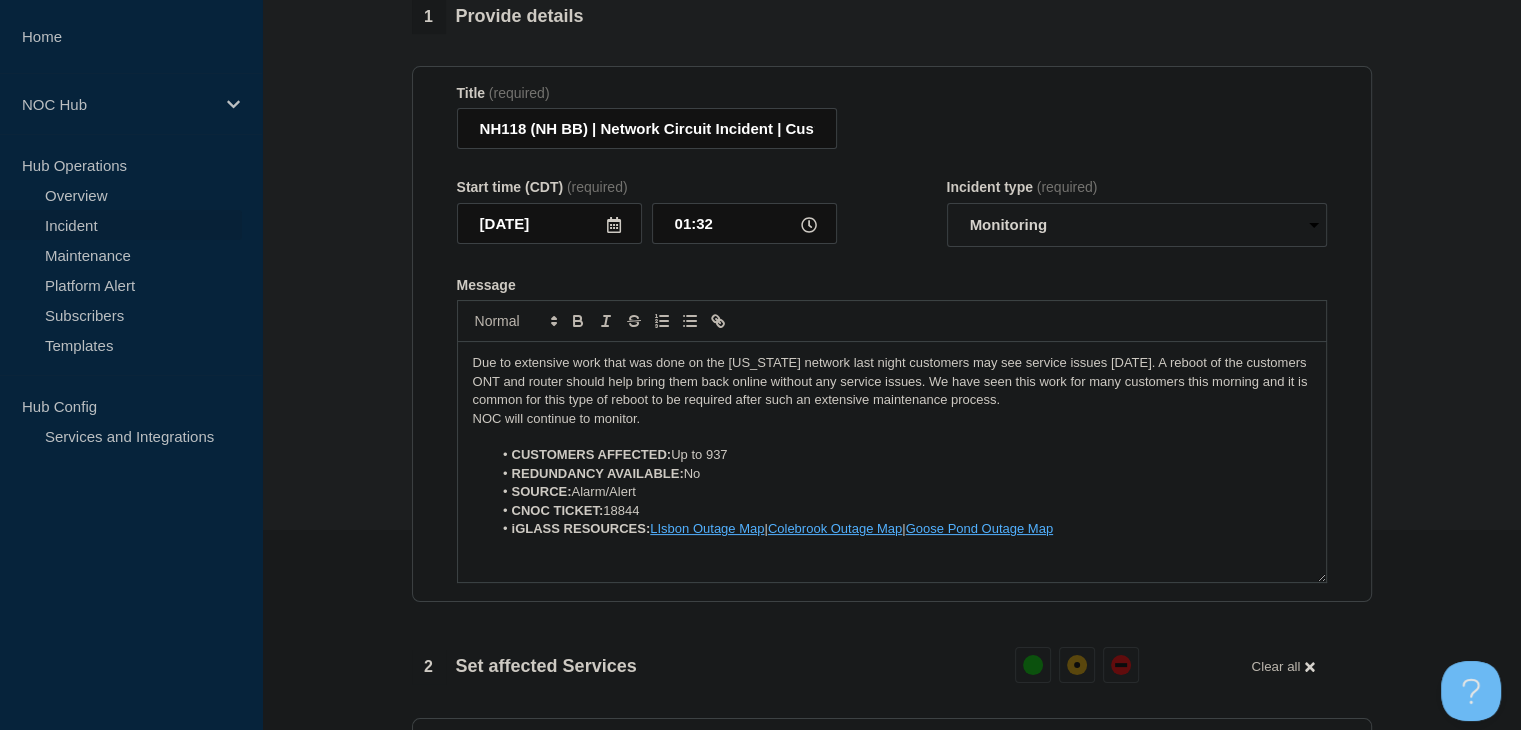 click on "Due to extensive work that was done on the [US_STATE] network last night customers may see service issues [DATE]. A reboot of the customers ONT and router should help bring them back online without any service issues. We have seen this work for many customers this morning and it is common for this type of reboot to be required after such an extensive maintenance process." at bounding box center (892, 381) 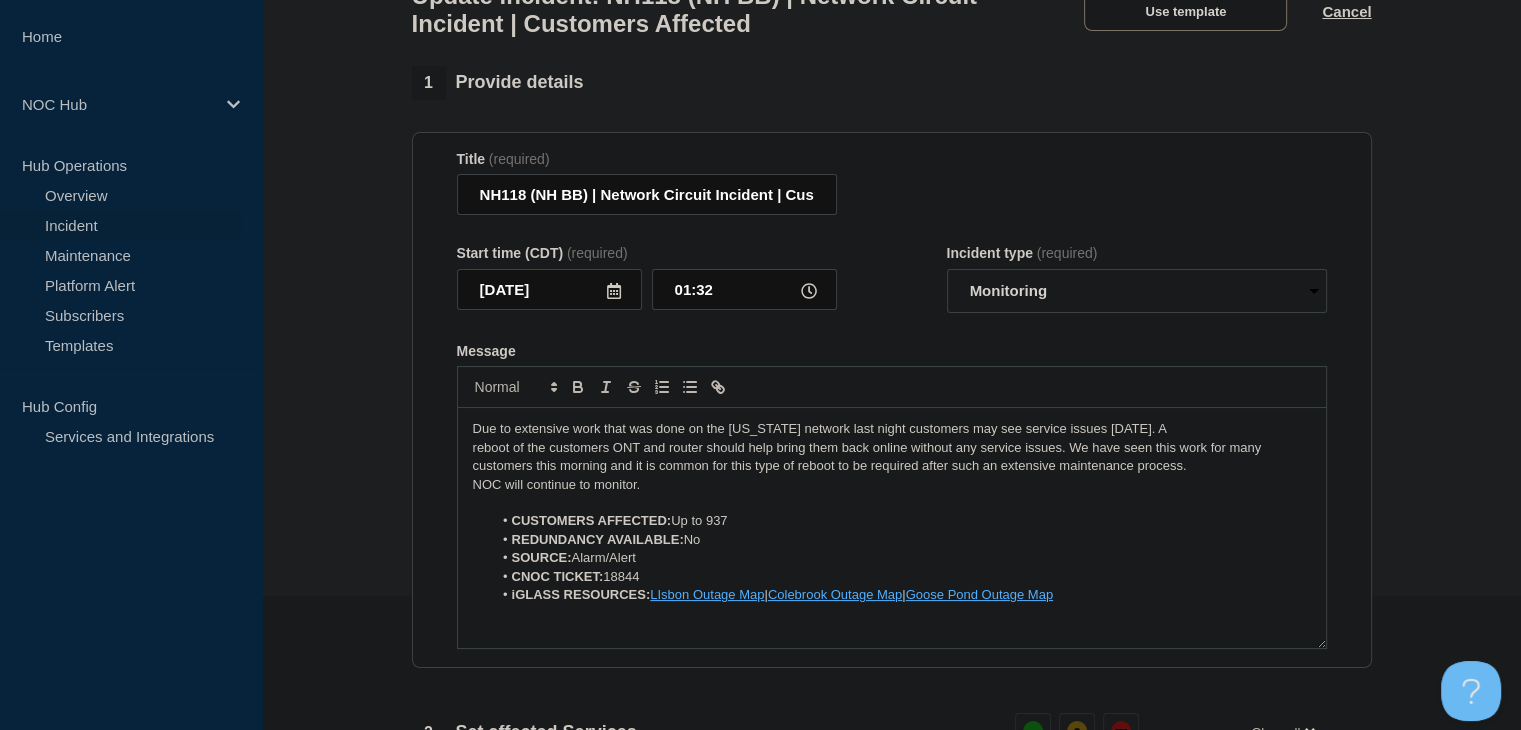 scroll, scrollTop: 100, scrollLeft: 0, axis: vertical 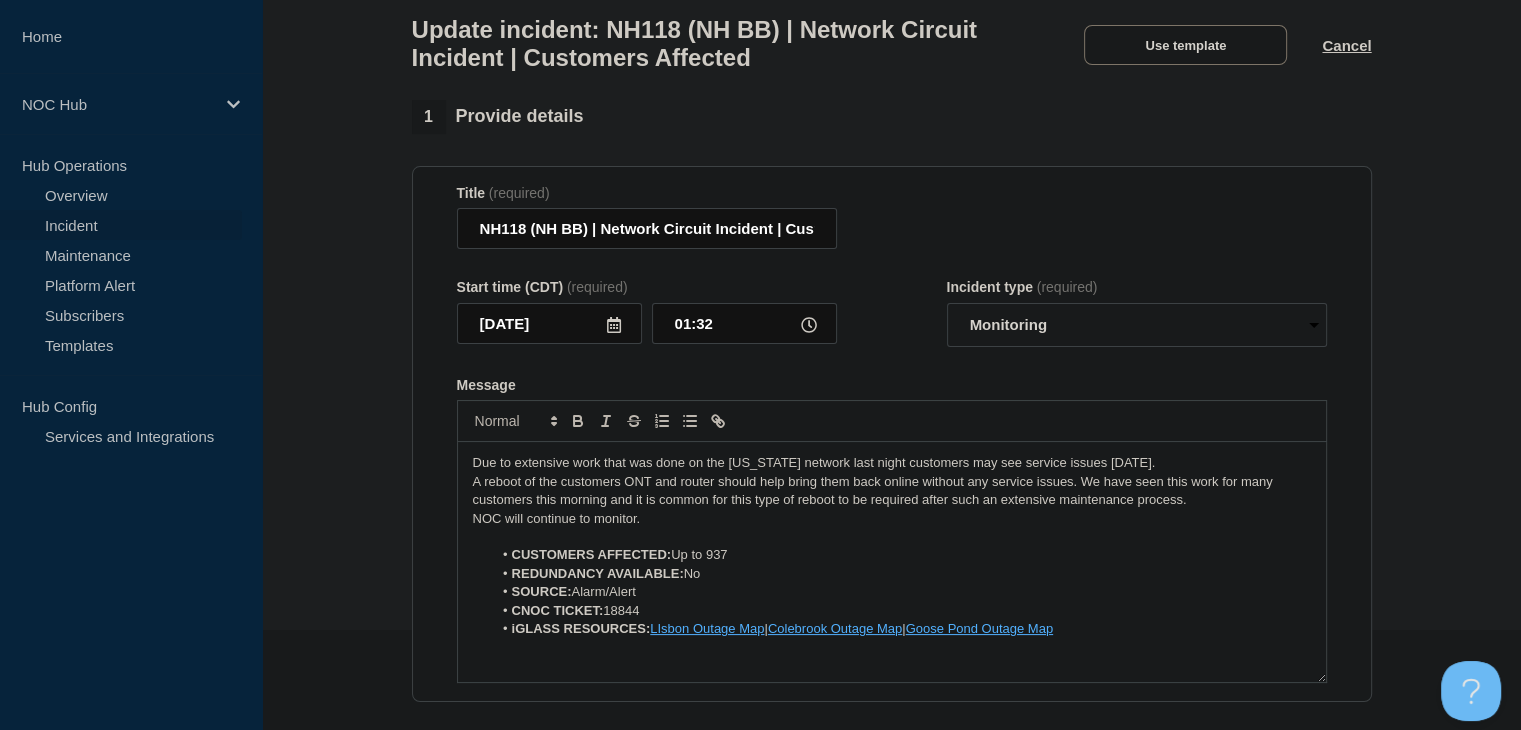 click on "Due to extensive work that was done on the [US_STATE] network last night customers may see service issues [DATE]." at bounding box center [892, 463] 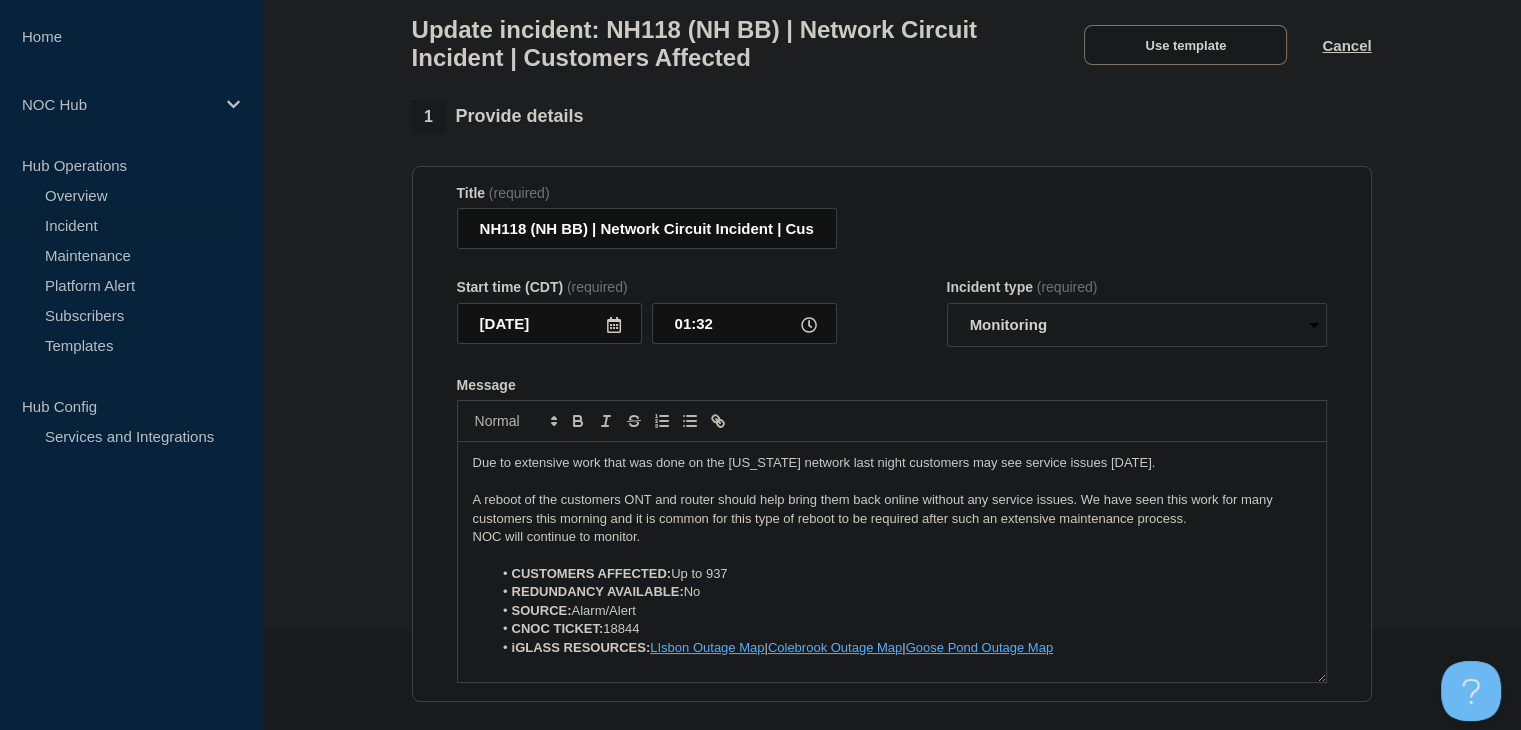 type 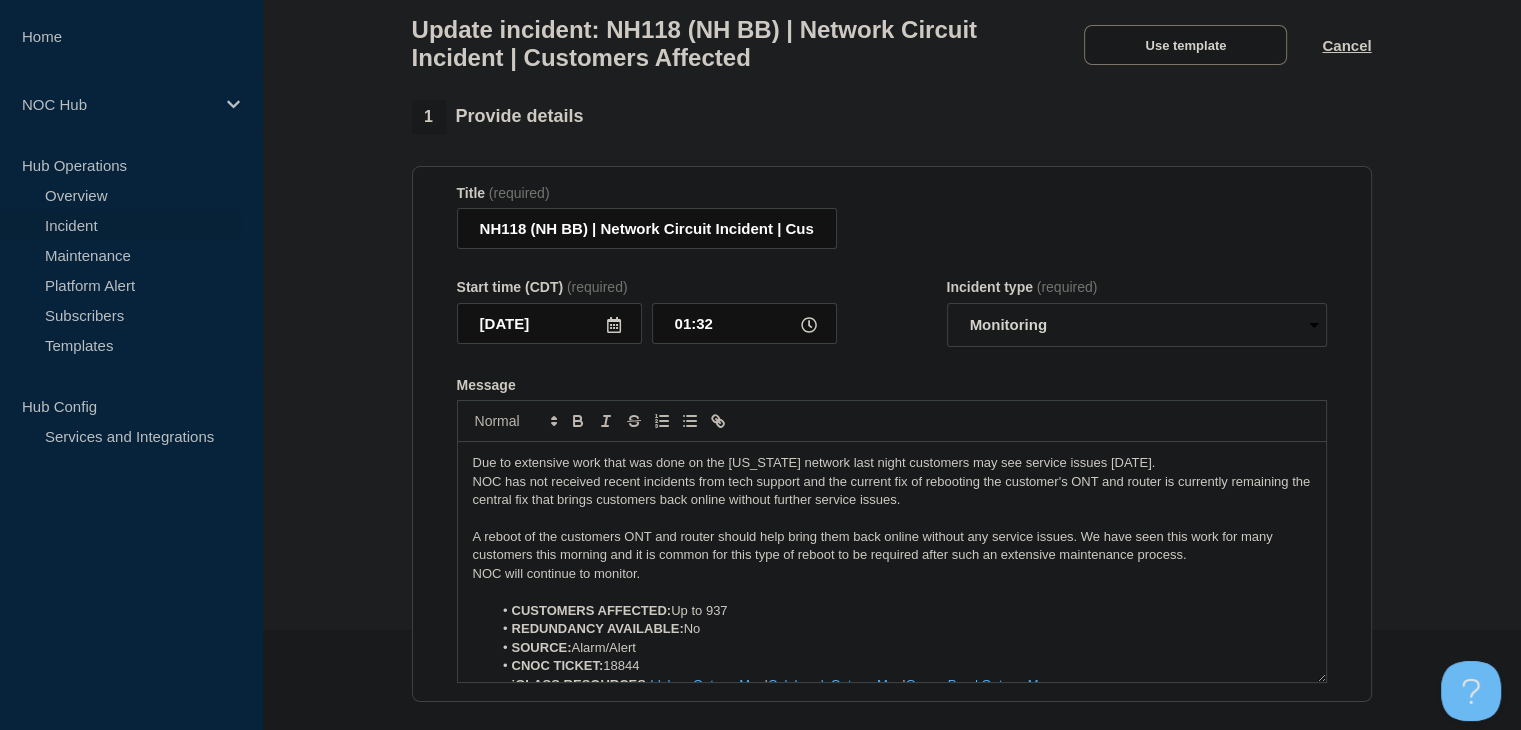 drag, startPoint x: 1216, startPoint y: 573, endPoint x: 440, endPoint y: 541, distance: 776.6595 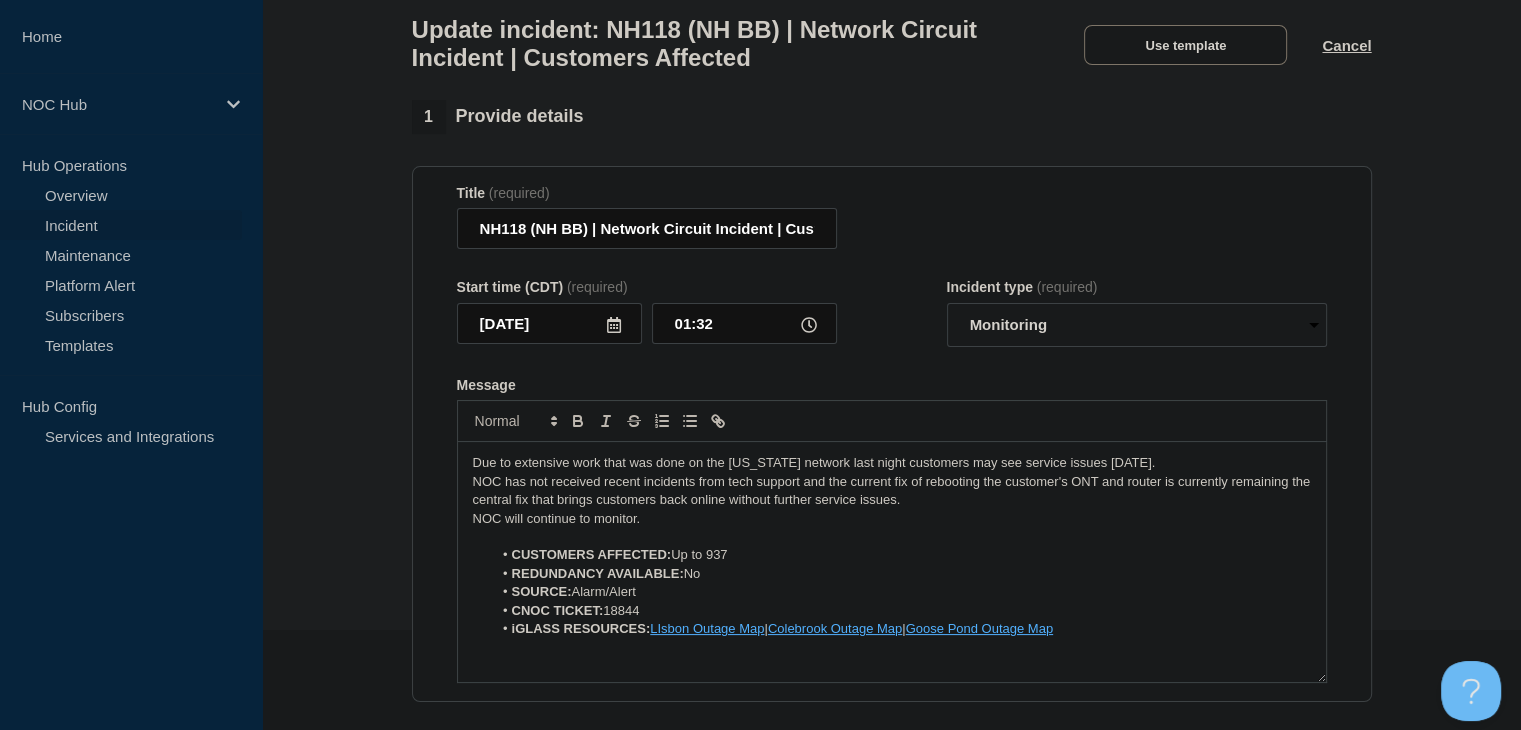 scroll, scrollTop: 0, scrollLeft: 0, axis: both 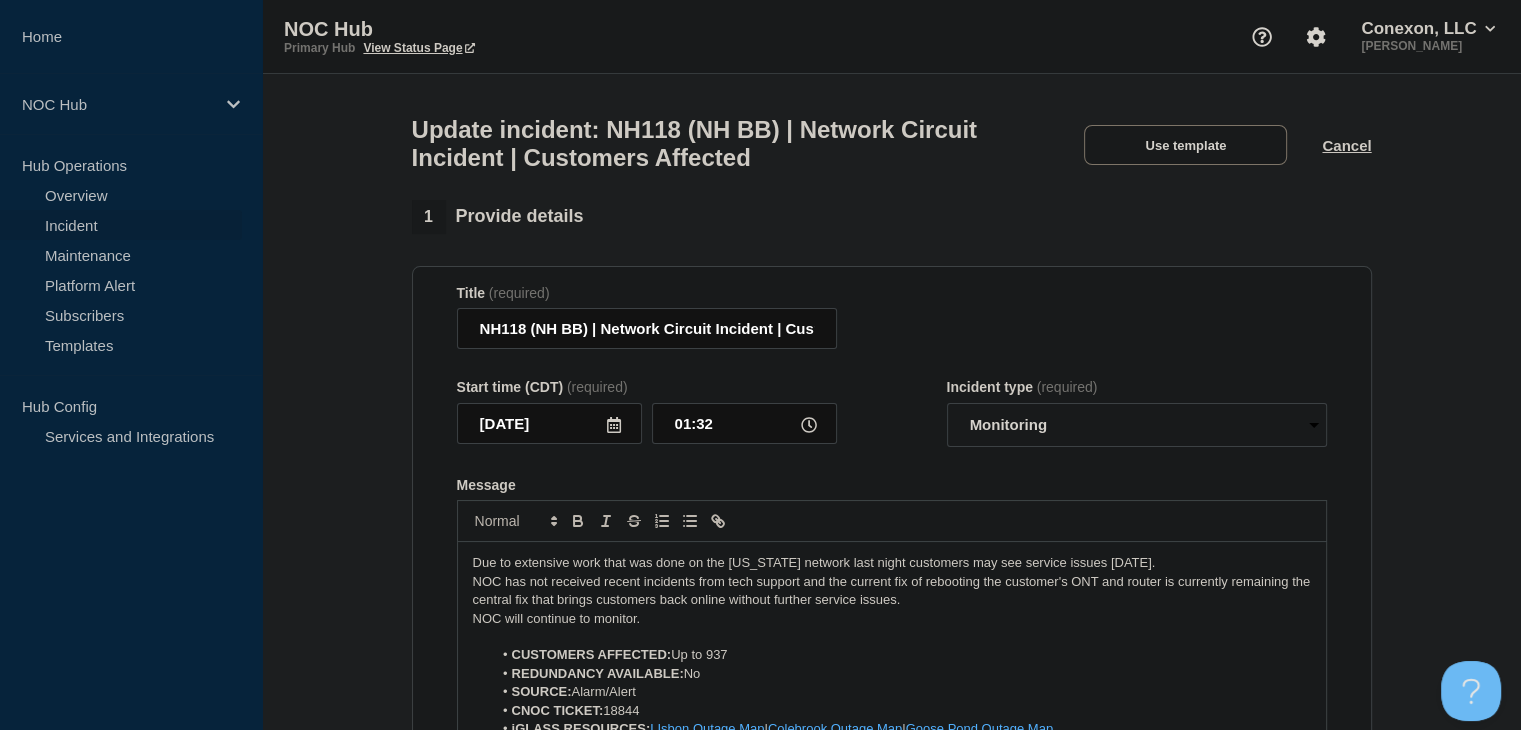 click on "NOC has not received recent incidents from tech support and the current fix of rebooting the customer's ONT and router is currently remaining the central fix that brings customers back online without further service issues." at bounding box center (892, 591) 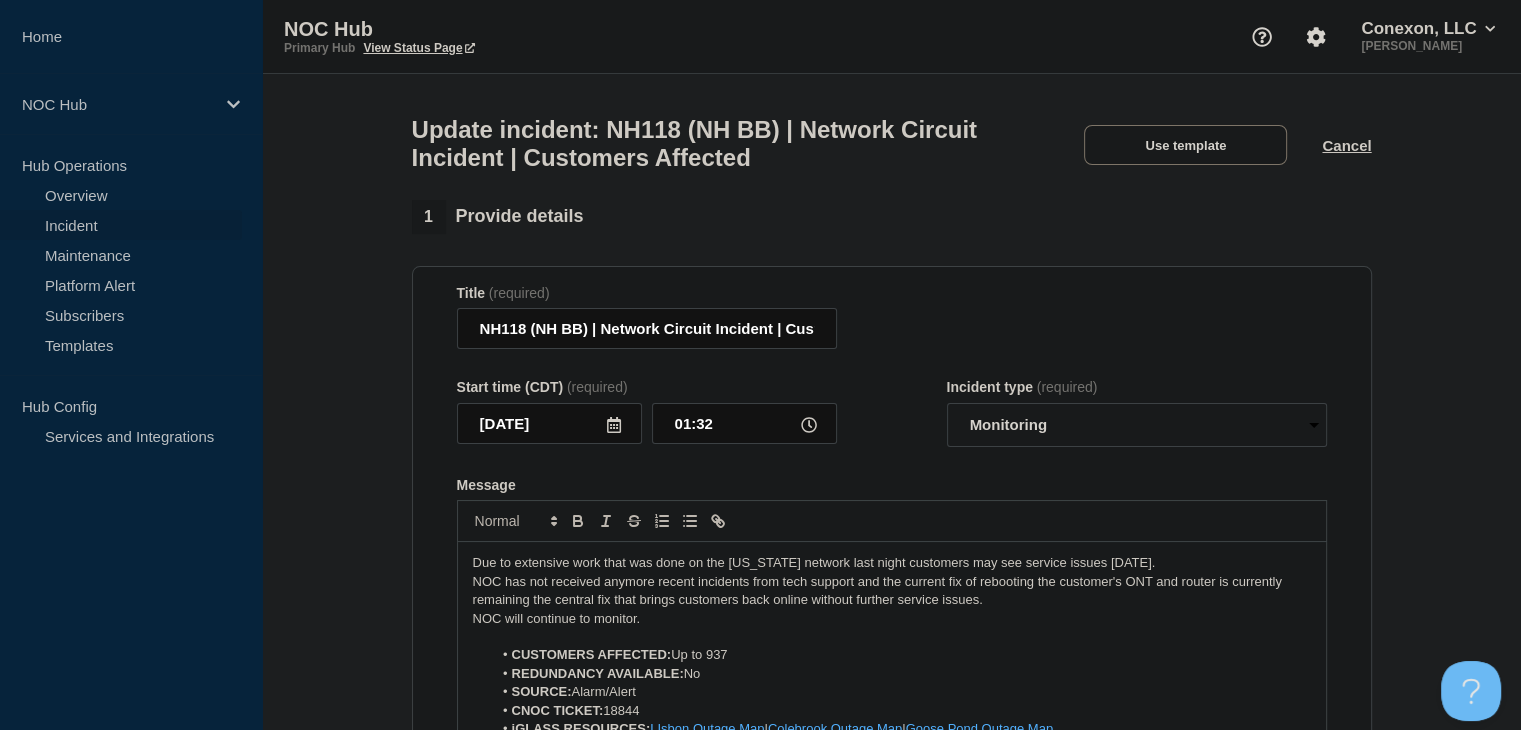 click on "NOC has not received anymore recent incidents from tech support and the current fix of rebooting the customer's ONT and router is currently remaining the central fix that brings customers back online without further service issues." at bounding box center (892, 591) 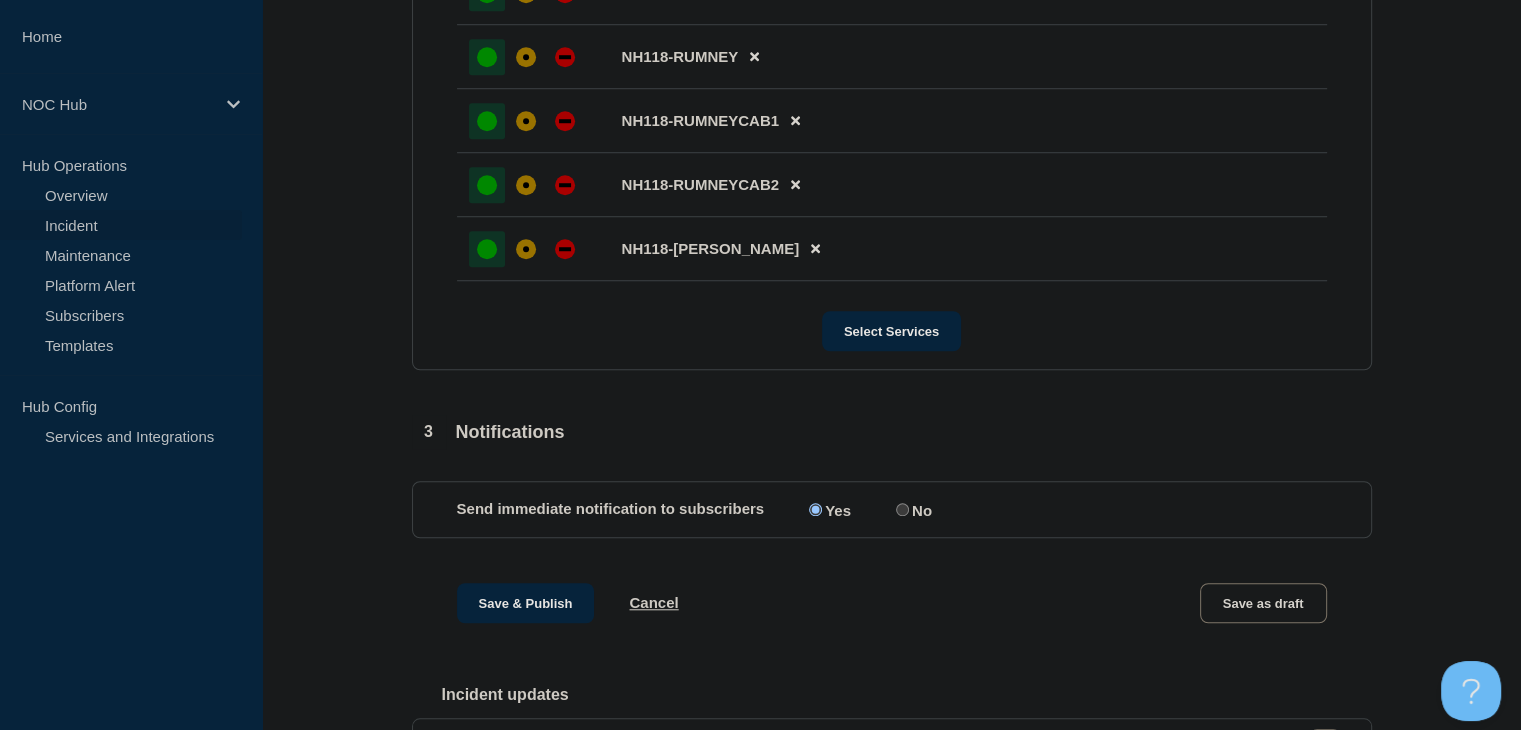 scroll, scrollTop: 1700, scrollLeft: 0, axis: vertical 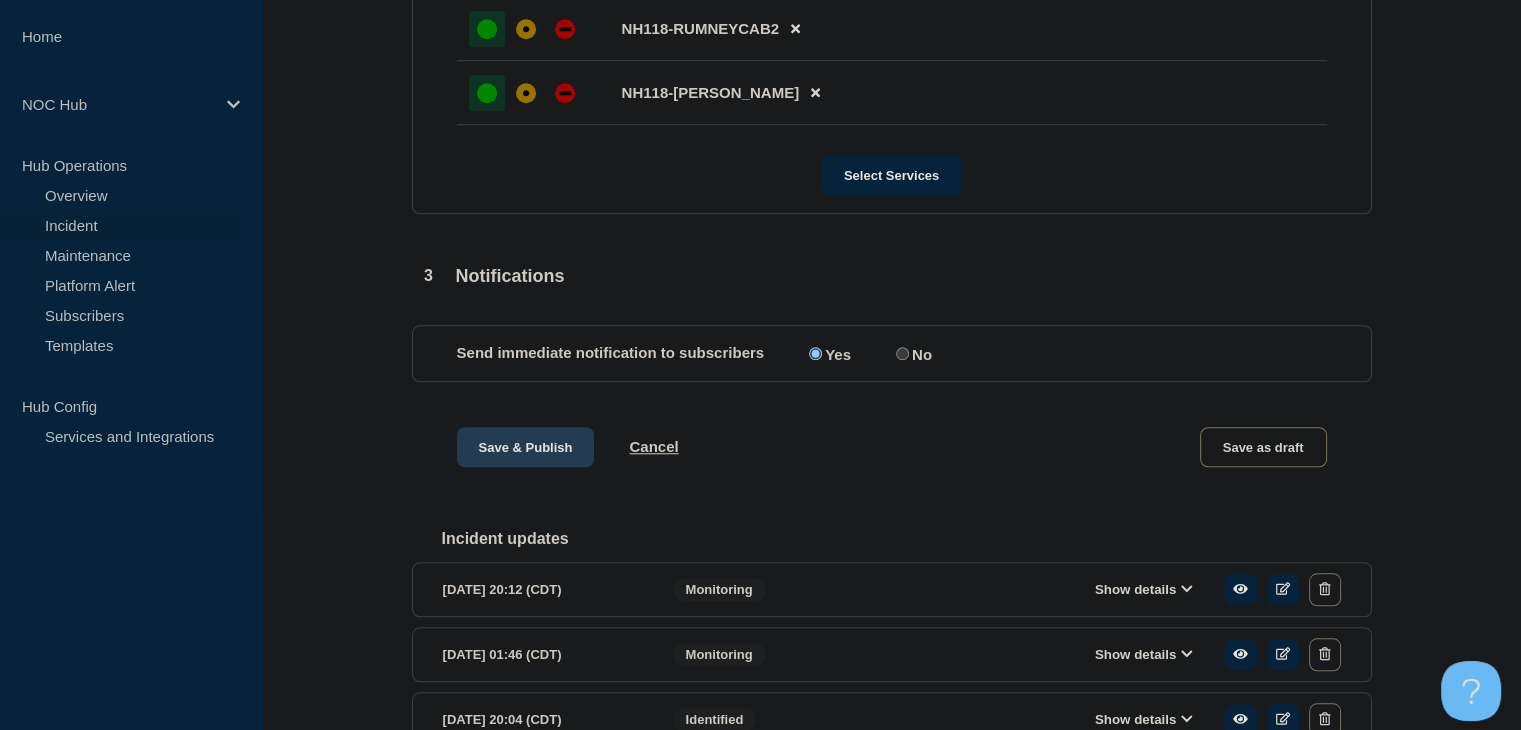 click on "Save & Publish" at bounding box center [526, 447] 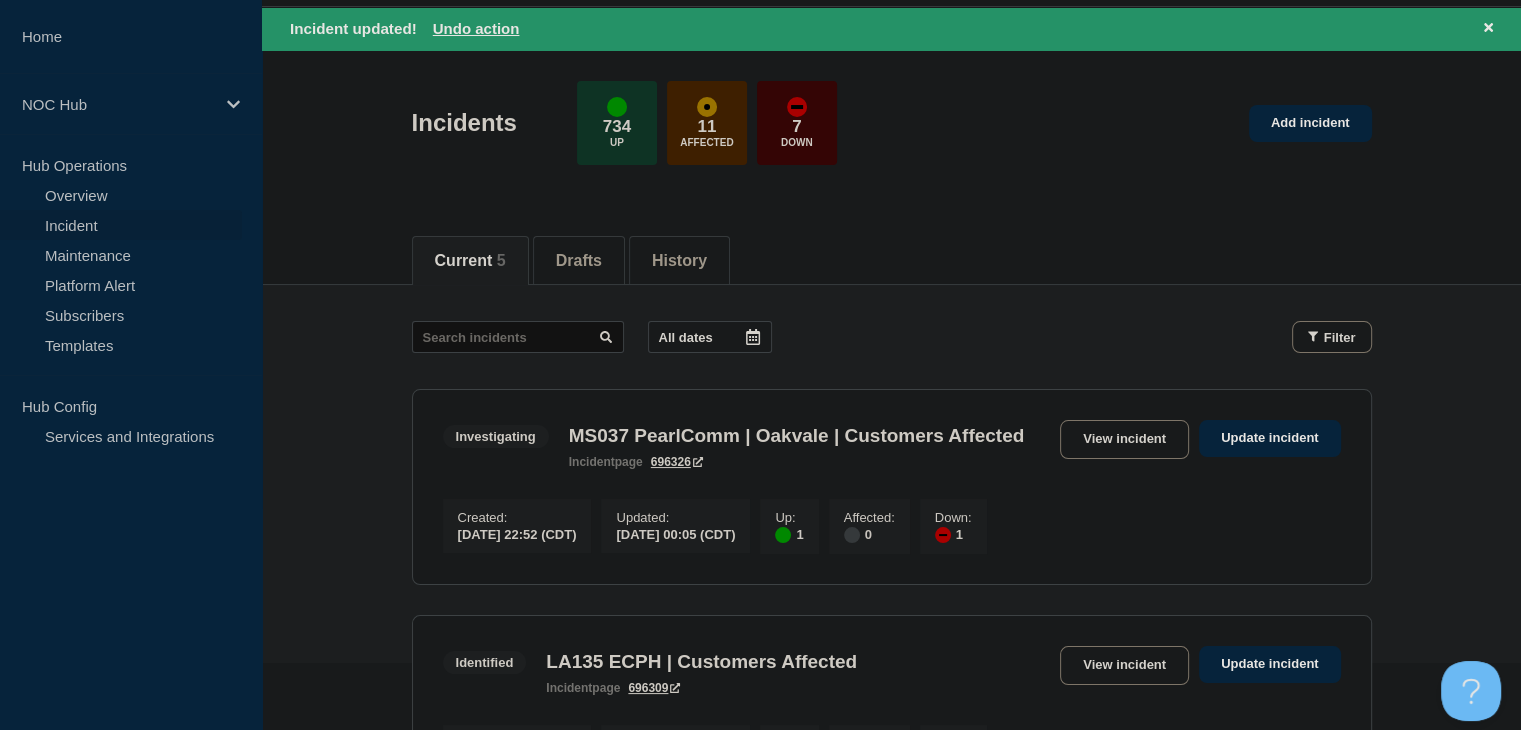 scroll, scrollTop: 100, scrollLeft: 0, axis: vertical 